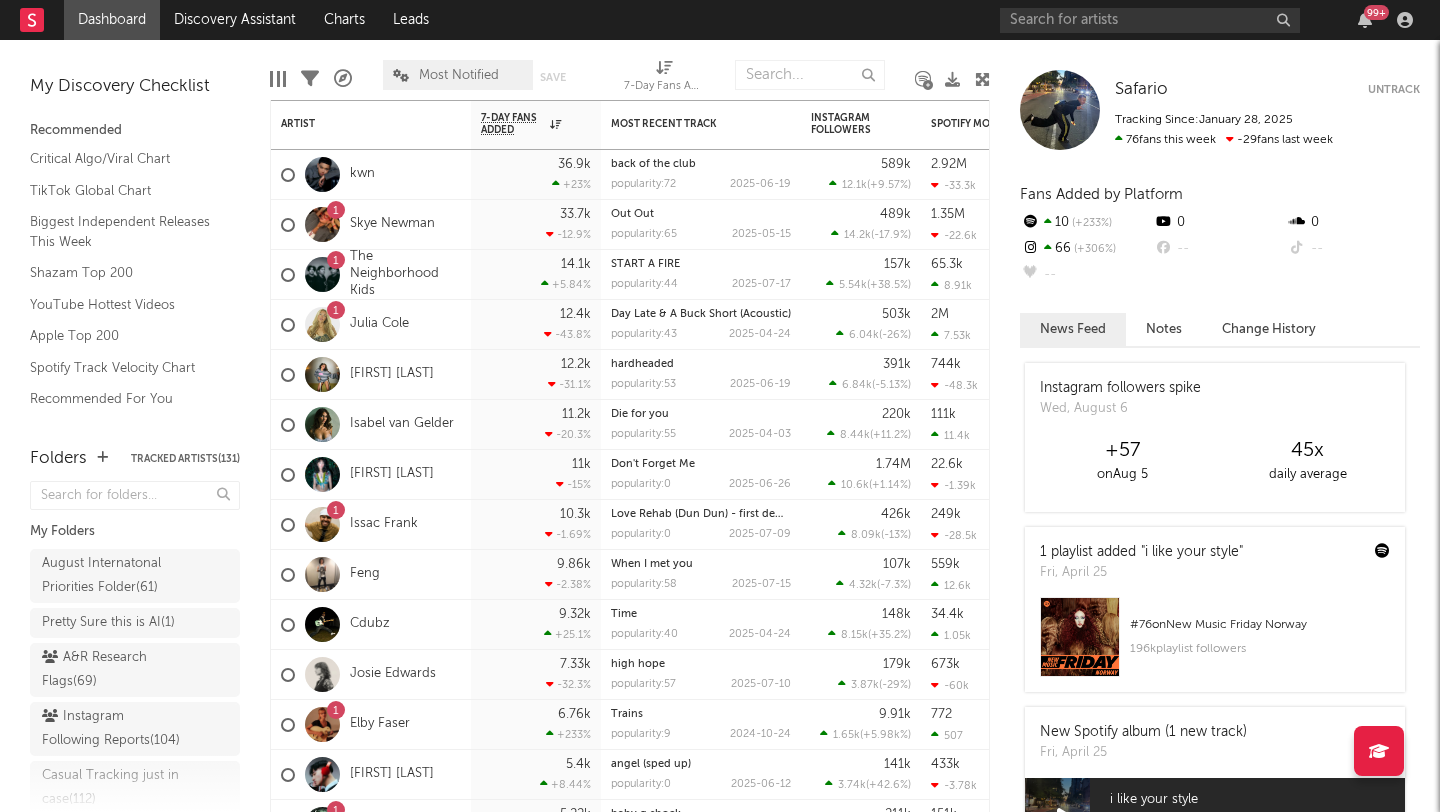 scroll, scrollTop: 0, scrollLeft: 0, axis: both 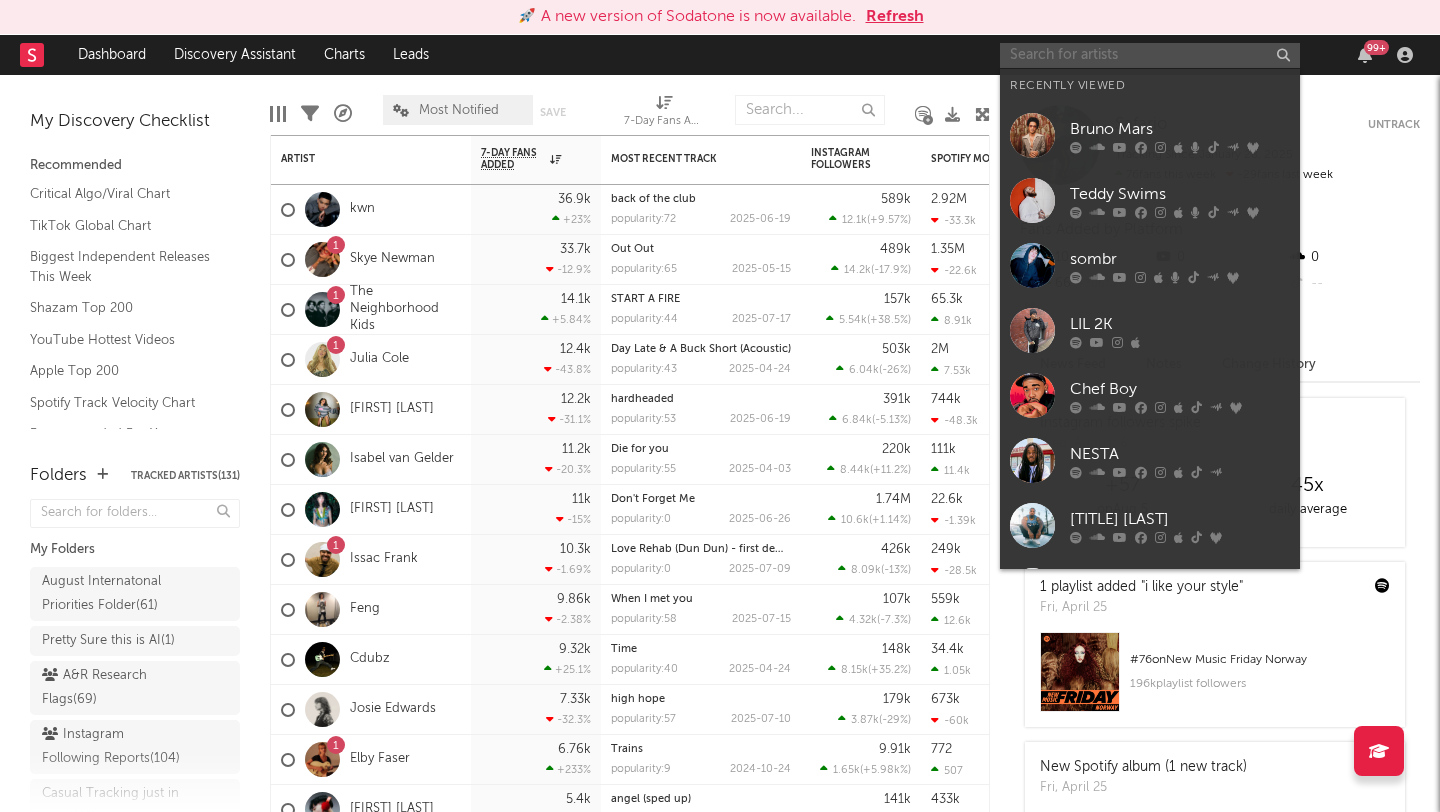 click at bounding box center [1150, 55] 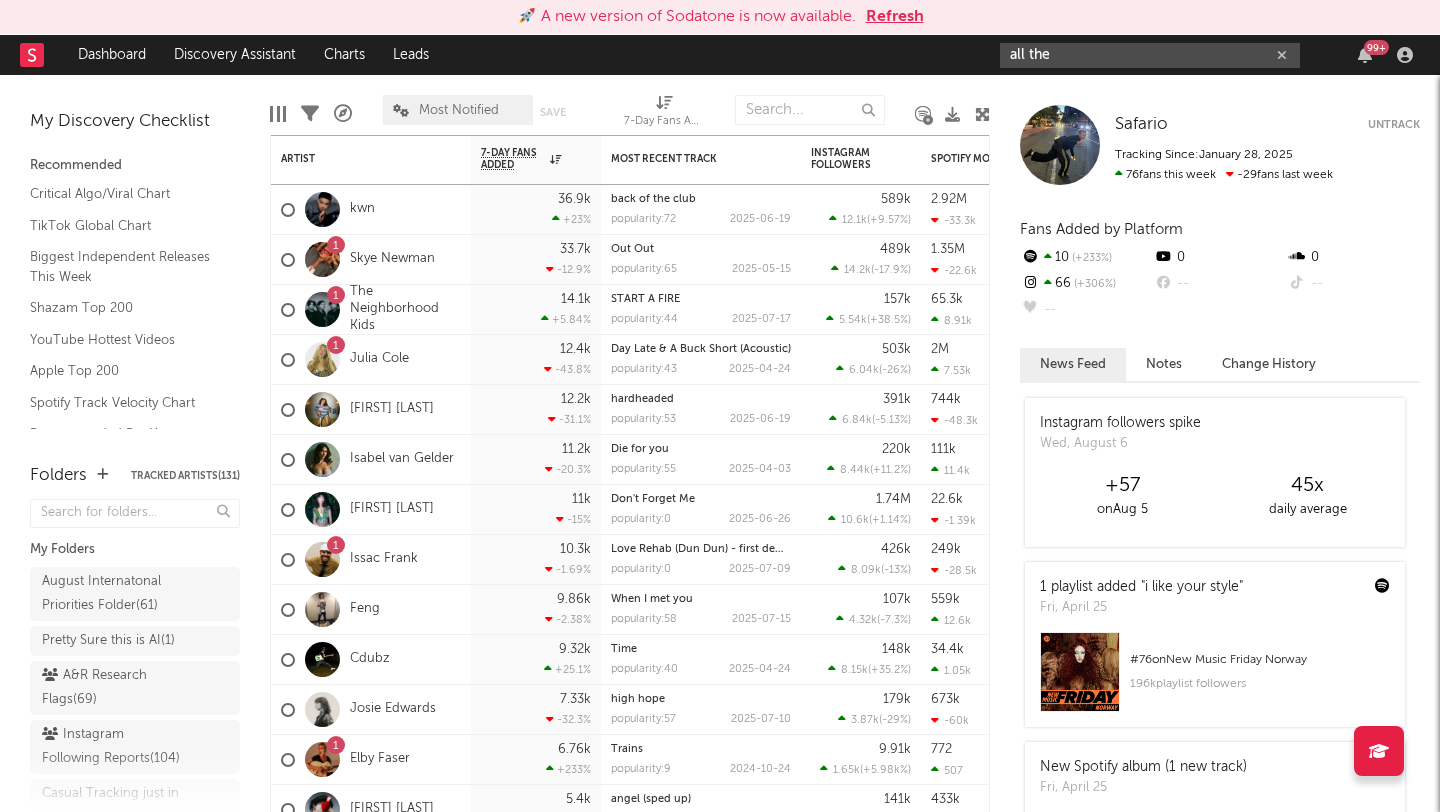 type on "all the" 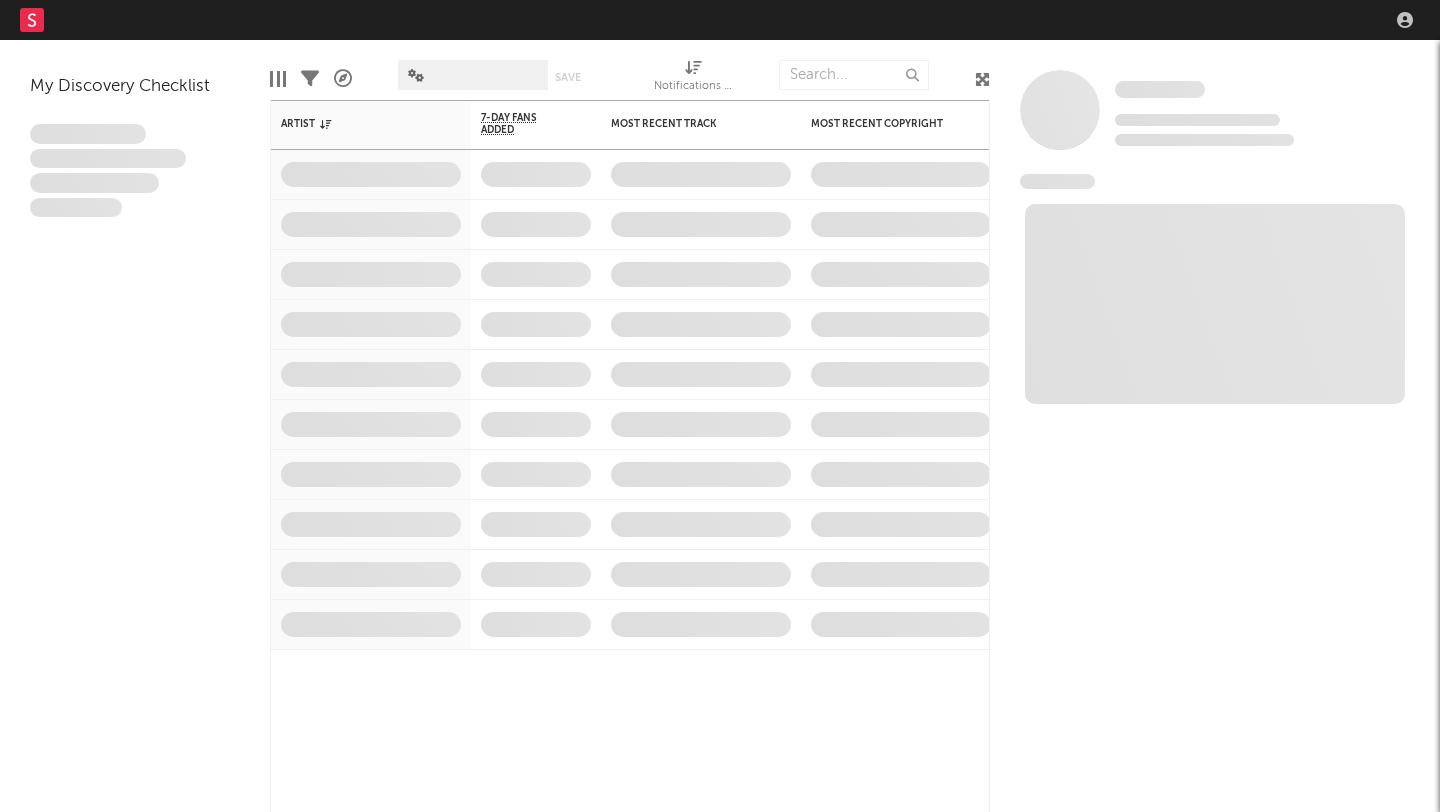 scroll, scrollTop: 0, scrollLeft: 0, axis: both 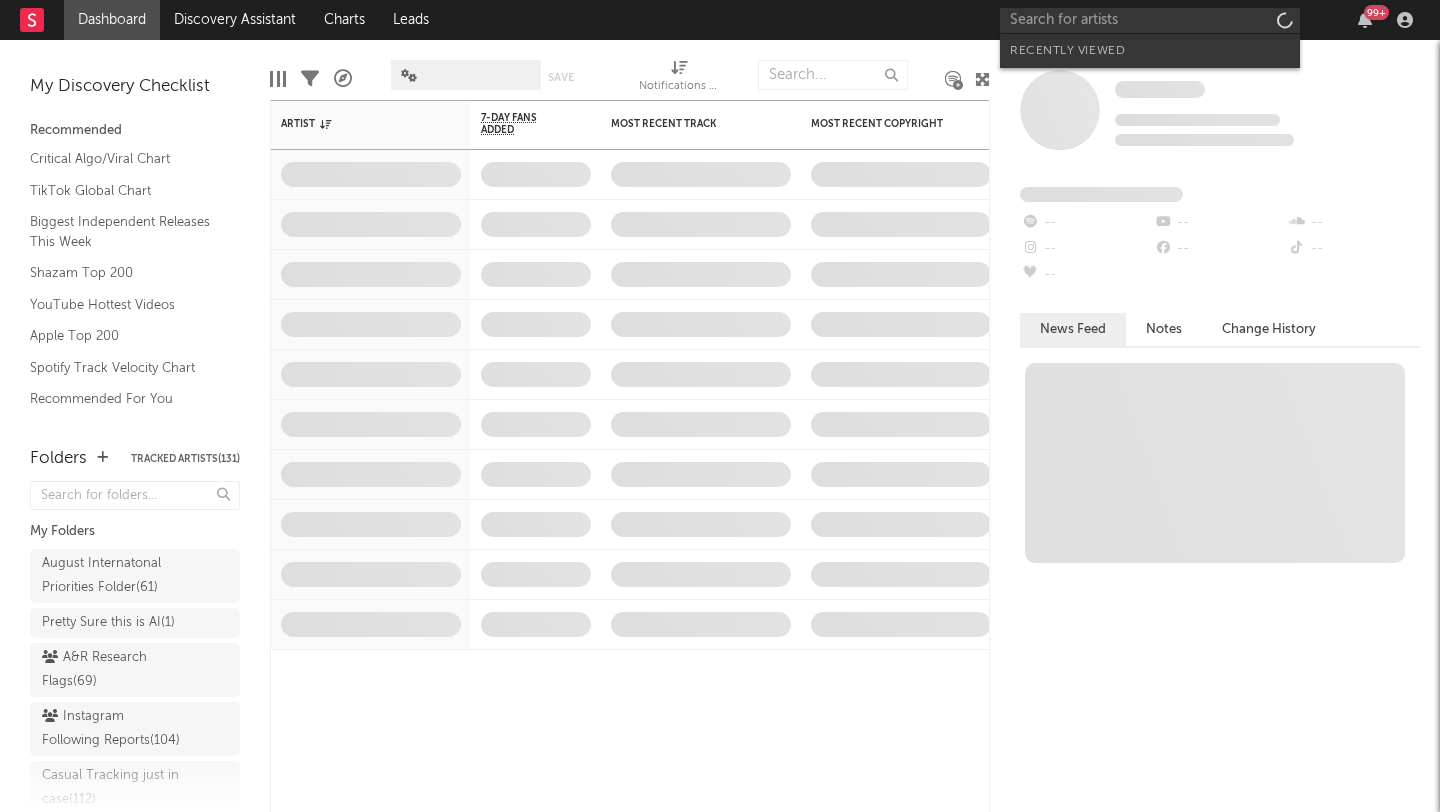 click at bounding box center [1150, 20] 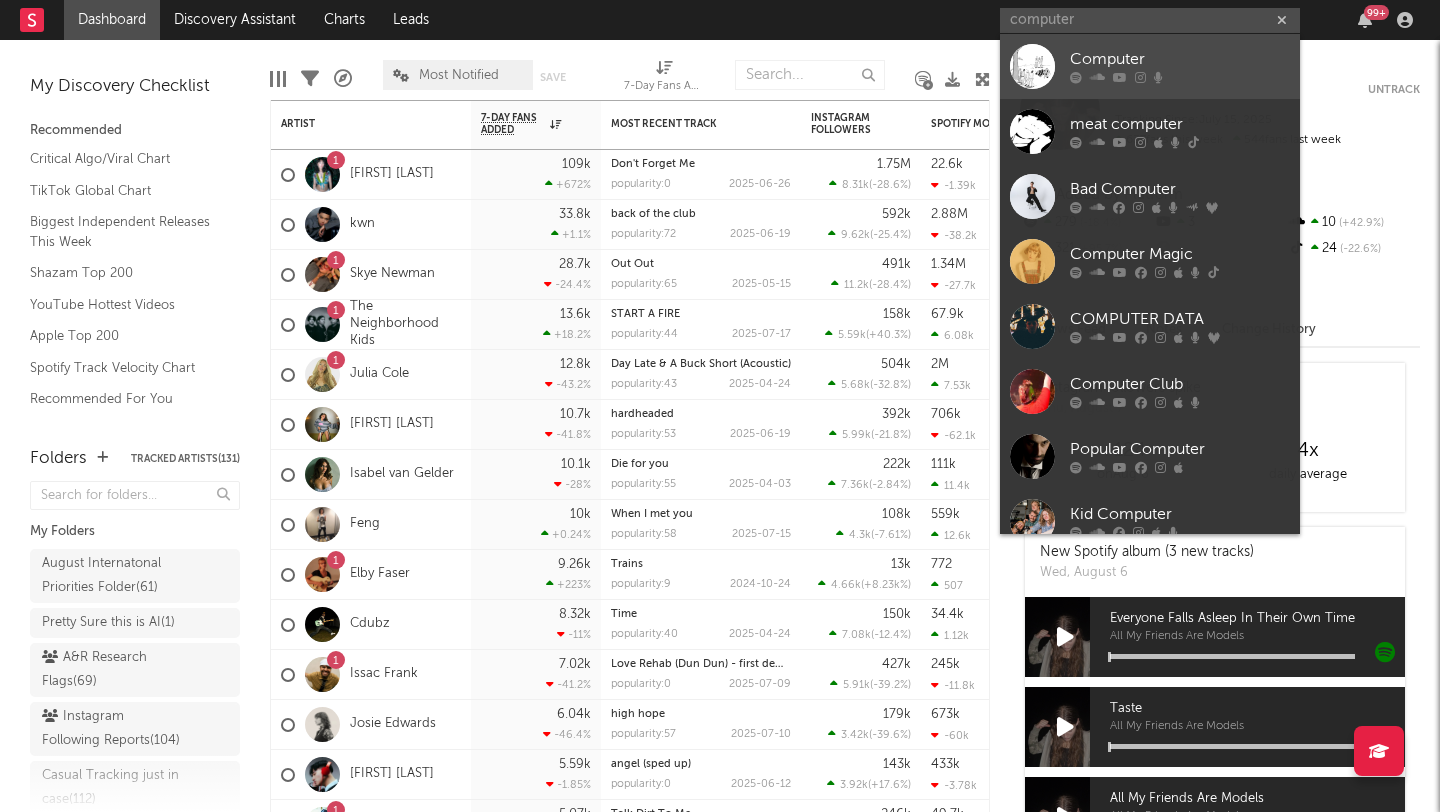 type on "computer" 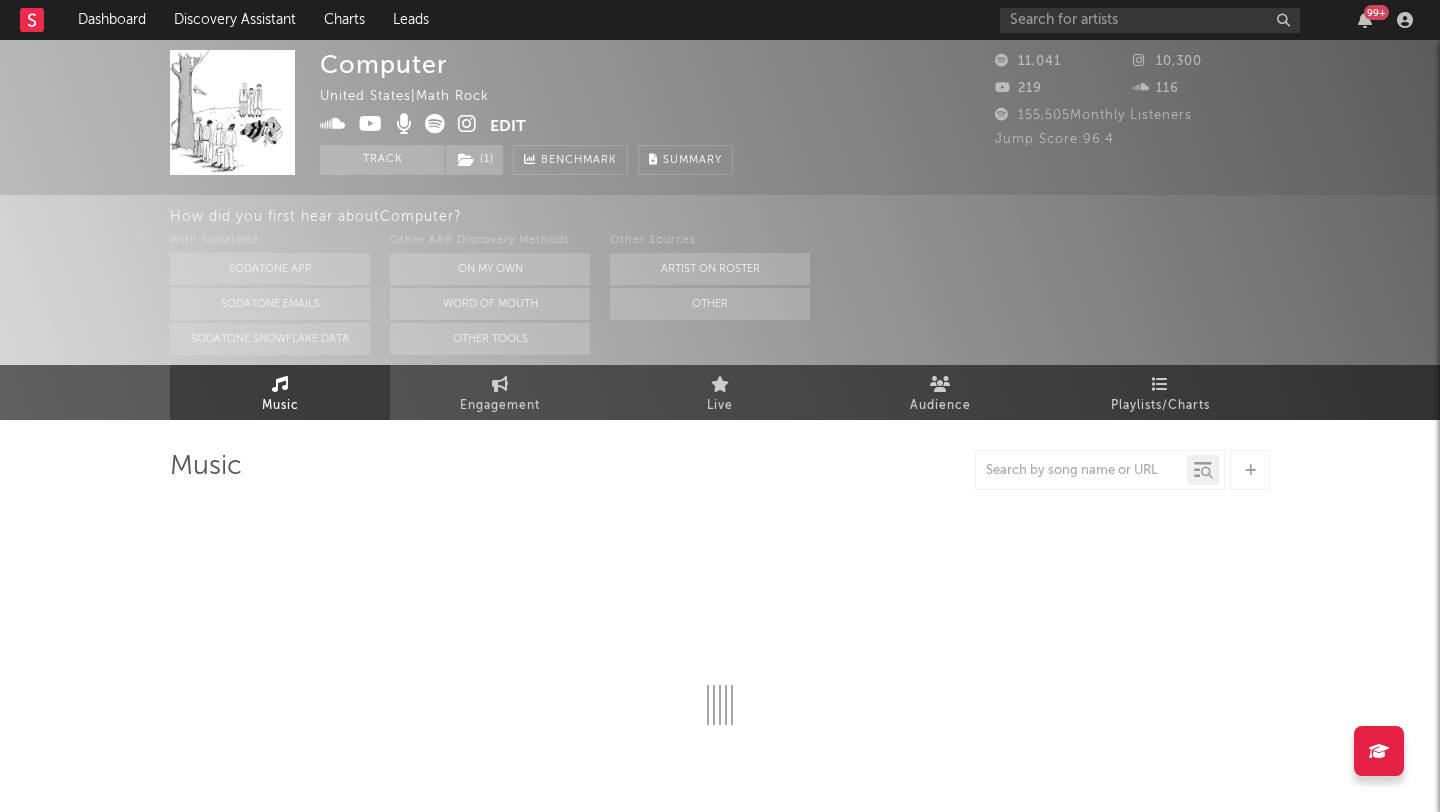 select on "1w" 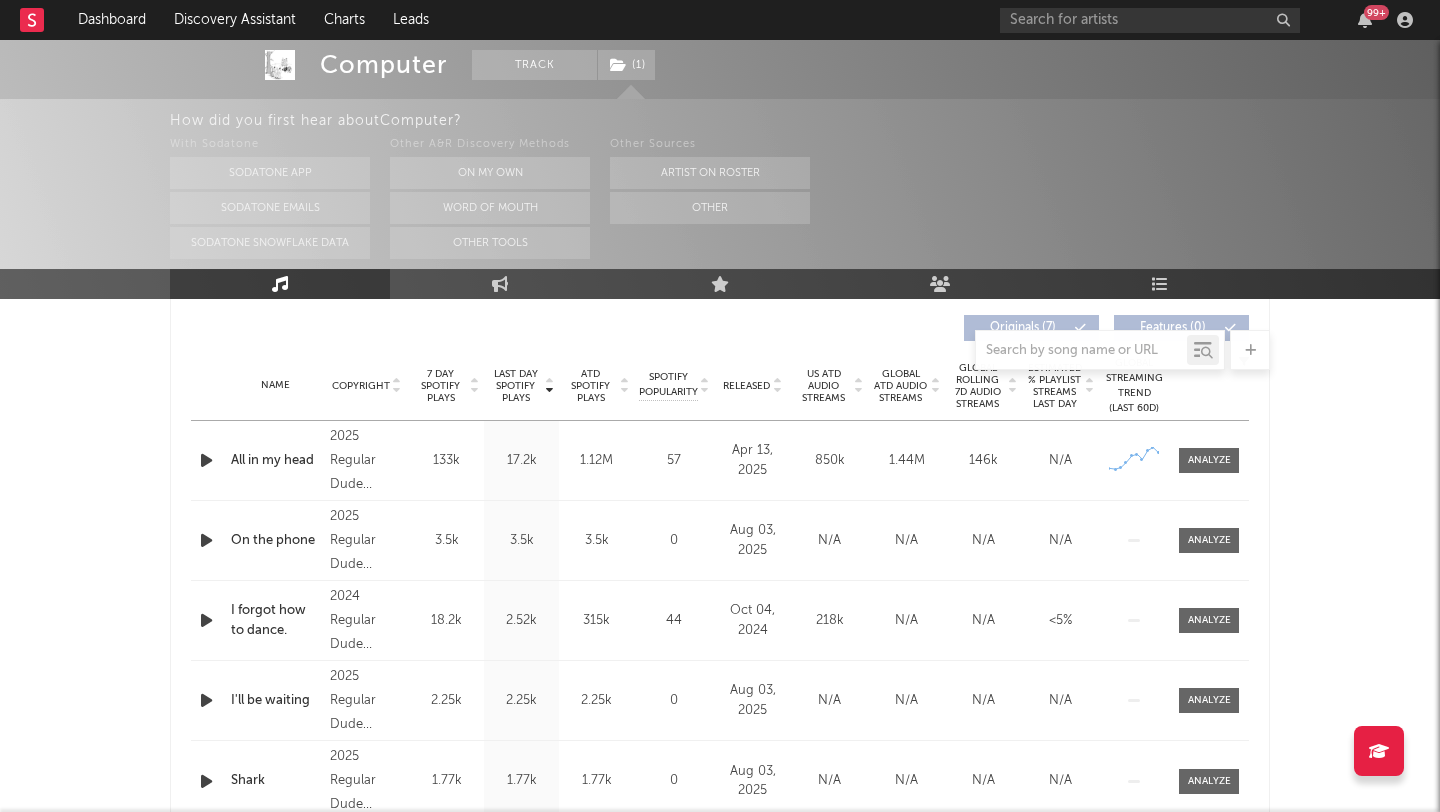 scroll, scrollTop: 765, scrollLeft: 0, axis: vertical 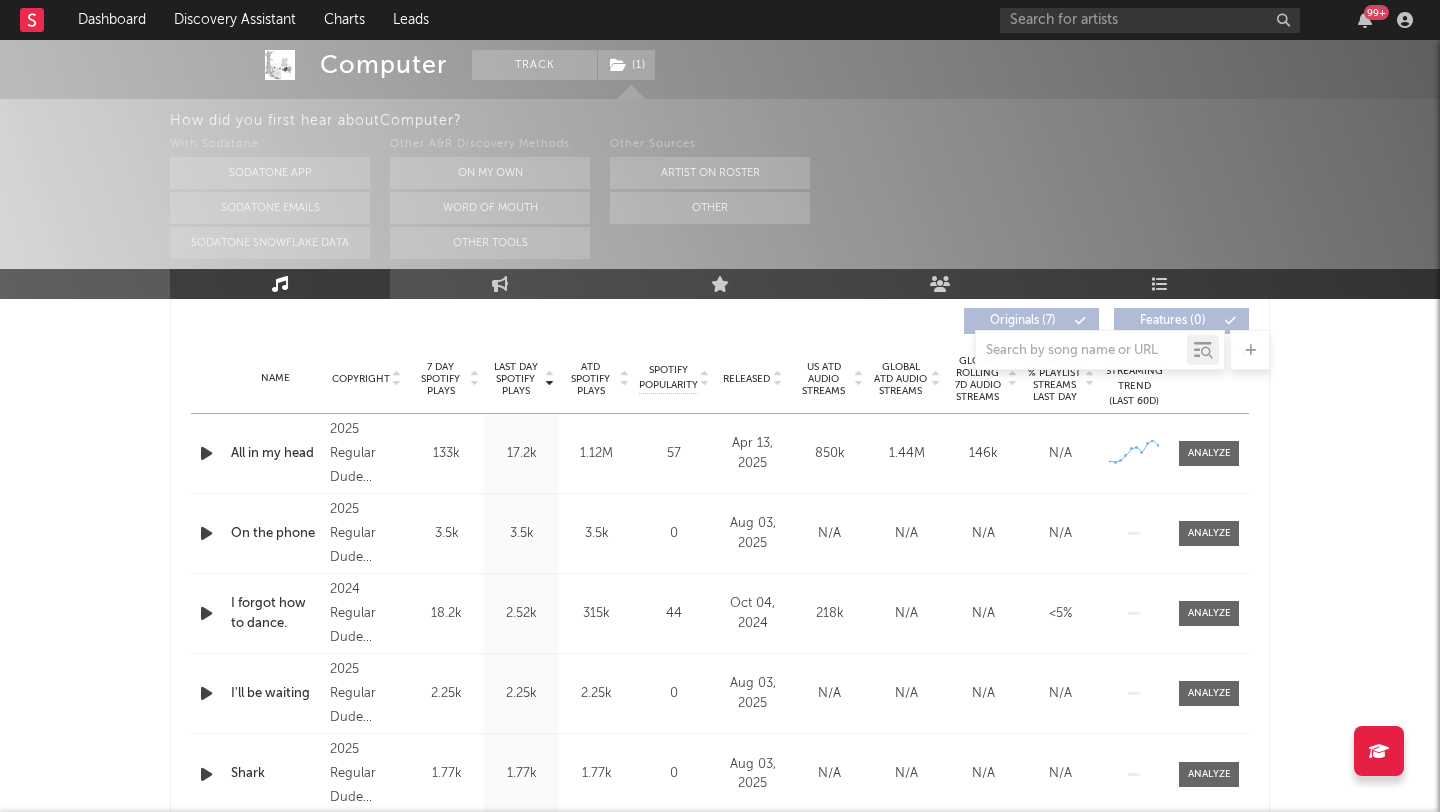 click on "7 Day Spotify Plays" at bounding box center [440, 379] 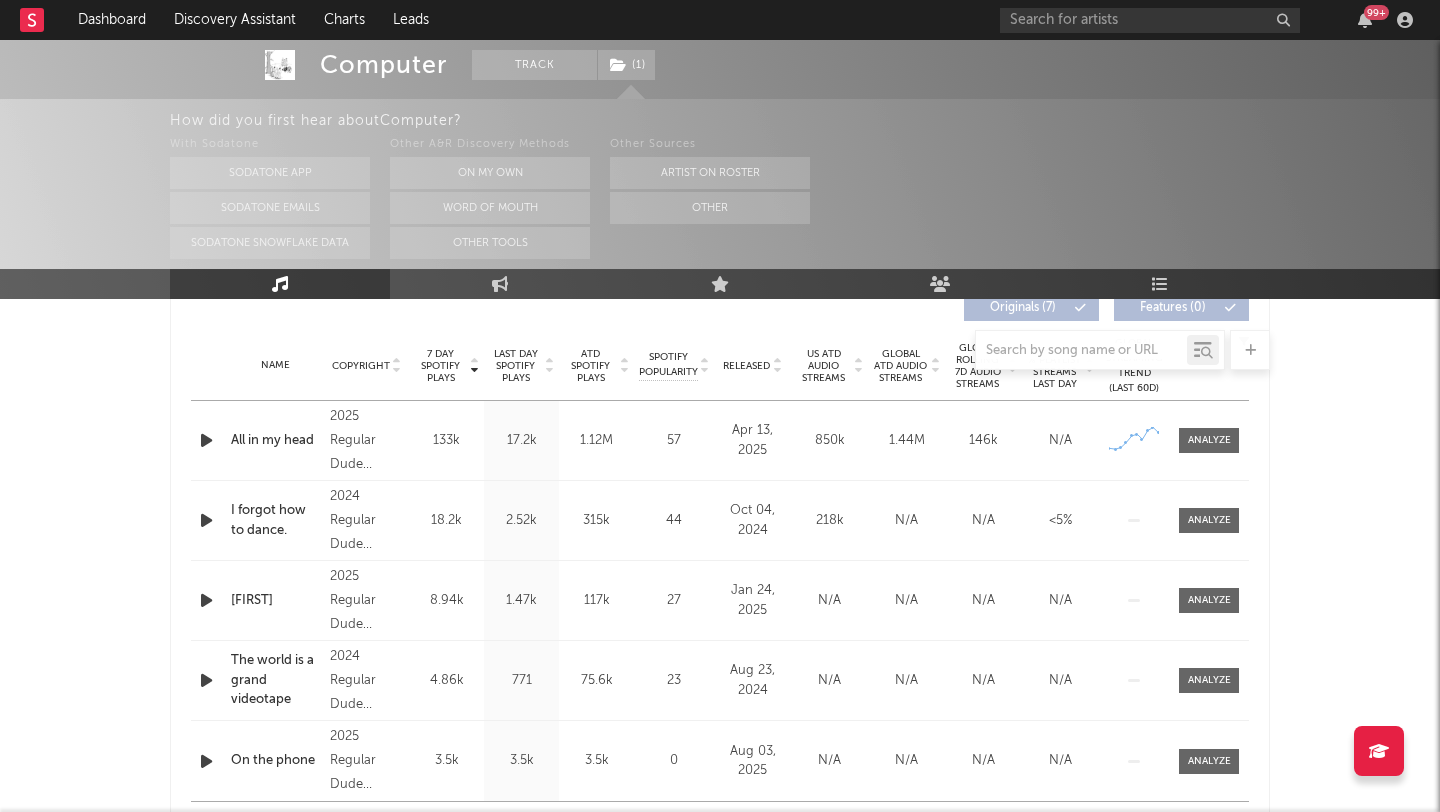 scroll, scrollTop: 796, scrollLeft: 0, axis: vertical 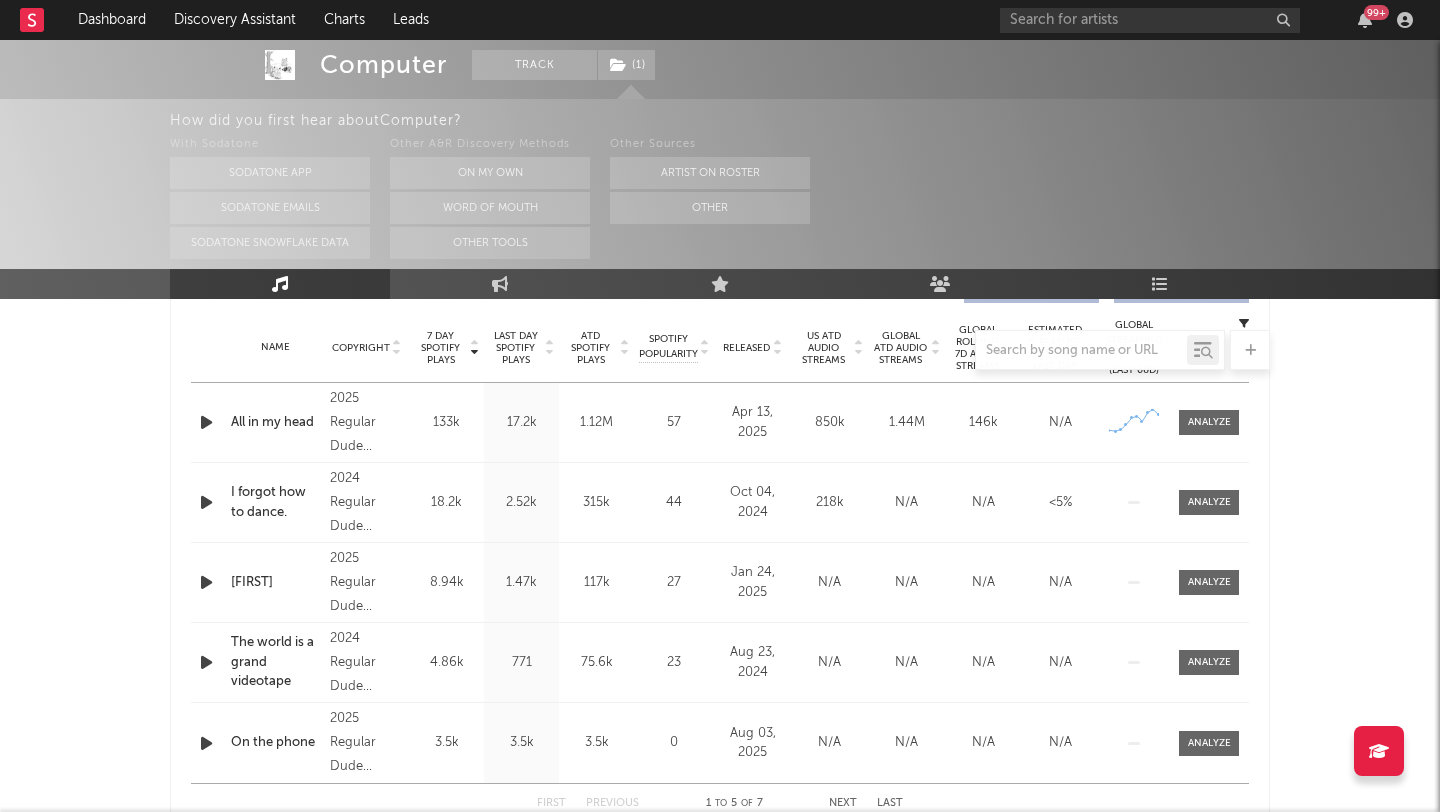 click at bounding box center (206, 743) 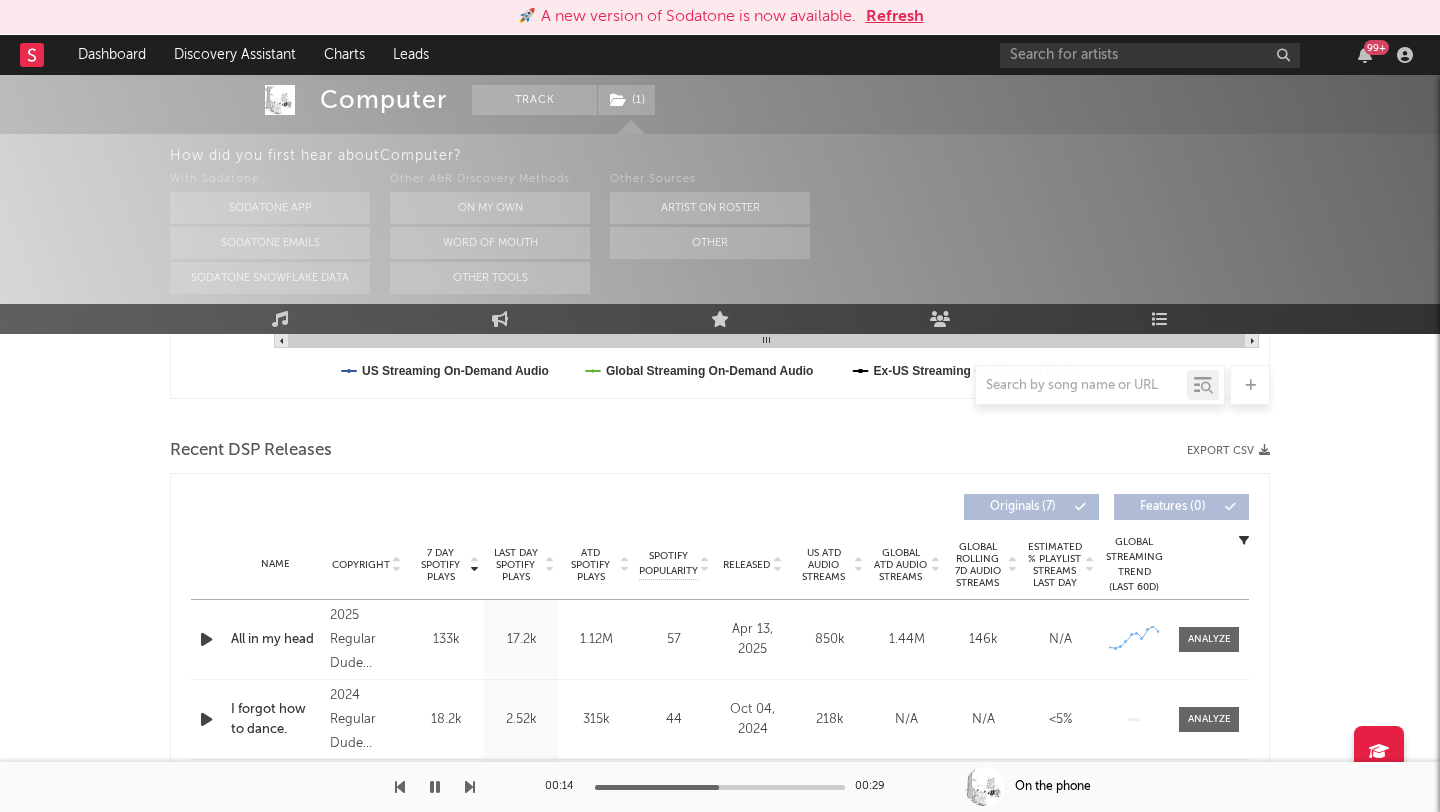 scroll, scrollTop: 0, scrollLeft: 0, axis: both 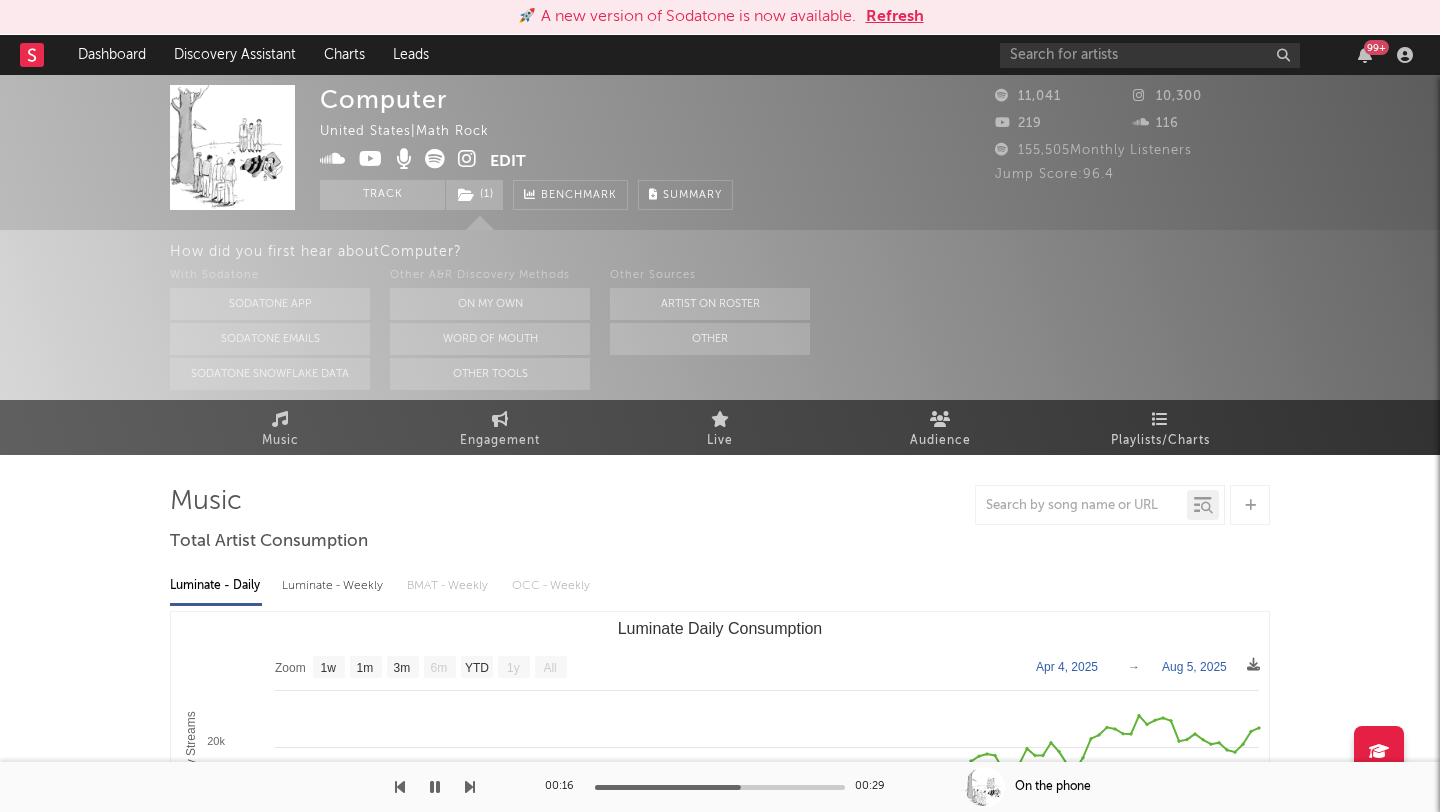 click at bounding box center [435, 787] 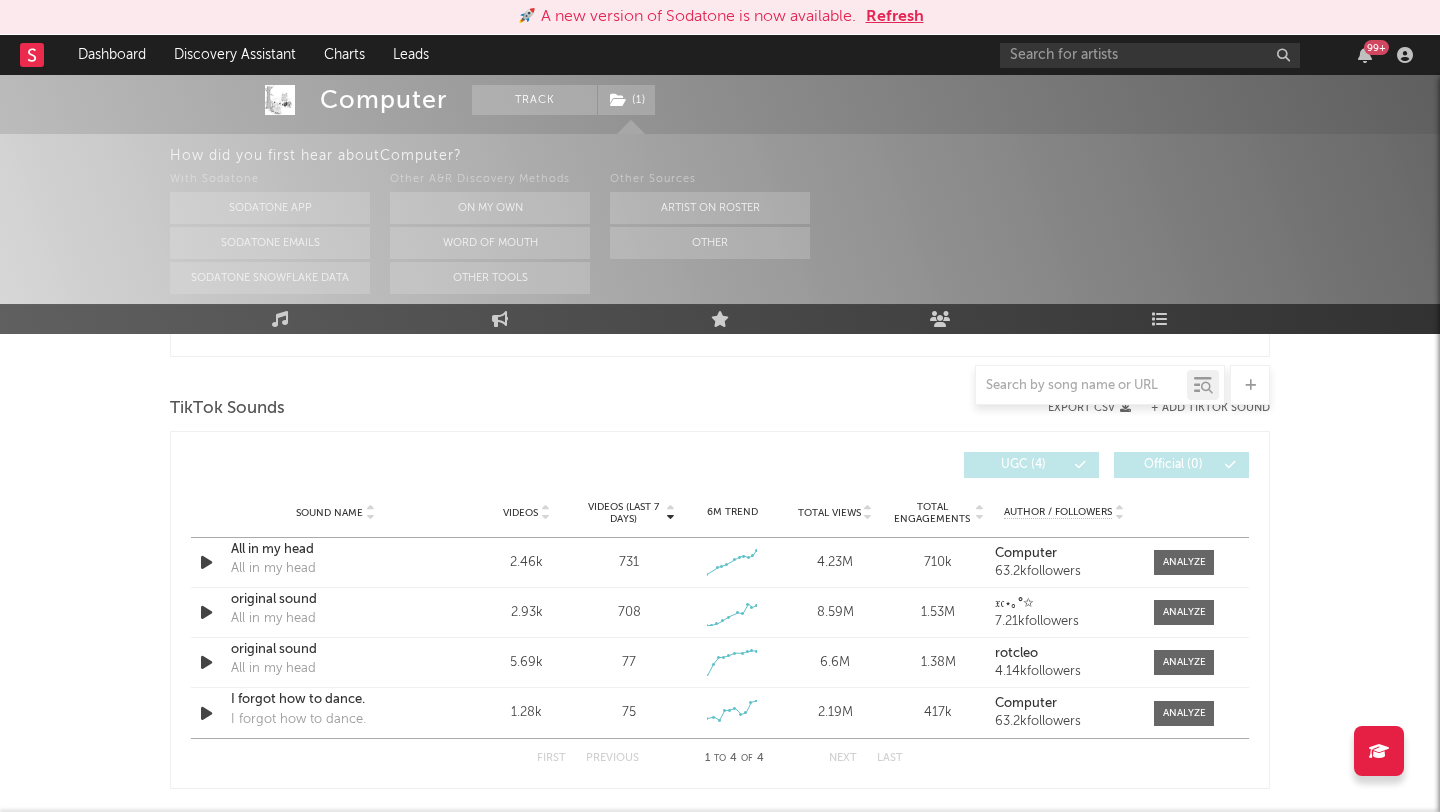 scroll, scrollTop: 1309, scrollLeft: 0, axis: vertical 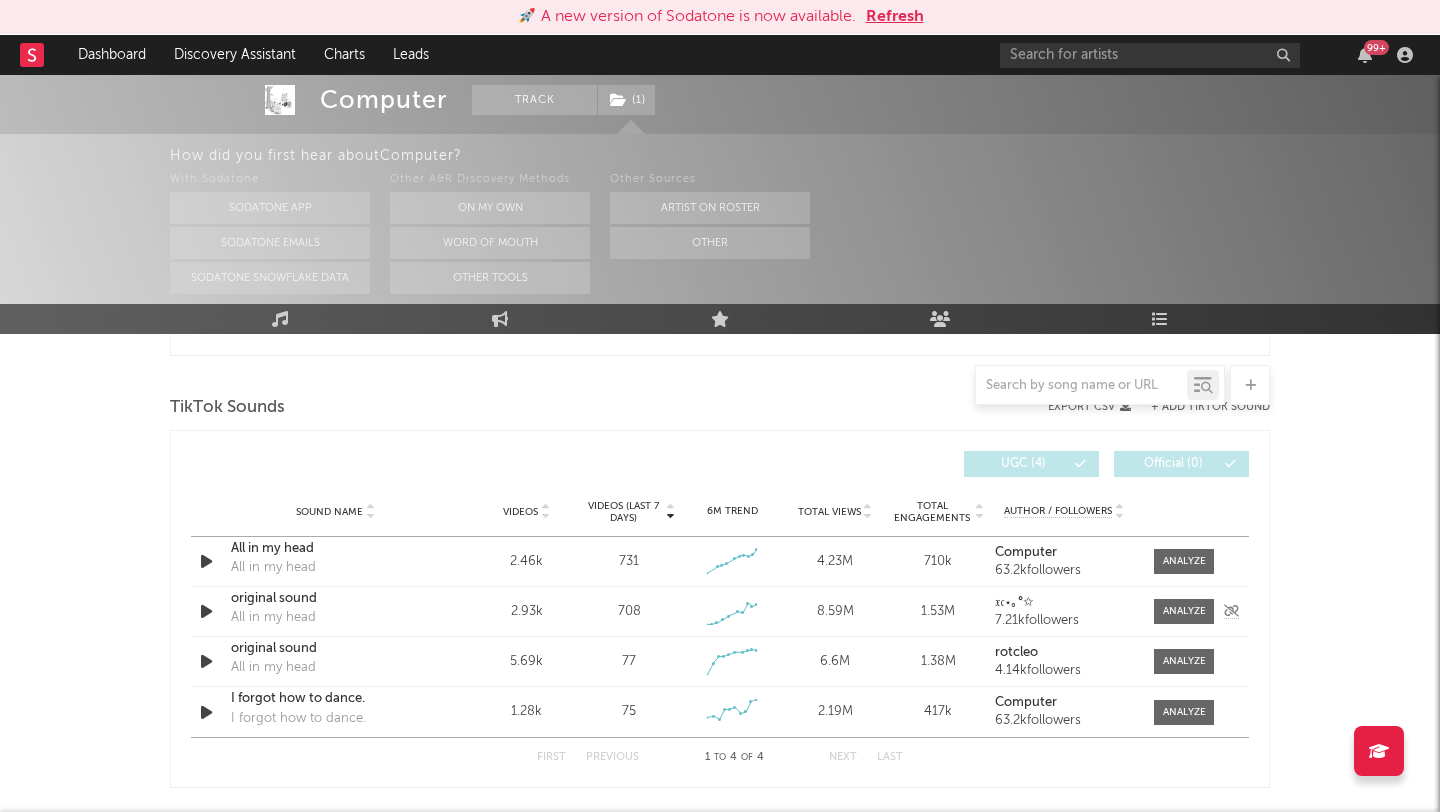 click on "Sound Name original sound All in my head" at bounding box center (335, 612) 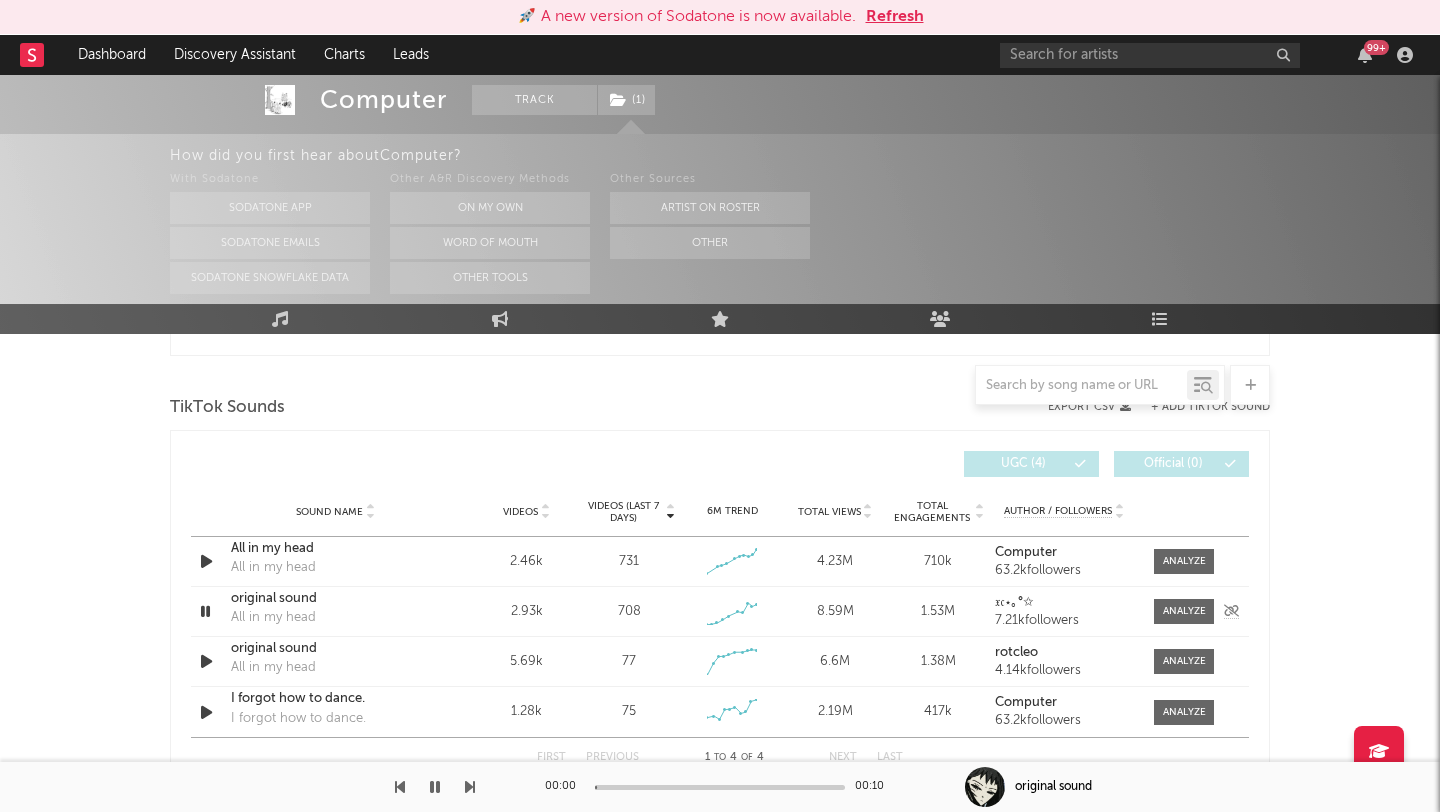 click at bounding box center (205, 611) 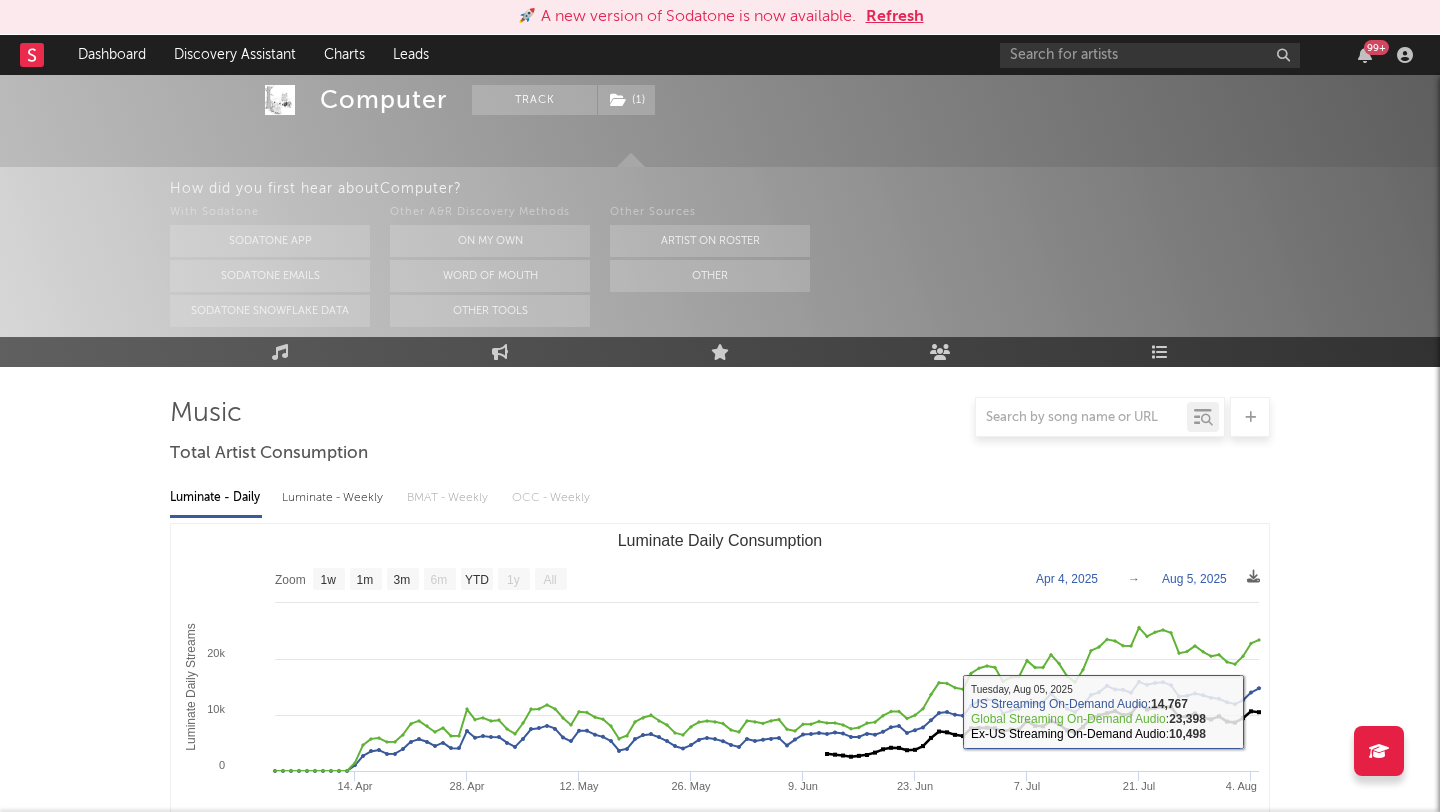 scroll, scrollTop: 0, scrollLeft: 0, axis: both 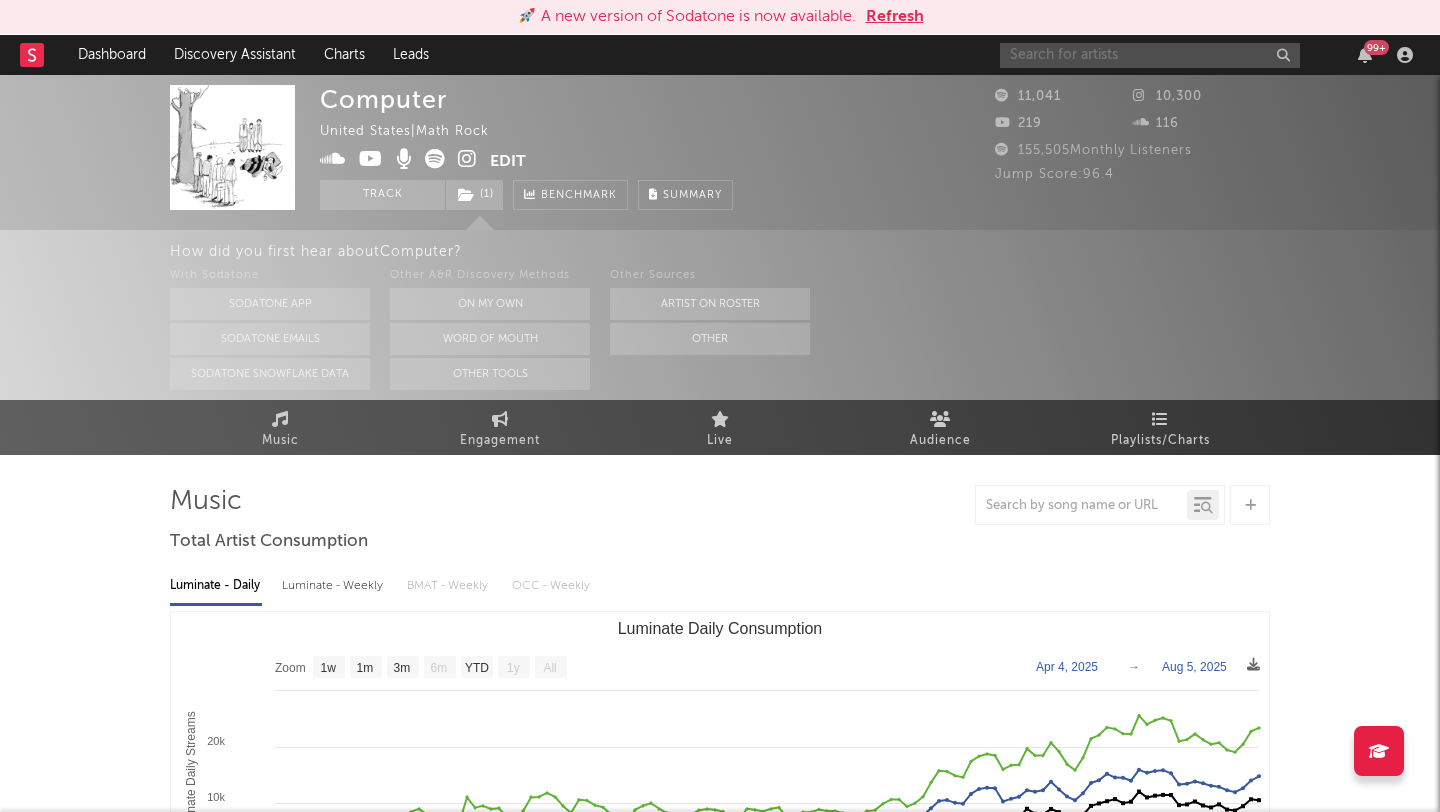 click at bounding box center [1150, 55] 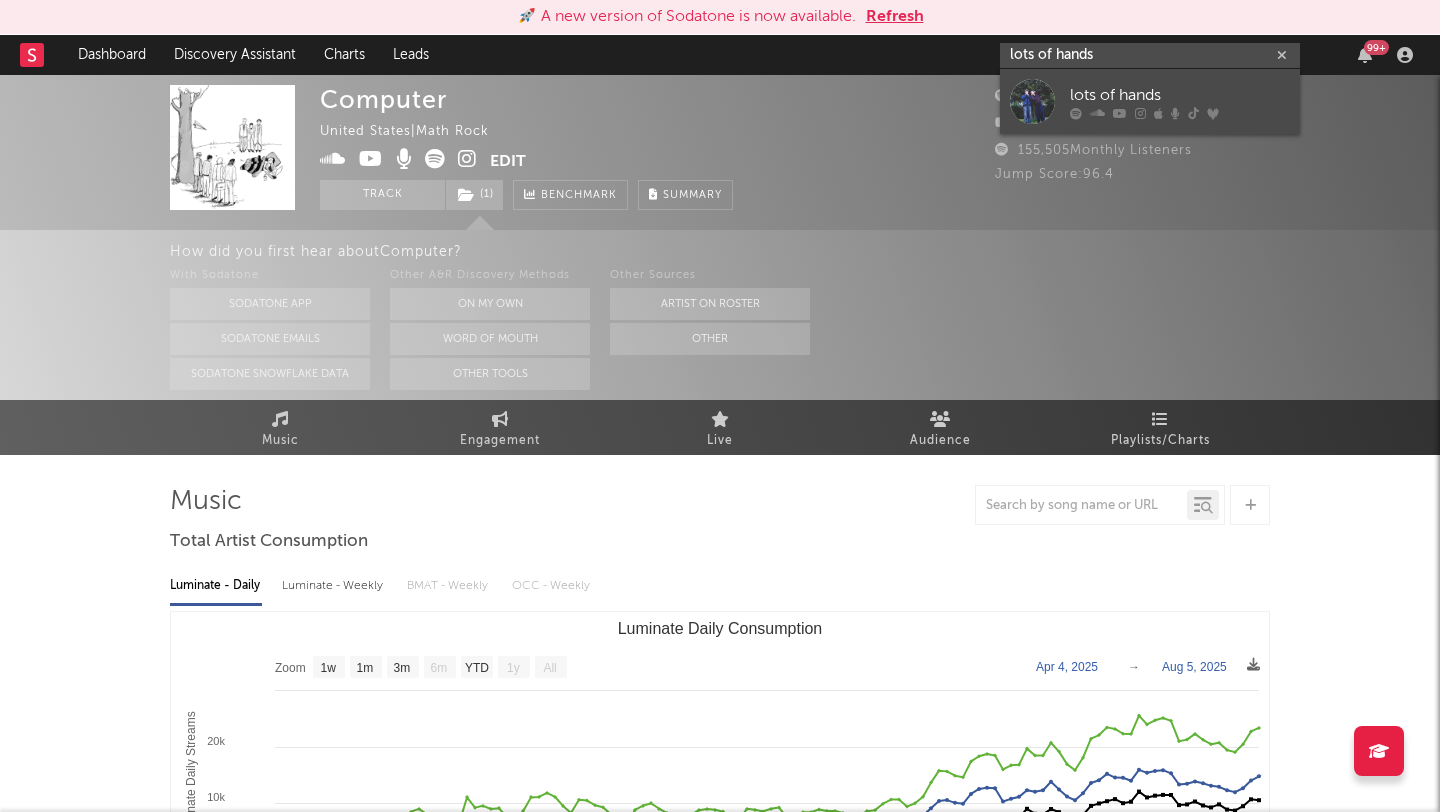 type on "lots of hands" 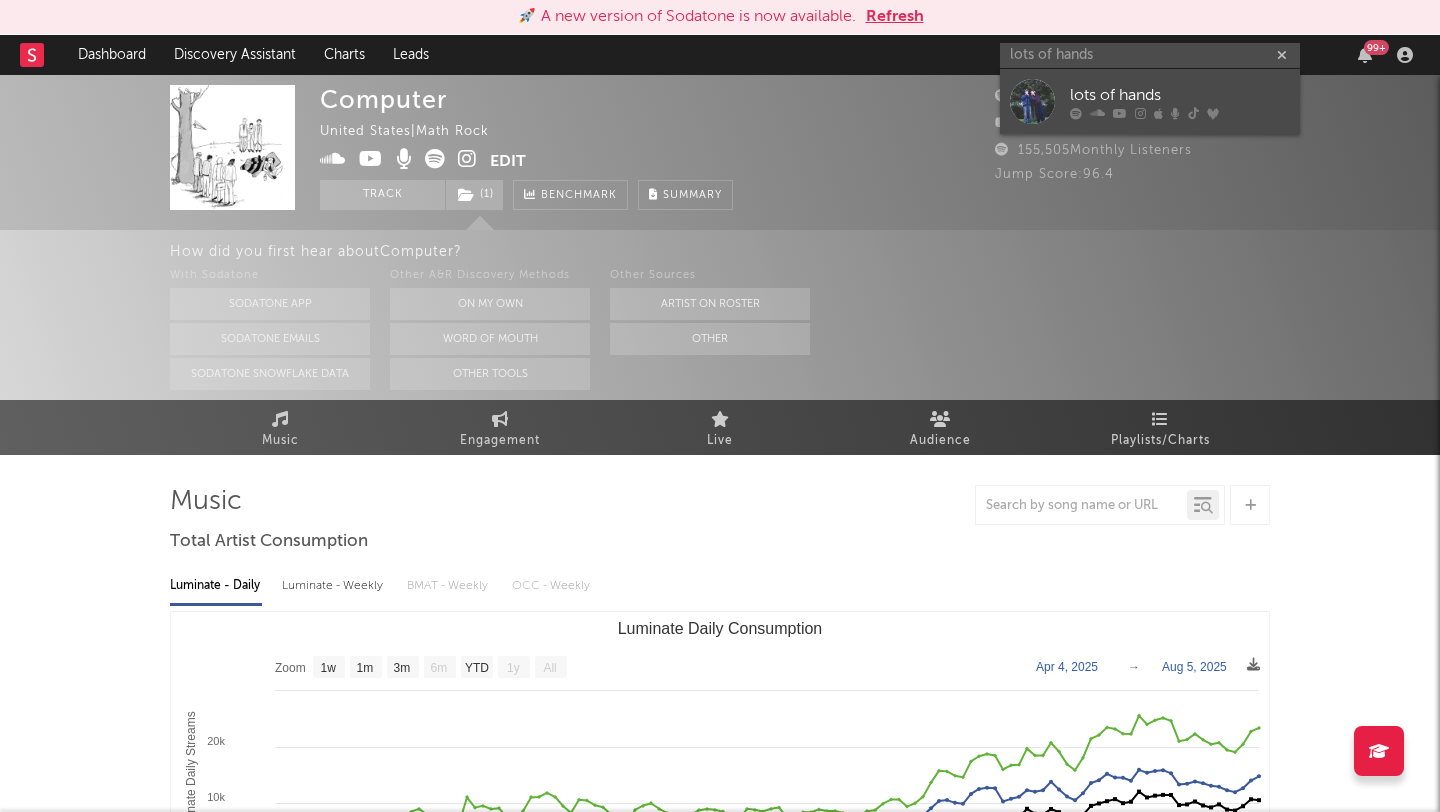 click on "lots of hands" at bounding box center (1180, 95) 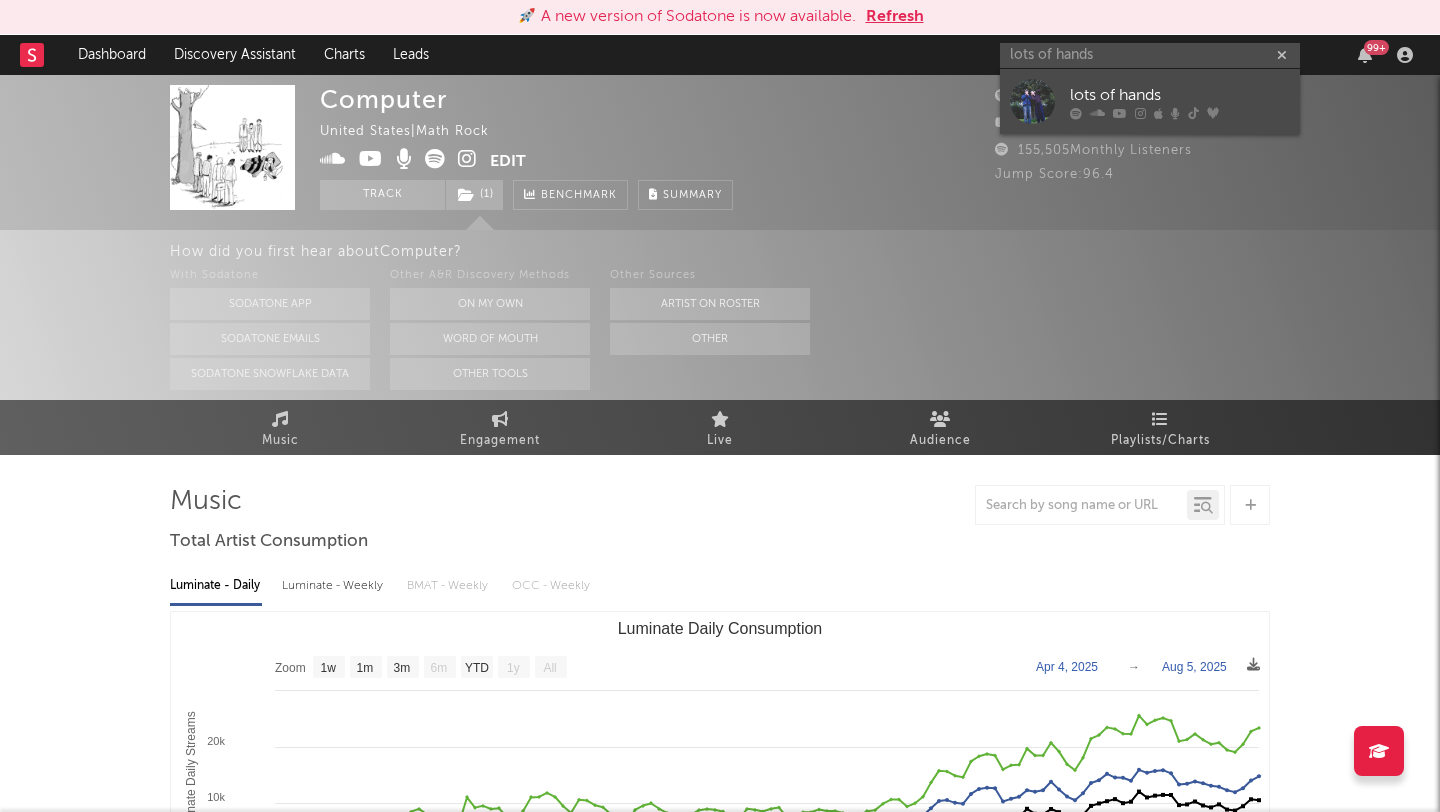 type 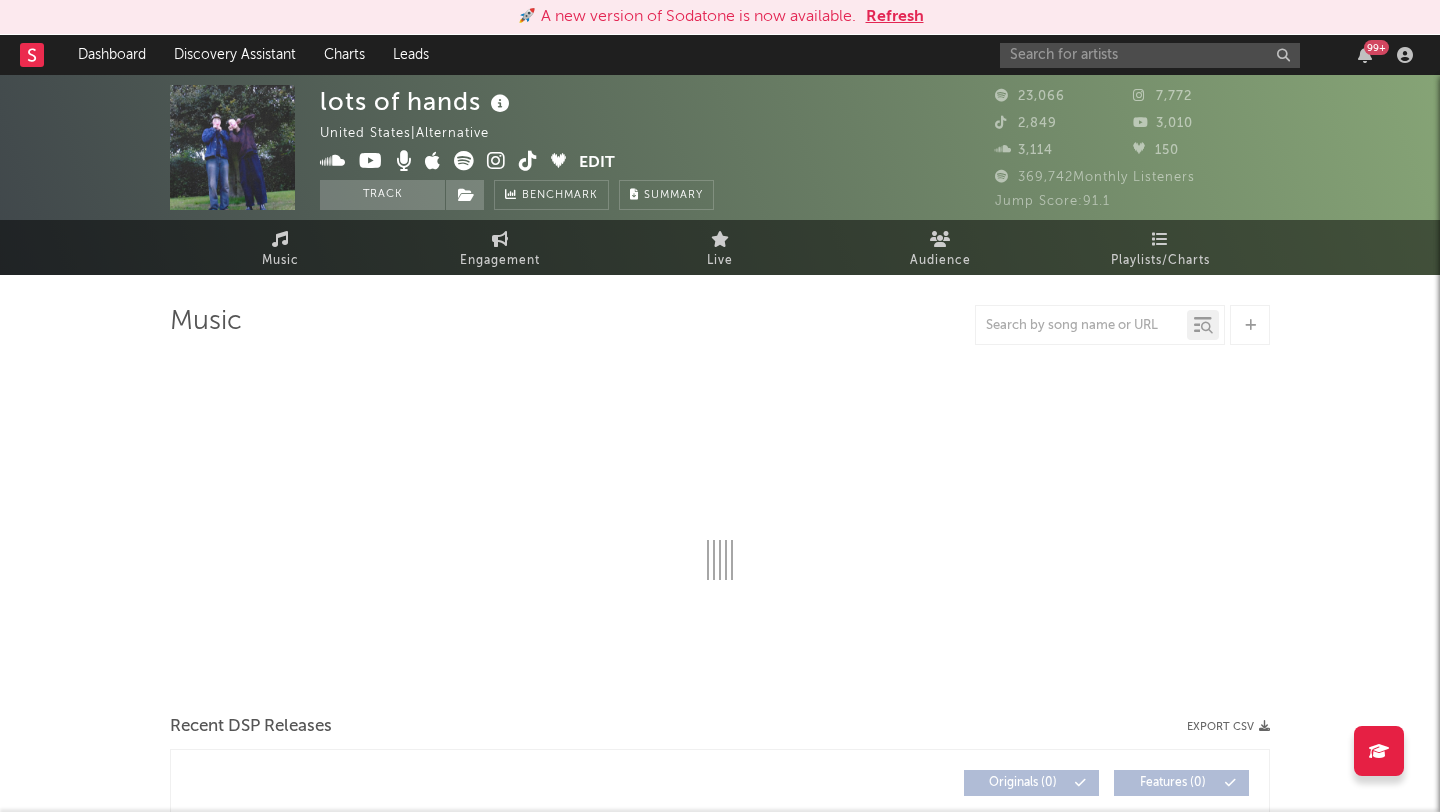 select on "6m" 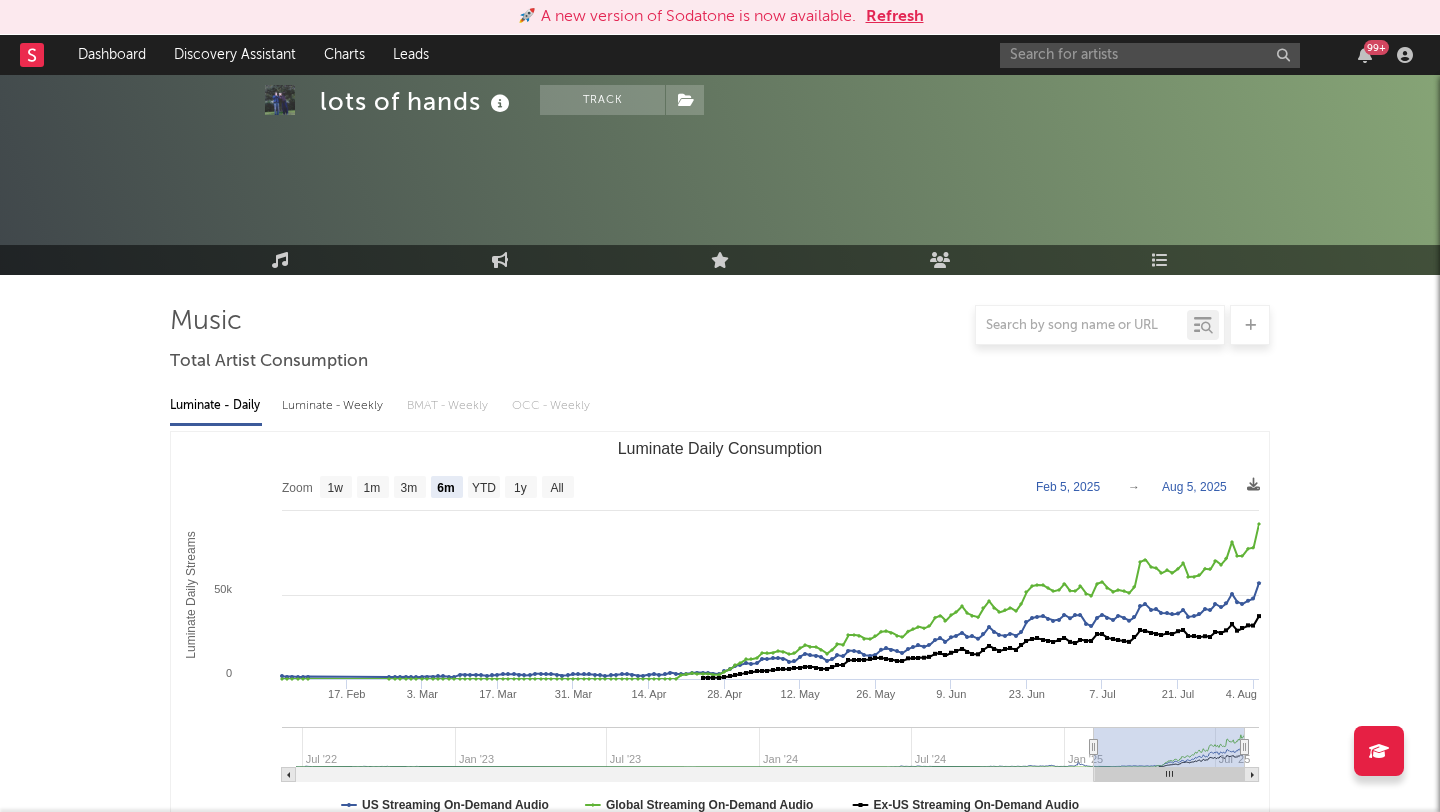 scroll, scrollTop: 631, scrollLeft: 0, axis: vertical 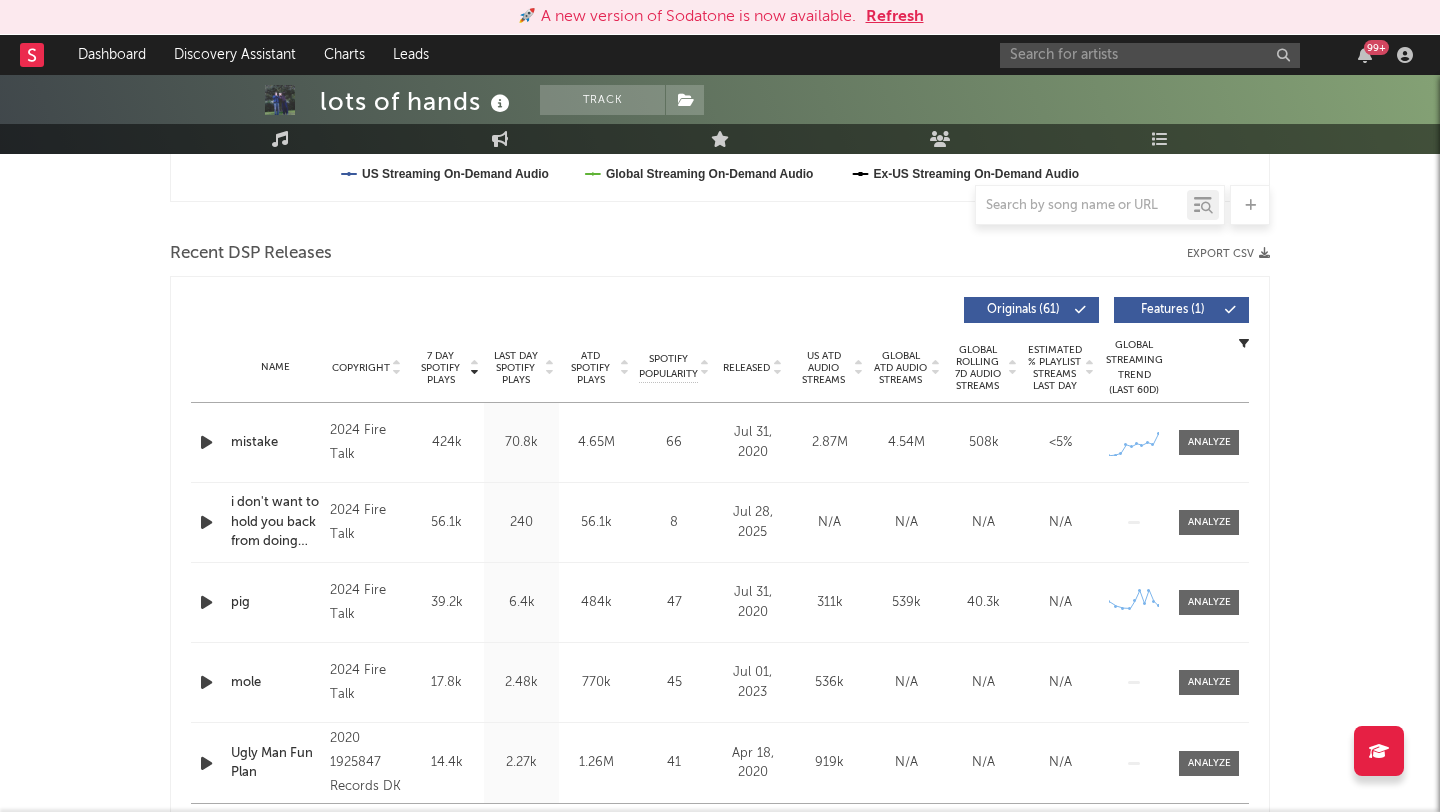 click at bounding box center (206, 442) 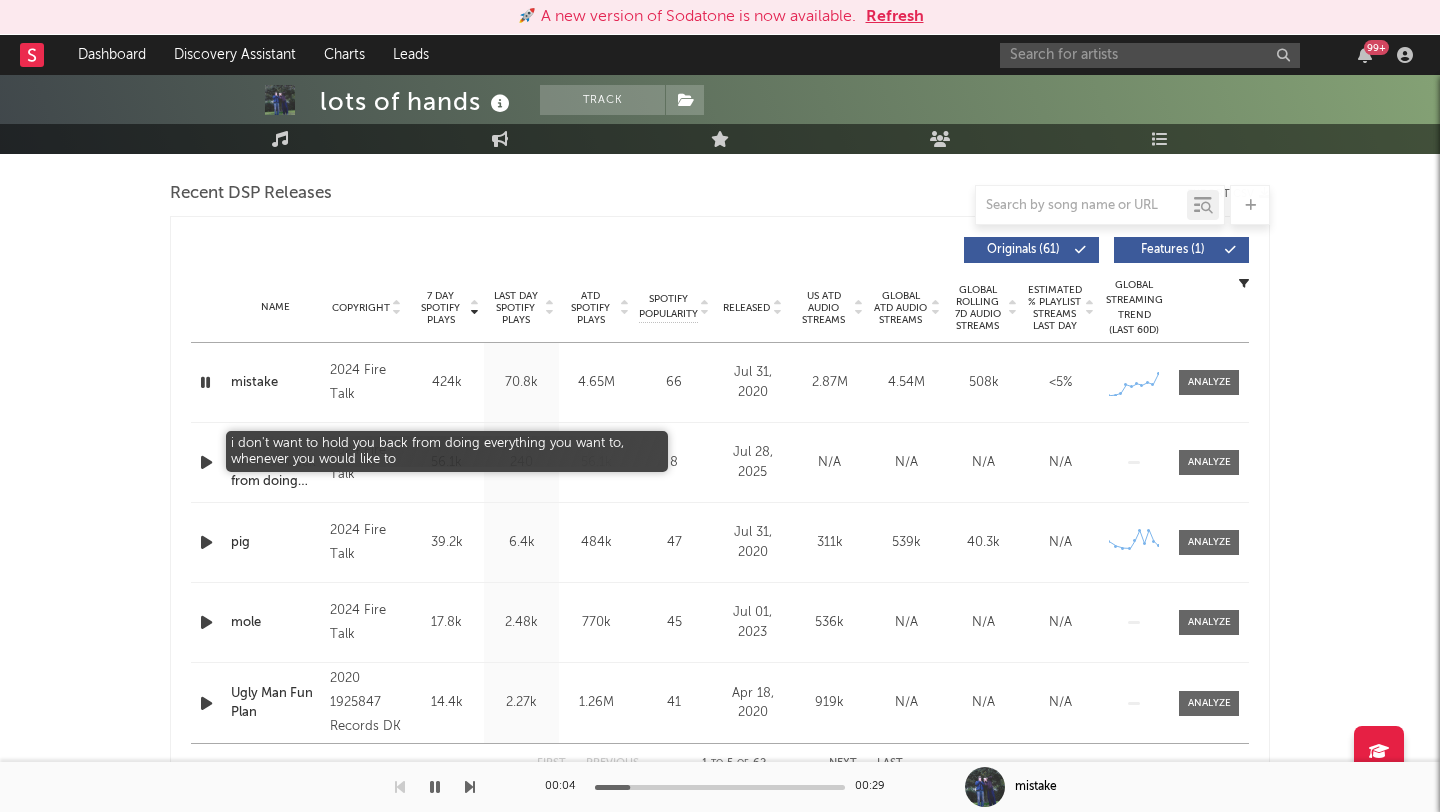 scroll, scrollTop: 702, scrollLeft: 0, axis: vertical 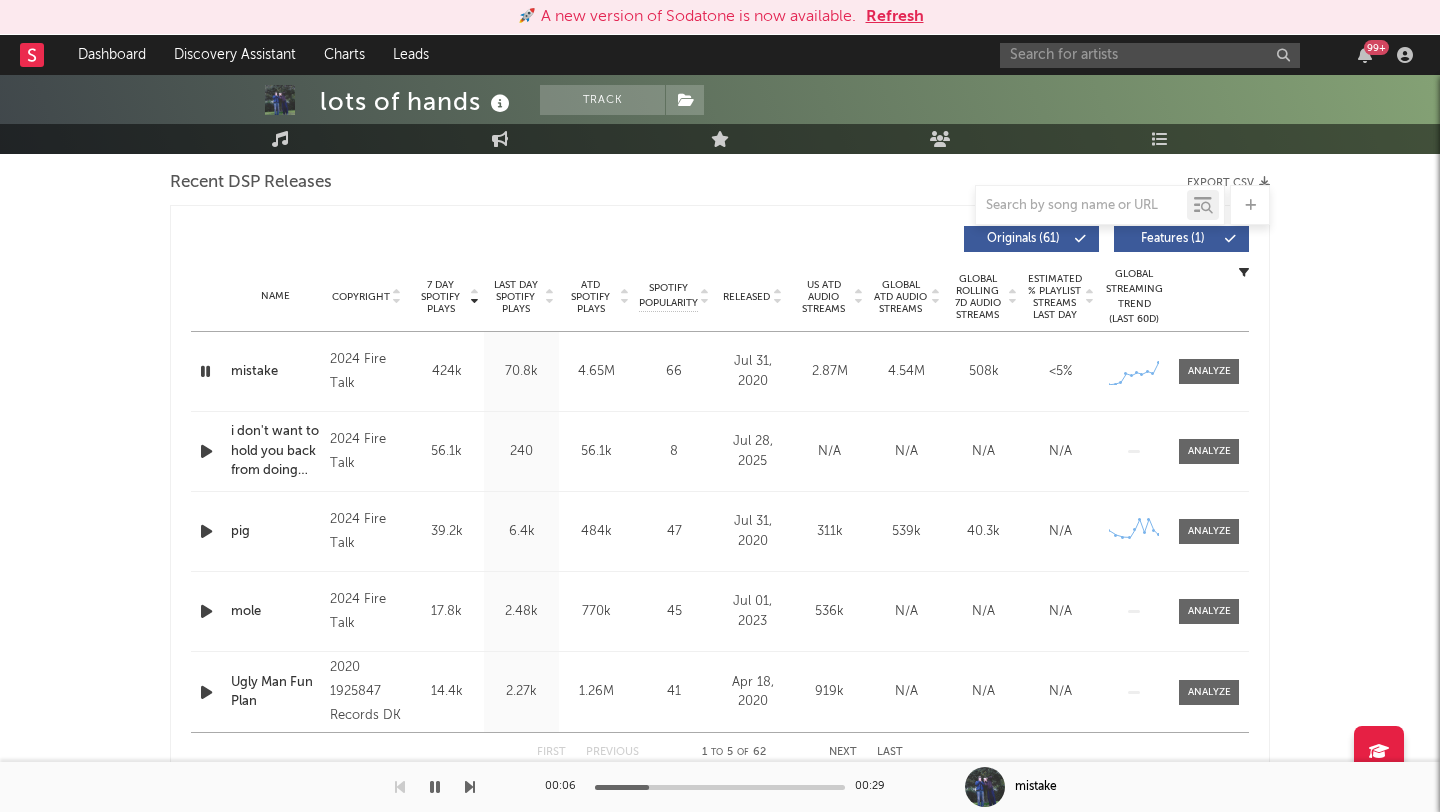 click at bounding box center (205, 371) 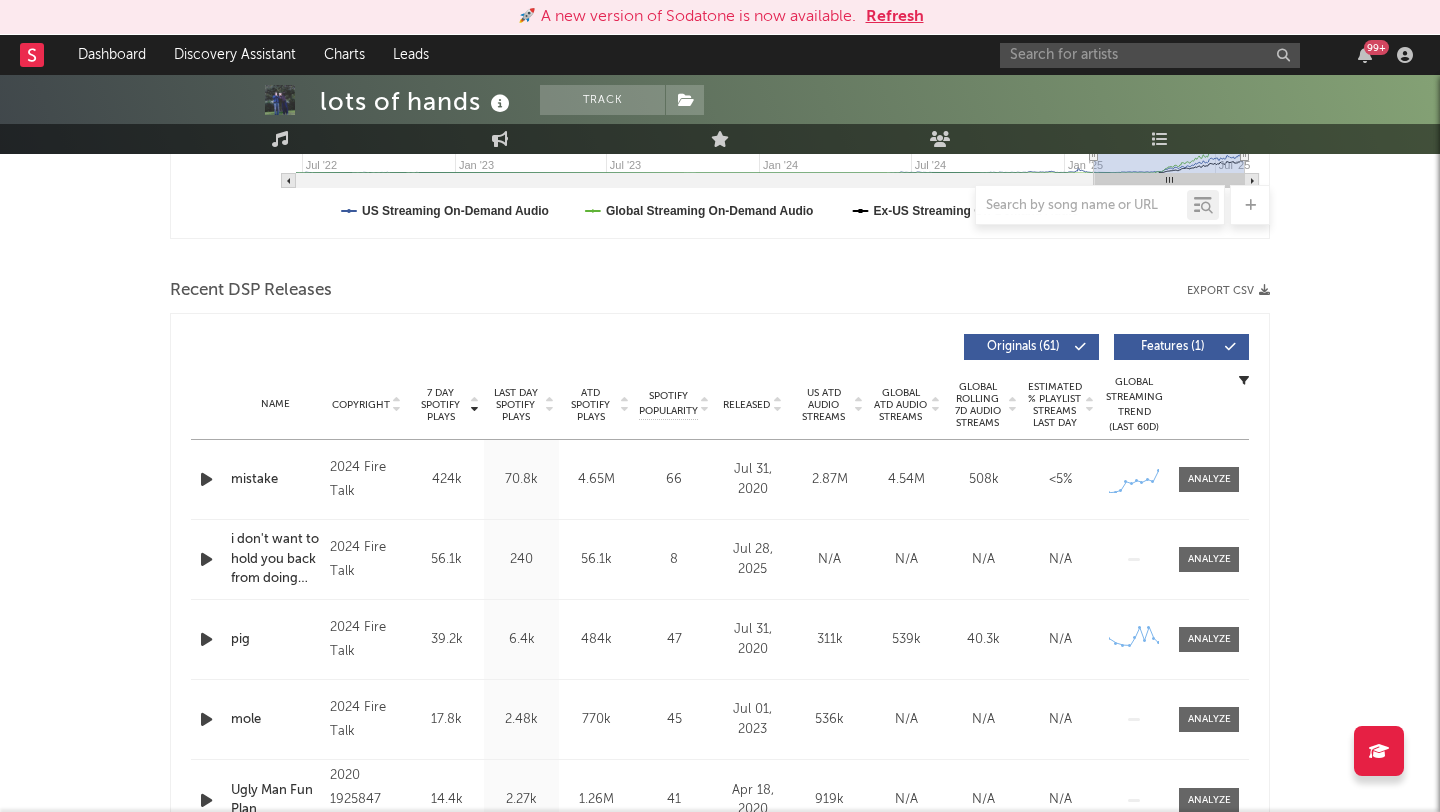 scroll, scrollTop: 629, scrollLeft: 0, axis: vertical 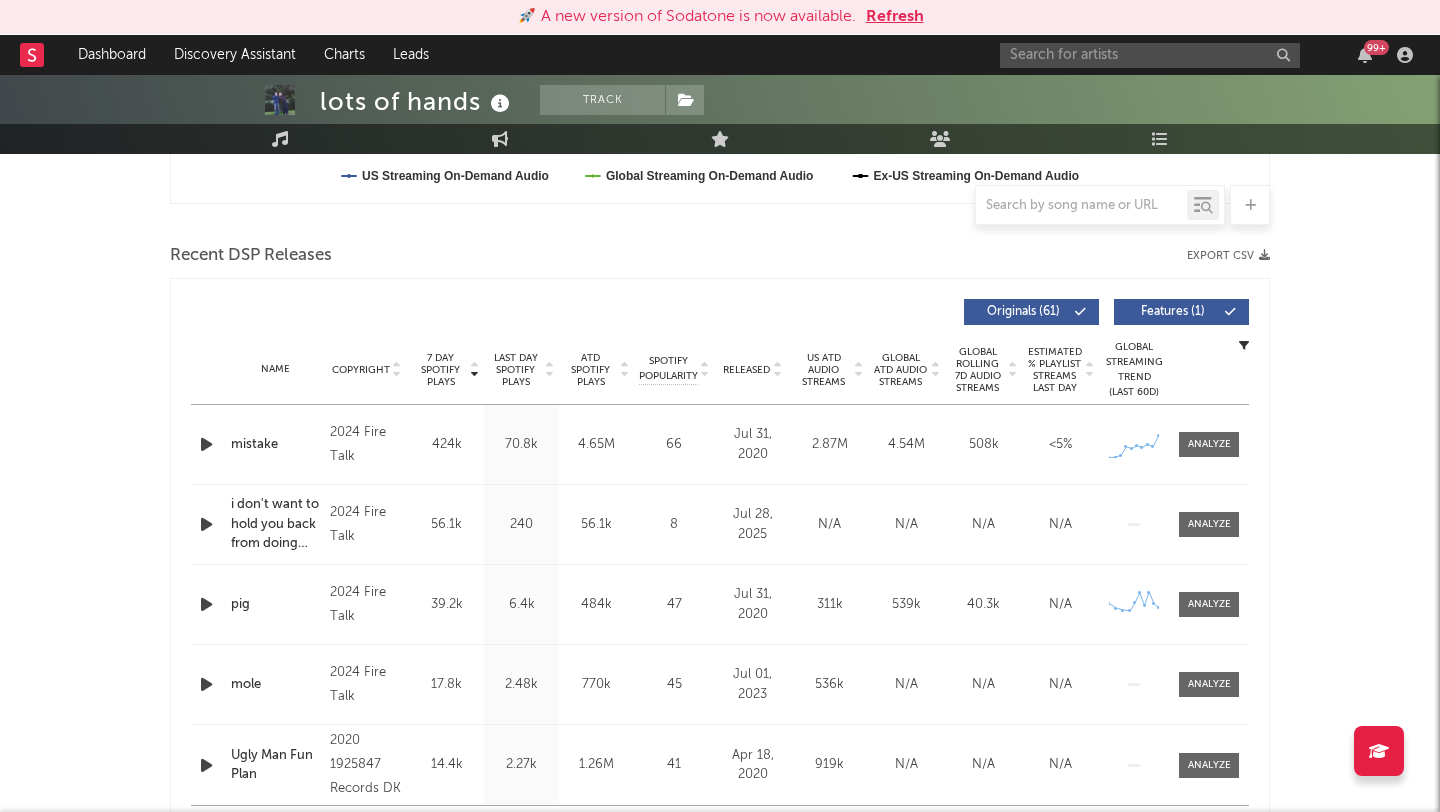 click on "Released" at bounding box center (746, 370) 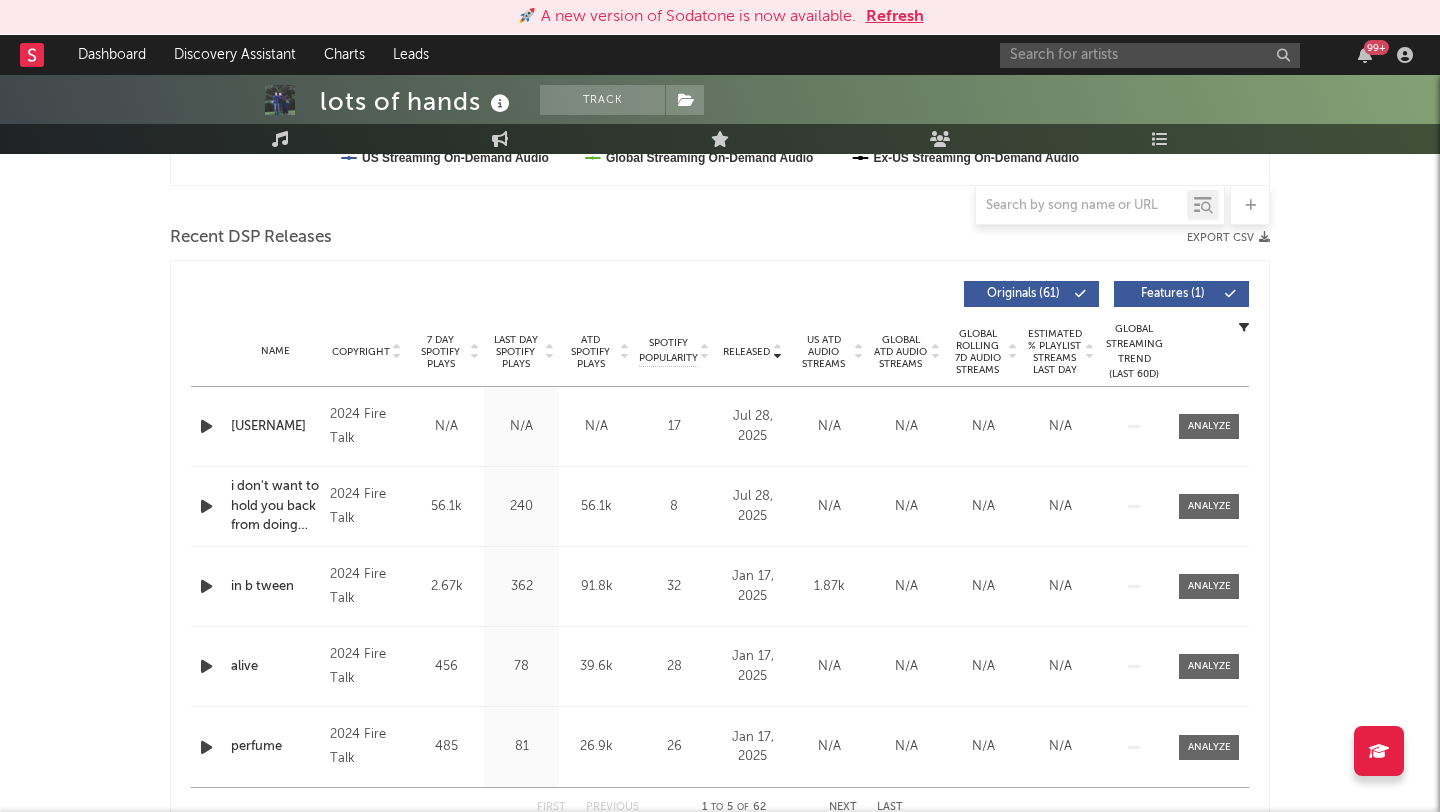 scroll, scrollTop: 648, scrollLeft: 0, axis: vertical 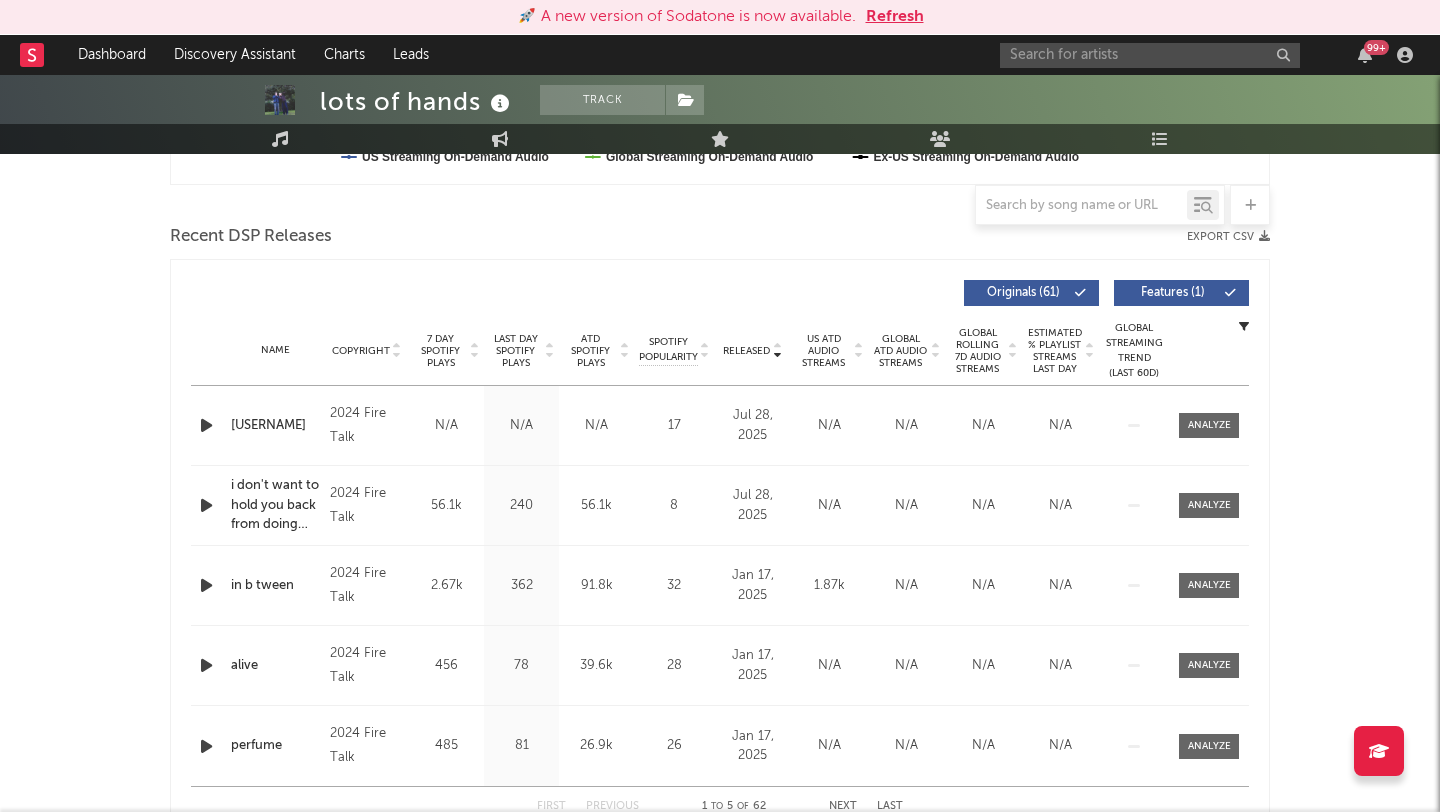 click on "Name i don't want to hold you back from doing everything you want to, whenever you would like to Copyright 2024 Fire Talk Label Fire Talk Album Names mistake (deluxe edition) Composer Names Kenneth James Bewick 7 Day Spotify Plays 56.1k Last Day Spotify Plays 240 ATD Spotify Plays 56.1k Spotify Popularity 8 Total US Streams 27.2k Total US SES 199 Total UK Streams N/A Total UK Audio Streams N/A UK Weekly Streams N/A UK Weekly Audio Streams N/A Released Jul 28, 2025 US ATD Audio Streams N/A US Rolling 7D Audio Streams N/A US Rolling WoW % Chg N/A Global ATD Audio Streams N/A Global Rolling 7D Audio Streams N/A Global Rolling WoW % Chg N/A Estimated % Playlist Streams Last Day N/A Global Streaming Trend (Last 60D) Ex-US Streaming Trend (Last 60D) US Streaming Trend (Last 60D) Global Latest Day Audio Streams N/A US Latest Day Audio Streams N/A" at bounding box center [720, 505] 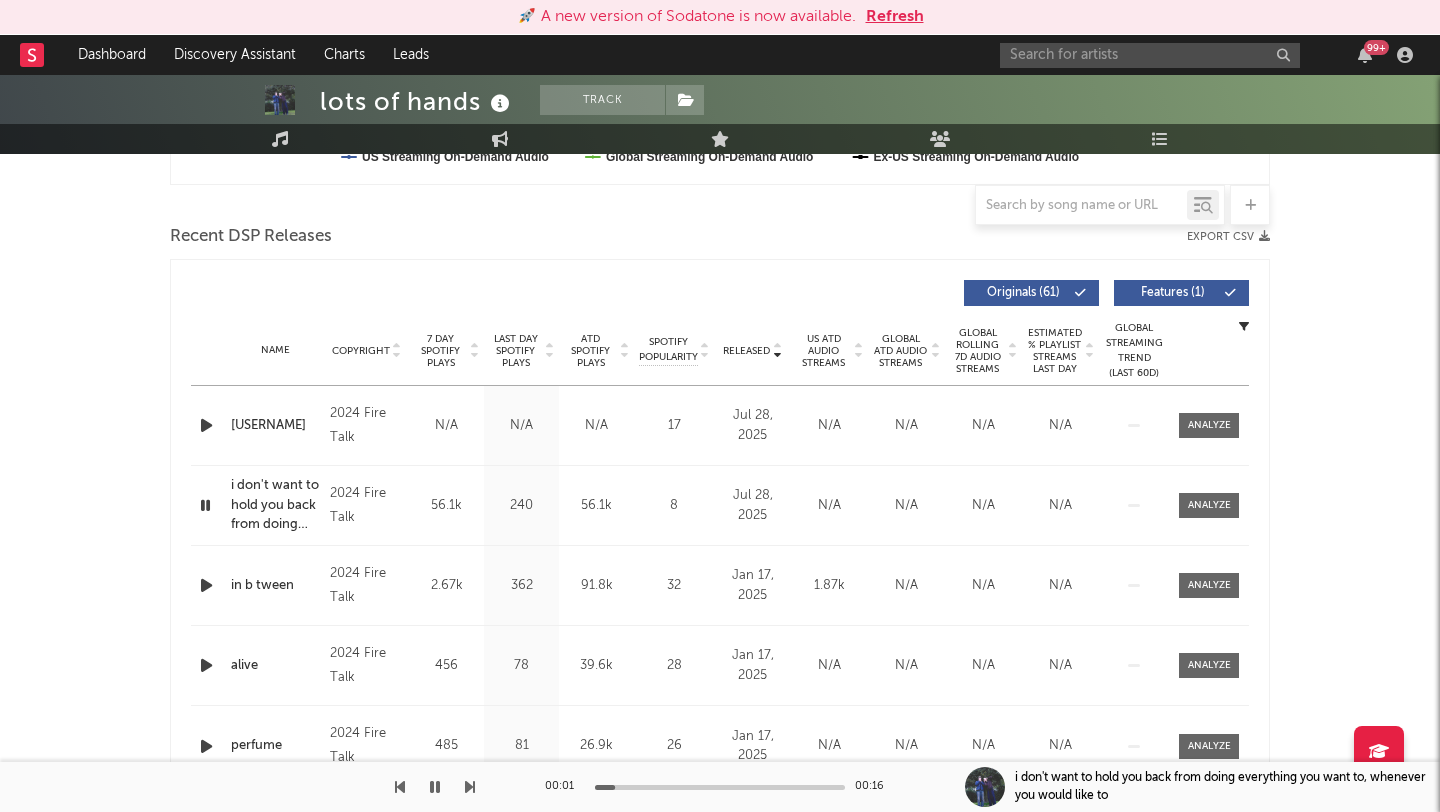 click at bounding box center [720, 787] 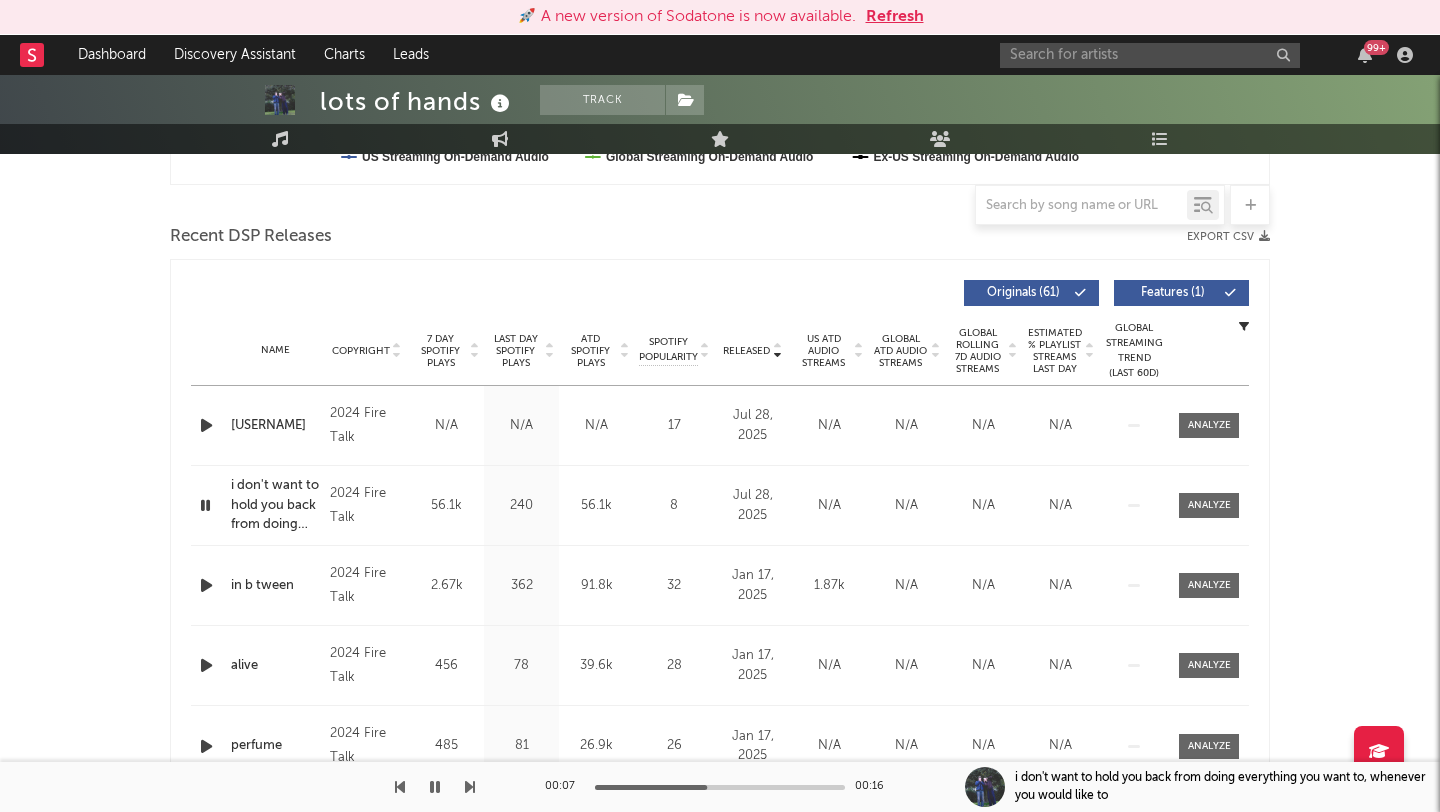 click on "00:07 00:16" at bounding box center [720, 787] 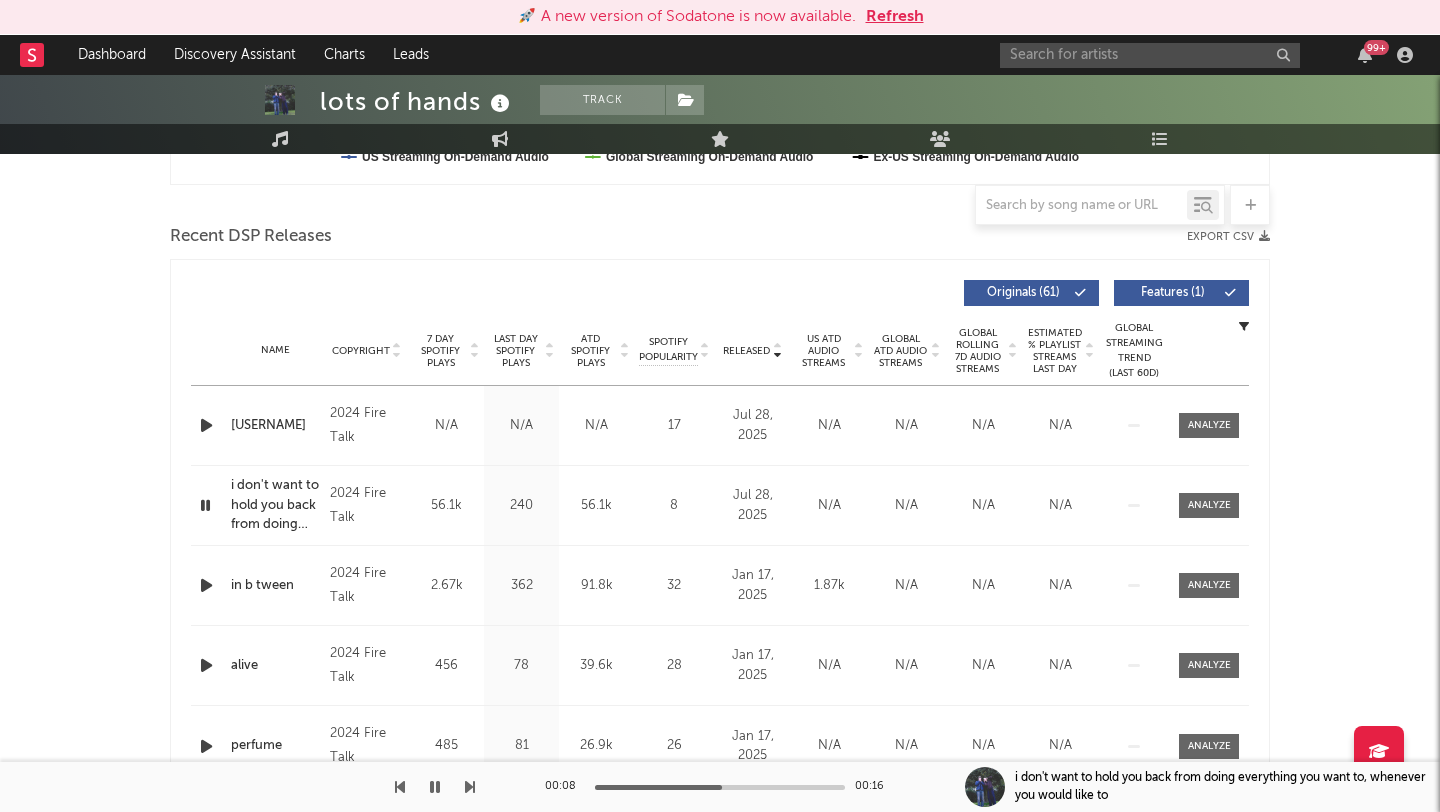 click at bounding box center [720, 787] 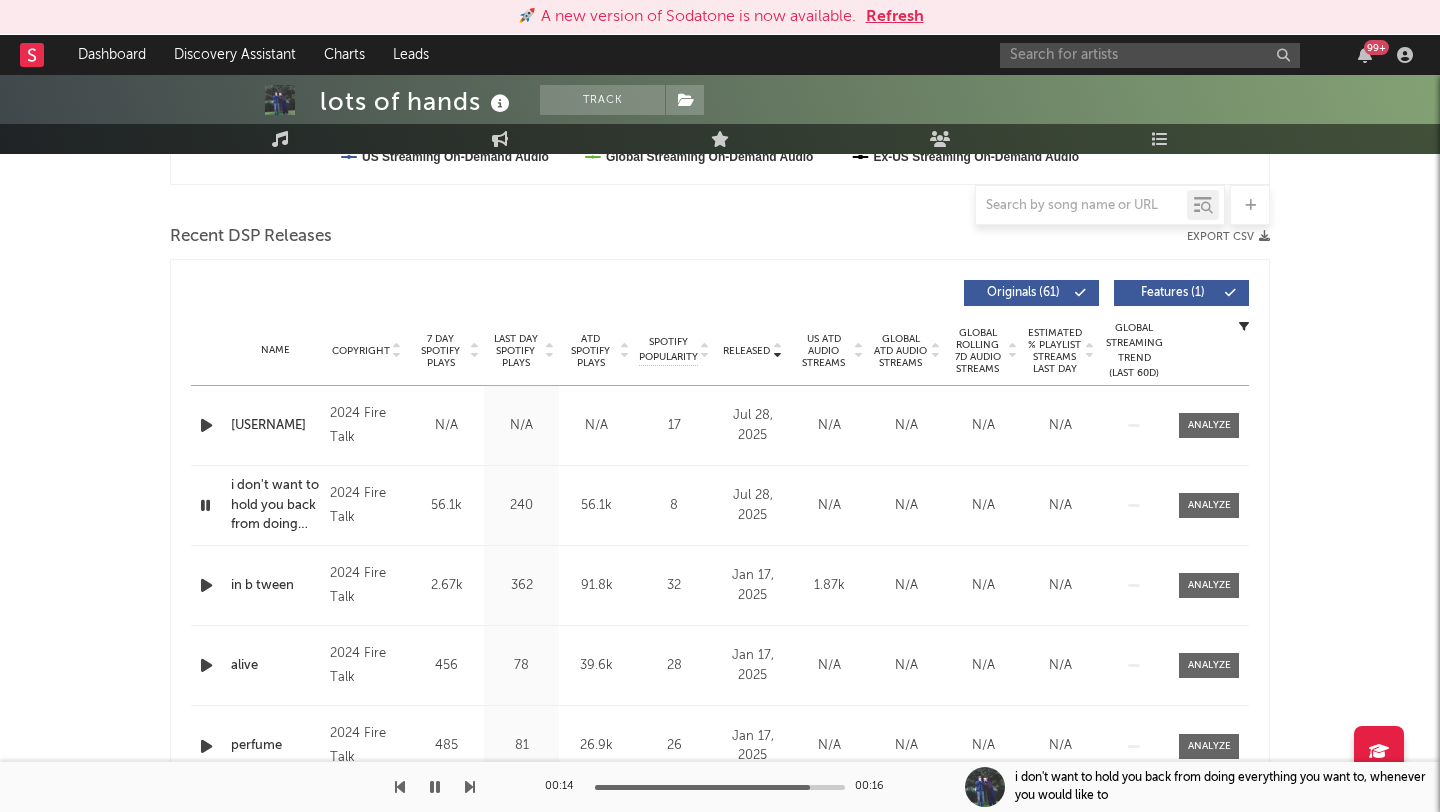 click on "7 Day Spotify Plays" at bounding box center (440, 351) 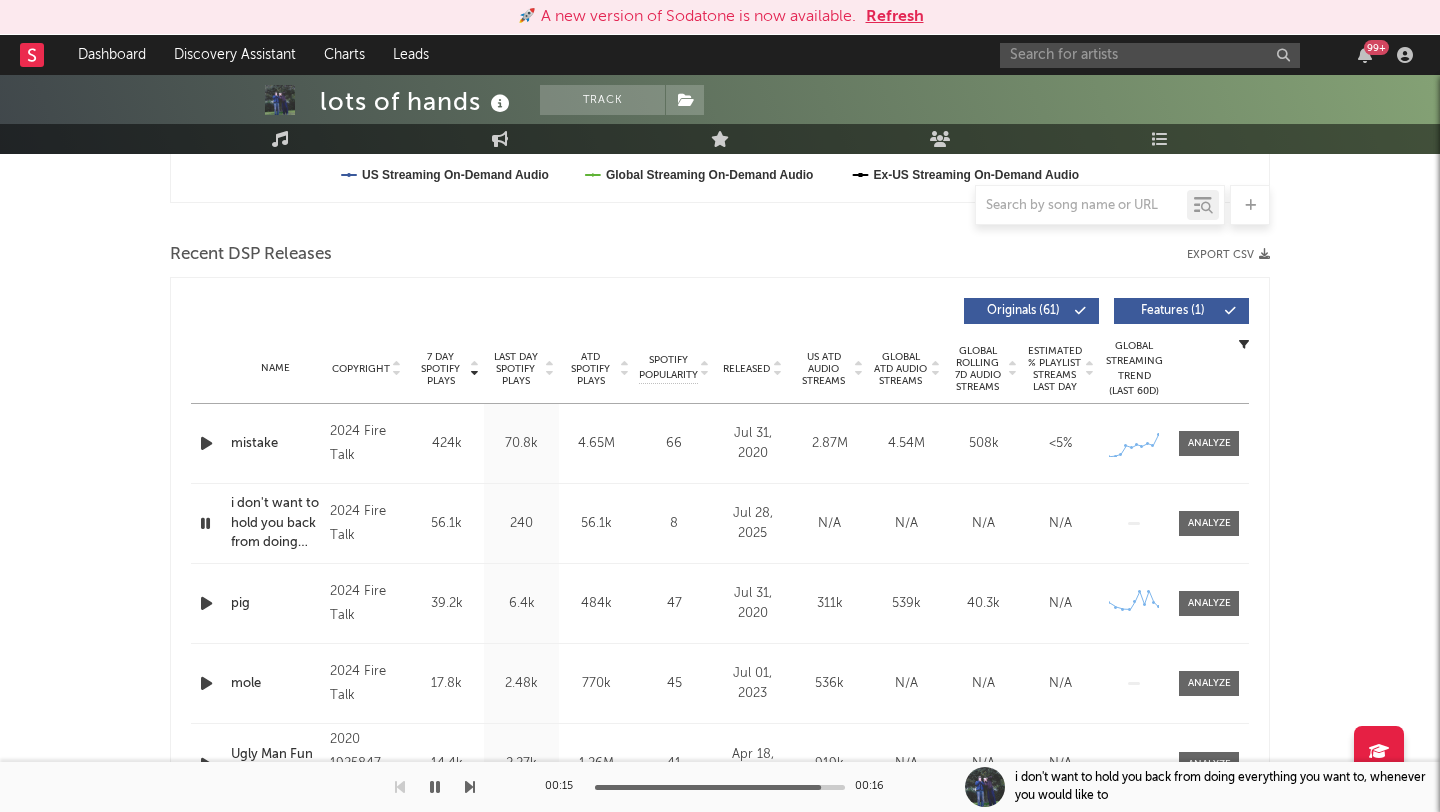 scroll, scrollTop: 629, scrollLeft: 0, axis: vertical 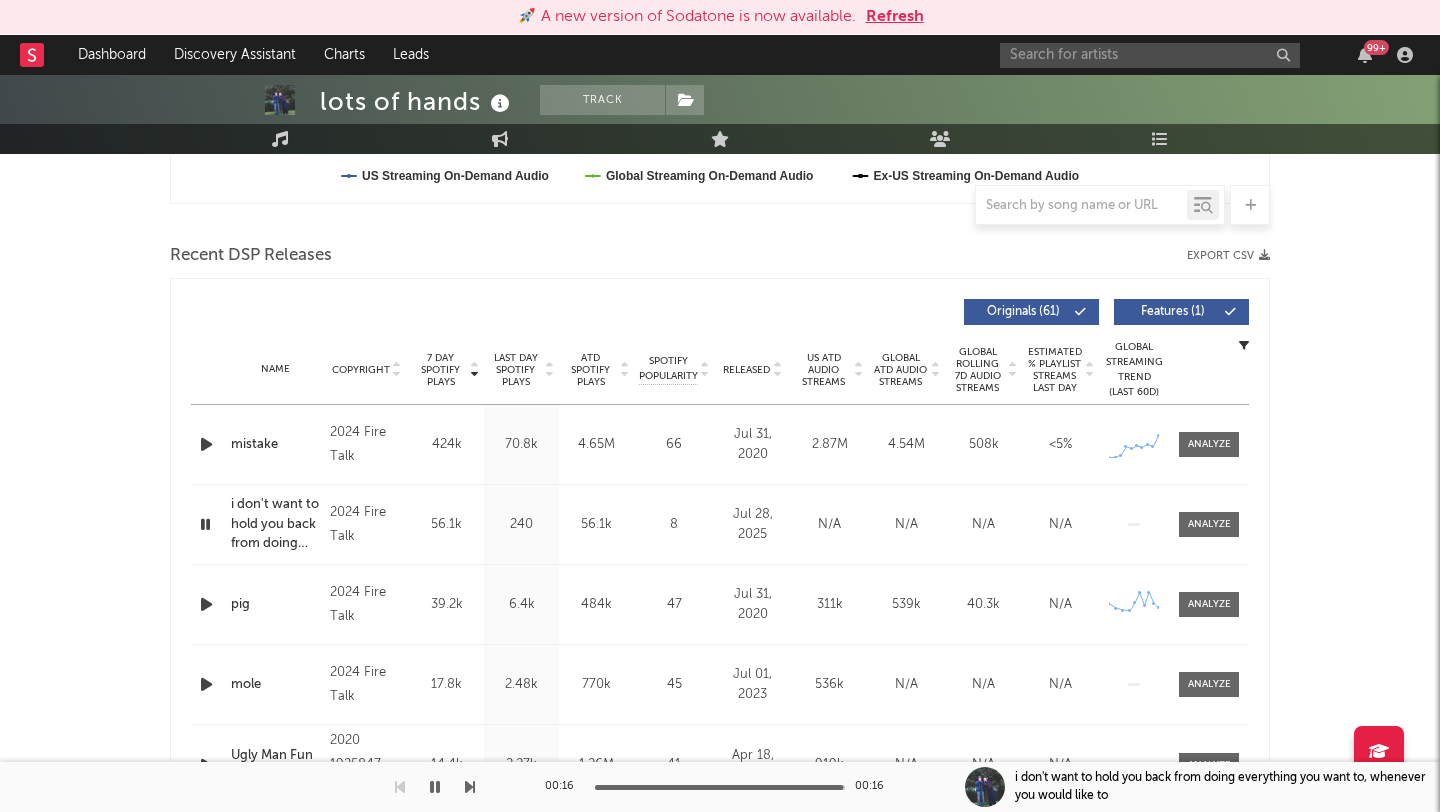 click at bounding box center (205, 524) 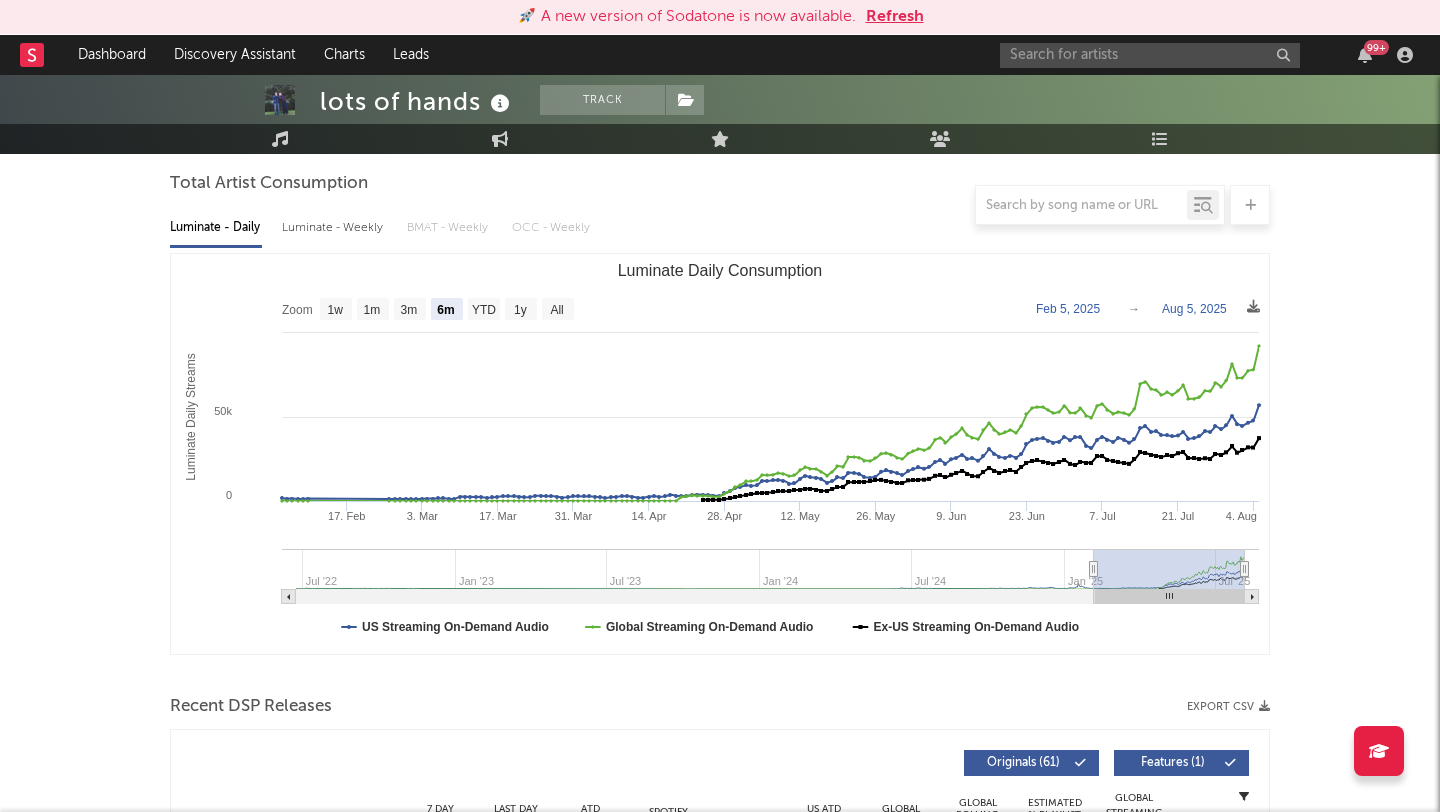 scroll, scrollTop: 0, scrollLeft: 0, axis: both 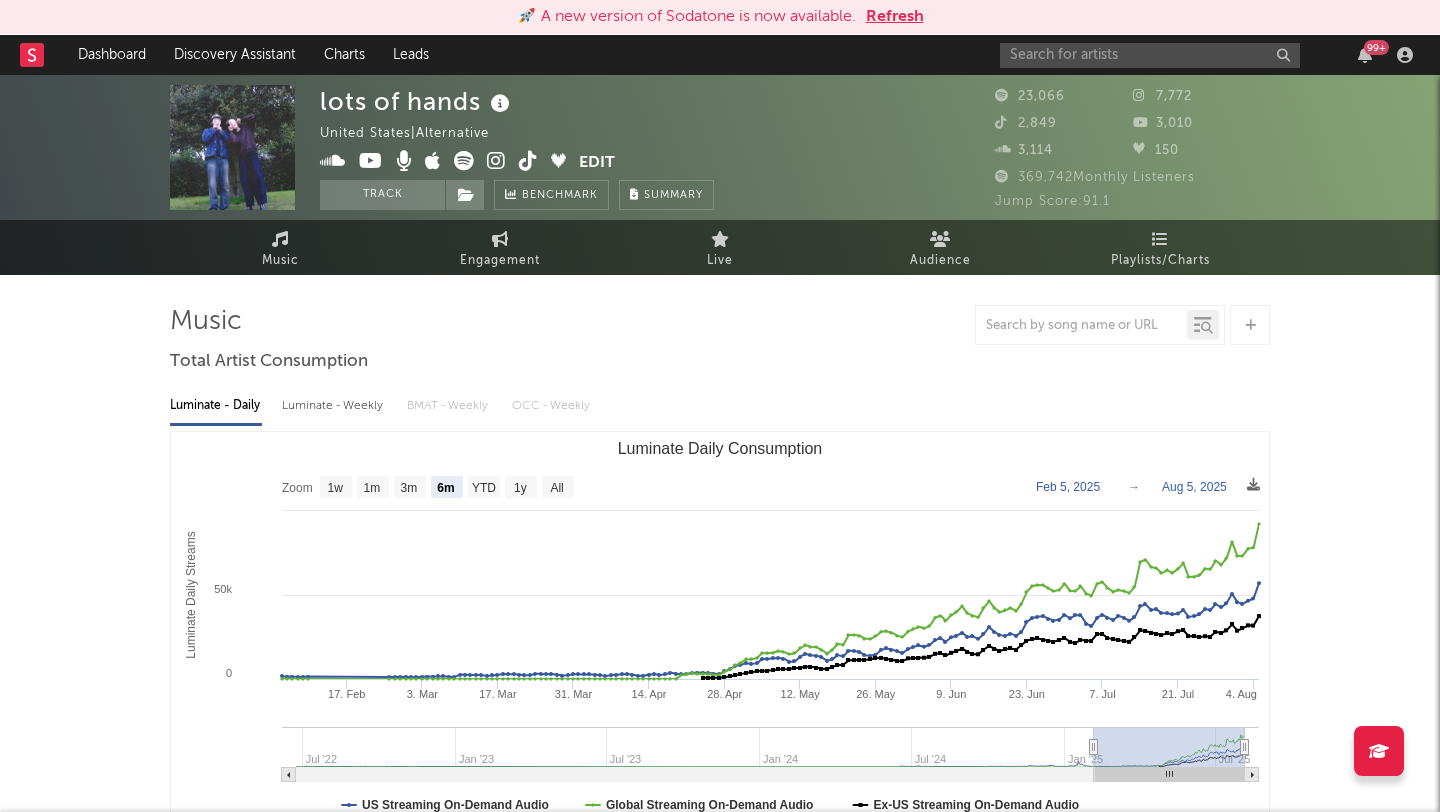 click at bounding box center (528, 161) 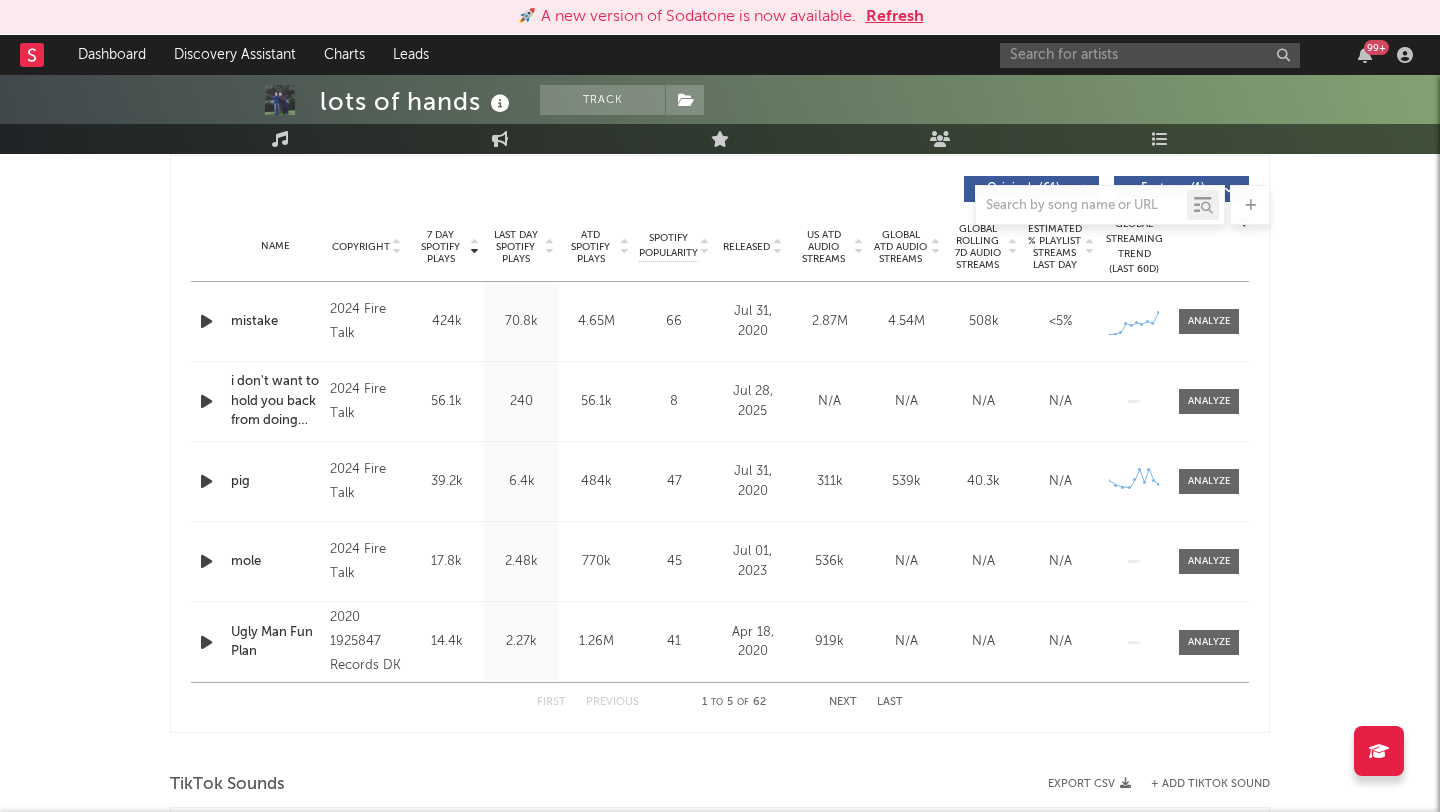 scroll, scrollTop: 767, scrollLeft: 0, axis: vertical 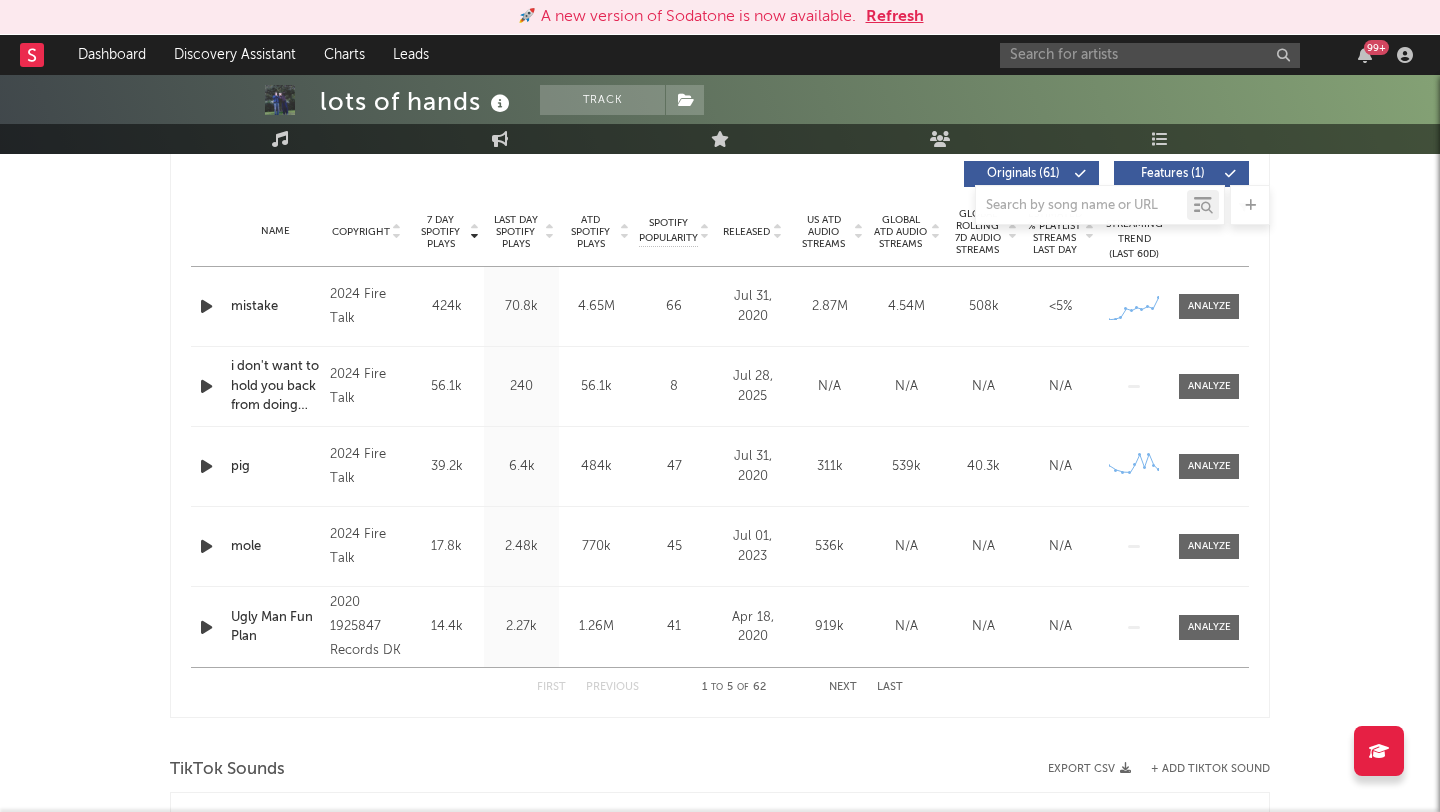 click on "Next" at bounding box center (843, 687) 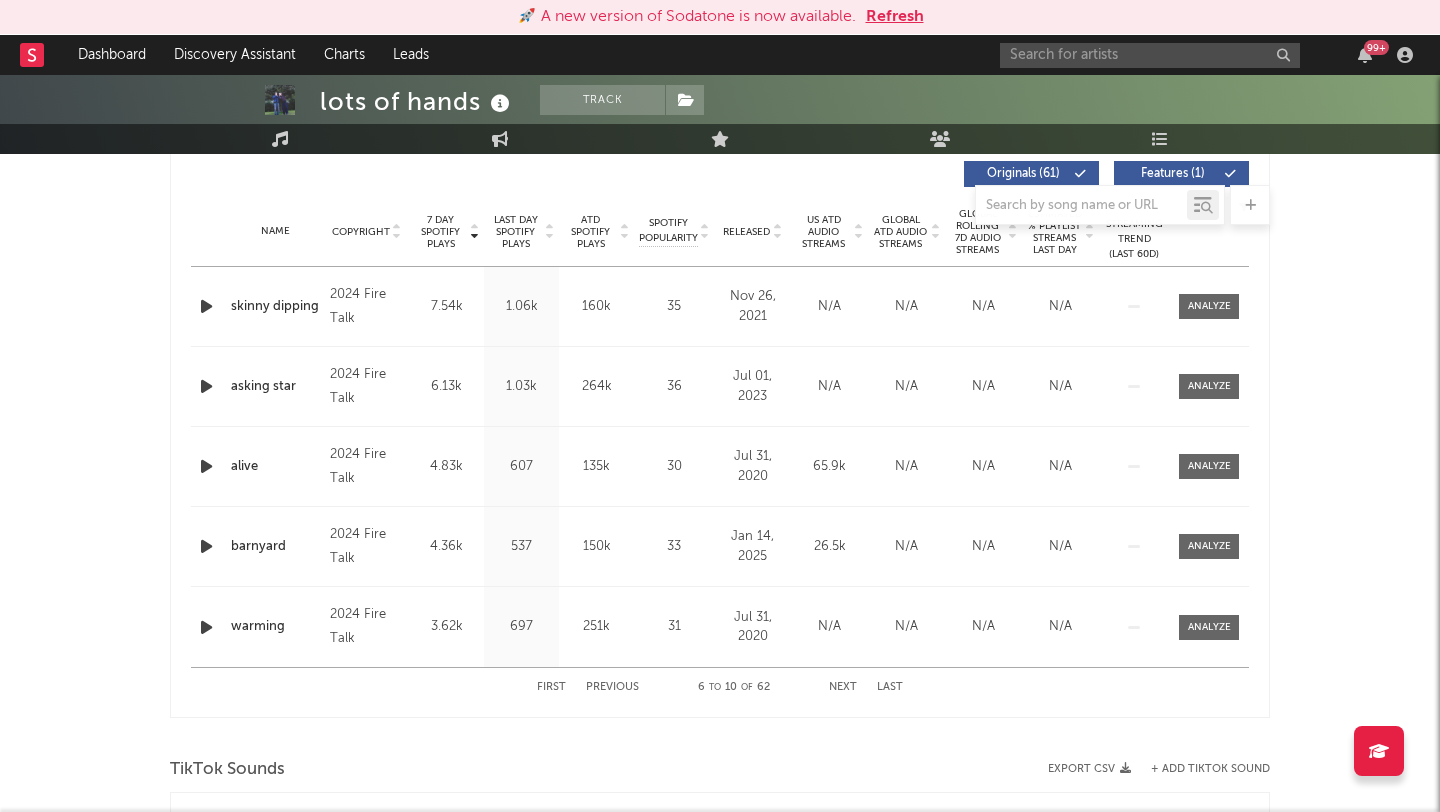 click on "Next" at bounding box center (843, 687) 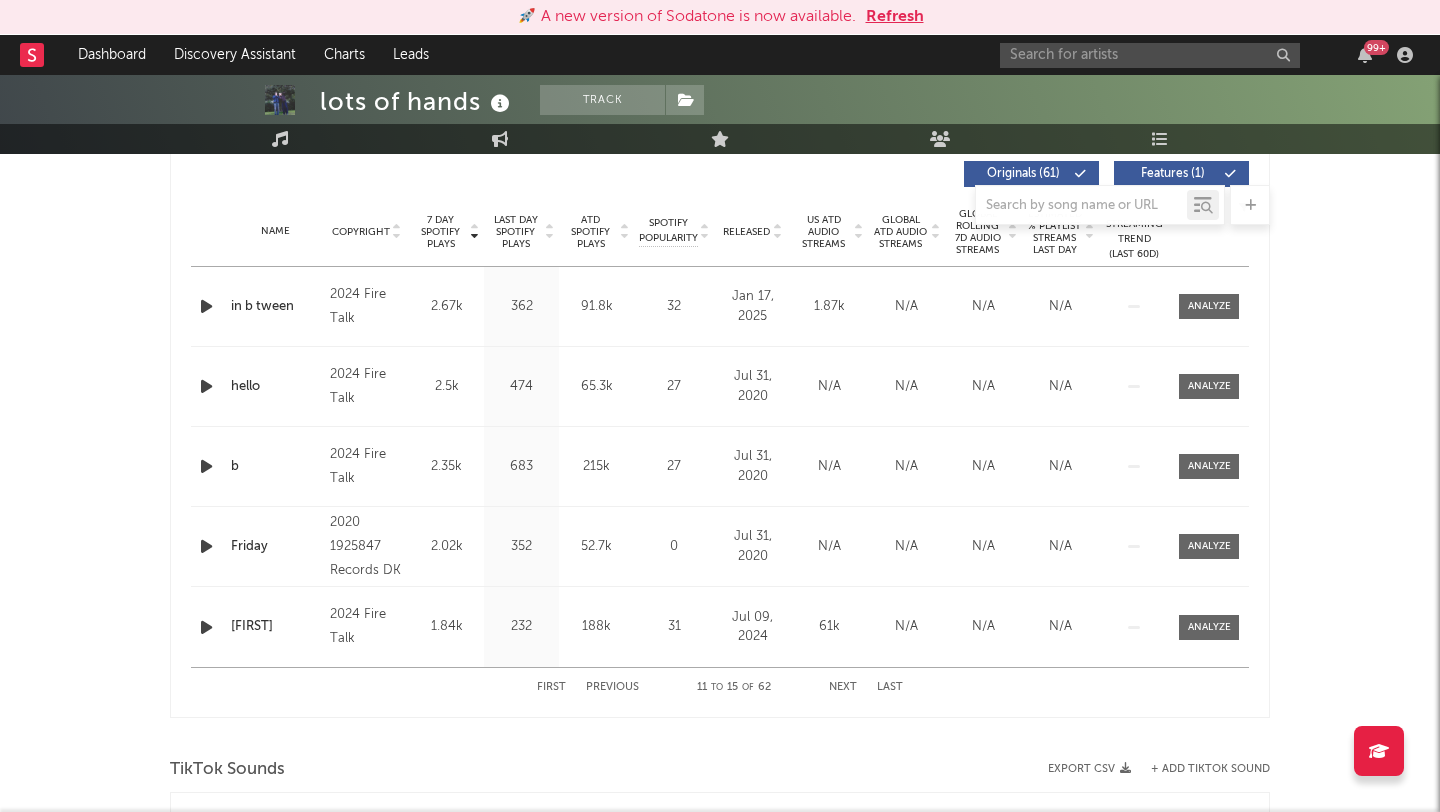 click on "Next" at bounding box center (843, 687) 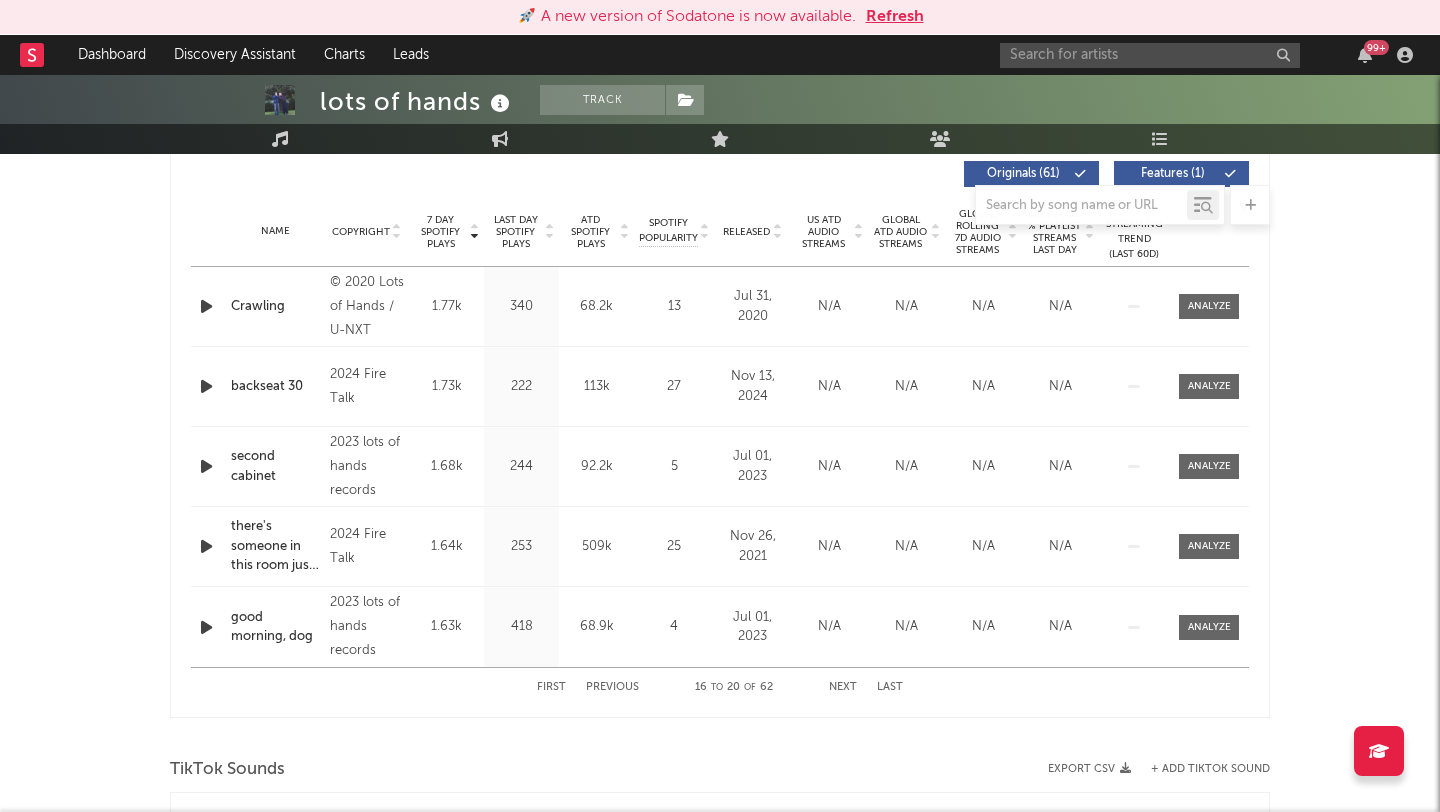 click on "Next" at bounding box center (843, 687) 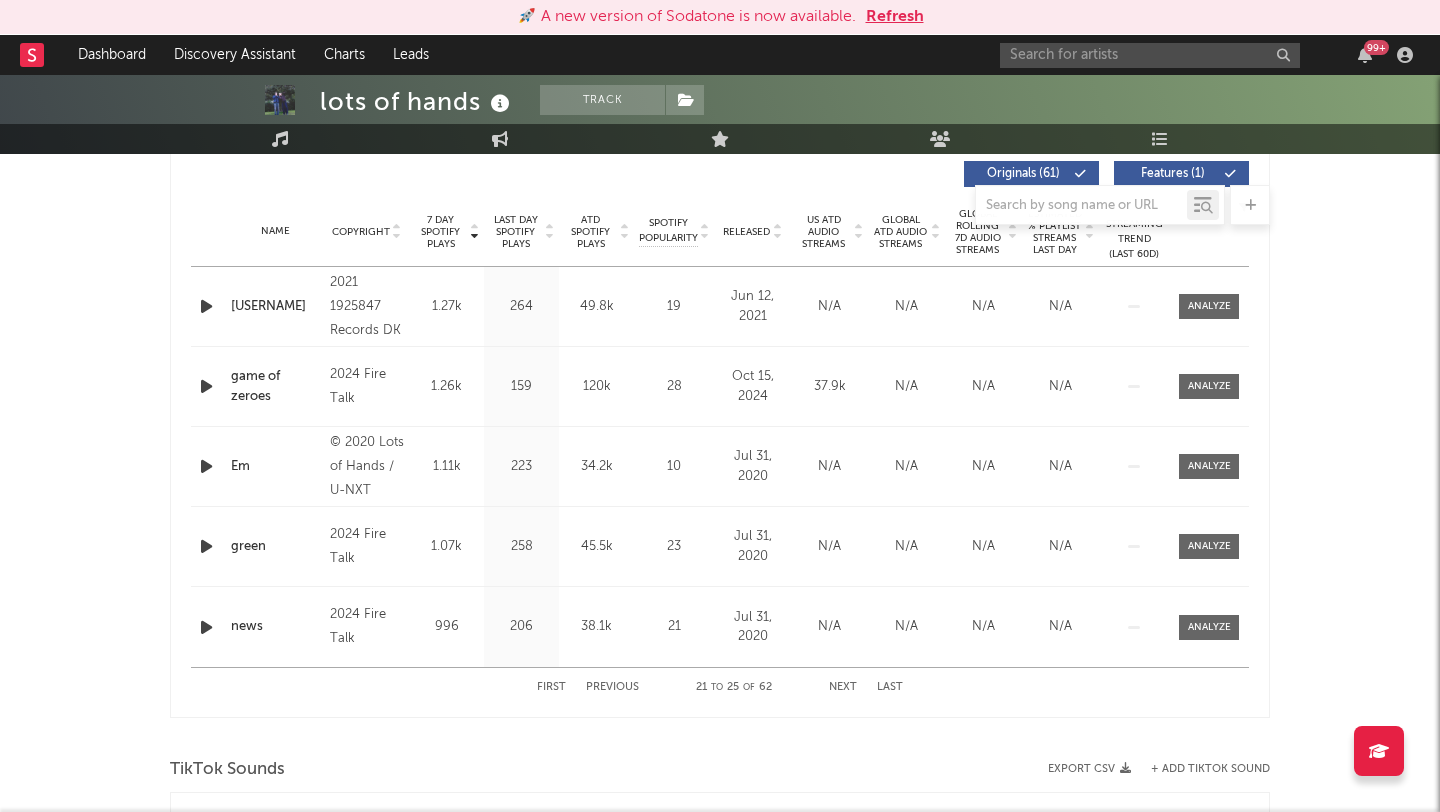 click on "Next" at bounding box center (843, 687) 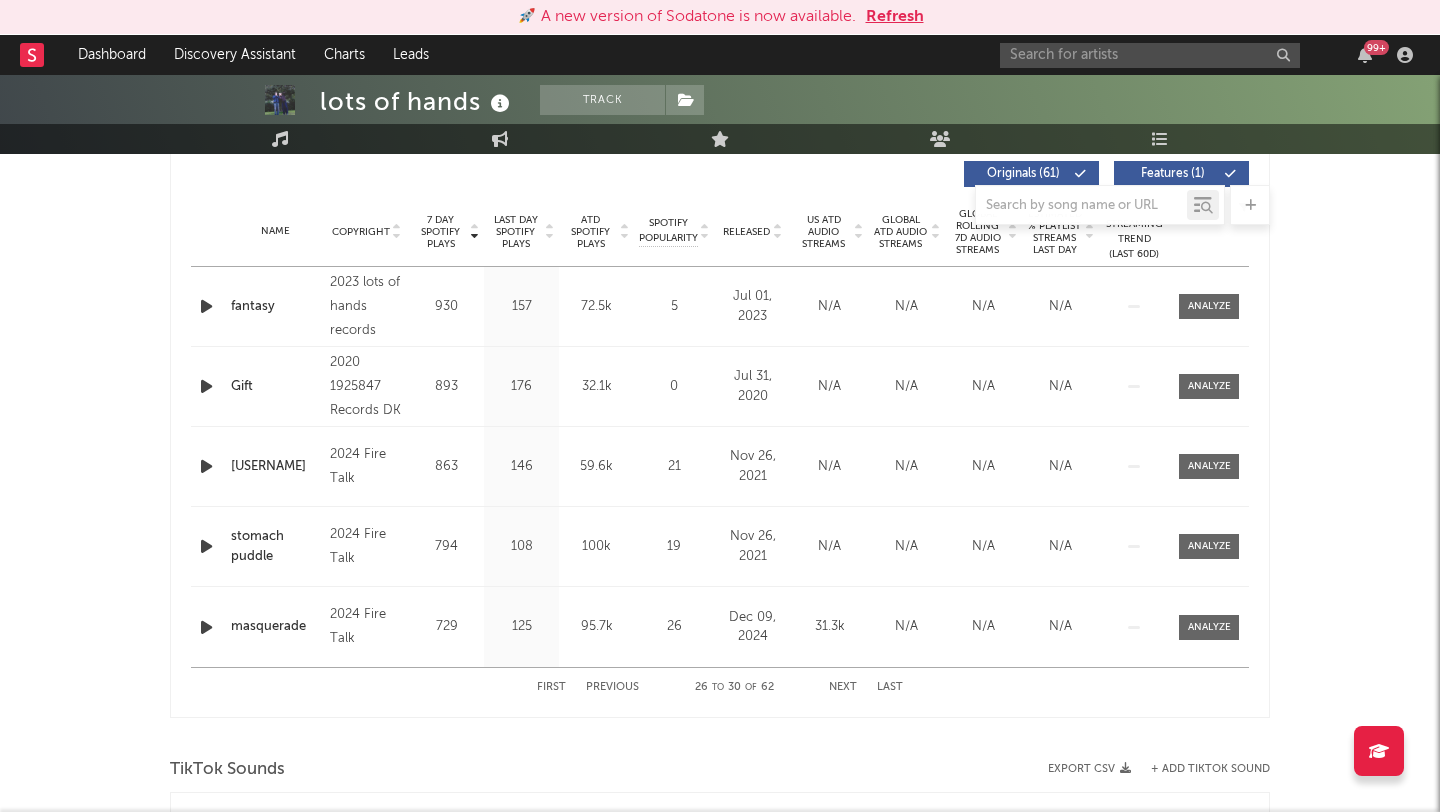drag, startPoint x: 543, startPoint y: 686, endPoint x: 485, endPoint y: 456, distance: 237.20033 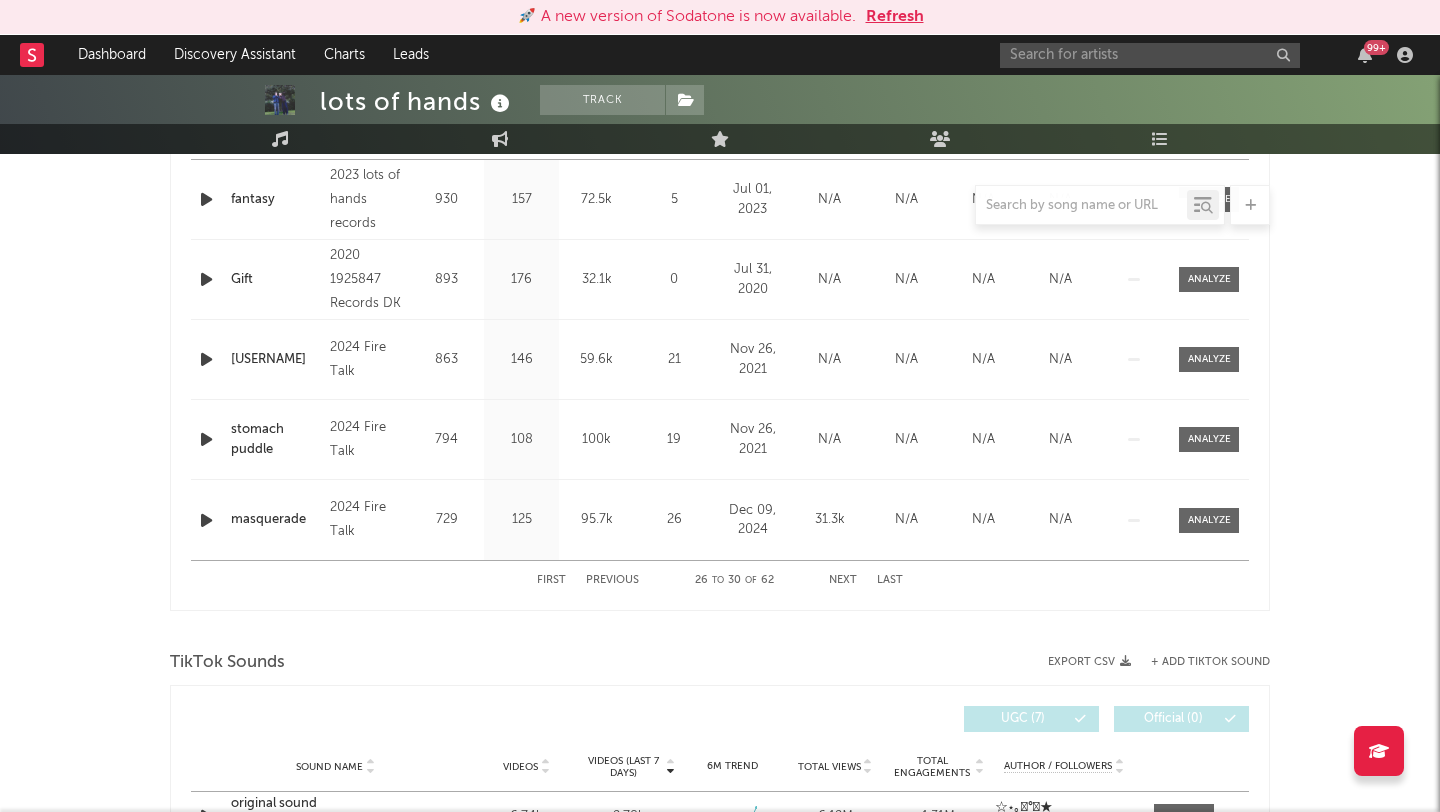 scroll, scrollTop: 884, scrollLeft: 0, axis: vertical 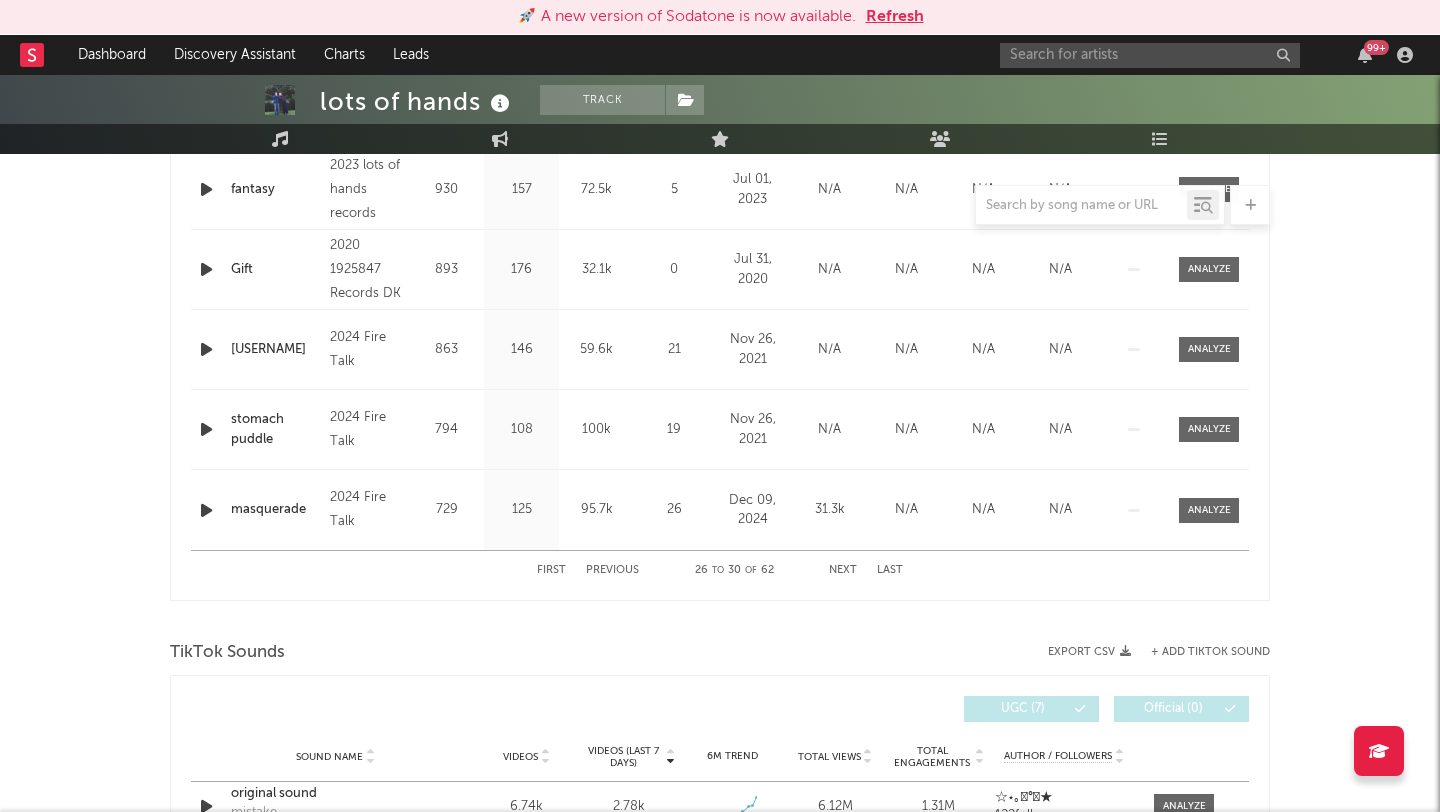 click on "First" at bounding box center [551, 570] 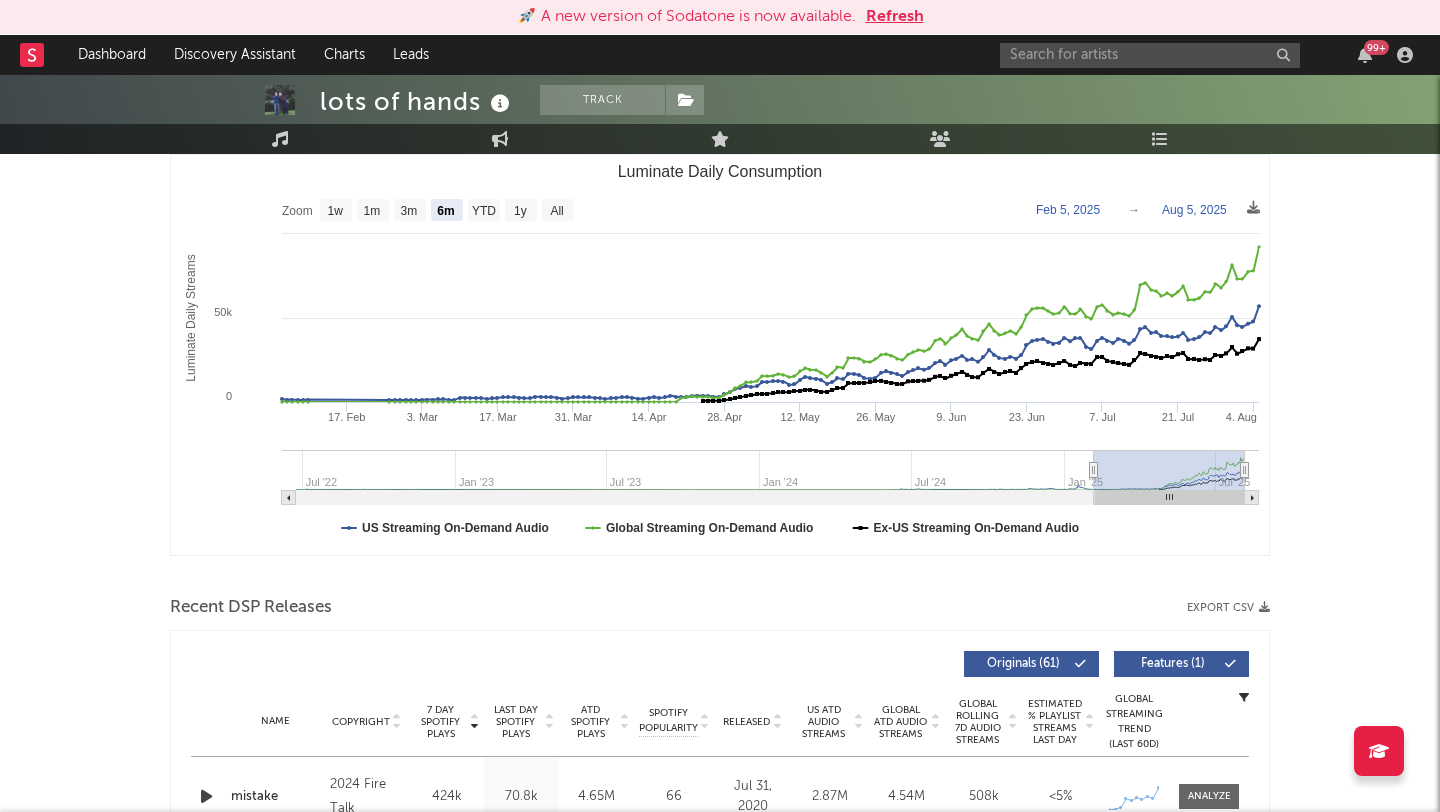scroll, scrollTop: 0, scrollLeft: 0, axis: both 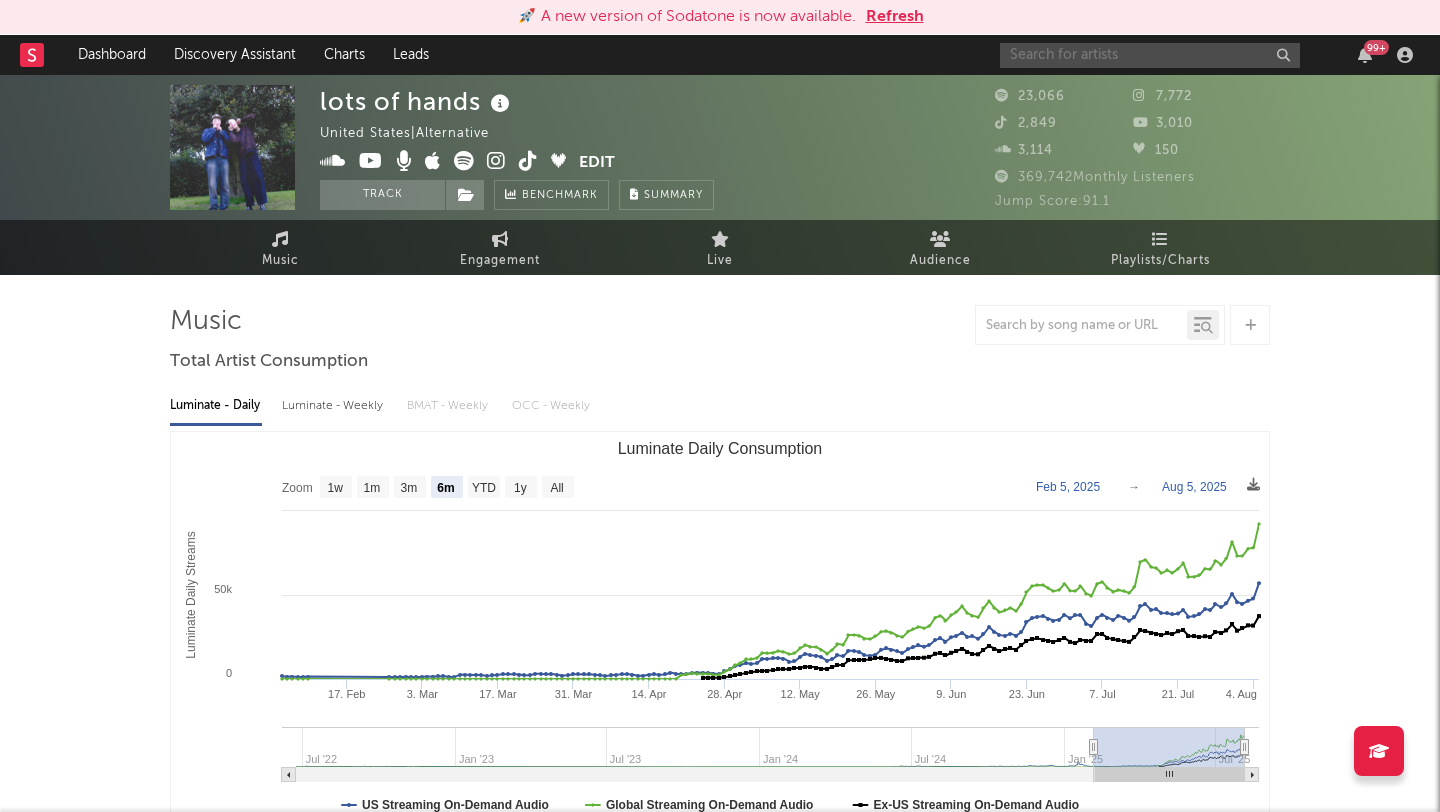 click at bounding box center [1150, 55] 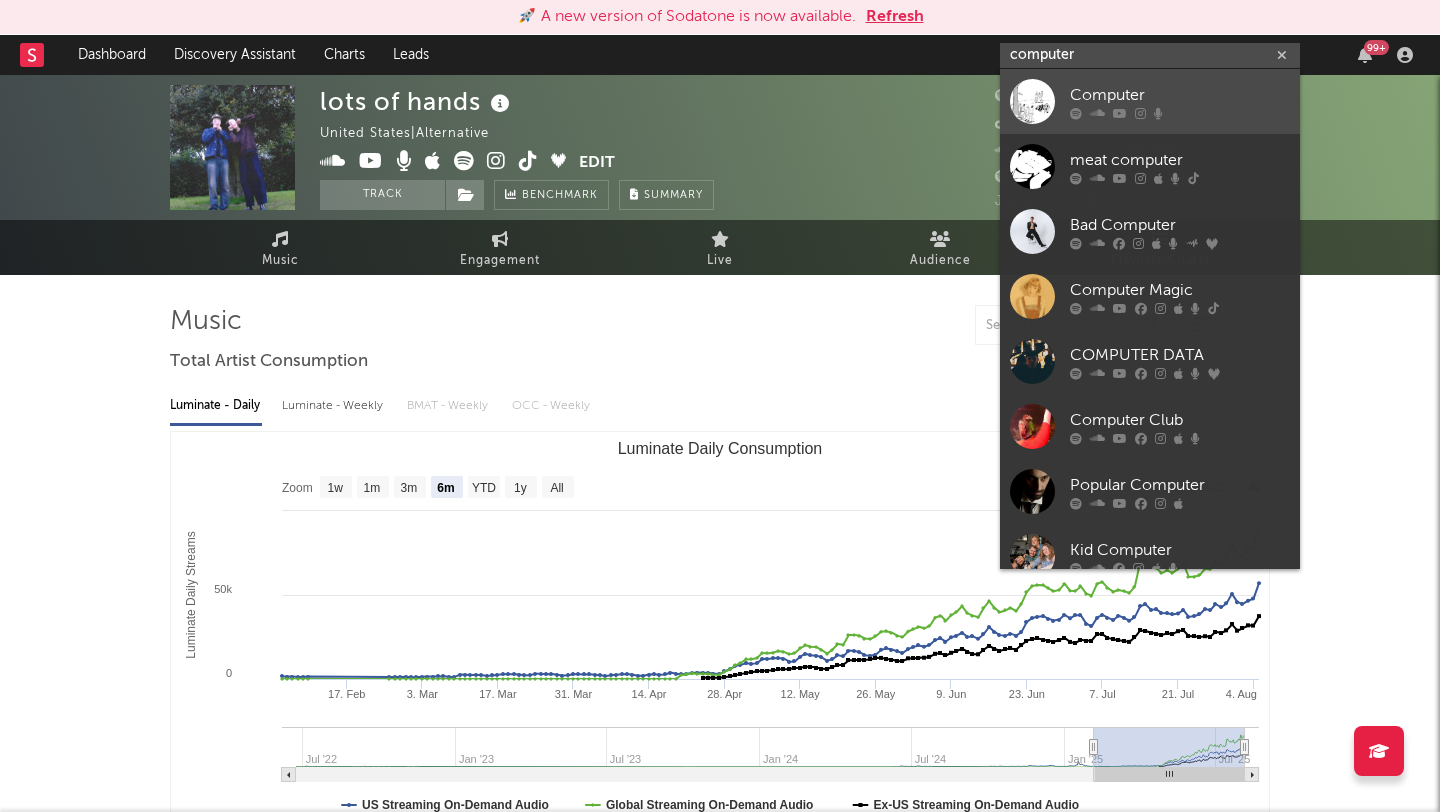 type on "computer" 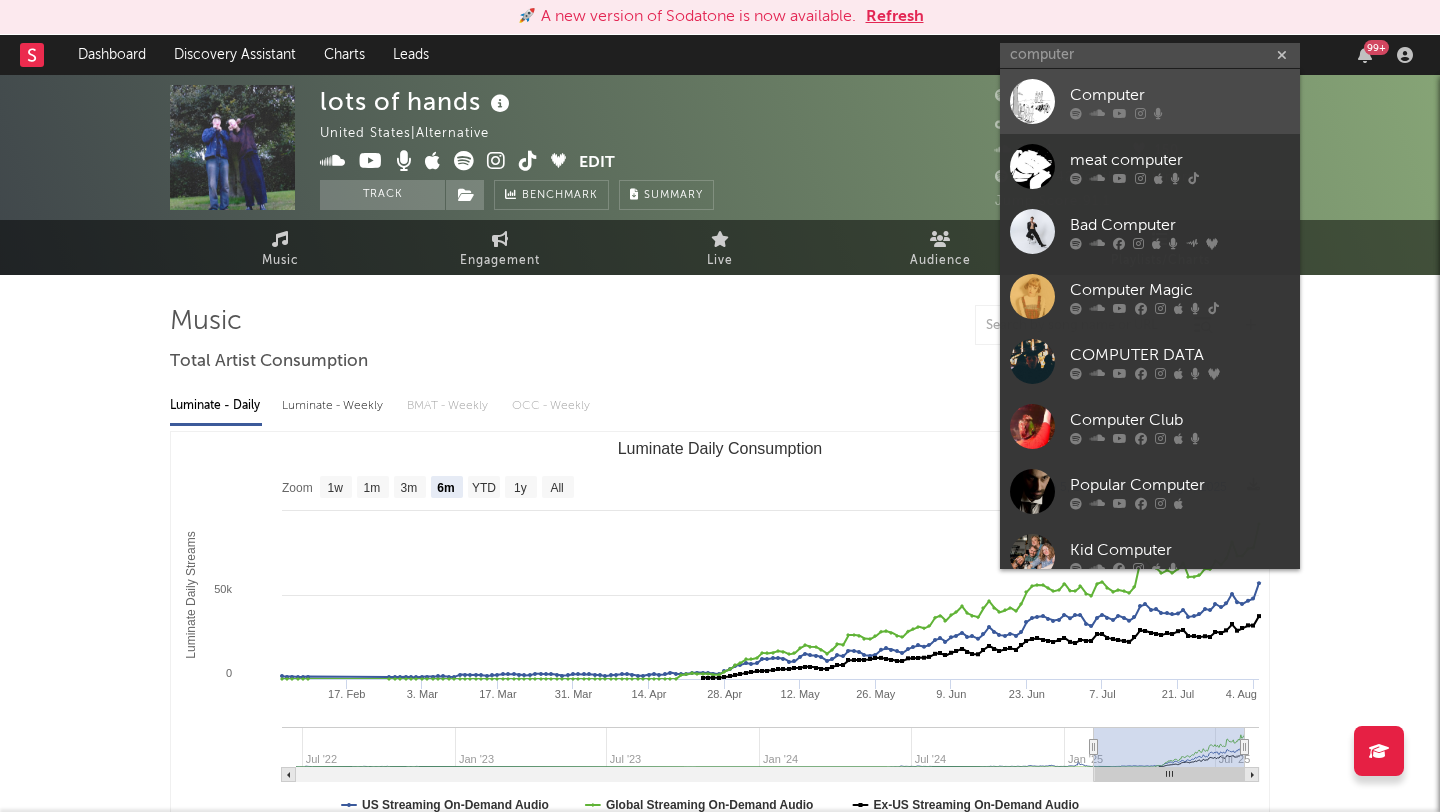 click at bounding box center [1032, 101] 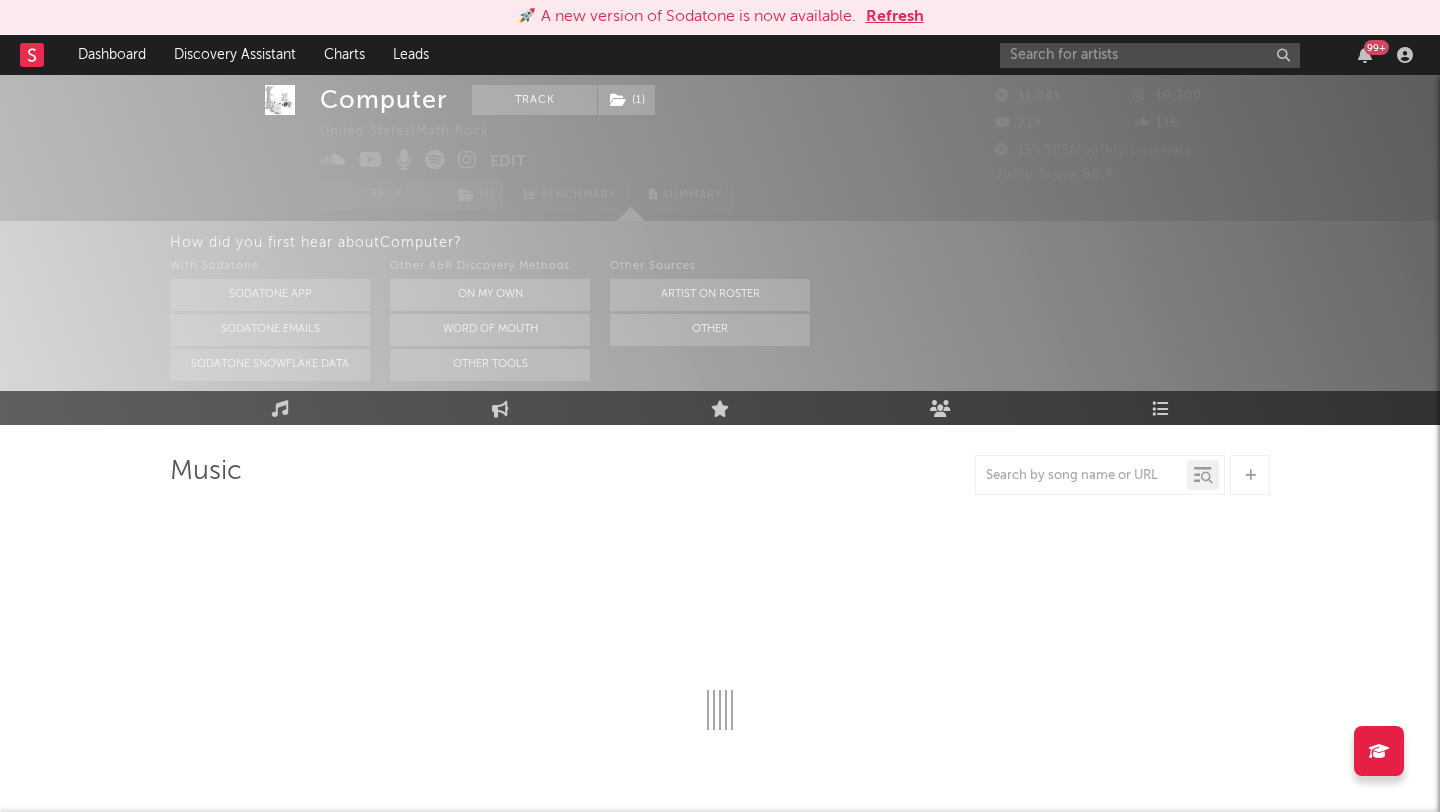 scroll, scrollTop: 50, scrollLeft: 0, axis: vertical 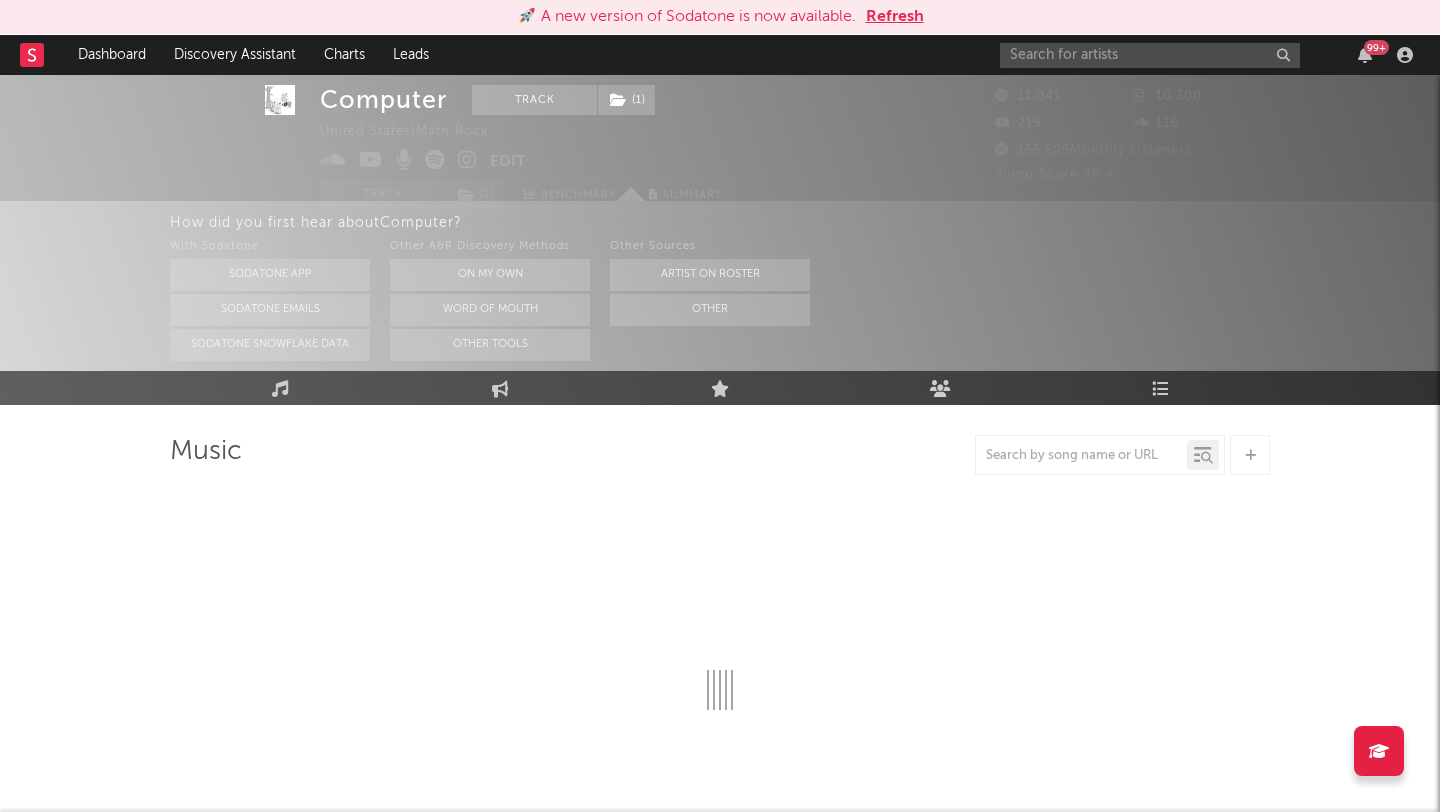 select on "1w" 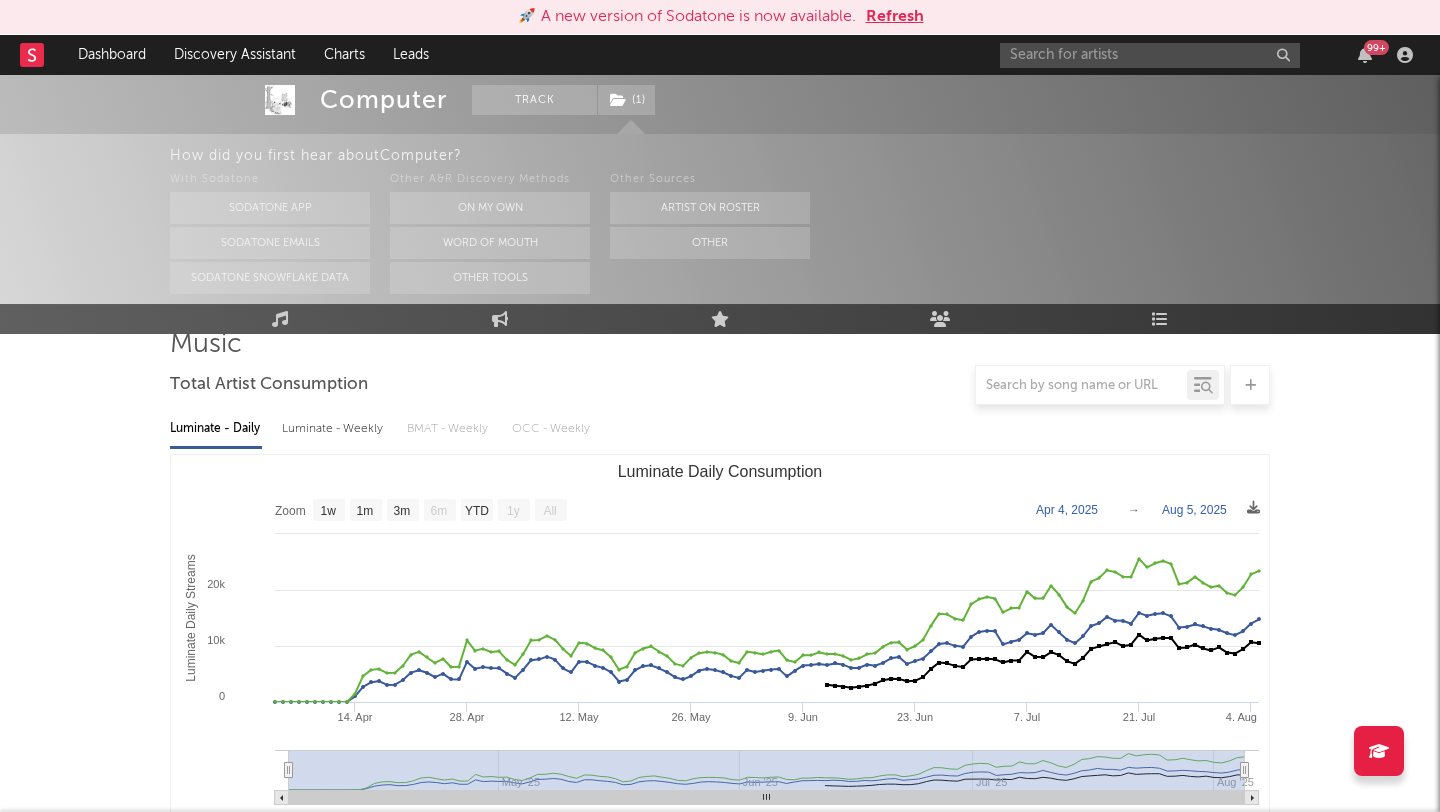scroll, scrollTop: 185, scrollLeft: 0, axis: vertical 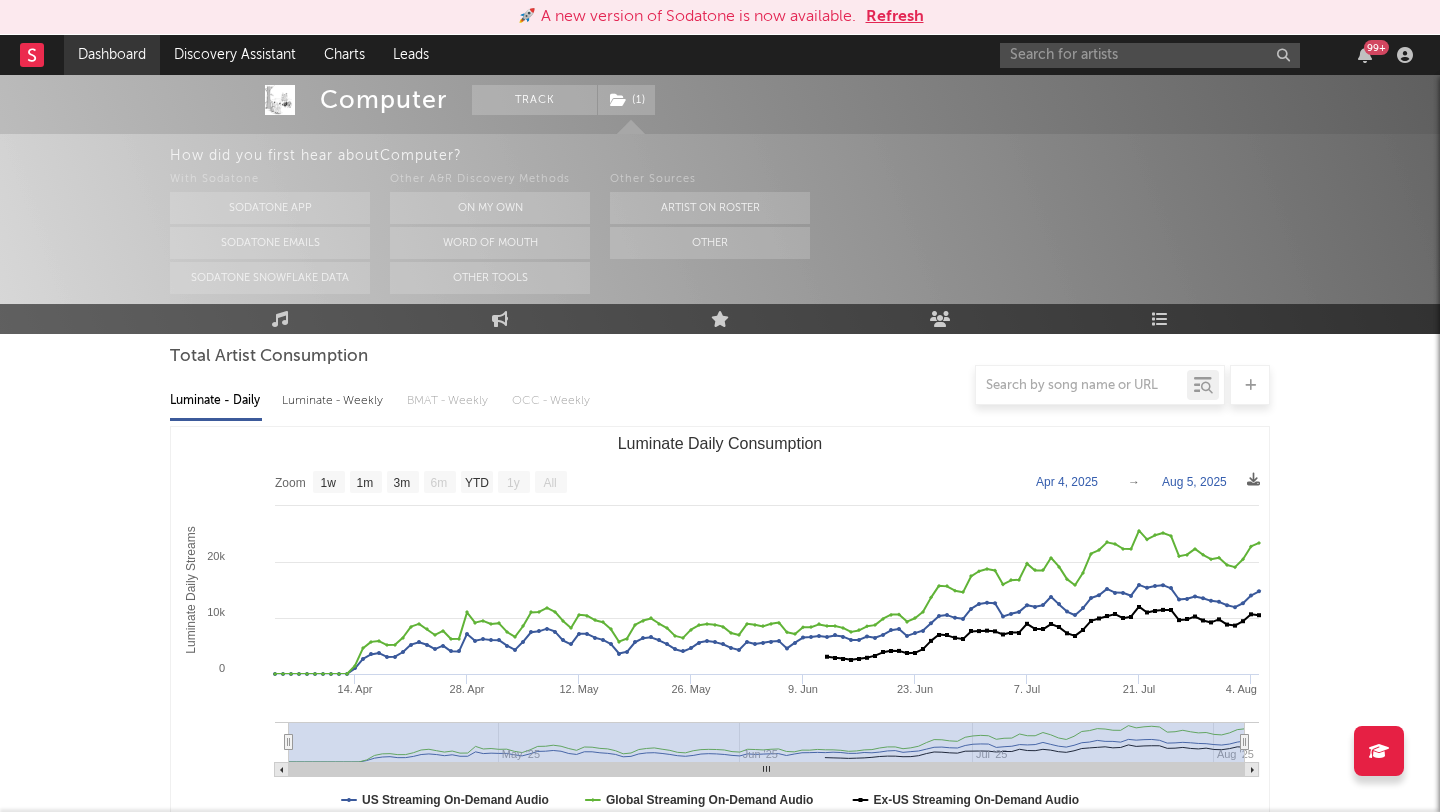 click on "Dashboard" at bounding box center [112, 55] 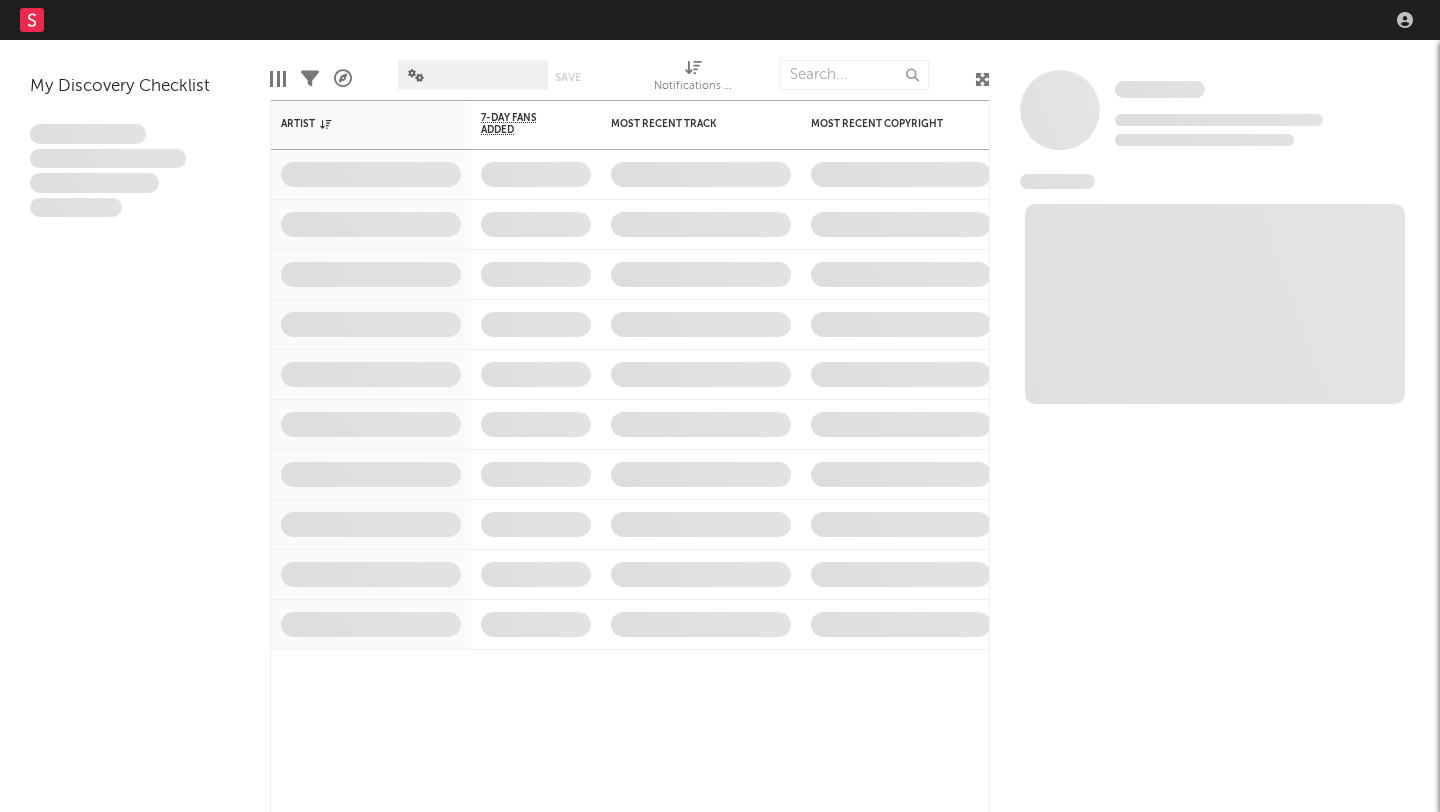 scroll, scrollTop: 0, scrollLeft: 0, axis: both 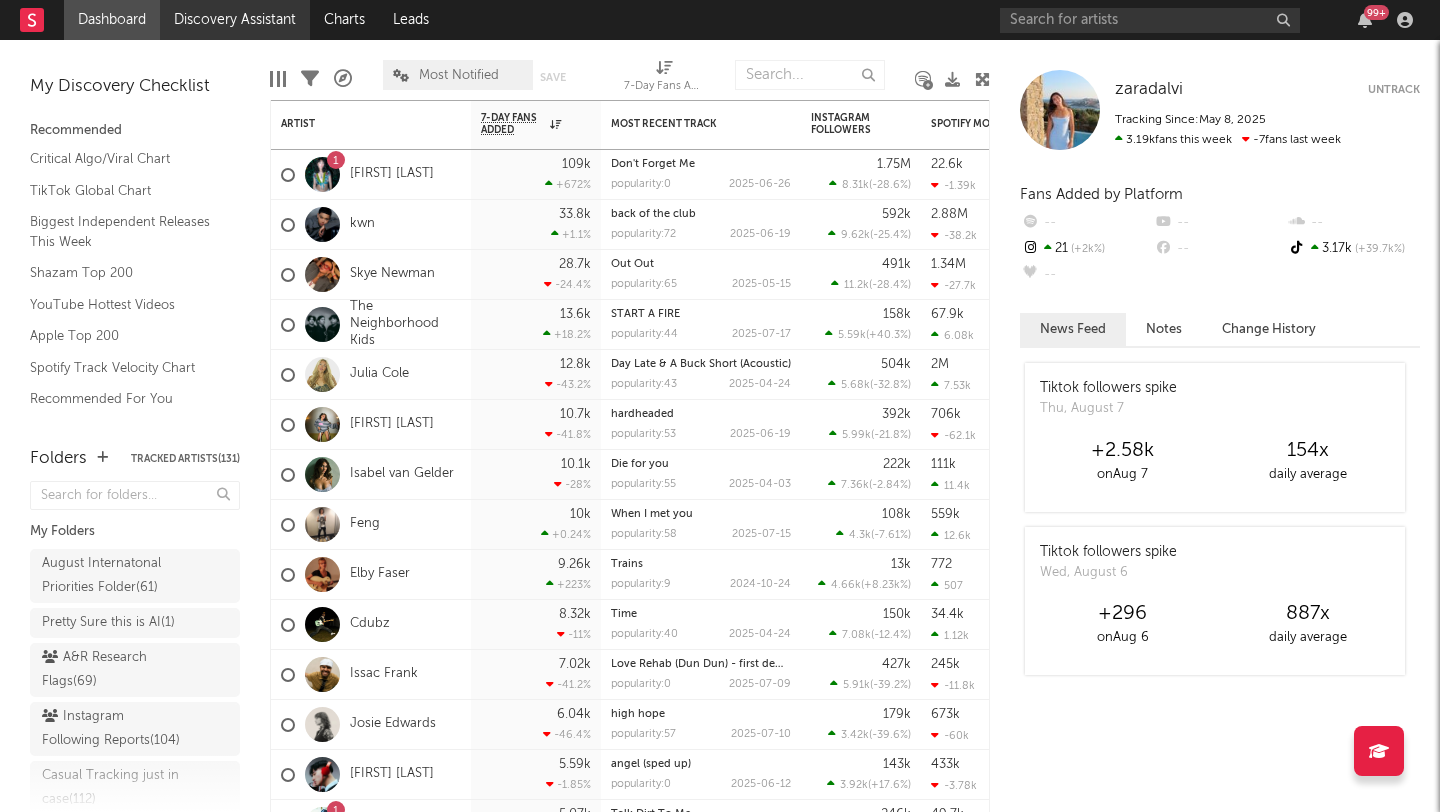click on "Discovery Assistant" at bounding box center (235, 20) 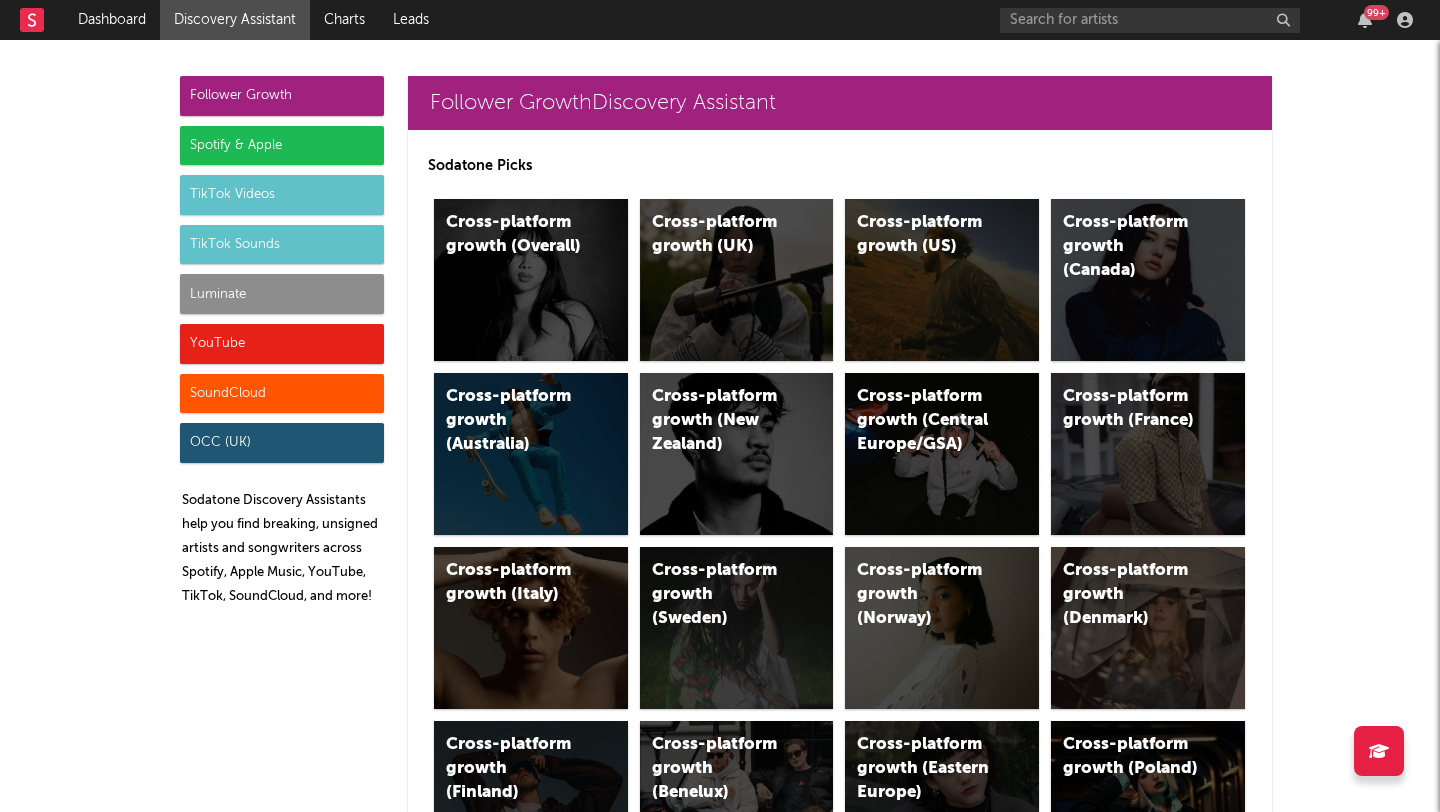 click on "Luminate" at bounding box center (282, 294) 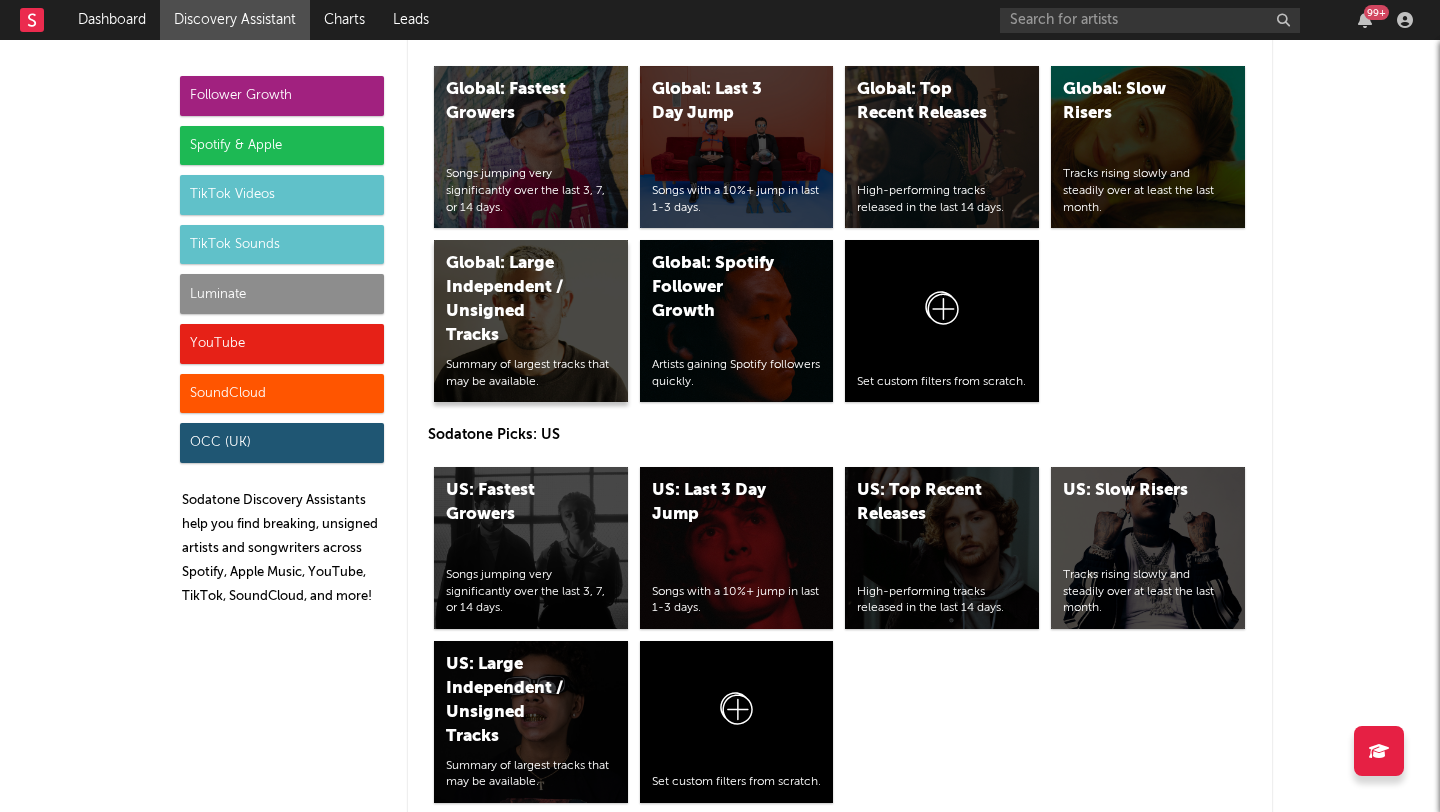 scroll, scrollTop: 9073, scrollLeft: 0, axis: vertical 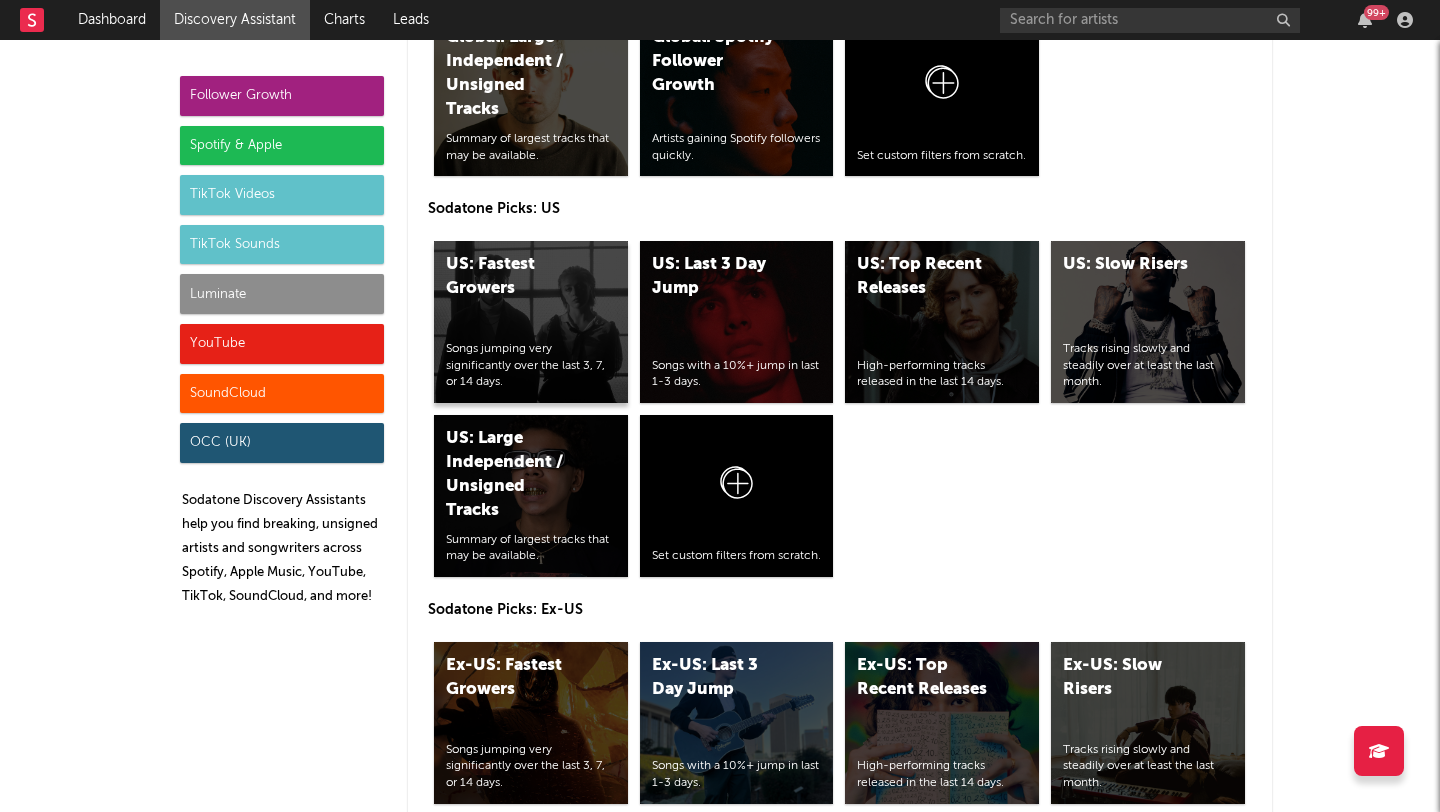 click on "US: Fastest Growers Songs jumping very significantly over the last 3, 7, or 14 days." at bounding box center [531, 322] 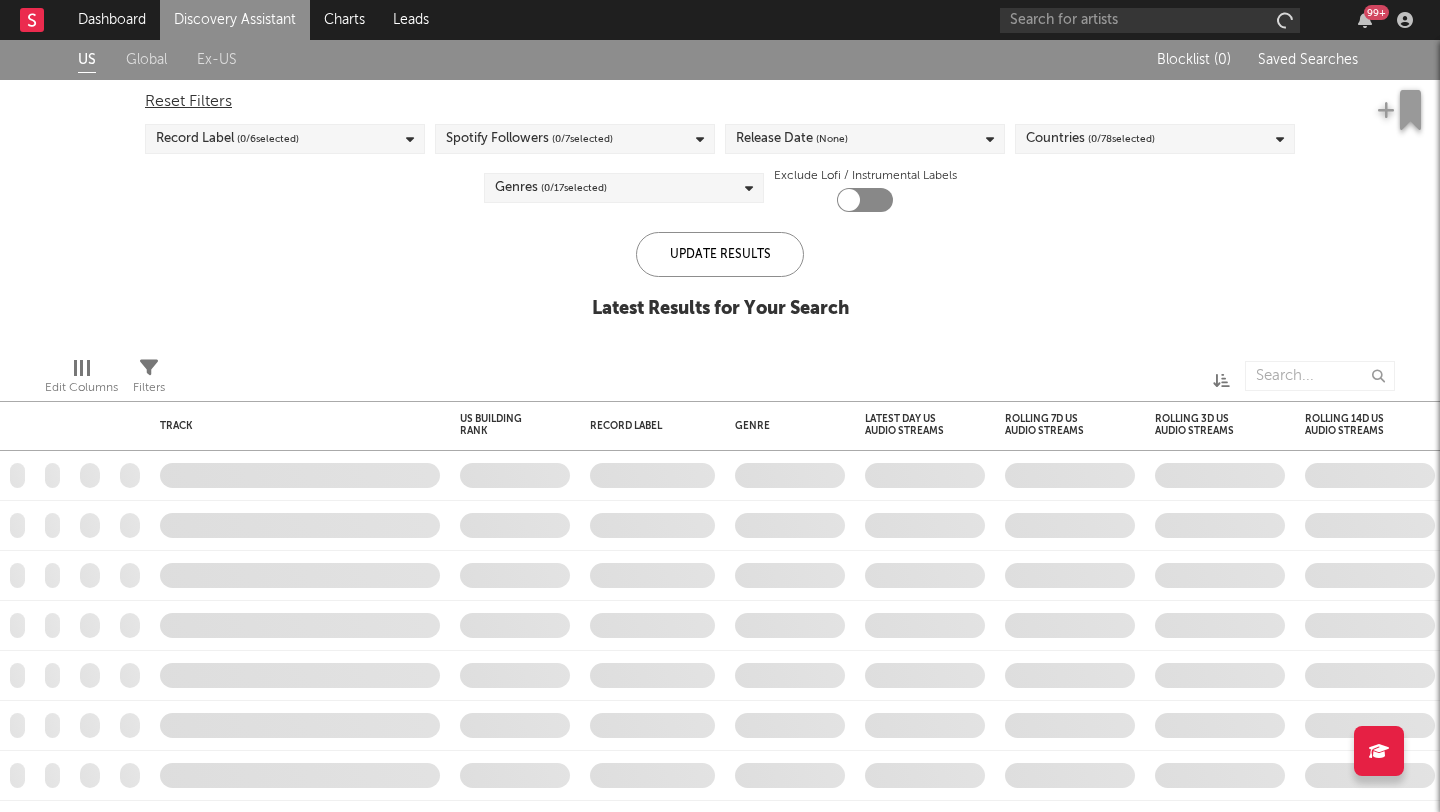 checkbox on "true" 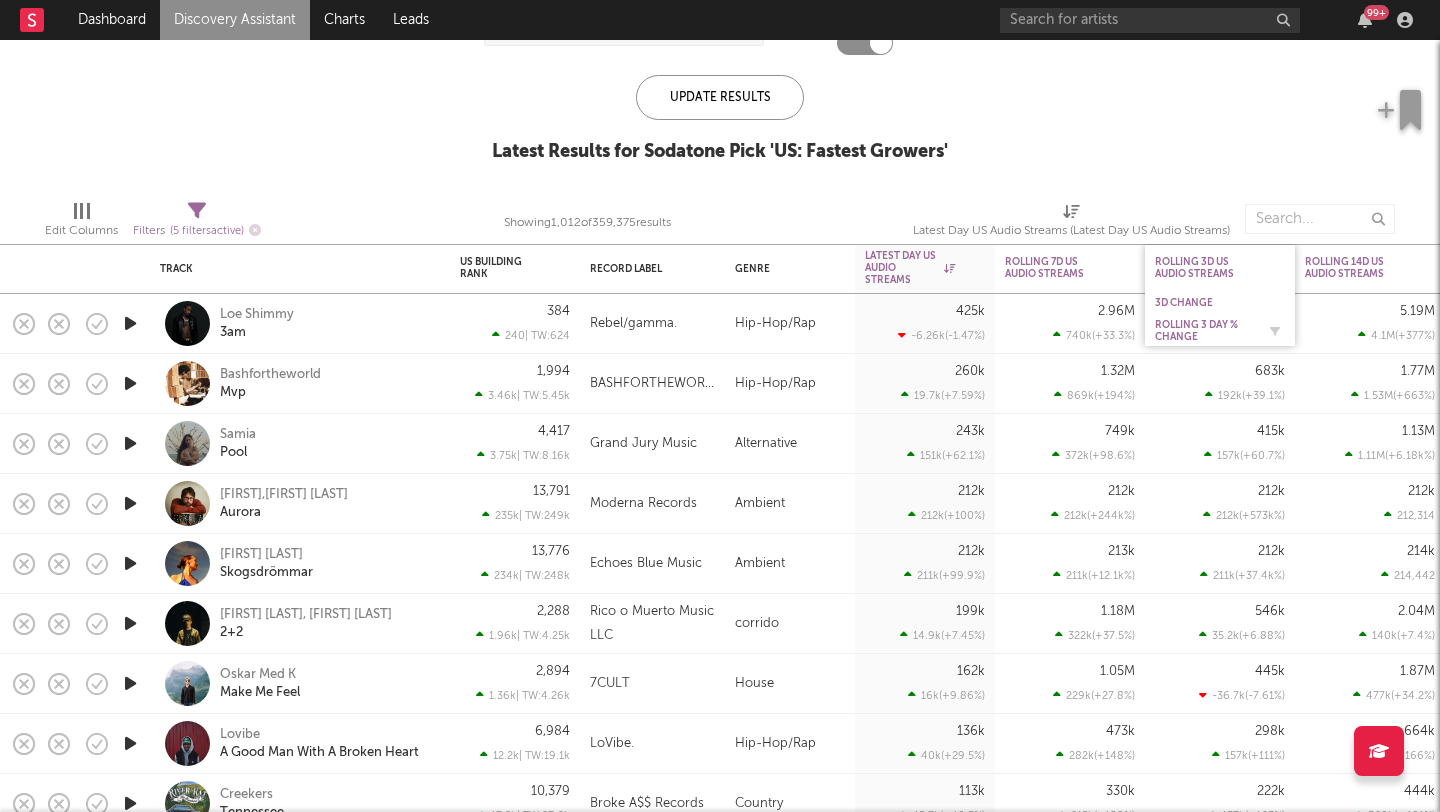 click on "Rolling 3 Day % Change" at bounding box center [1205, 331] 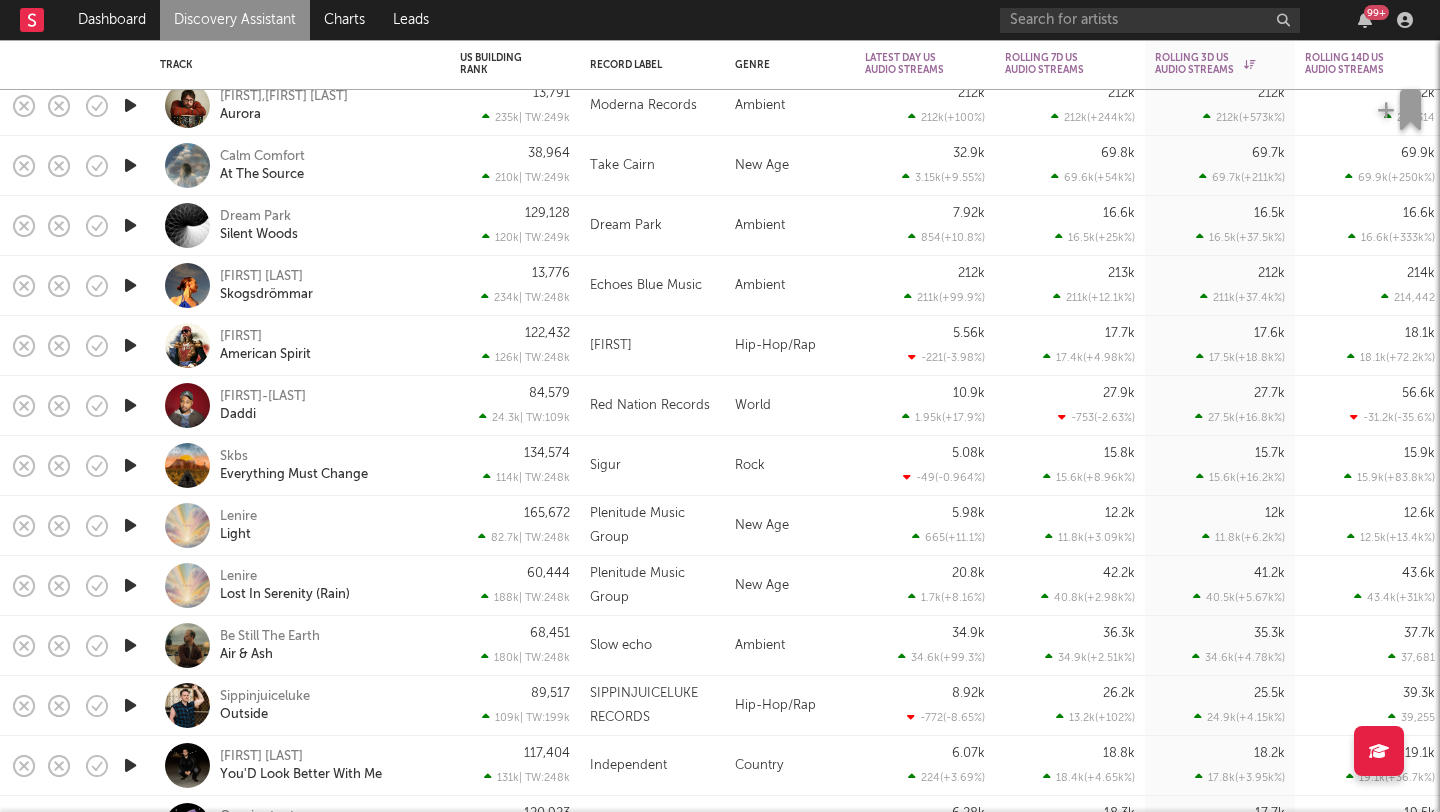 click at bounding box center [130, 345] 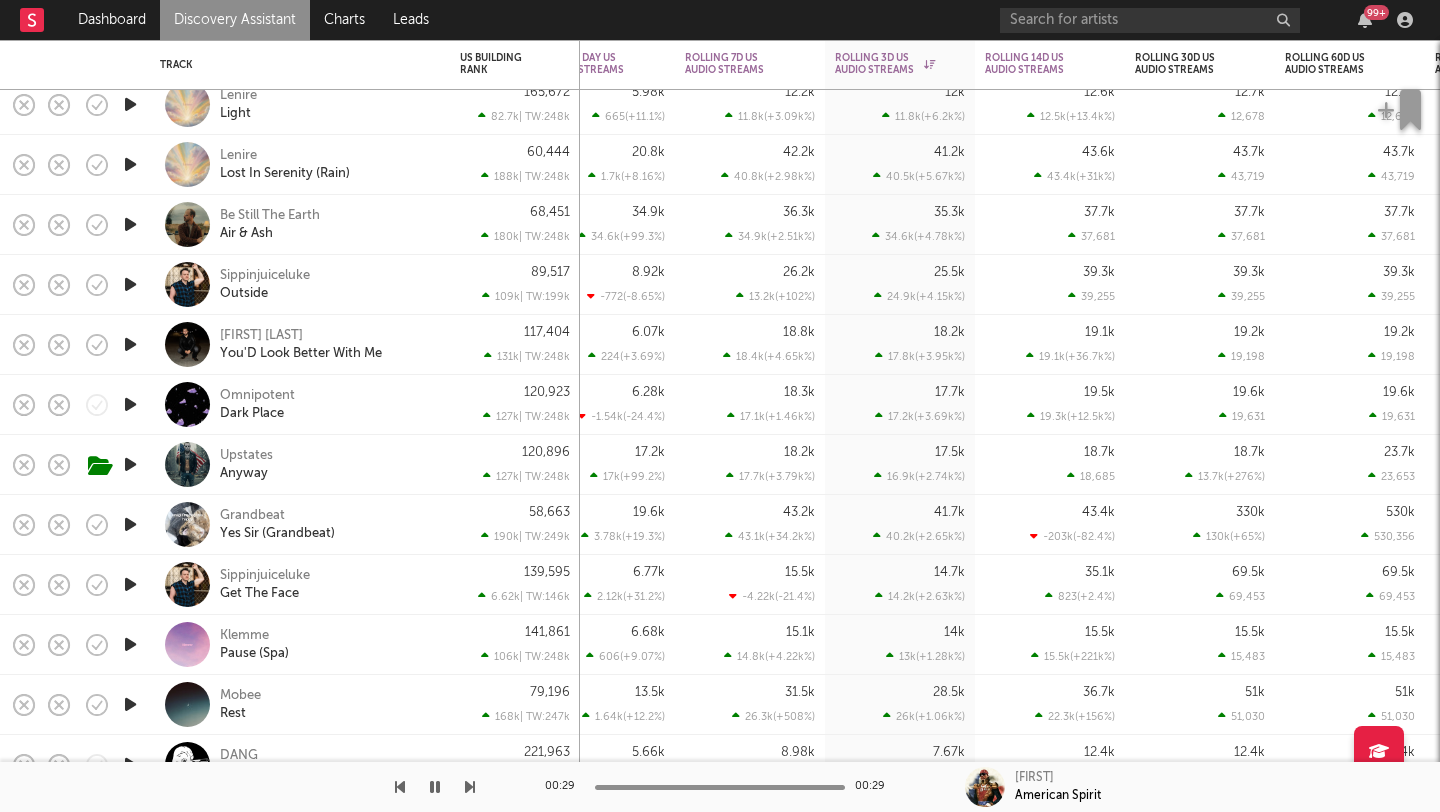 click at bounding box center [130, 224] 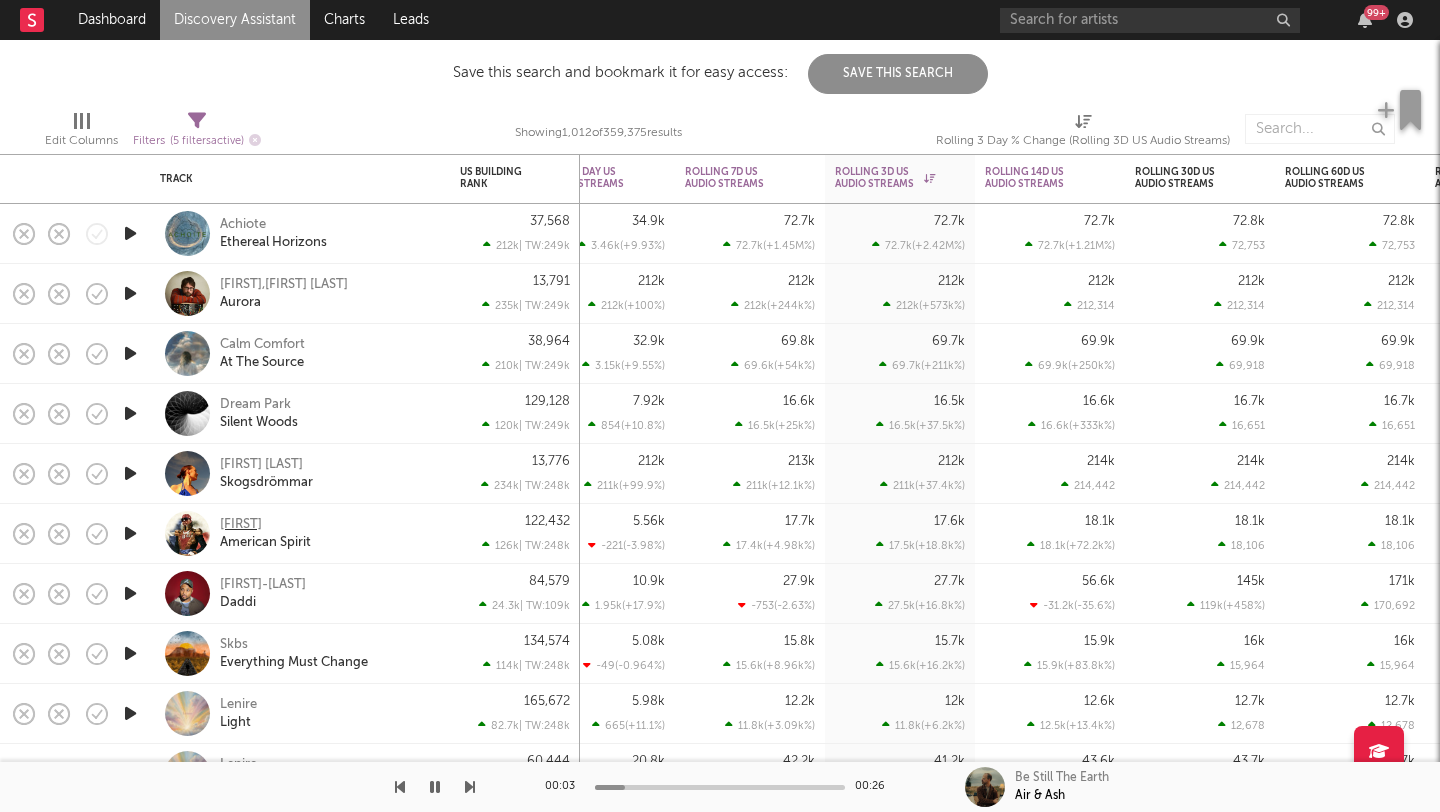 click on "Chris56" at bounding box center (241, 525) 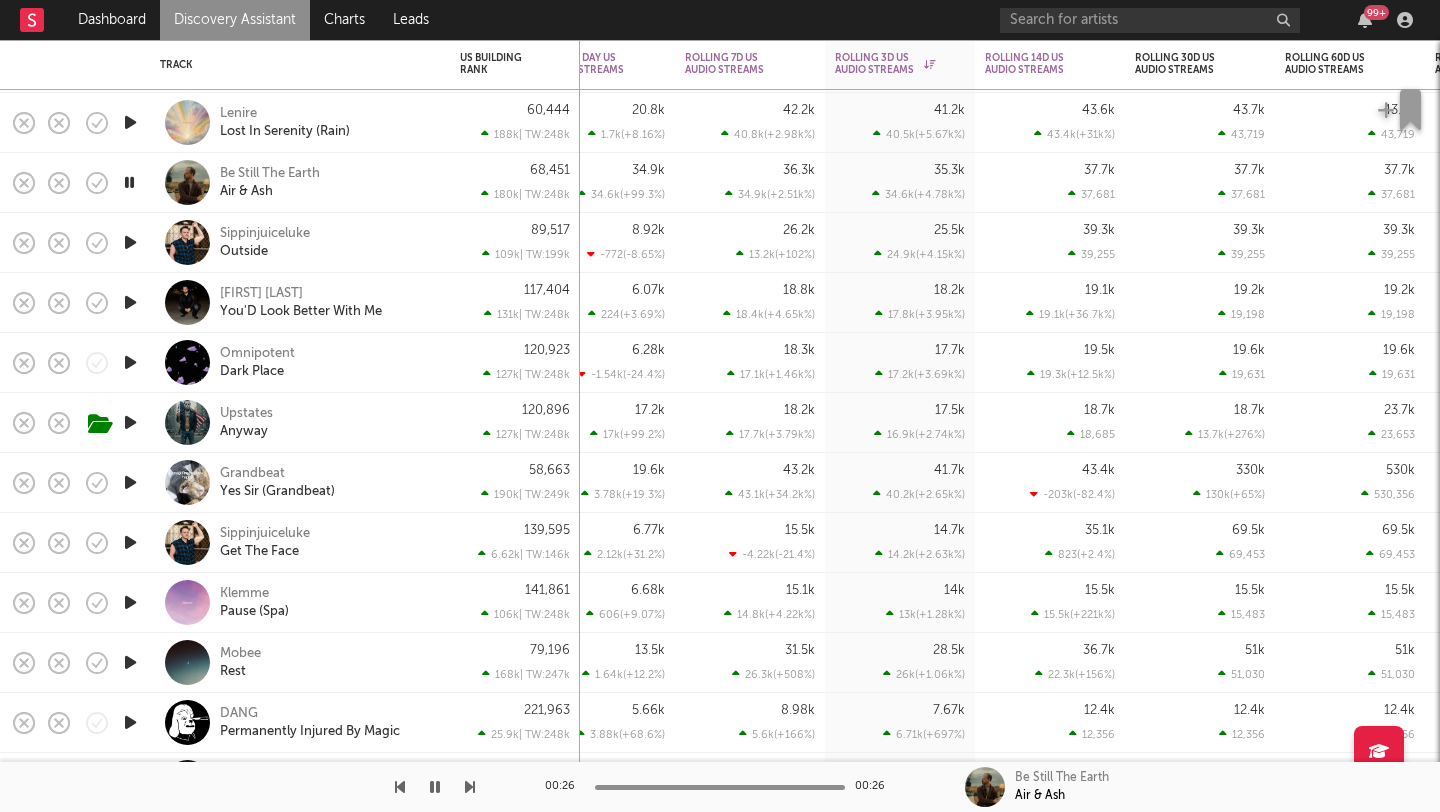 click at bounding box center (130, 242) 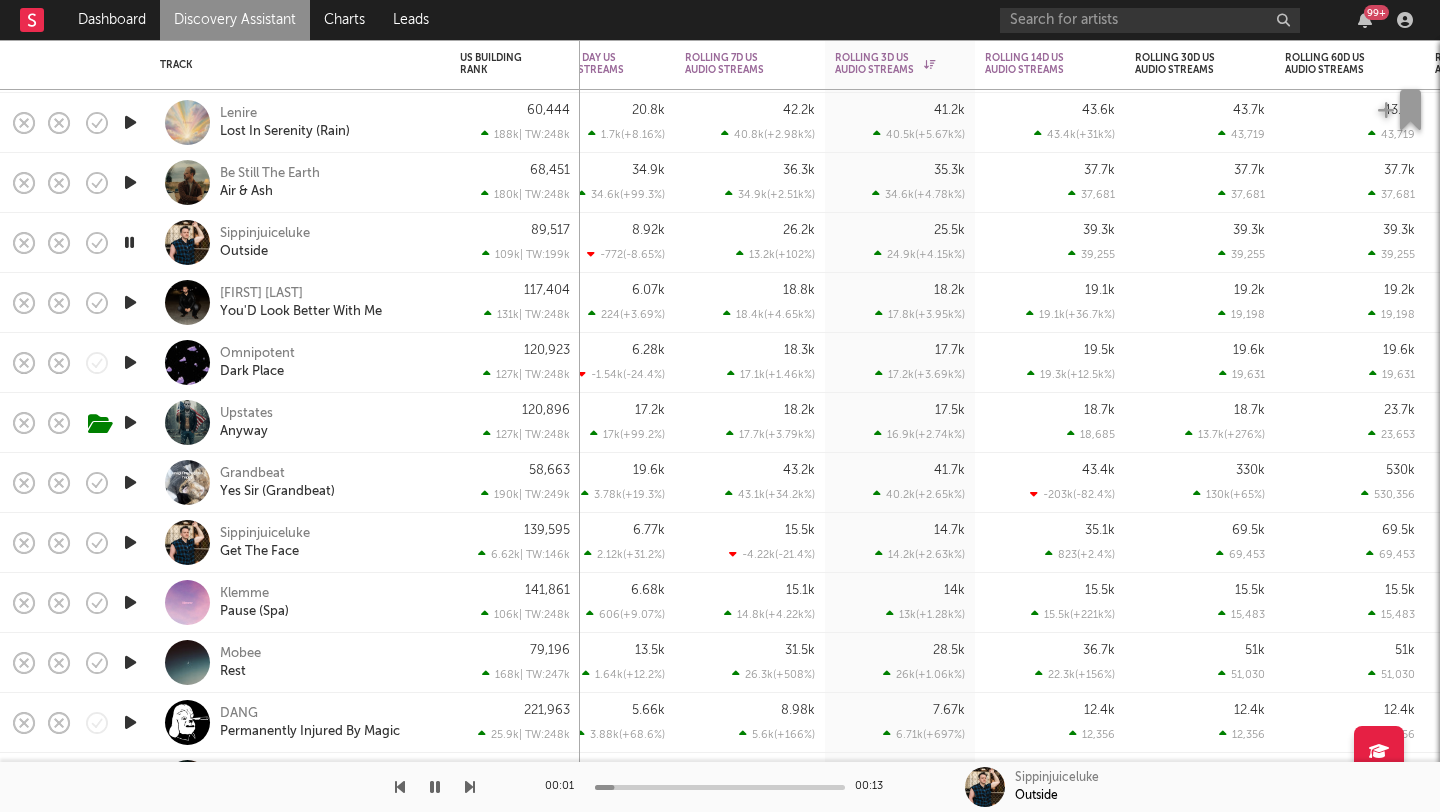 click at bounding box center (130, 302) 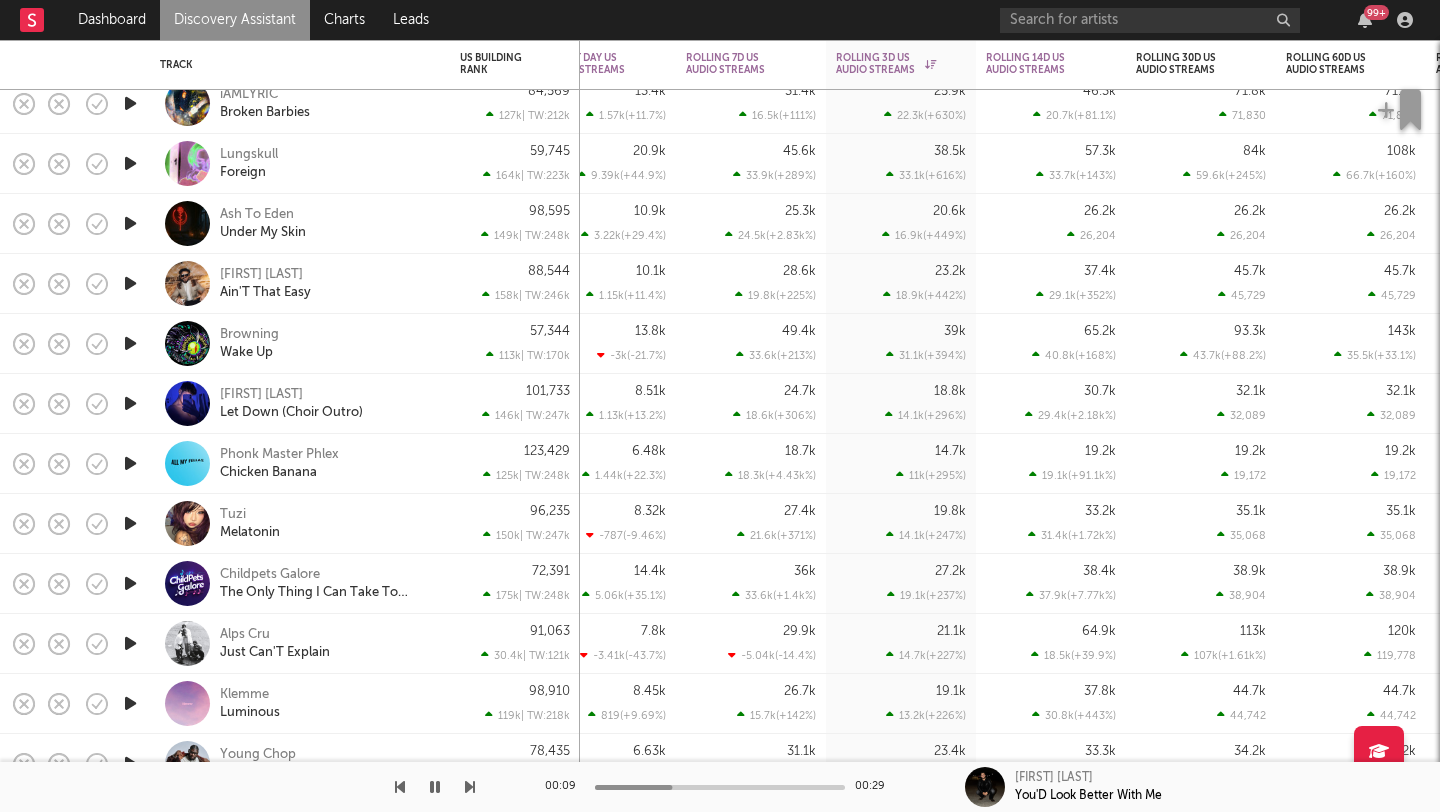 click at bounding box center (130, 283) 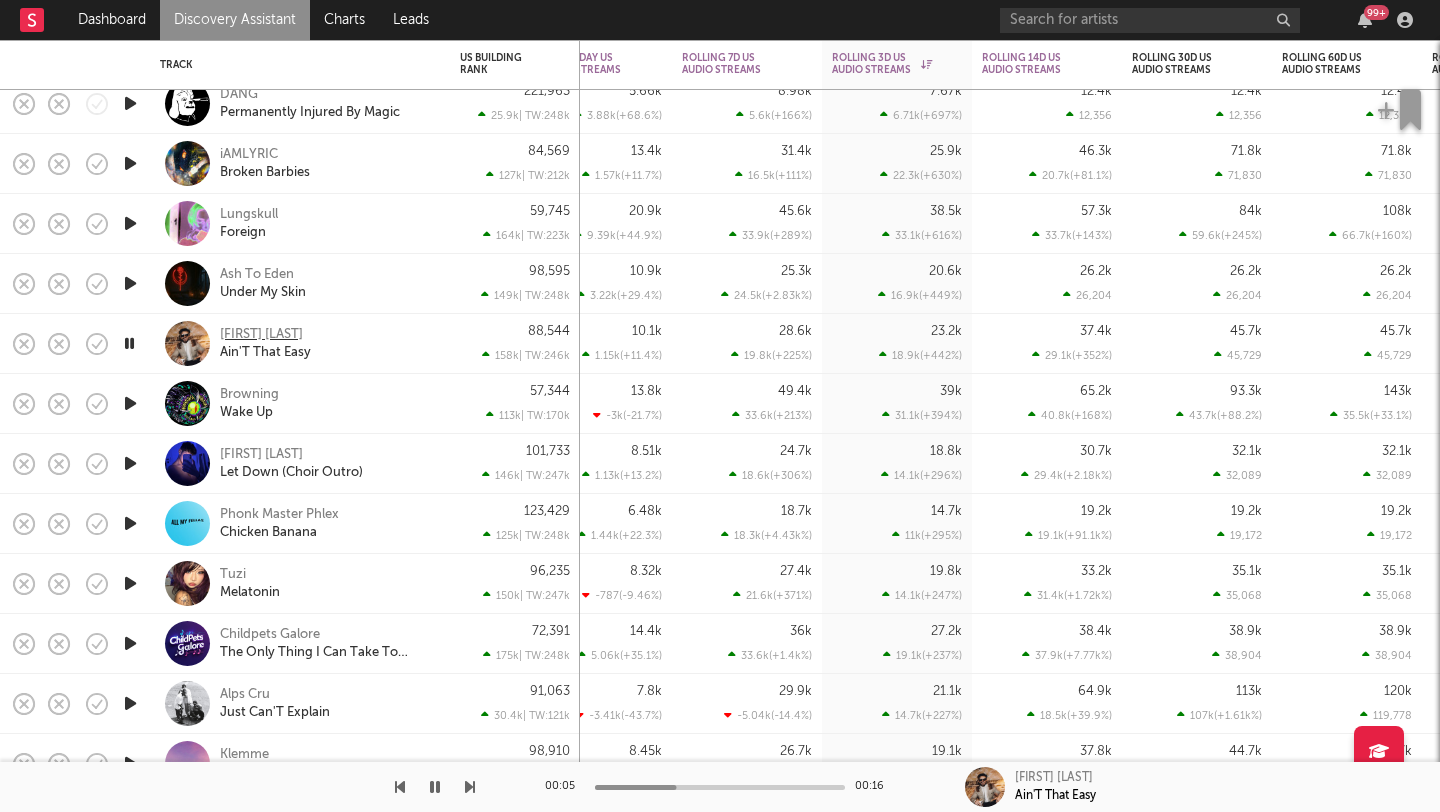 click on "Matt Oakley" at bounding box center (261, 335) 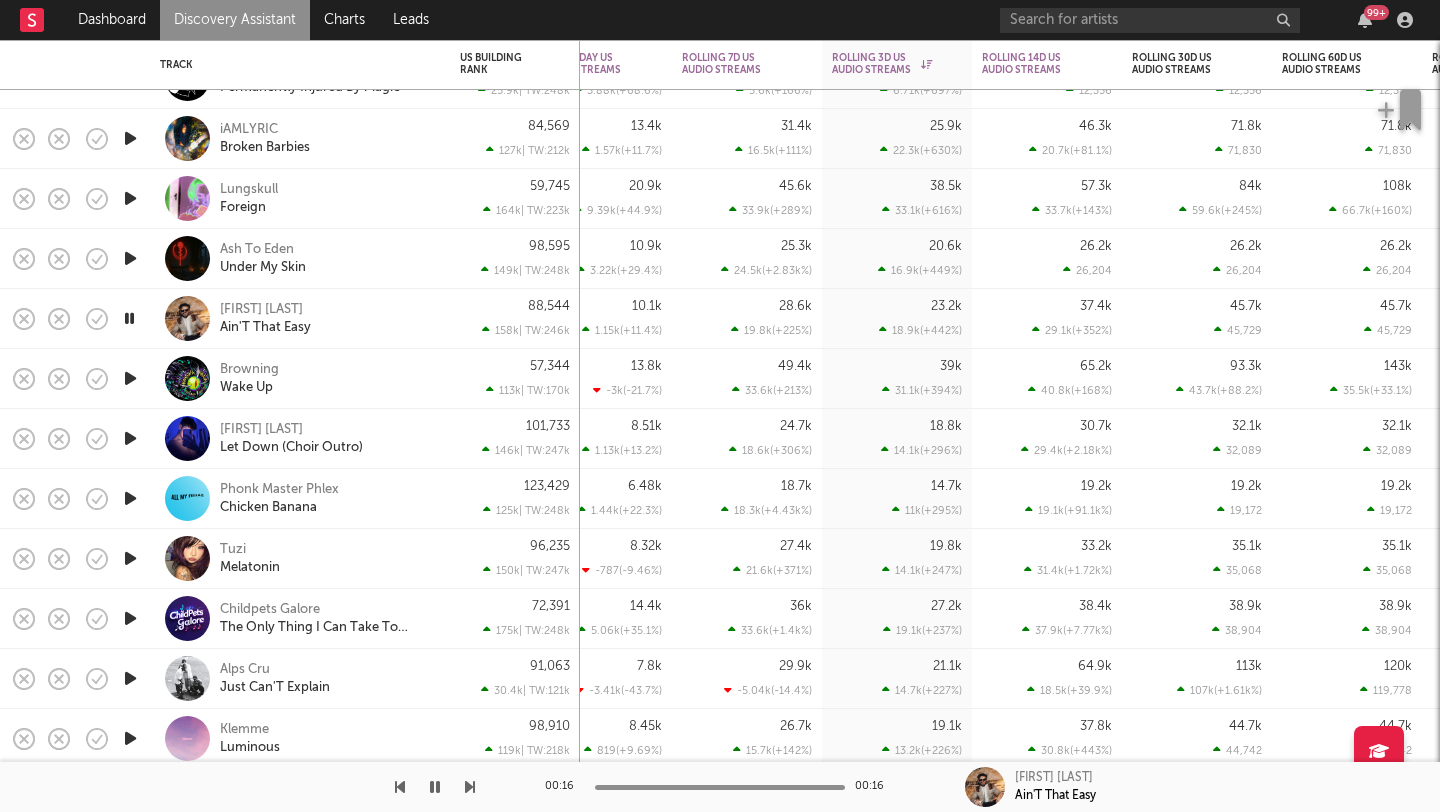 click at bounding box center [130, 378] 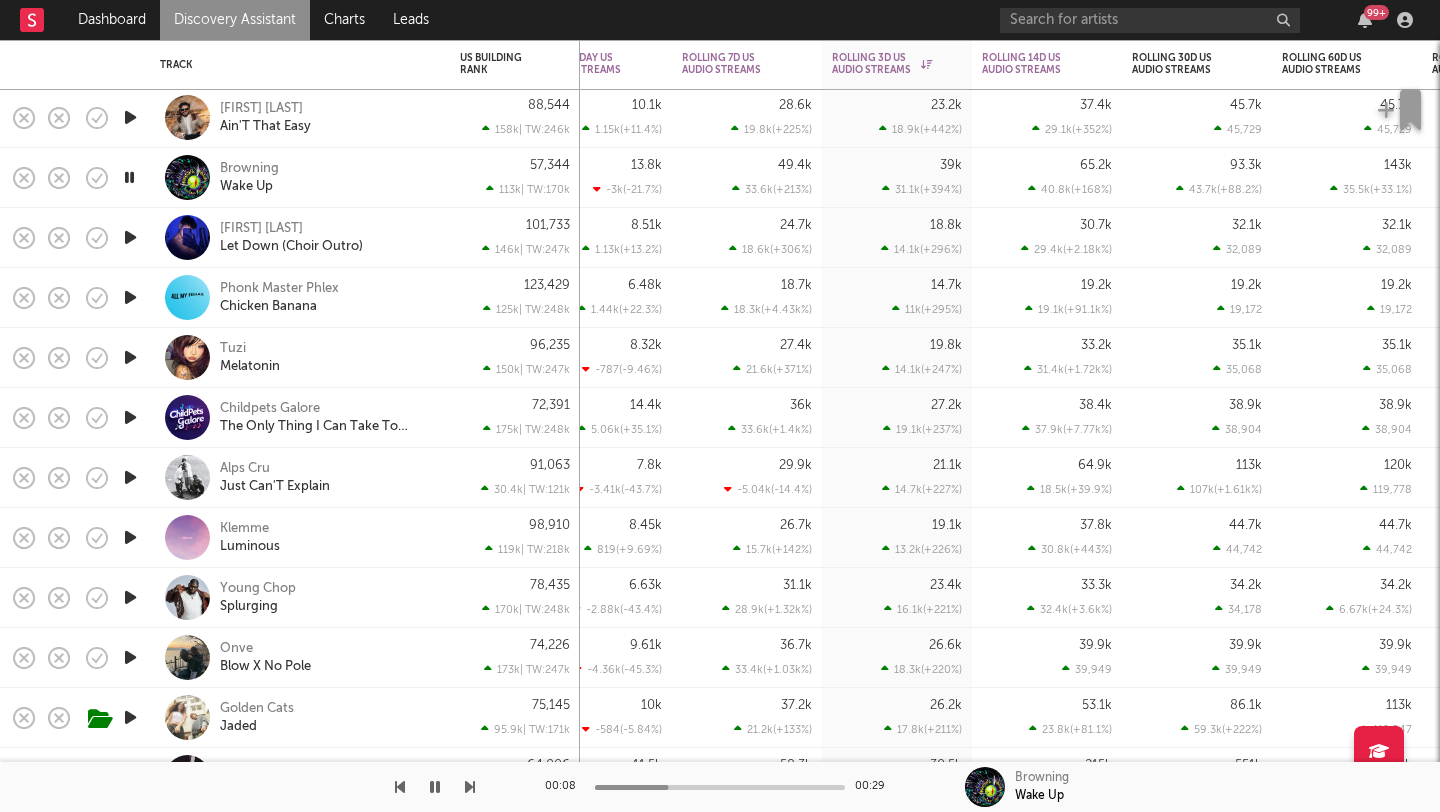 click at bounding box center [130, 357] 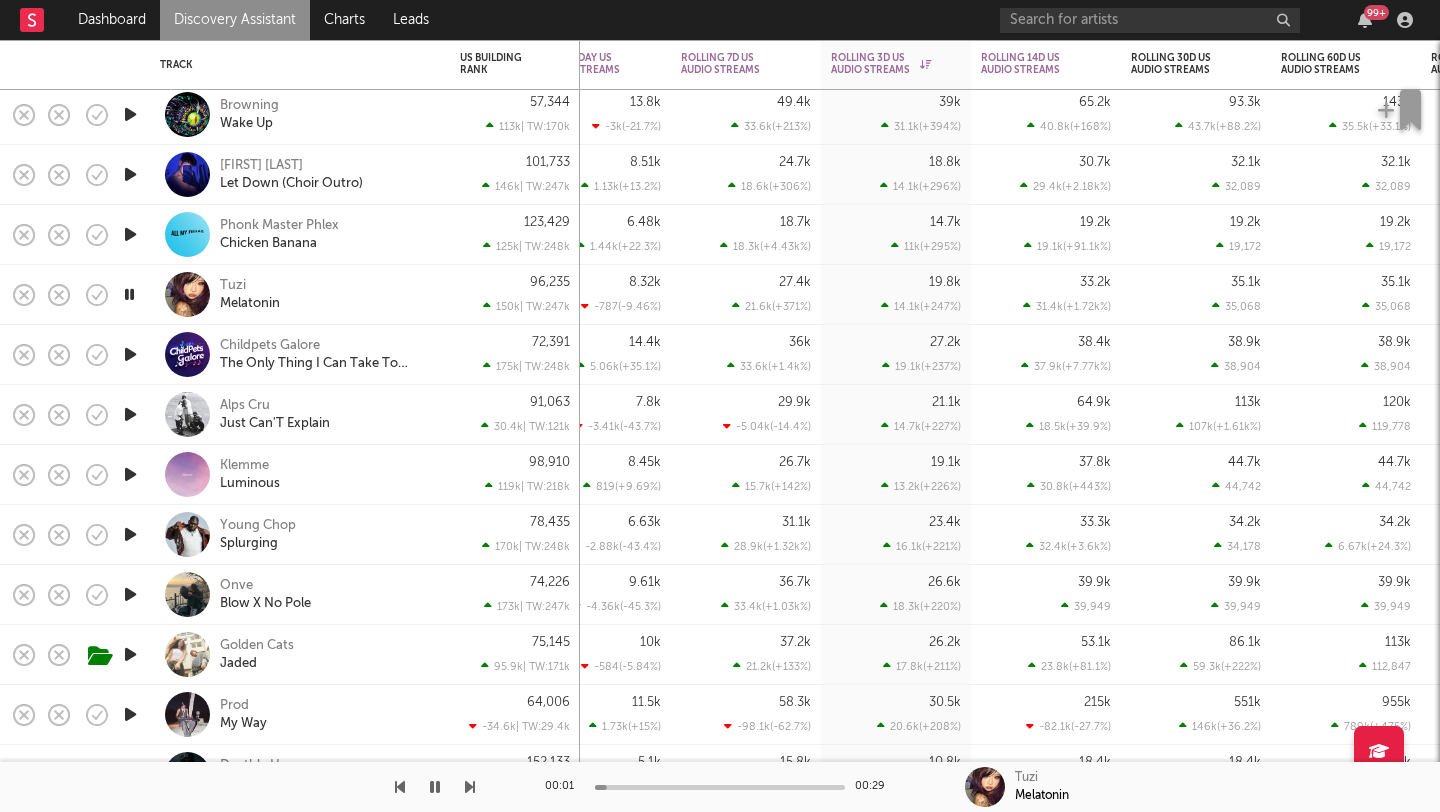 click at bounding box center (130, 414) 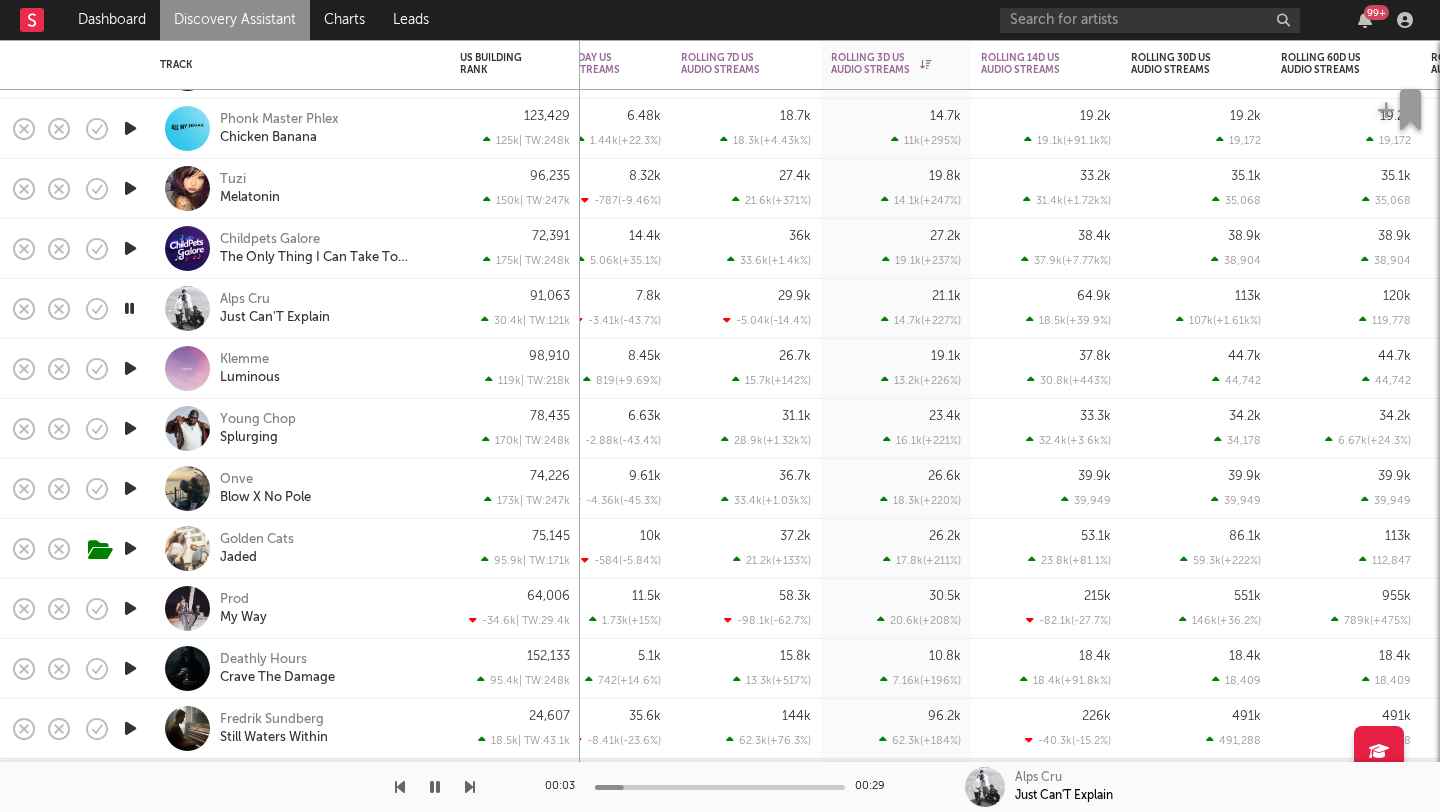 click at bounding box center [130, 368] 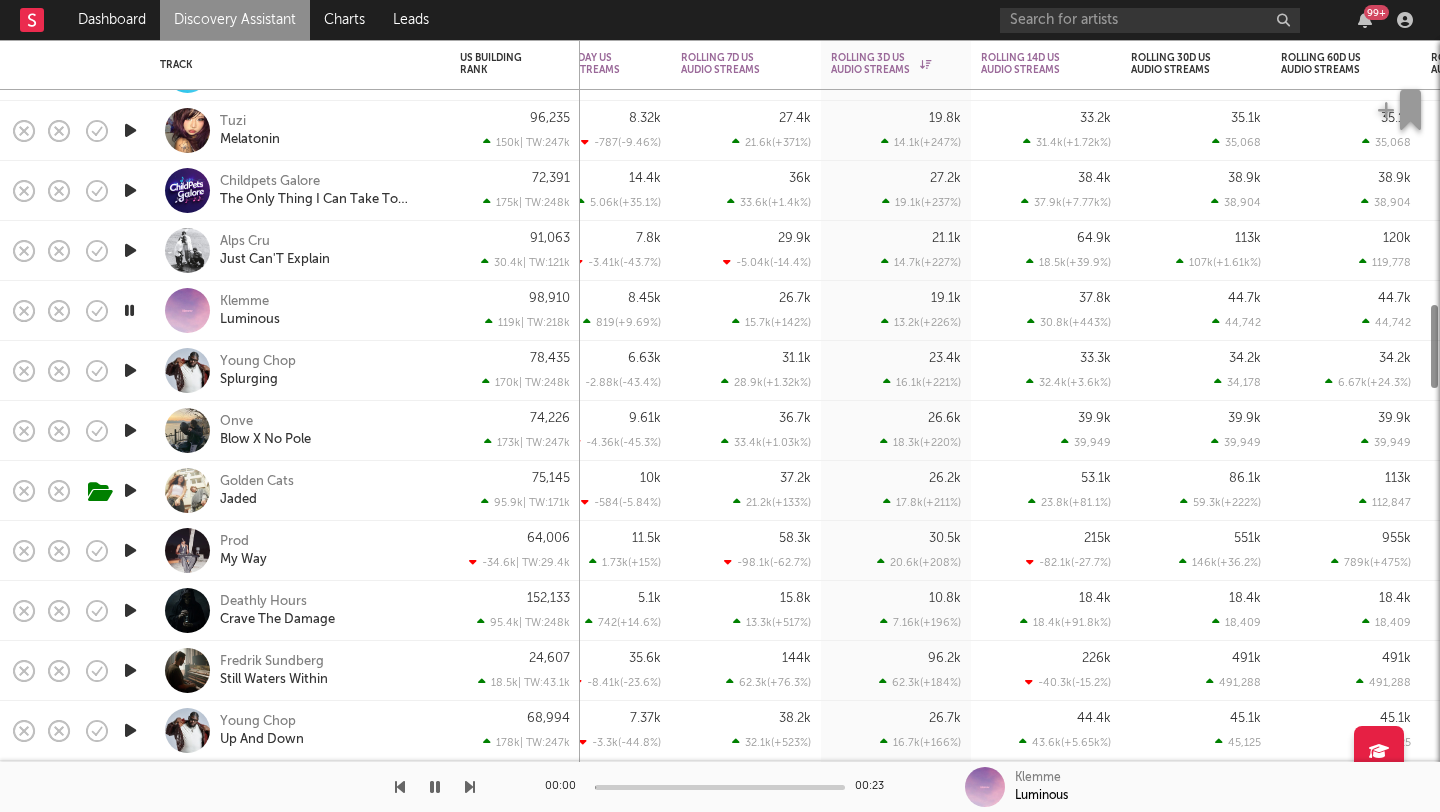 click at bounding box center (130, 370) 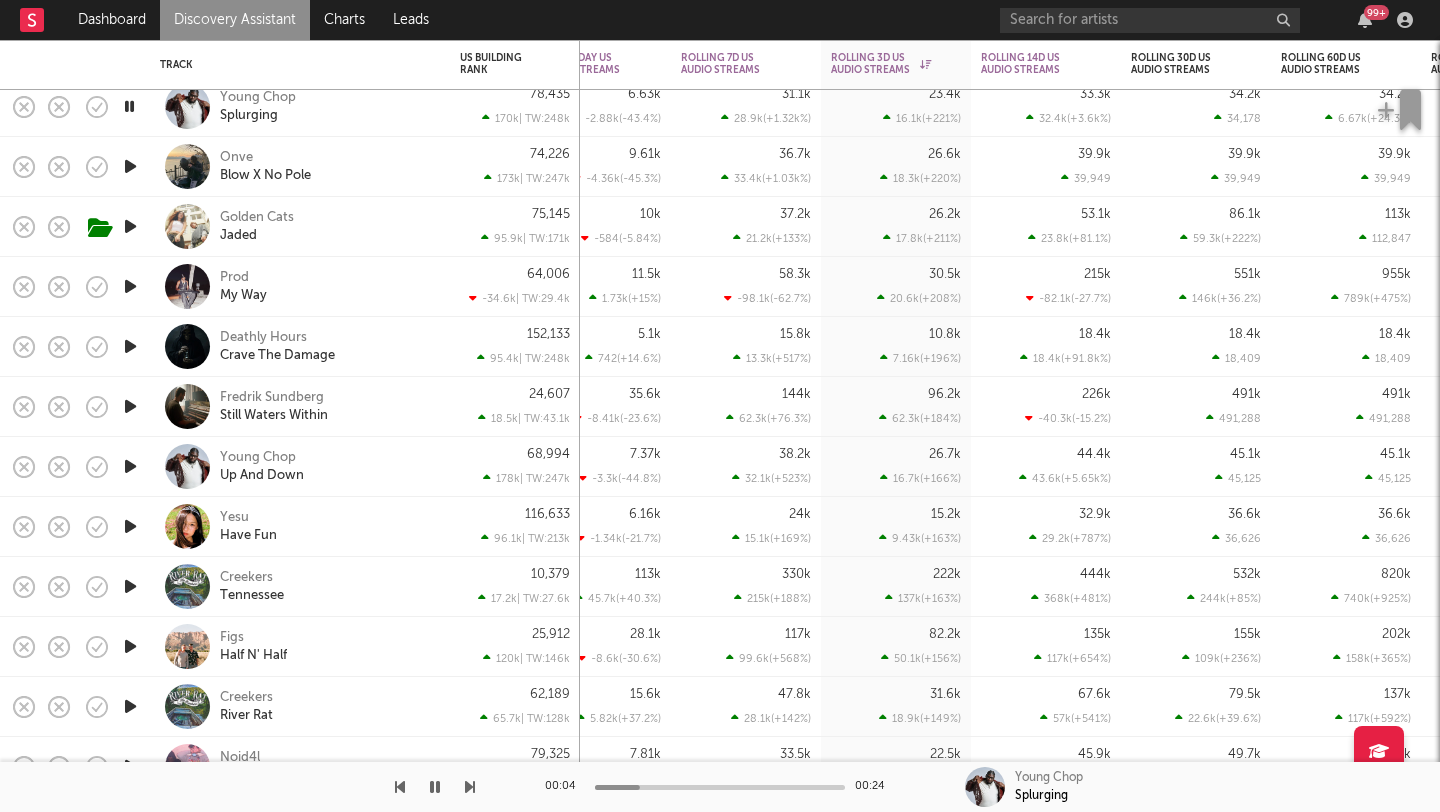 click at bounding box center (130, 406) 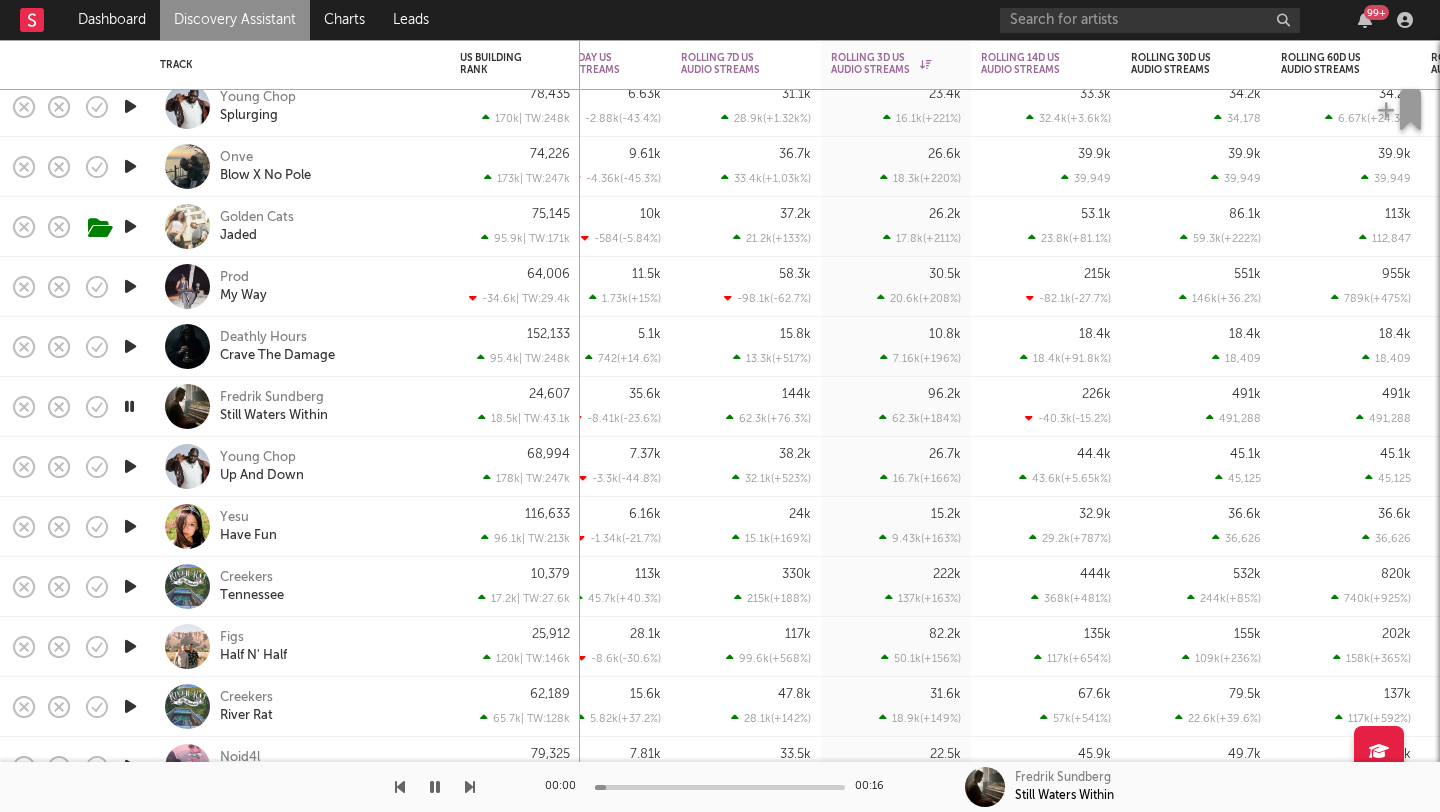 click at bounding box center (130, 346) 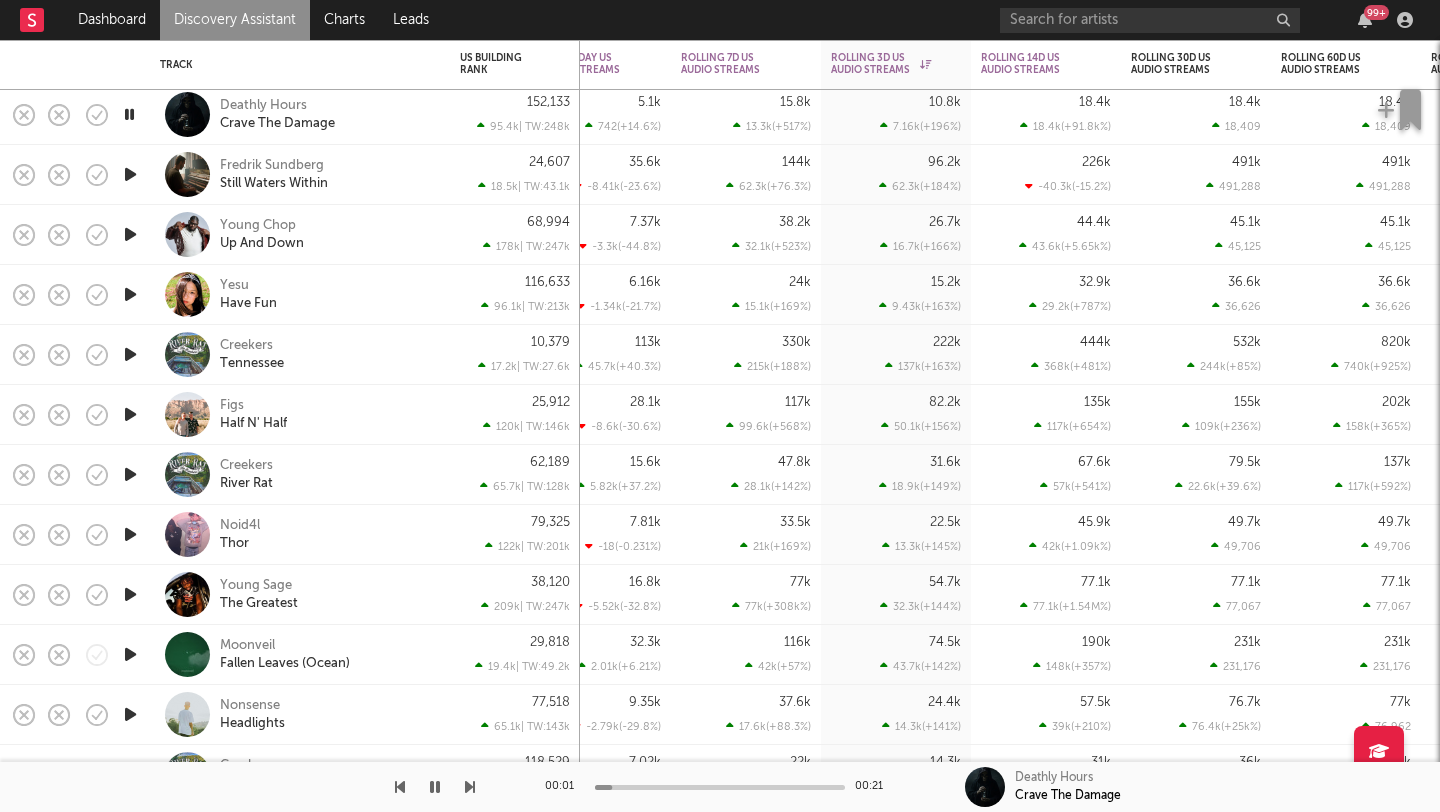 click at bounding box center [130, 354] 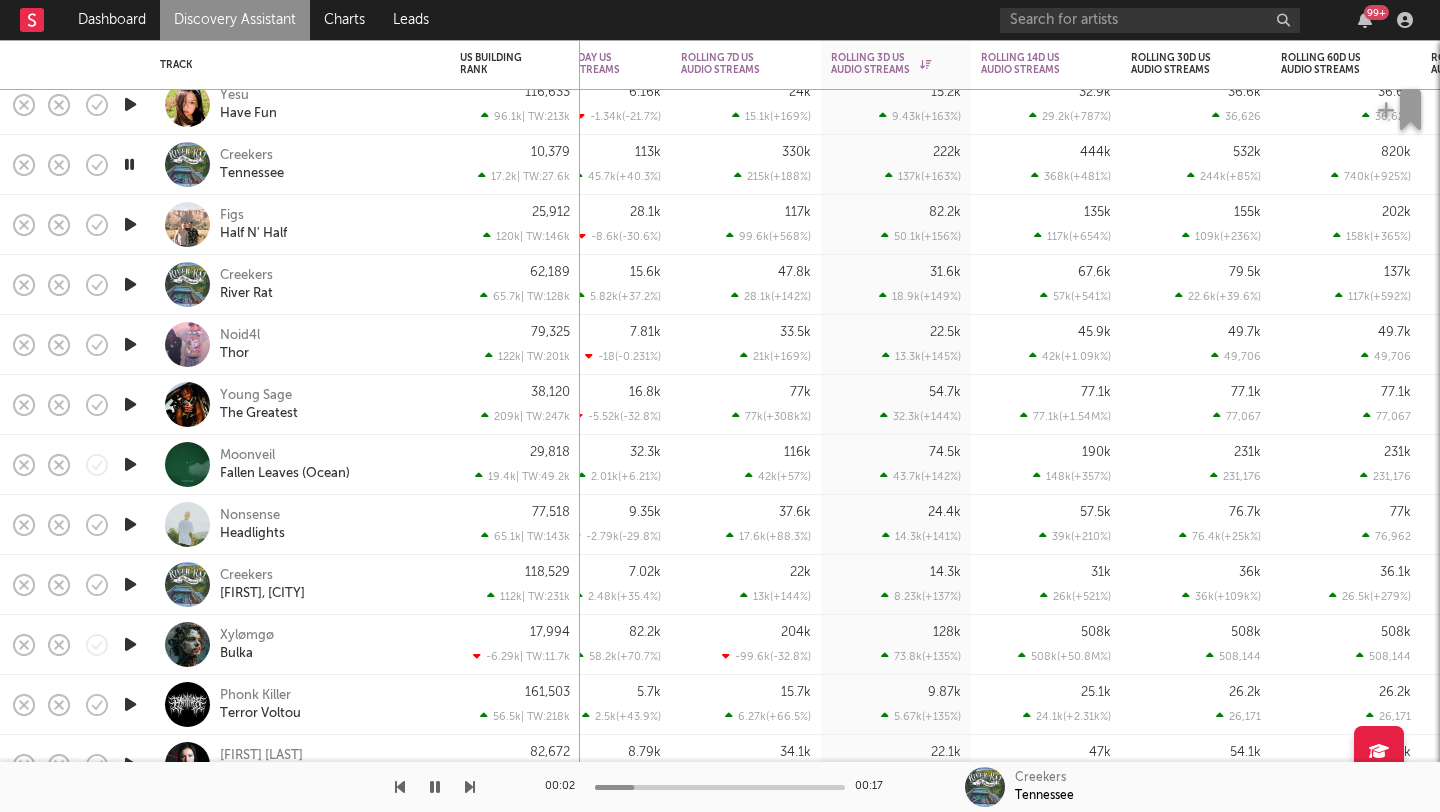 click at bounding box center [130, 404] 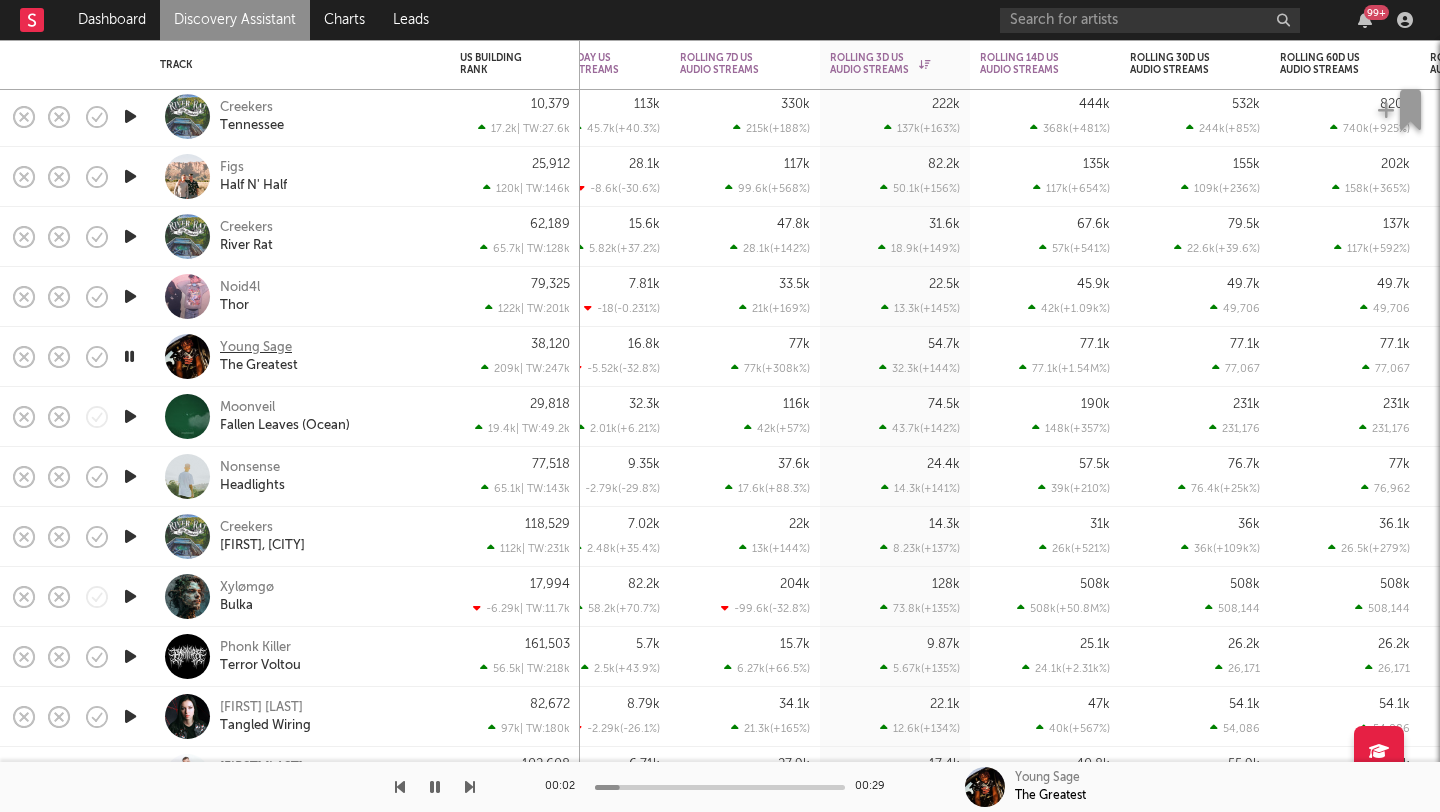 click on "Young Sage" at bounding box center [256, 348] 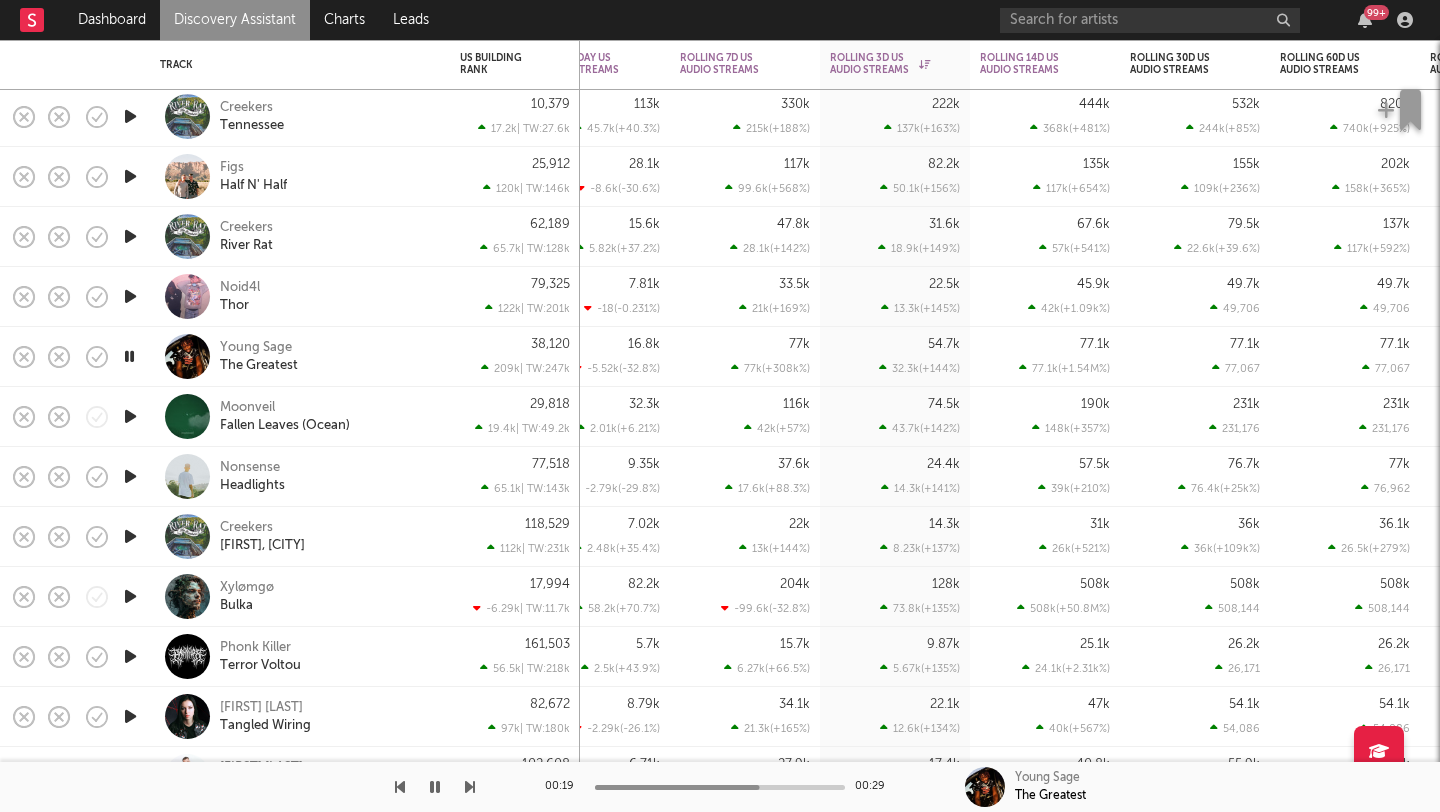 click at bounding box center (129, 356) 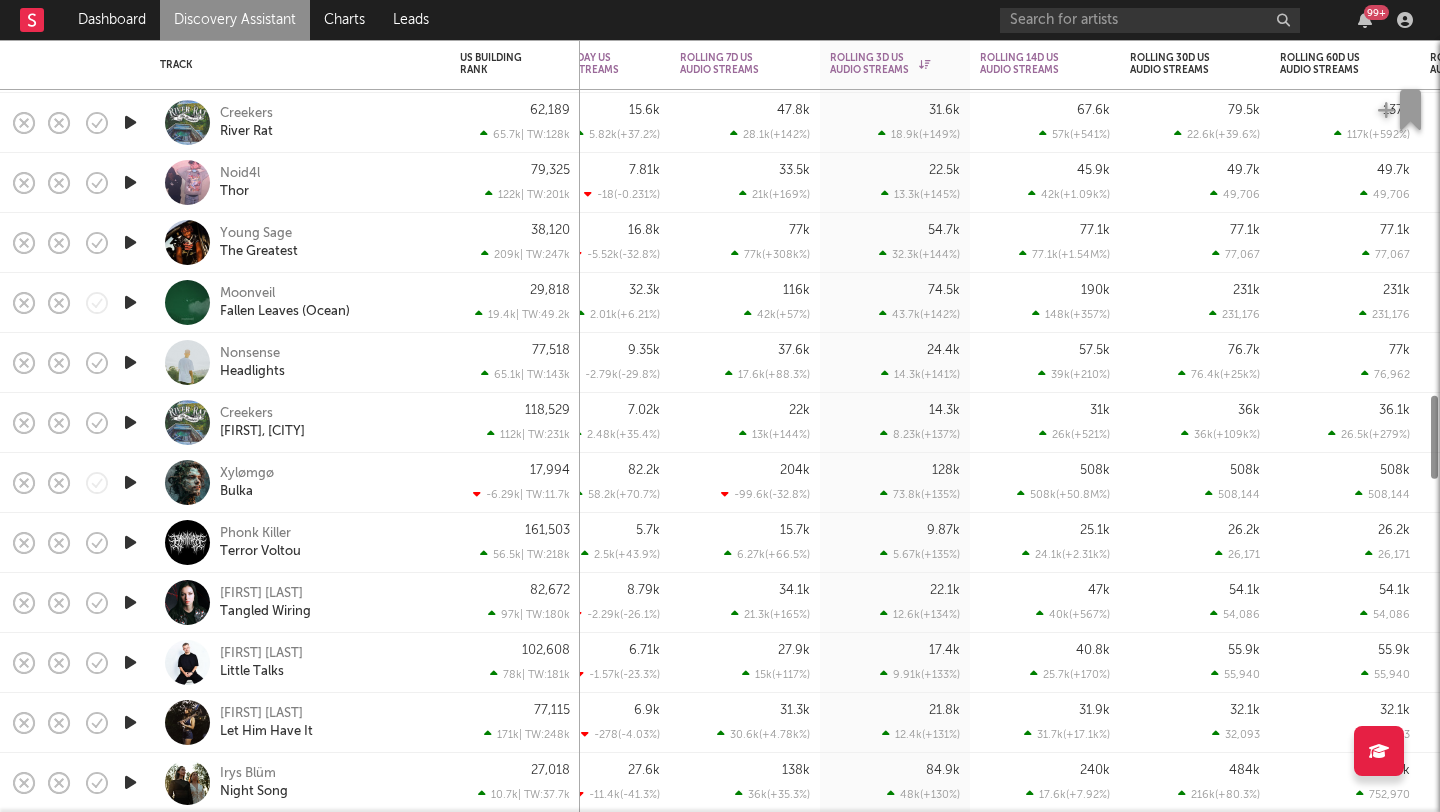 click at bounding box center [130, 362] 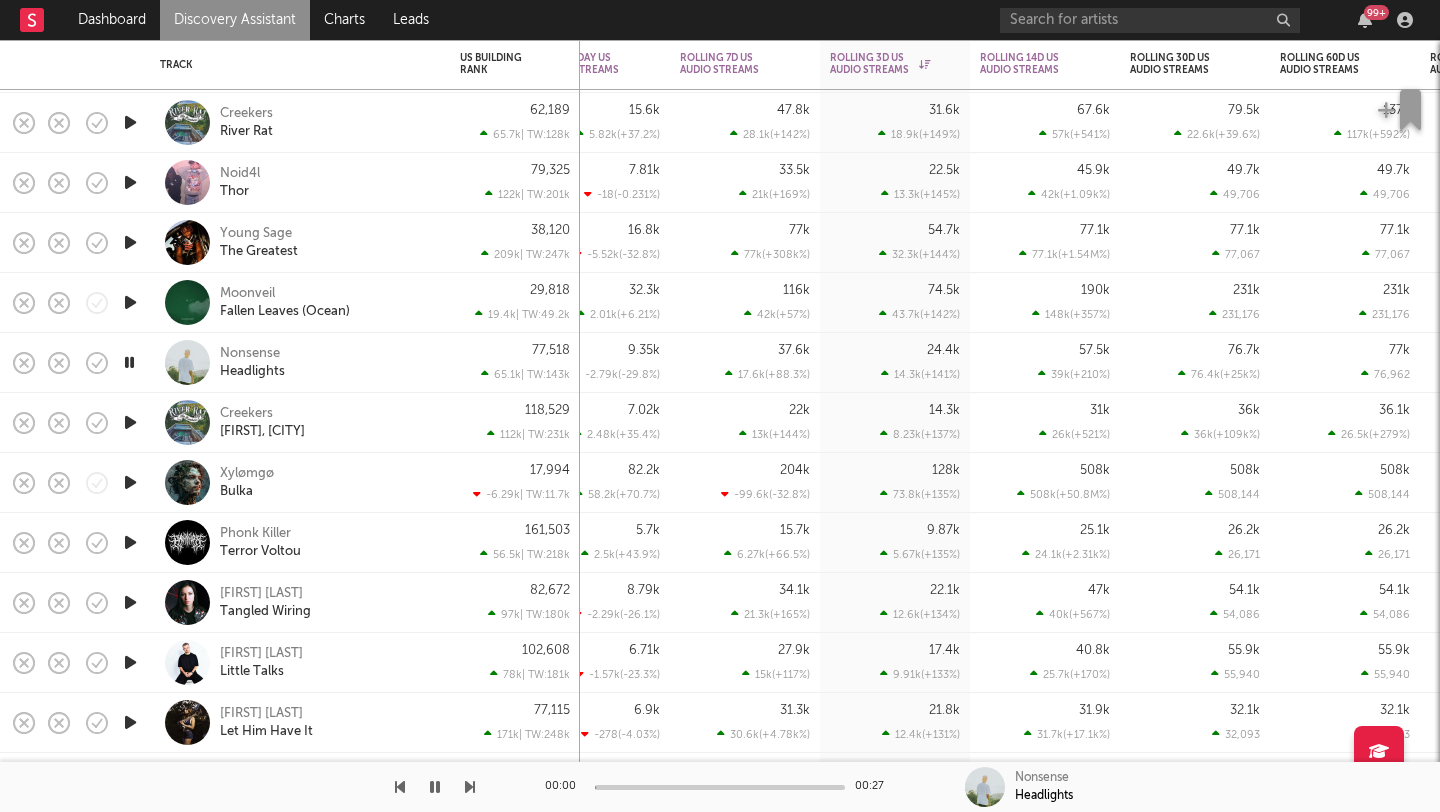 click at bounding box center (130, 422) 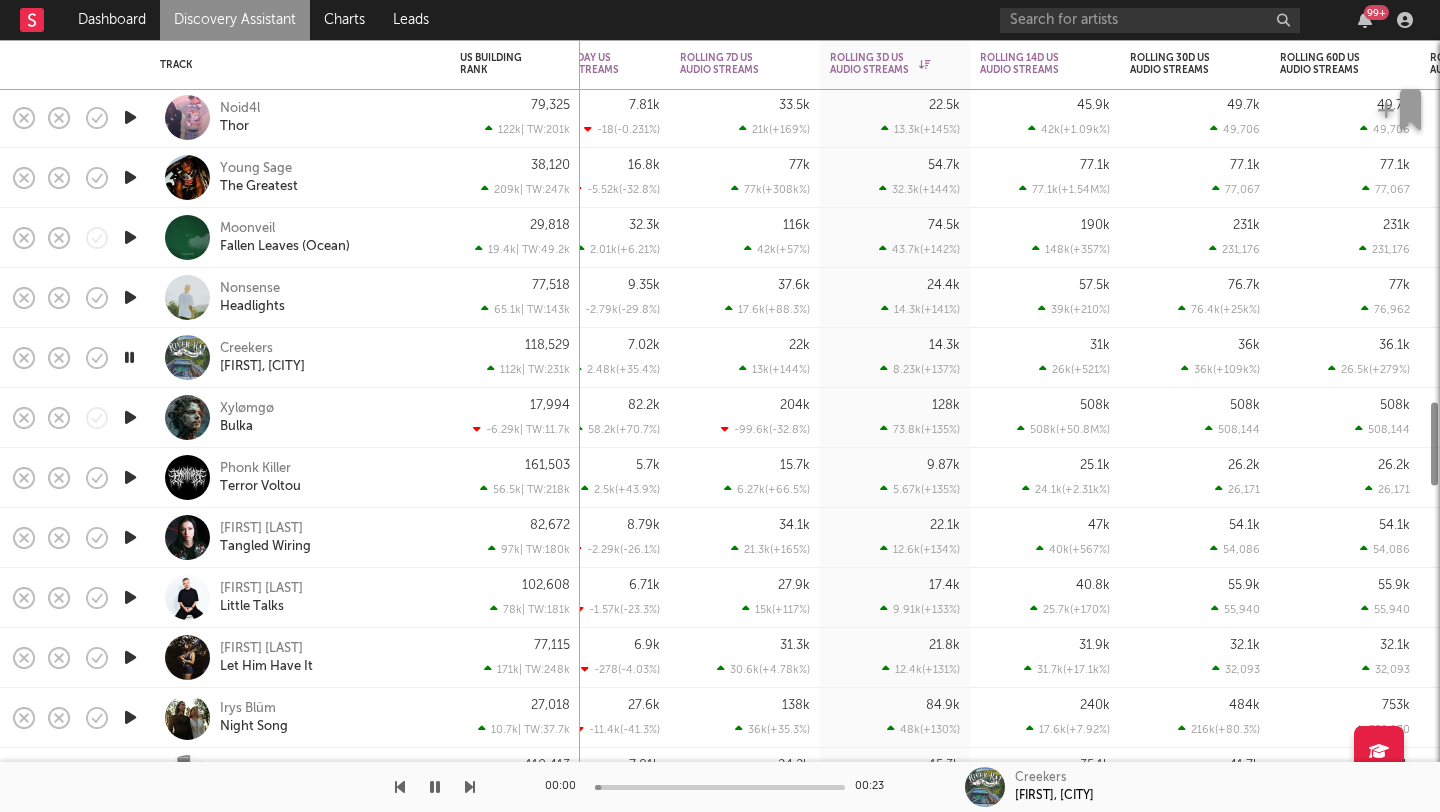 click at bounding box center (130, 417) 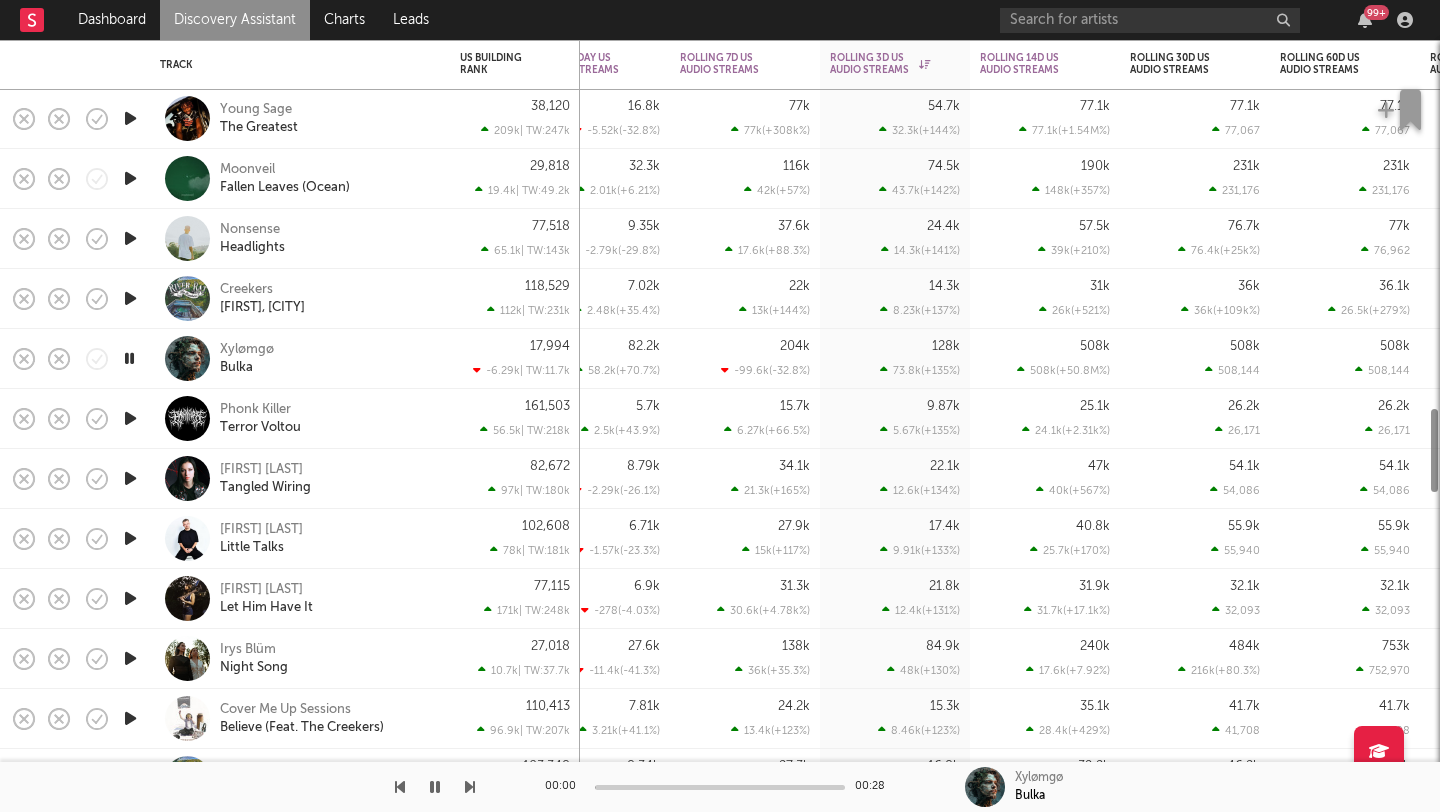 click at bounding box center [130, 418] 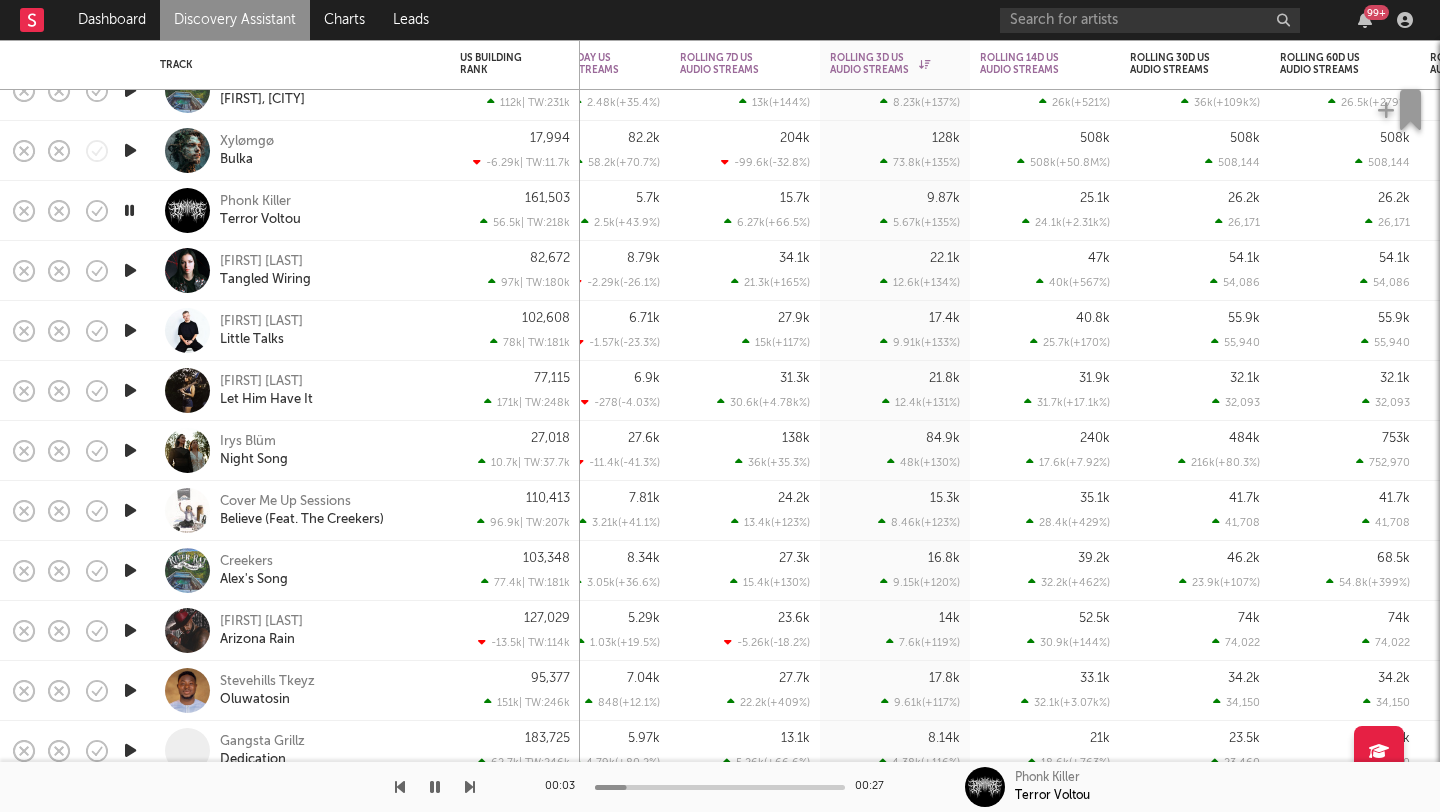 click at bounding box center [130, 450] 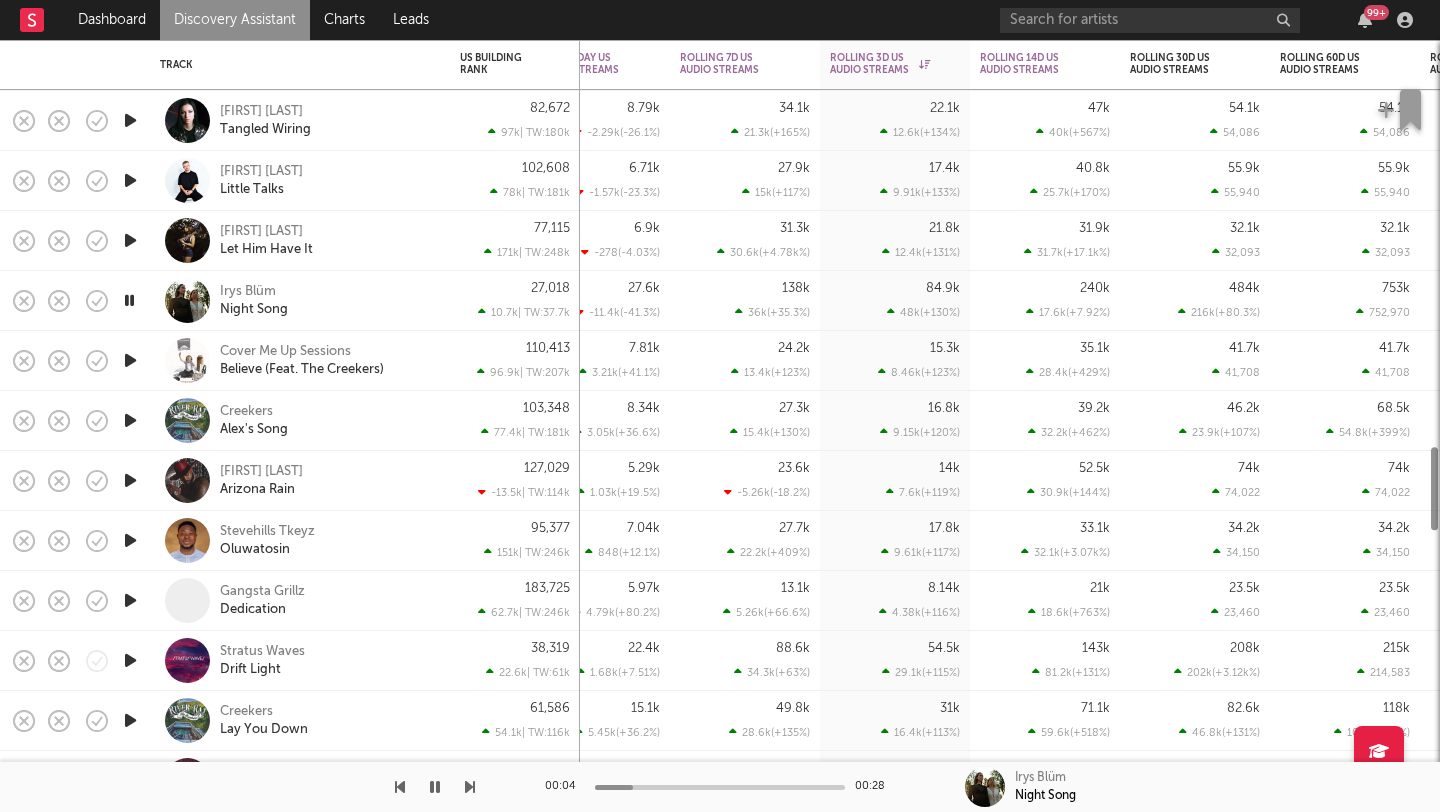 click at bounding box center (130, 480) 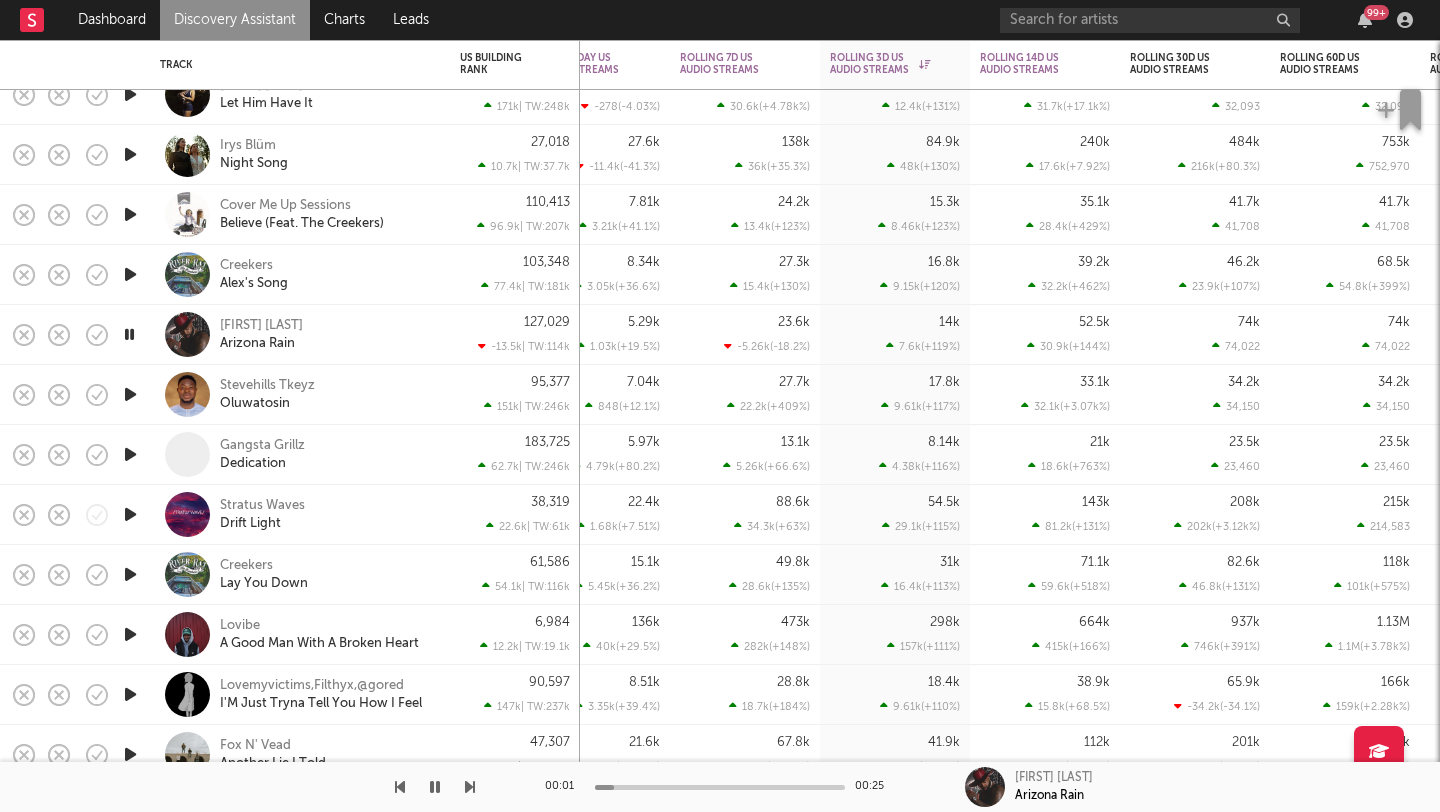 click at bounding box center (130, 514) 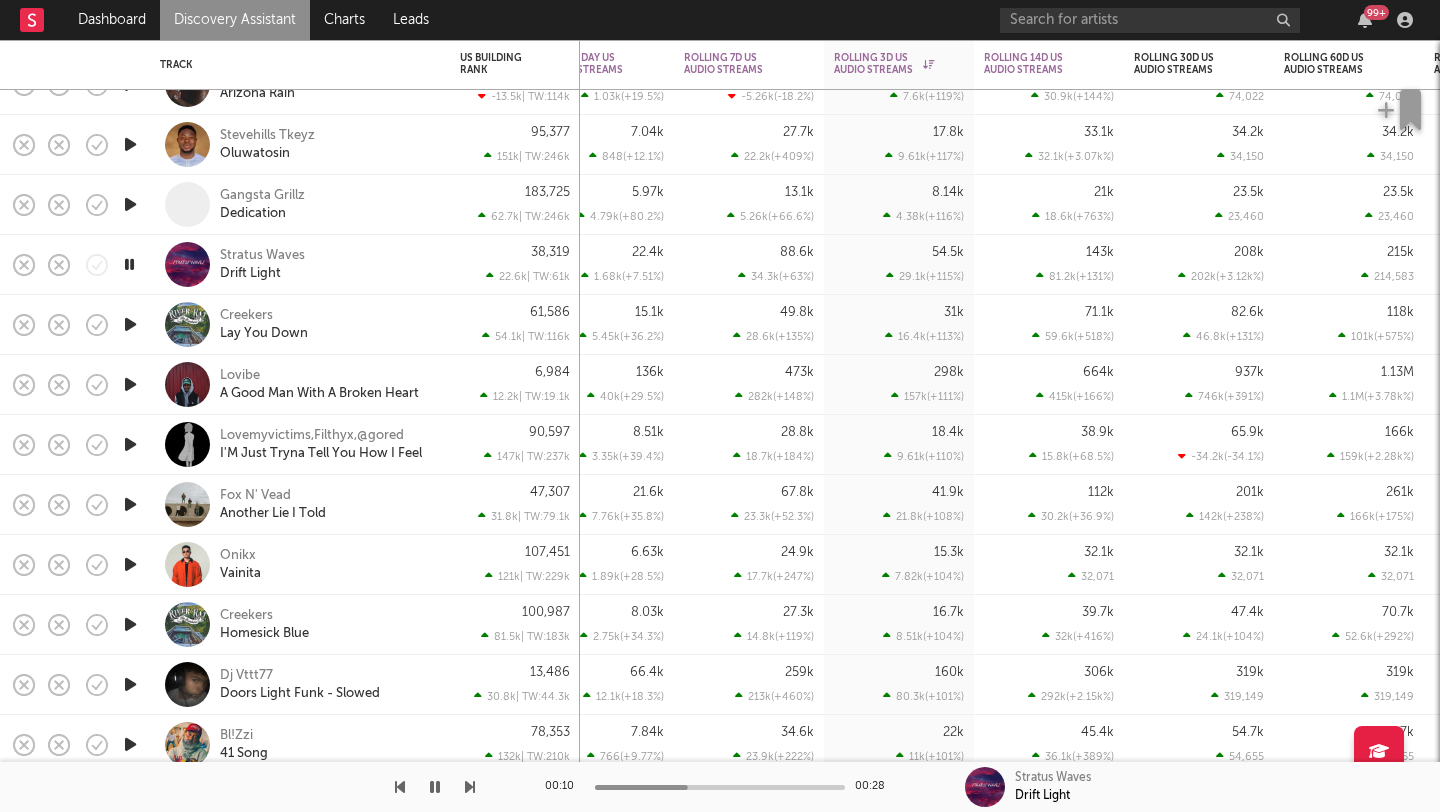 click at bounding box center [130, 444] 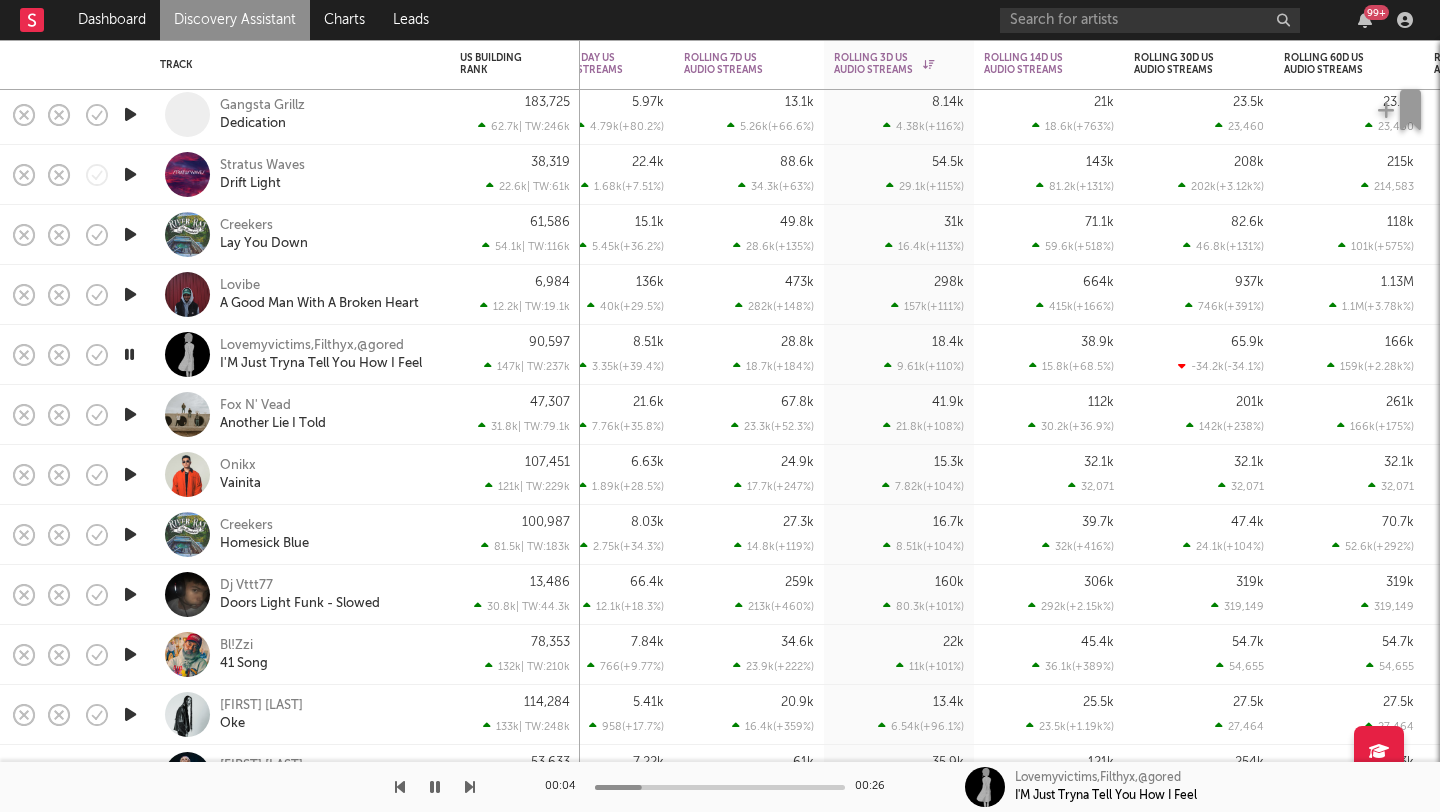 click at bounding box center (130, 414) 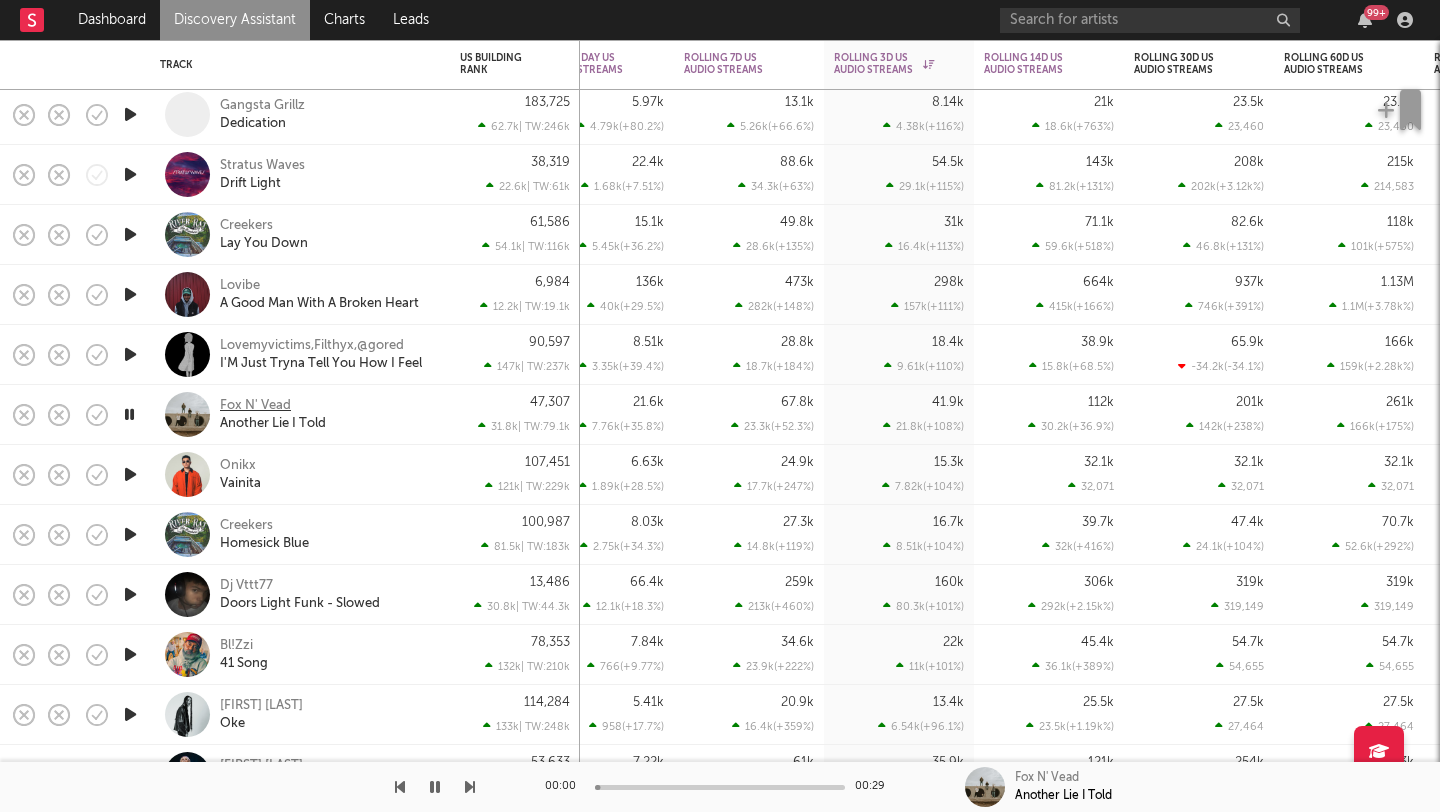 click on "Fox N' Vead" at bounding box center (255, 406) 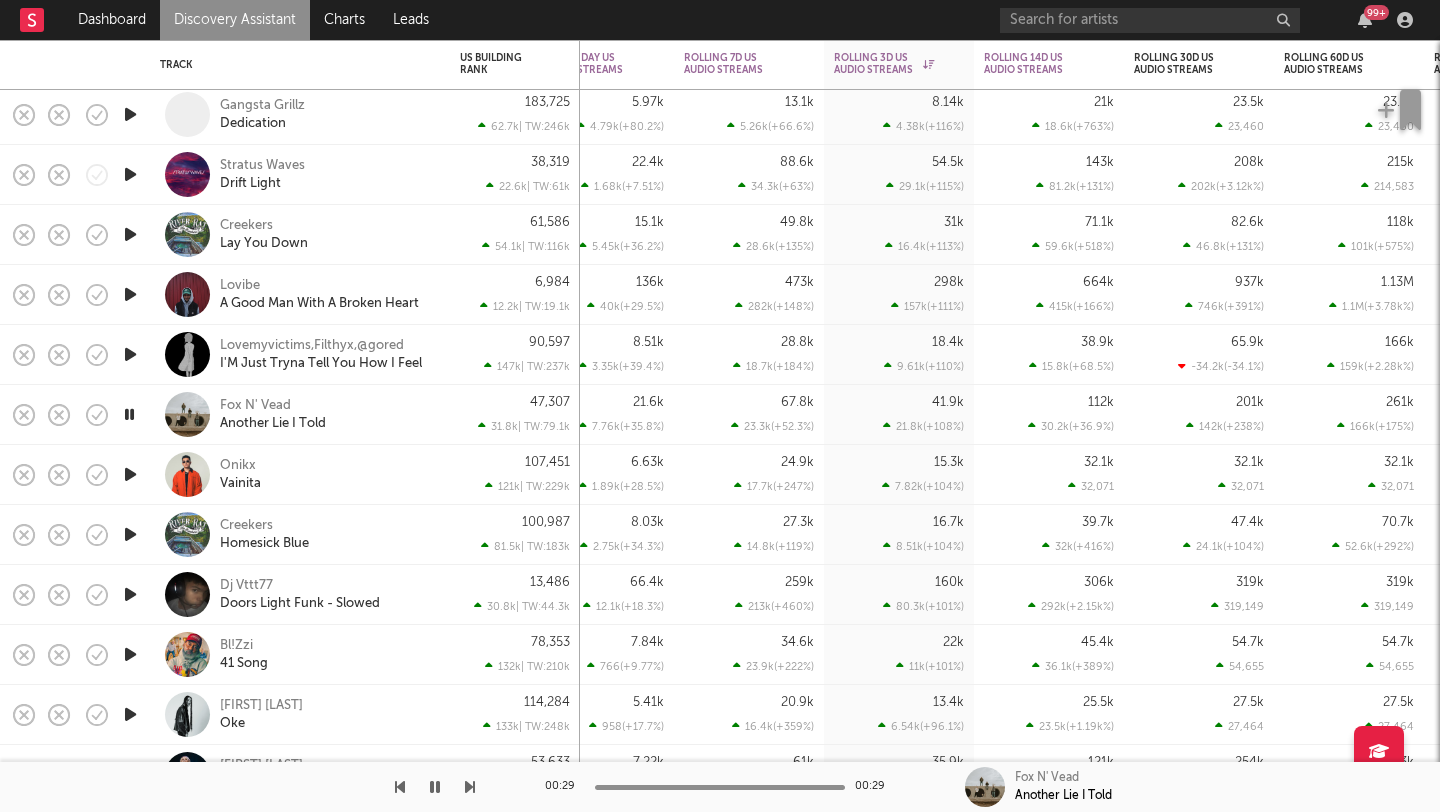 click at bounding box center [129, 414] 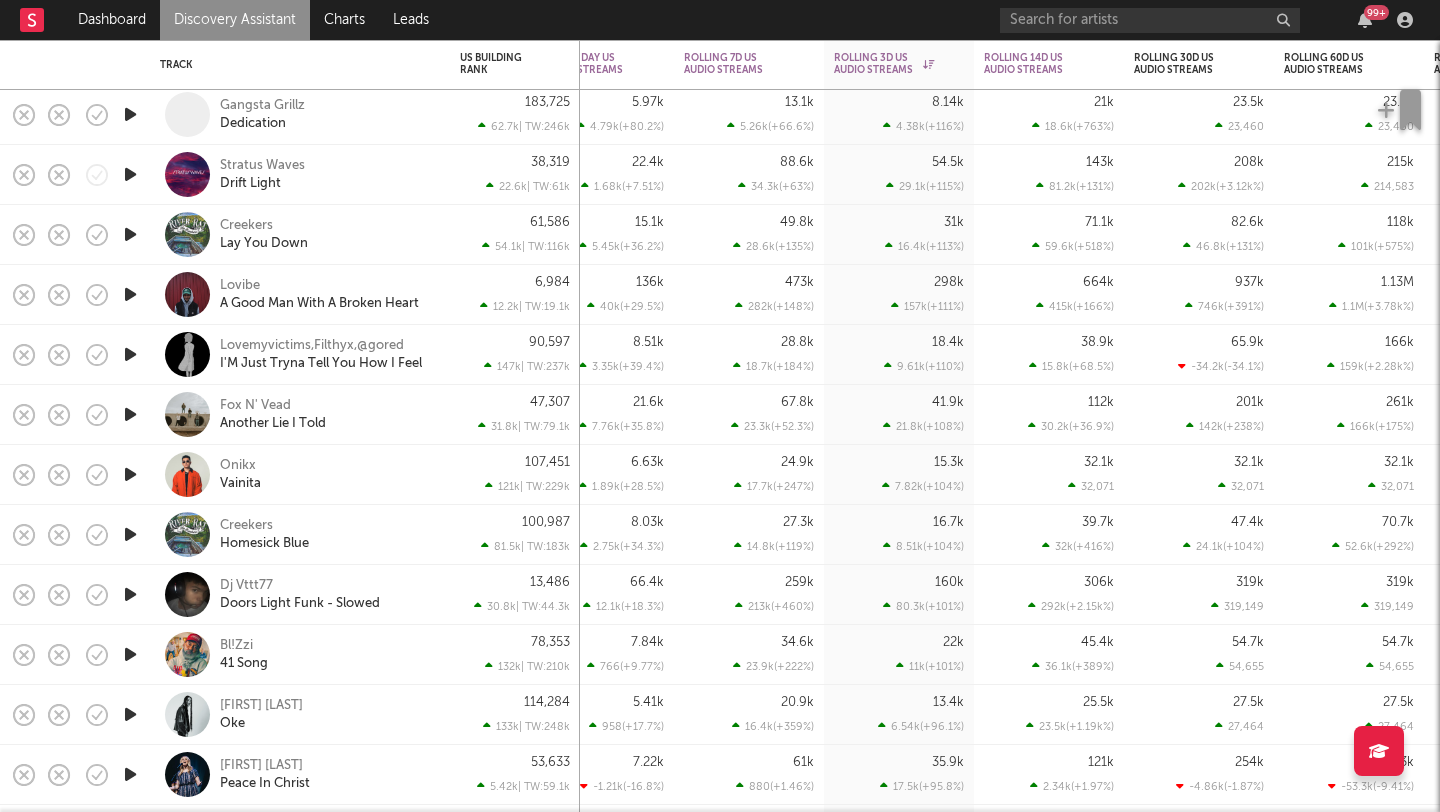 click at bounding box center [130, 474] 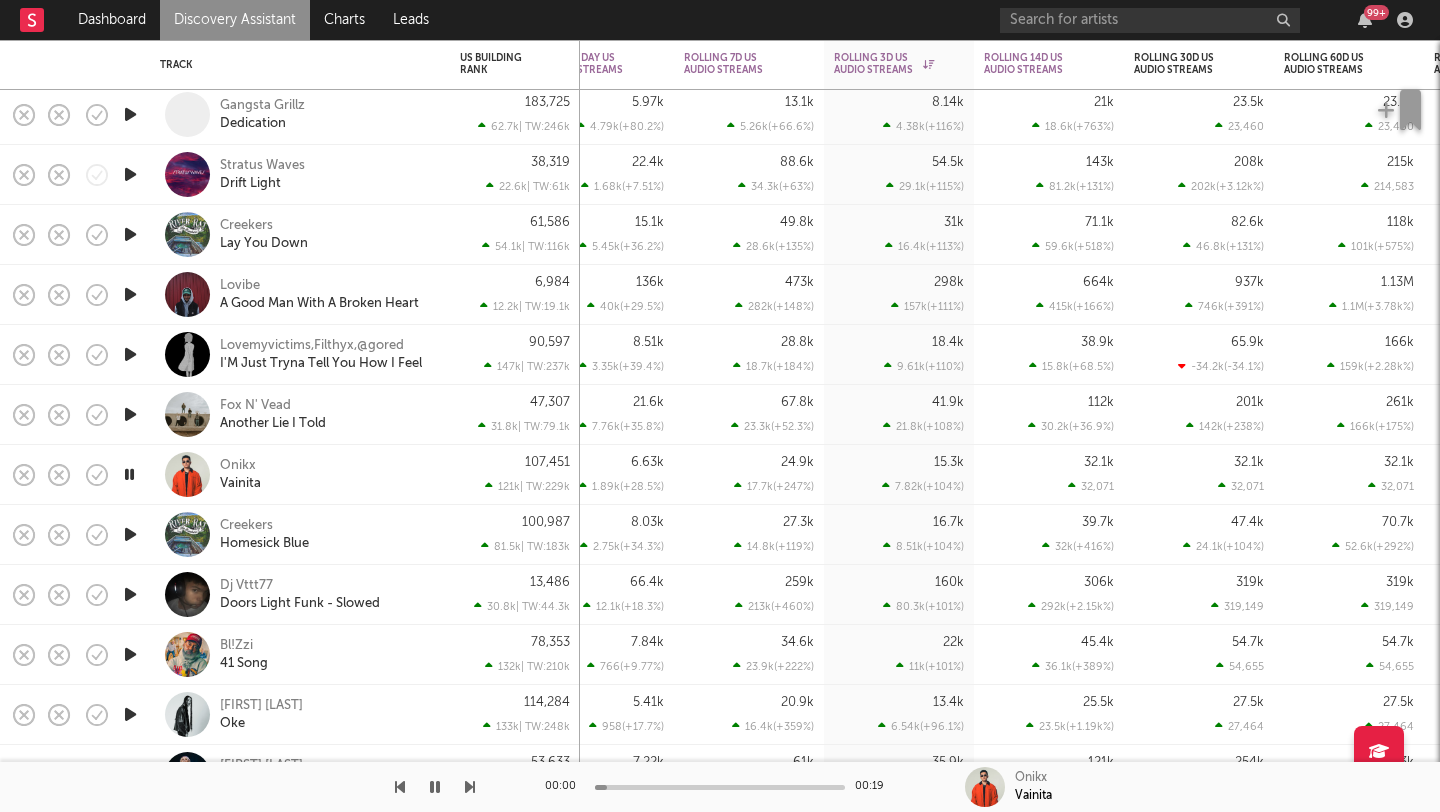 click at bounding box center (129, 474) 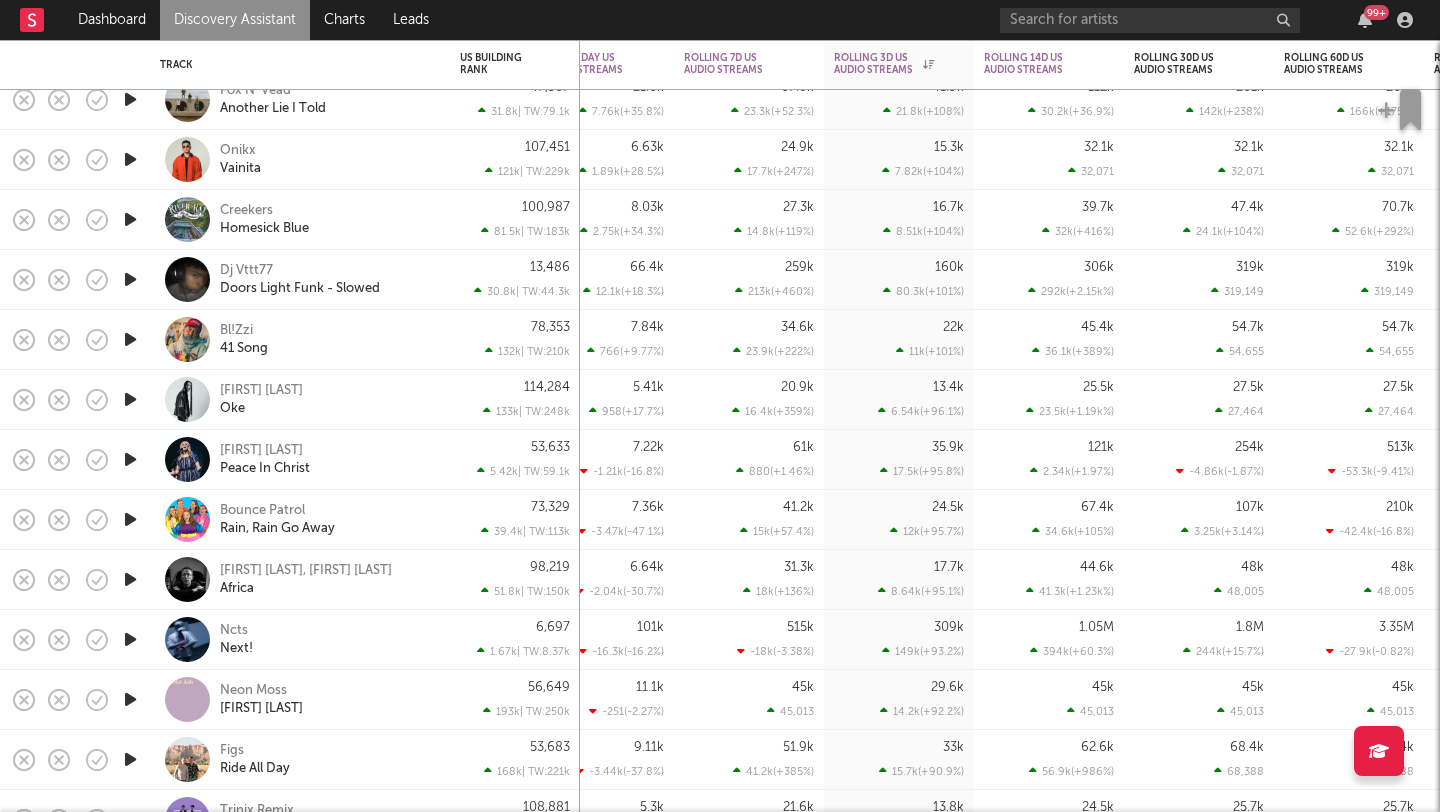 click at bounding box center (130, 459) 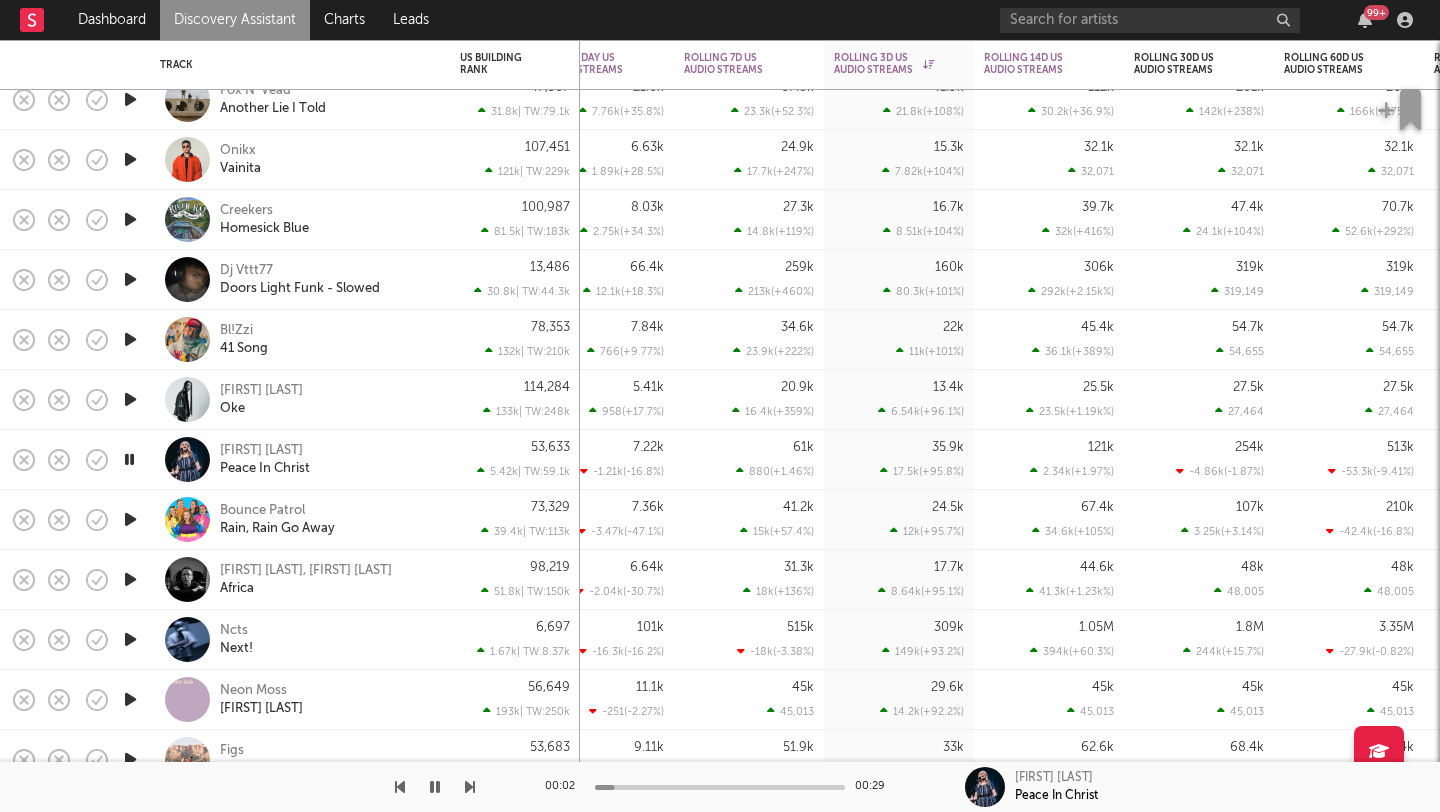 click at bounding box center (129, 459) 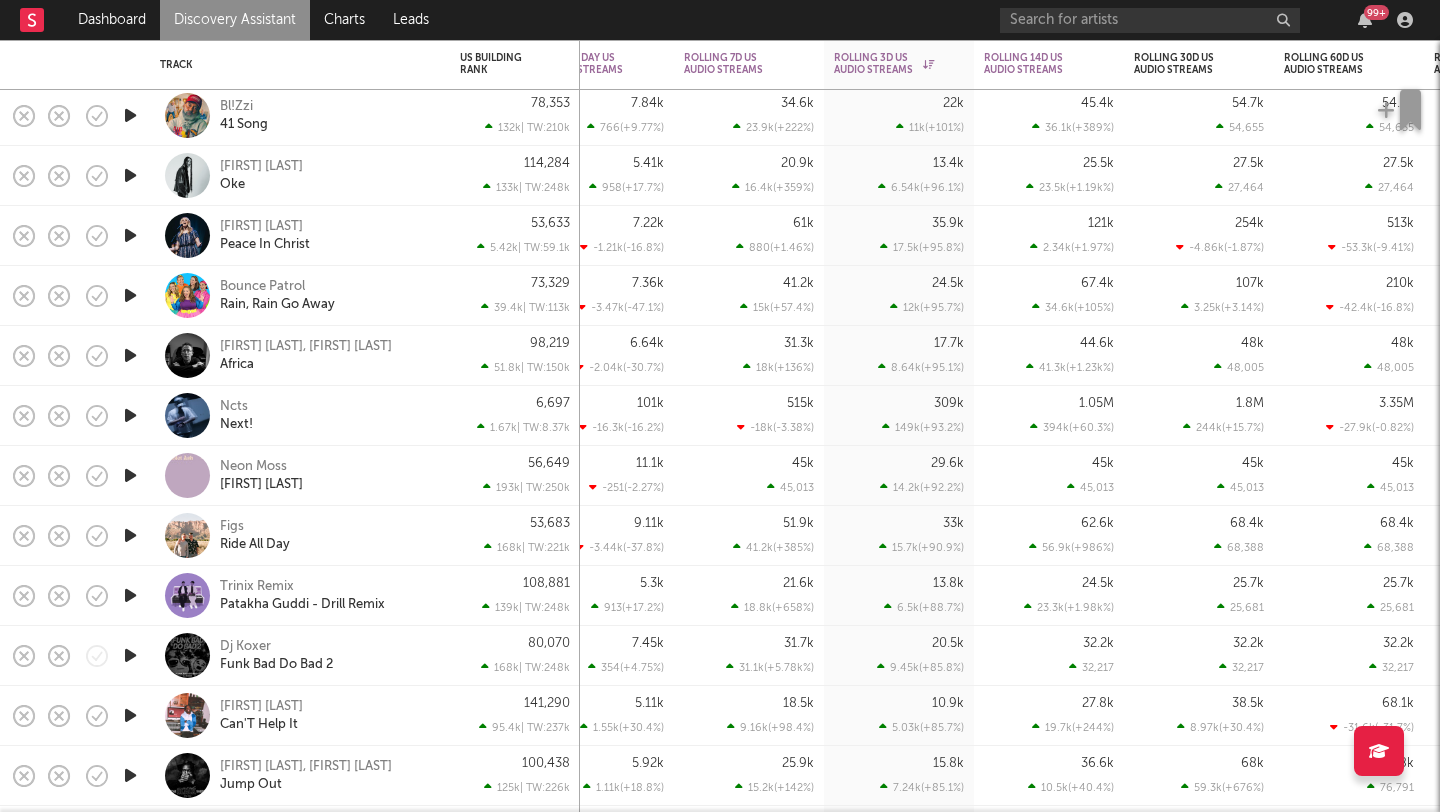 click at bounding box center [130, 355] 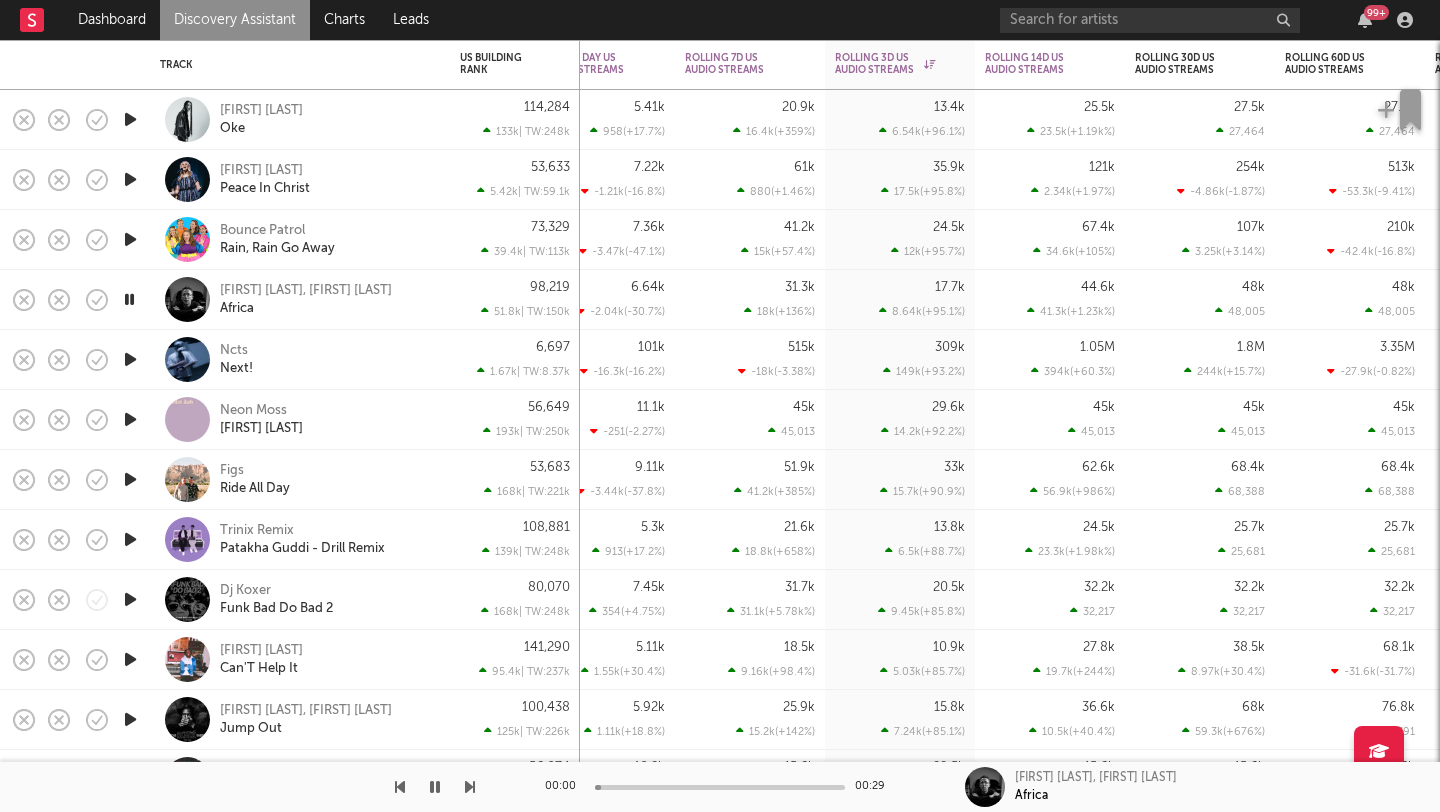 click at bounding box center (129, 299) 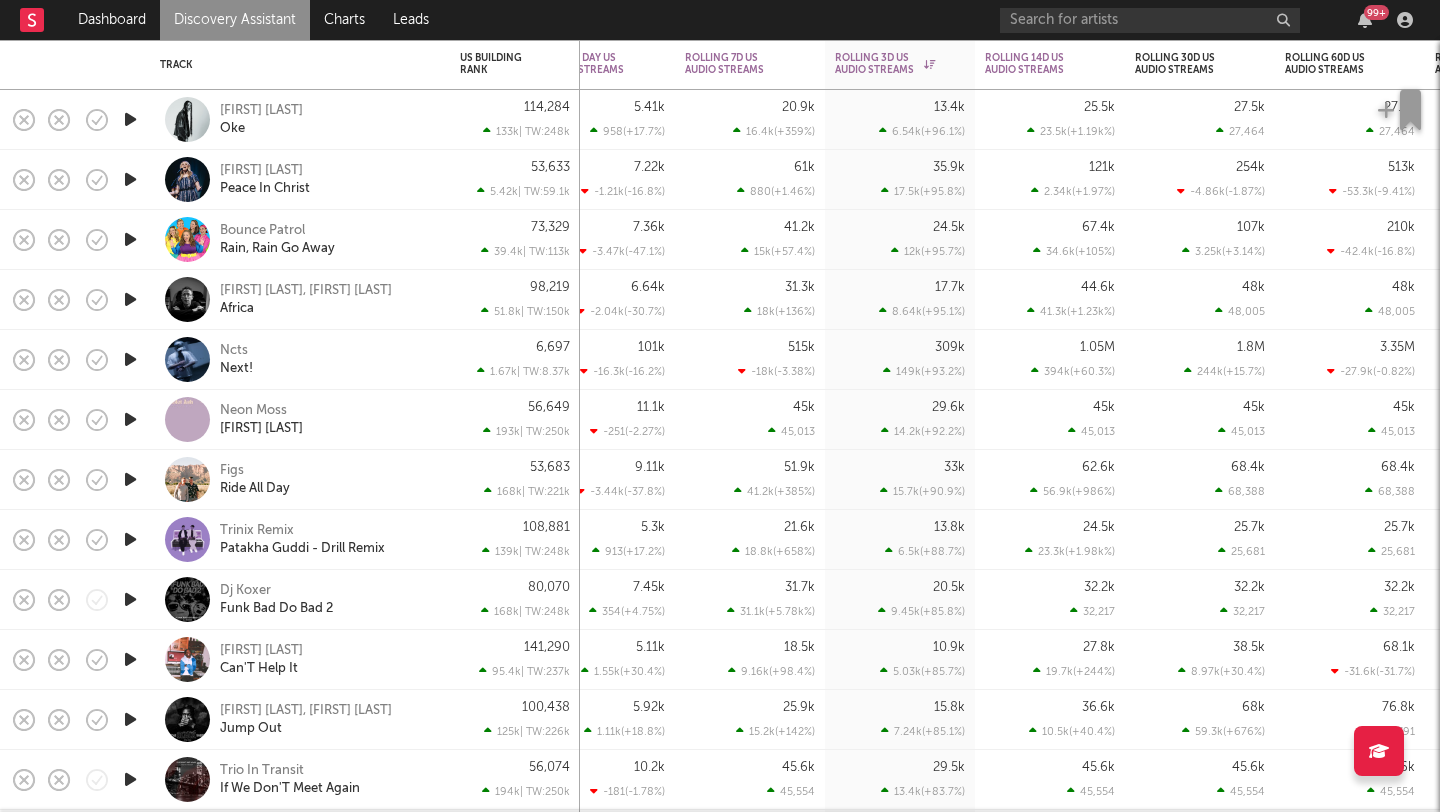 click at bounding box center (130, 360) 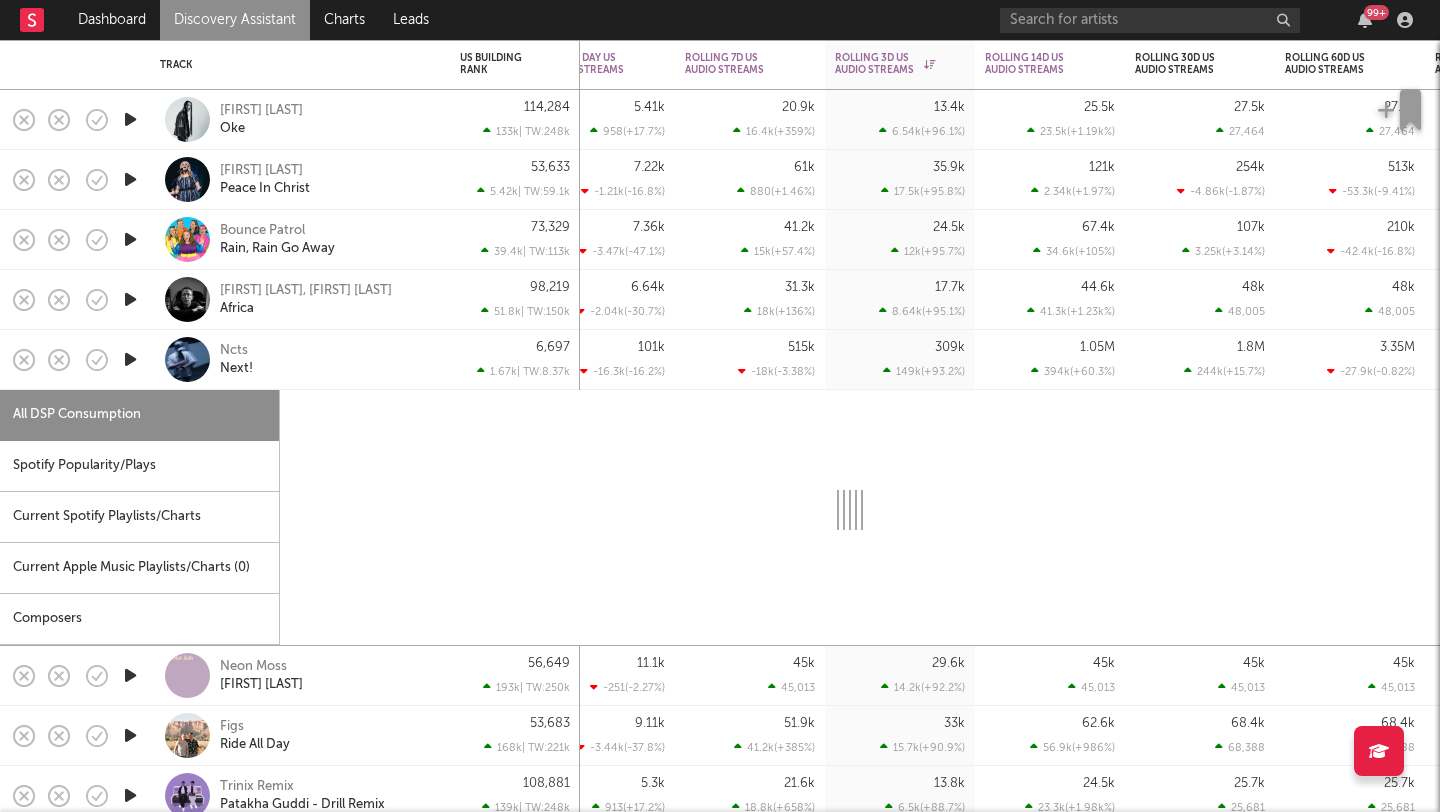 click at bounding box center (130, 359) 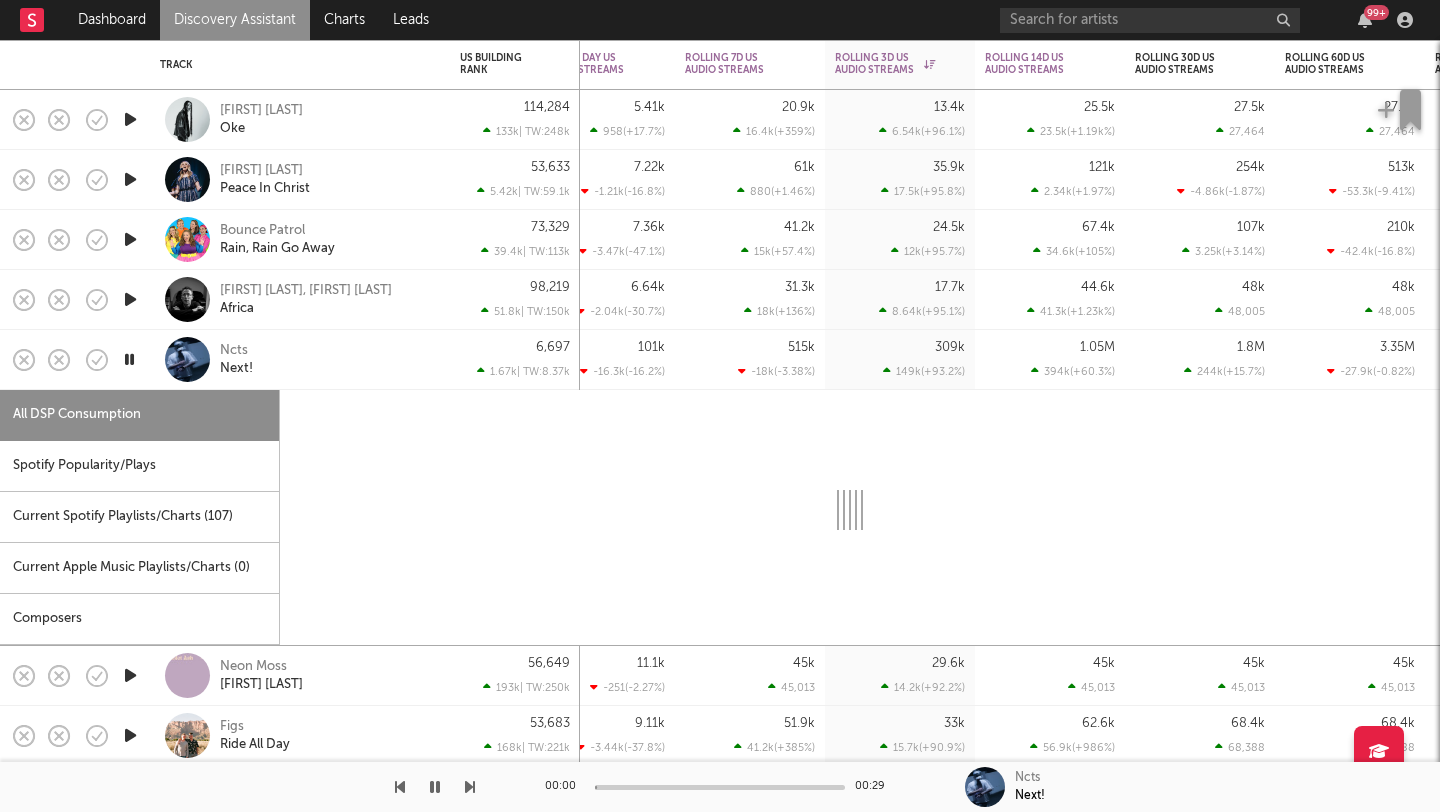 click on "Ncts Next!" at bounding box center (300, 360) 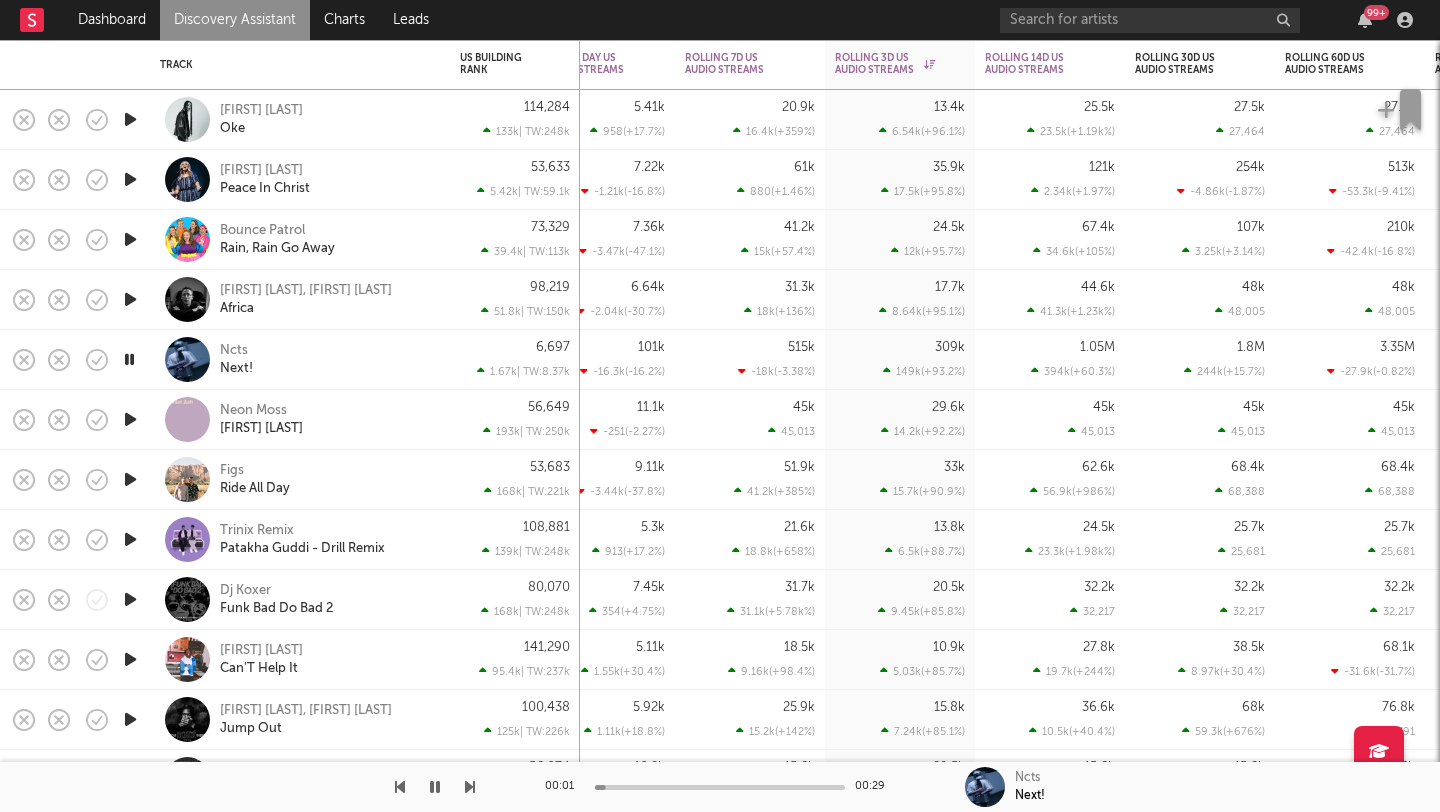 click at bounding box center [129, 359] 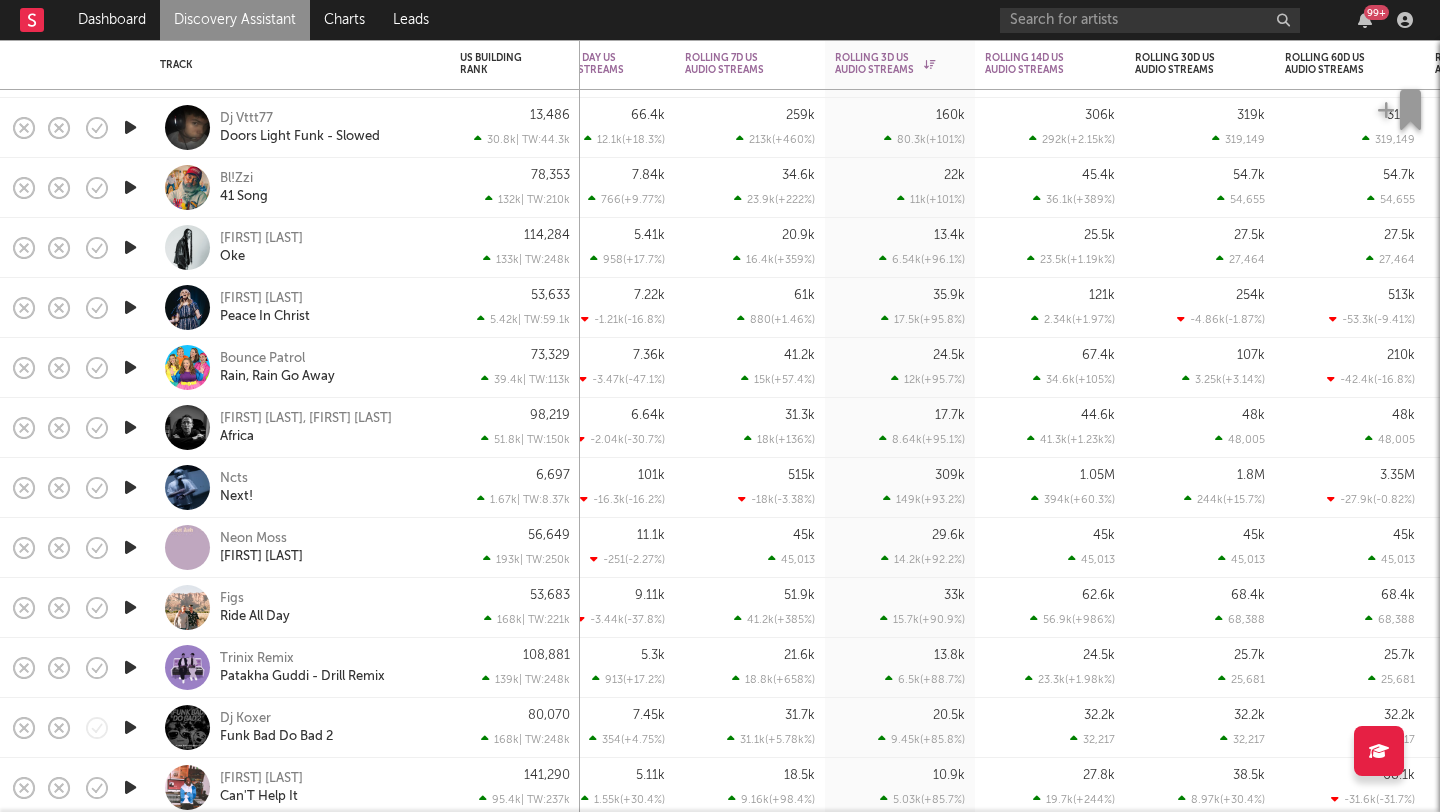 click at bounding box center [130, 307] 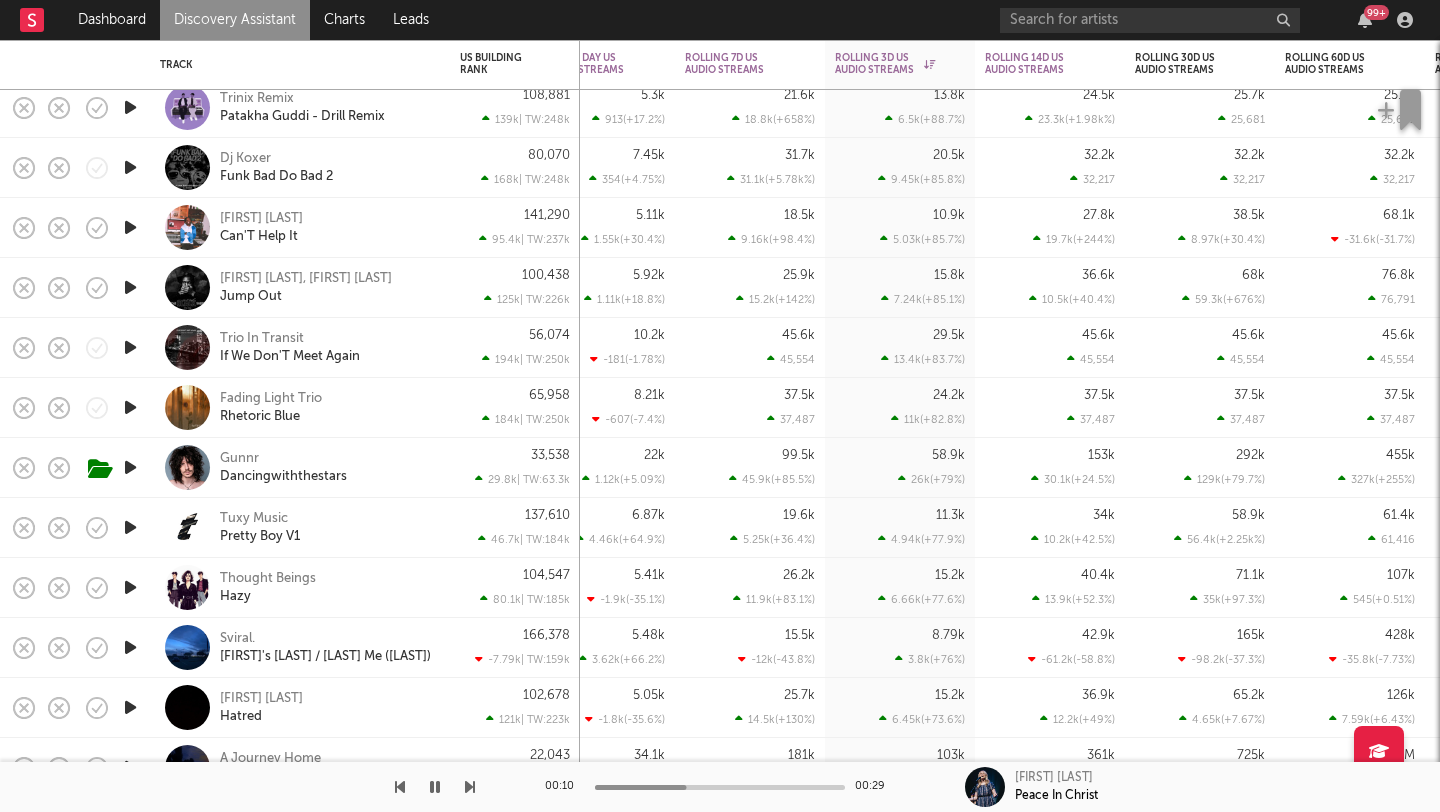 click at bounding box center (130, 467) 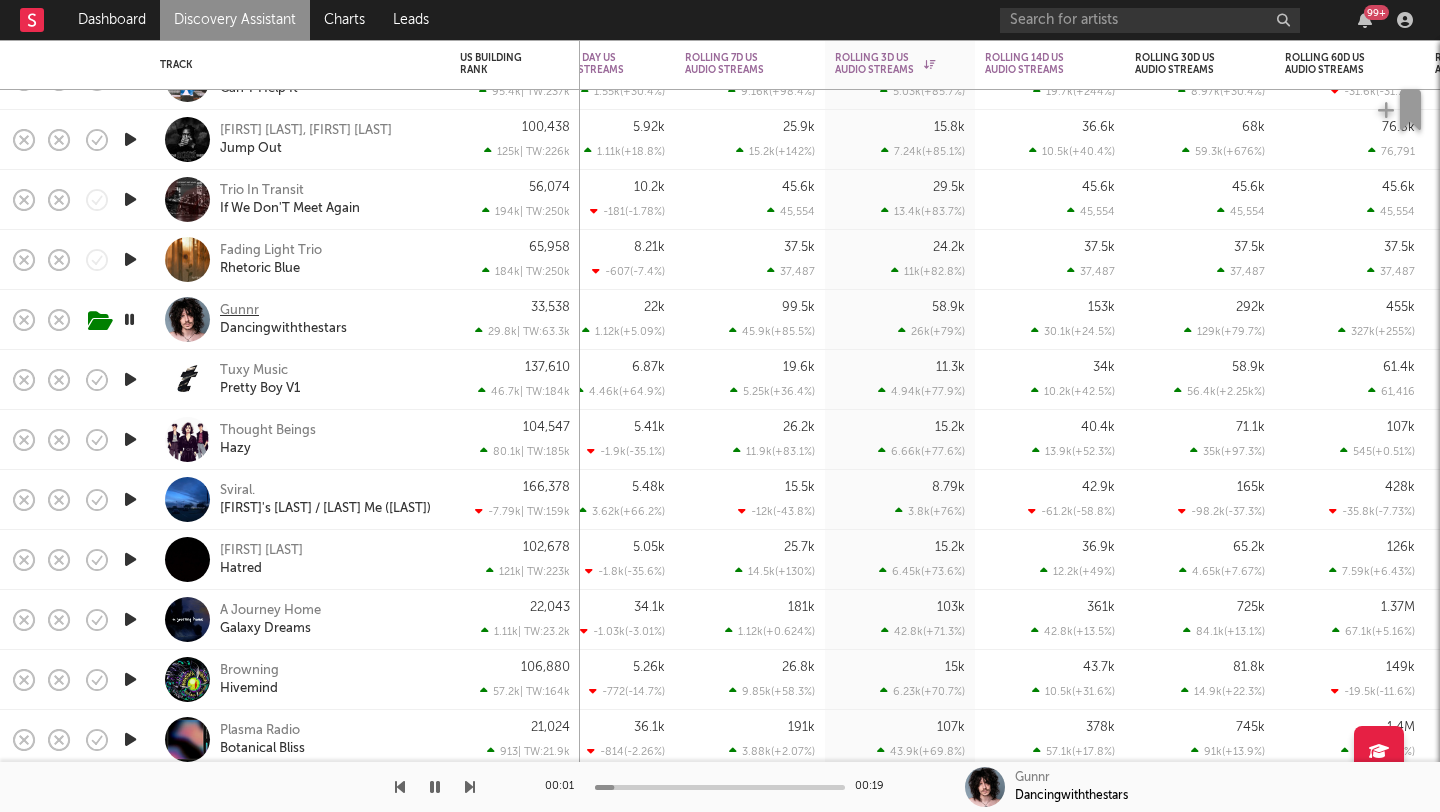 click on "Gunnr" at bounding box center [239, 311] 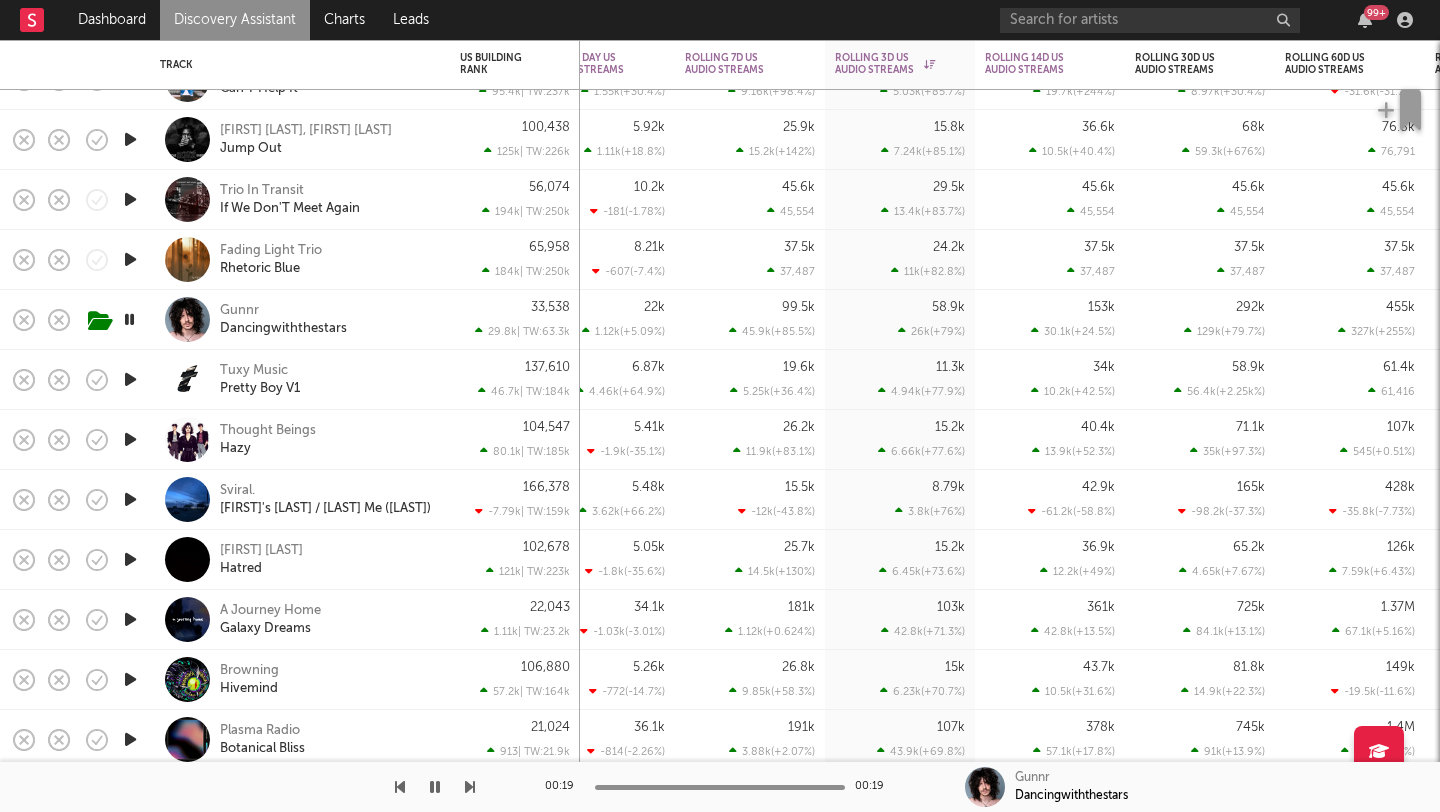 click at bounding box center [129, 319] 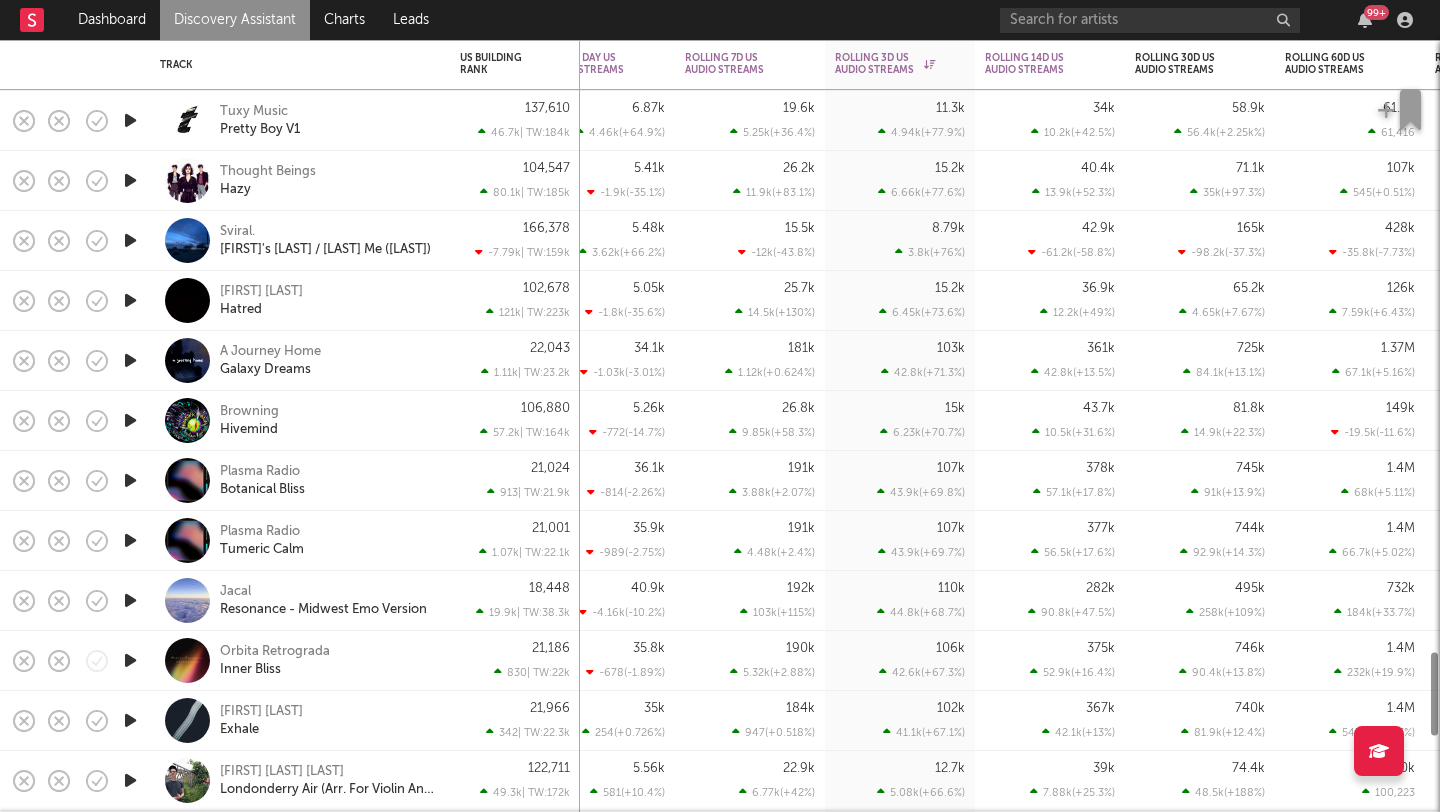 click at bounding box center [130, 300] 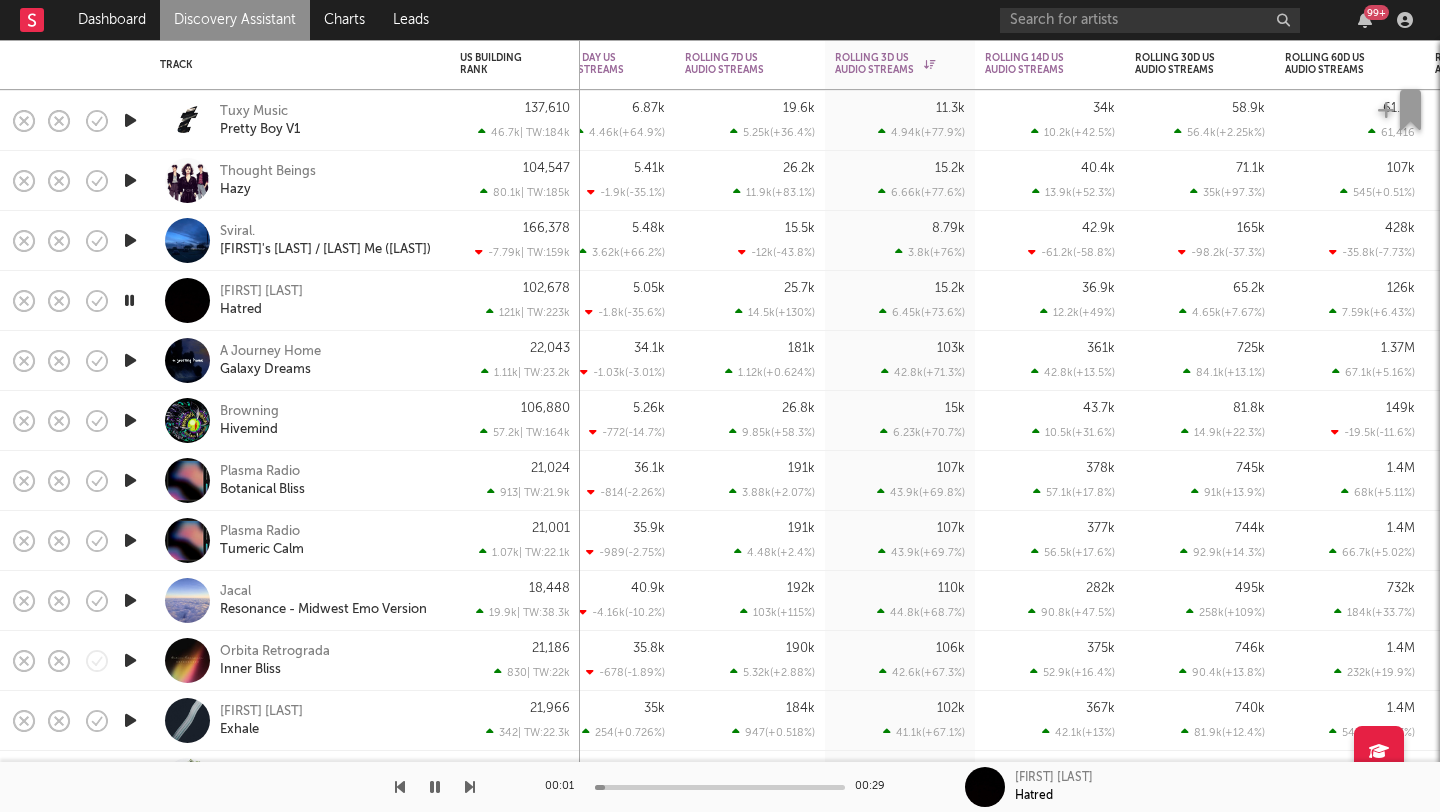 click at bounding box center [129, 300] 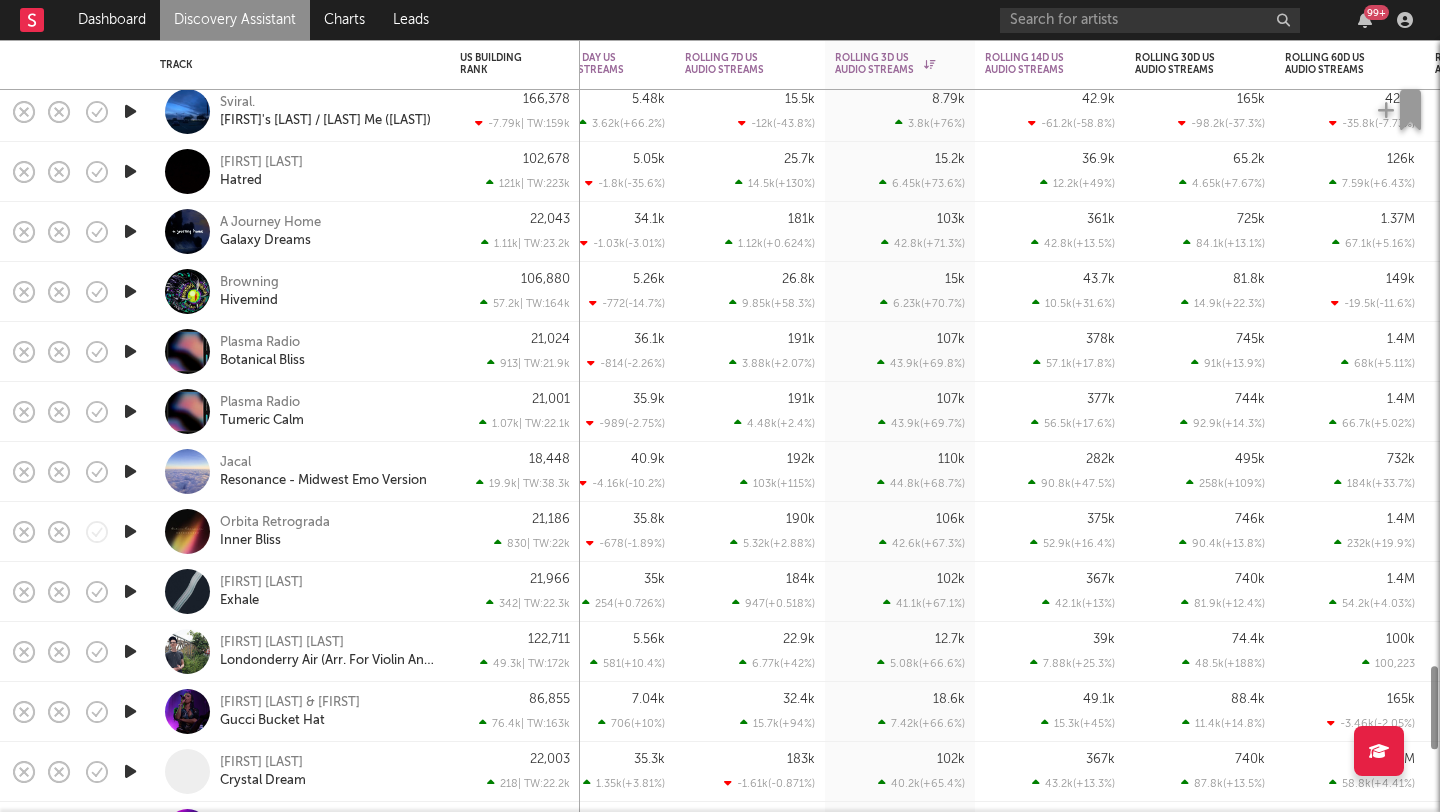 click at bounding box center [130, 291] 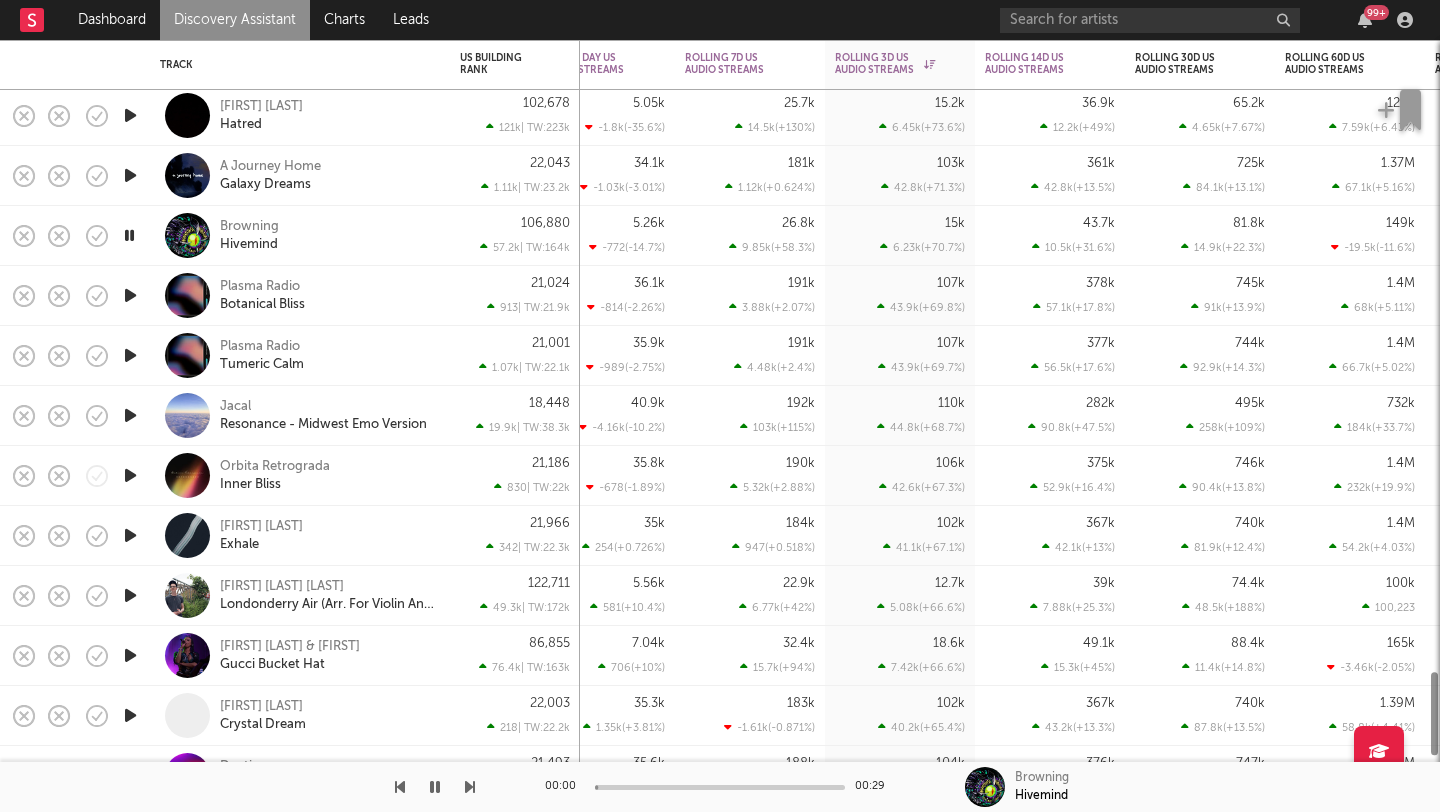 click at bounding box center (130, 295) 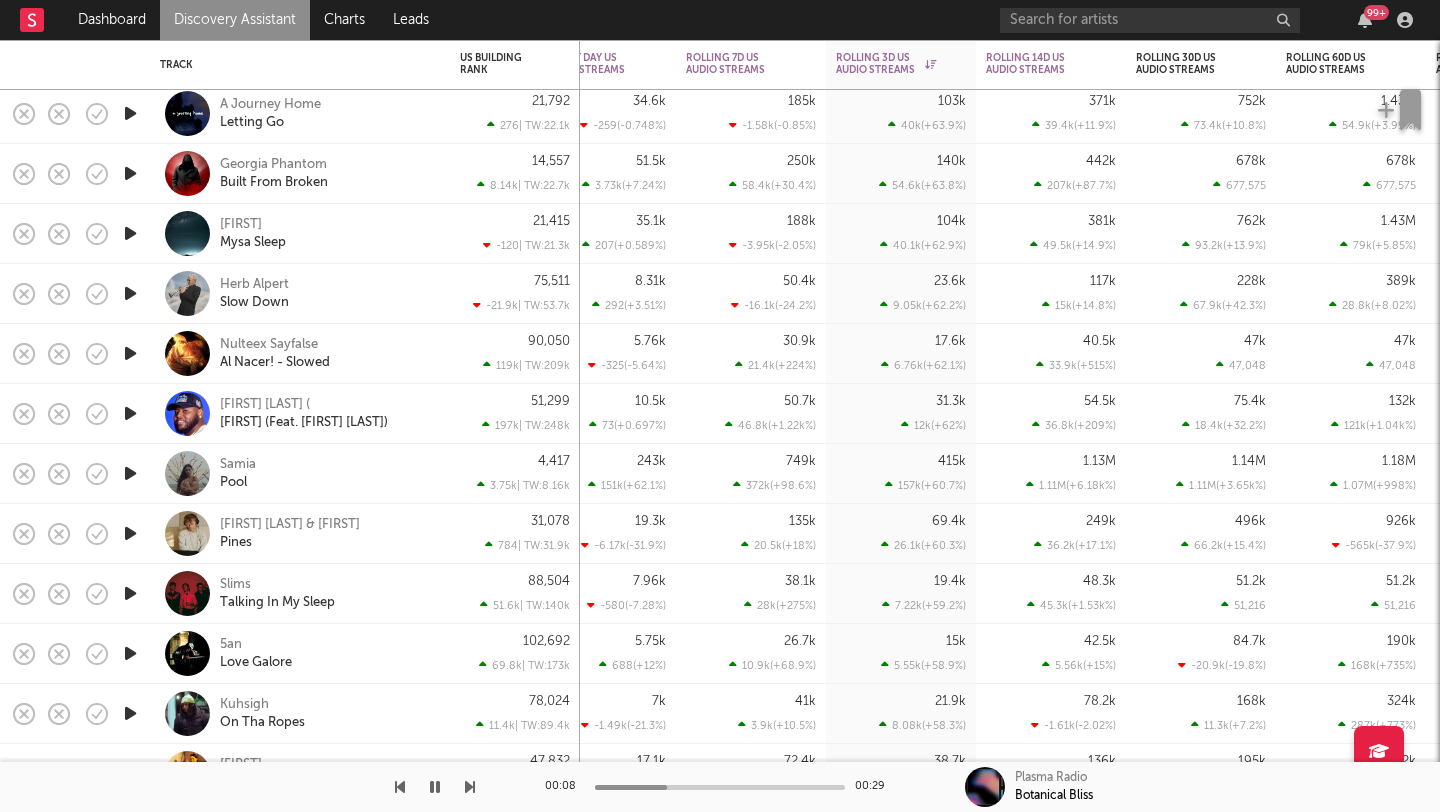 click at bounding box center [130, 293] 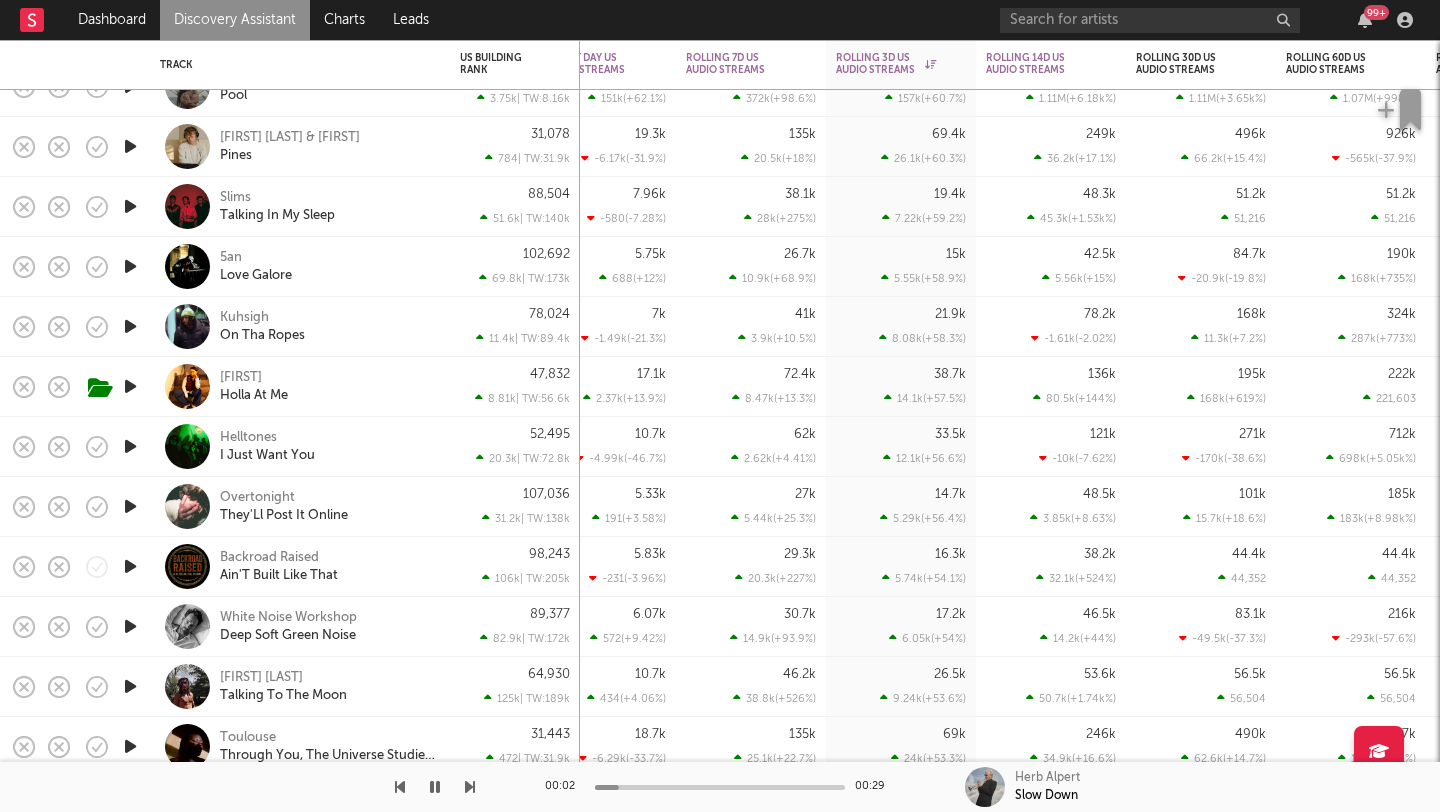 click at bounding box center [130, 446] 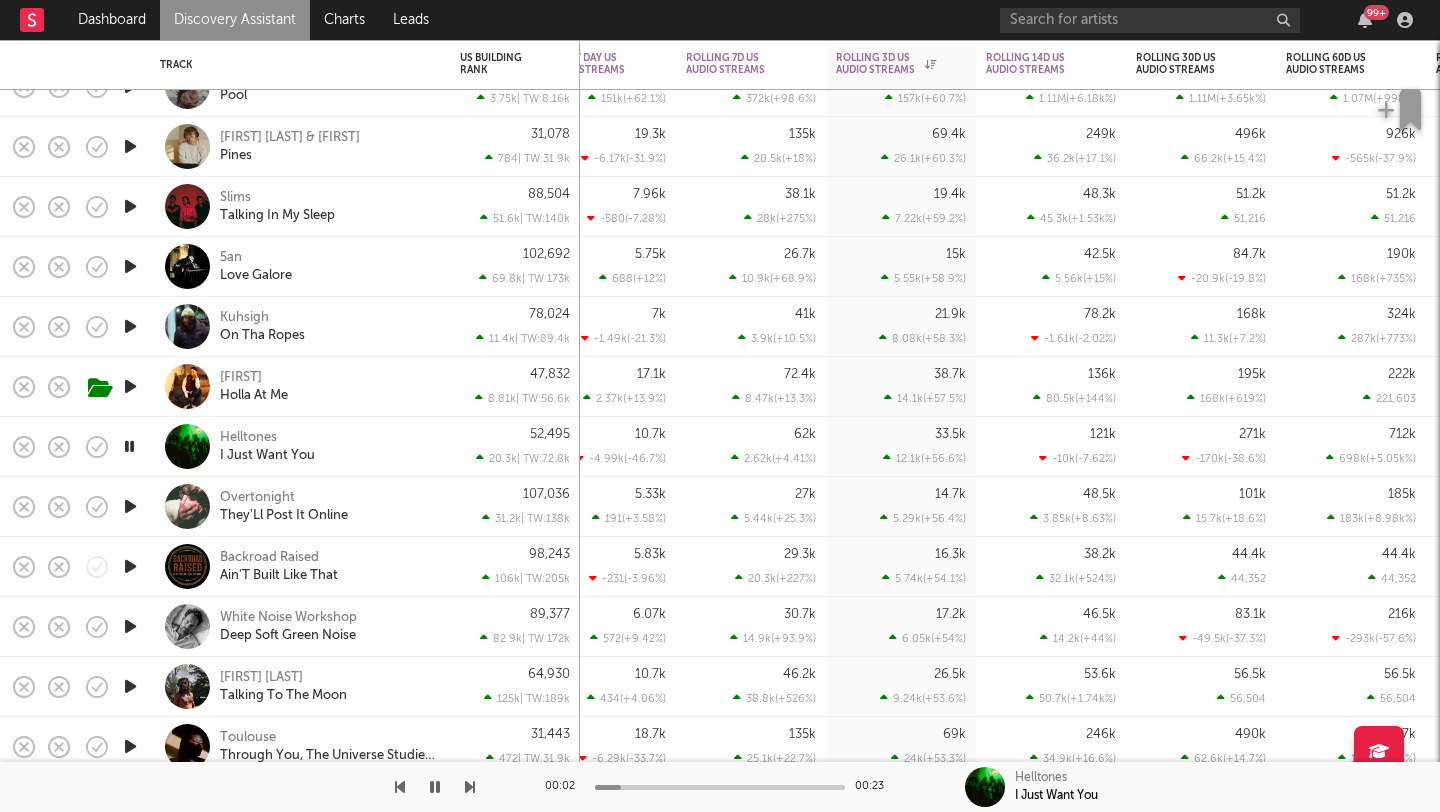 click at bounding box center [130, 386] 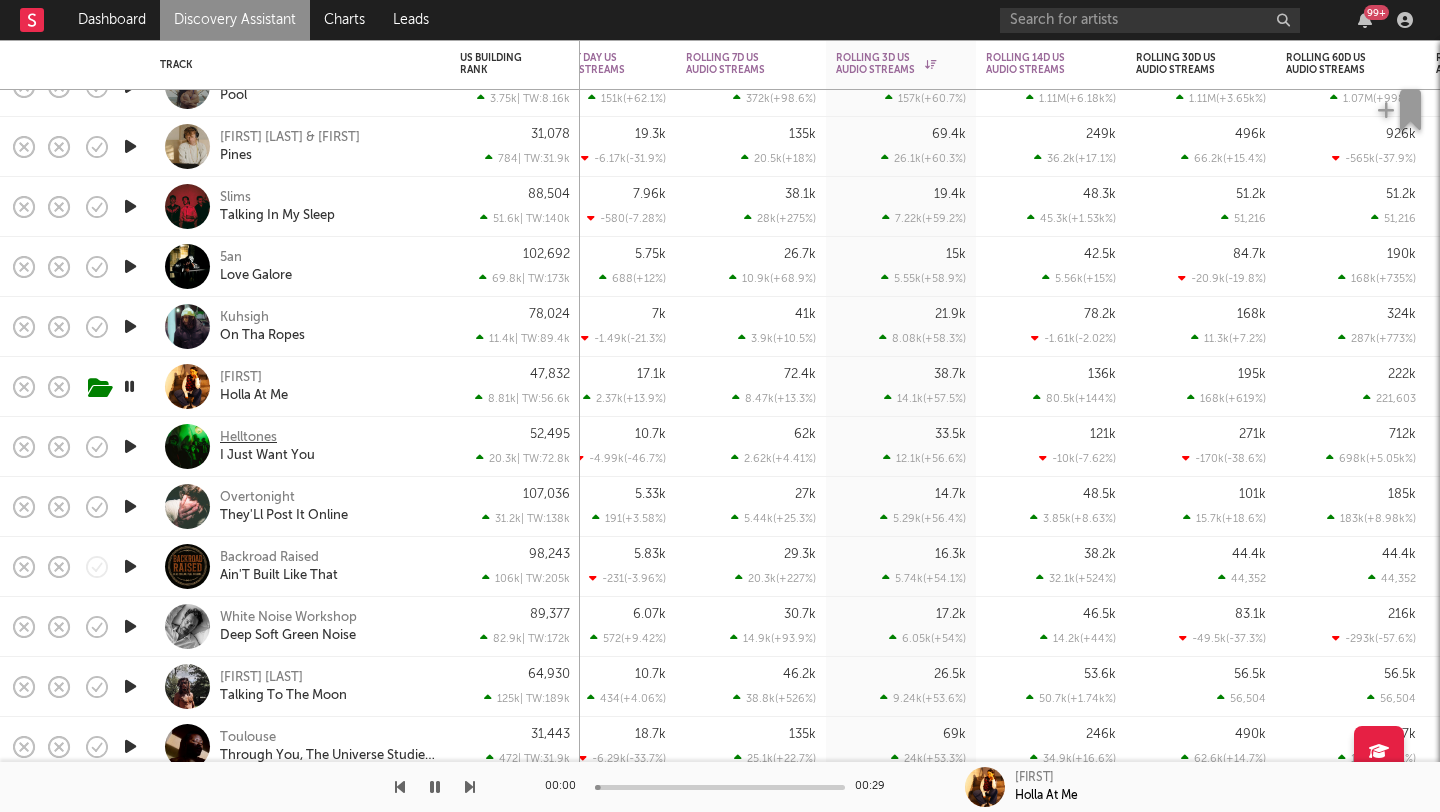 click on "Helltones" at bounding box center [248, 438] 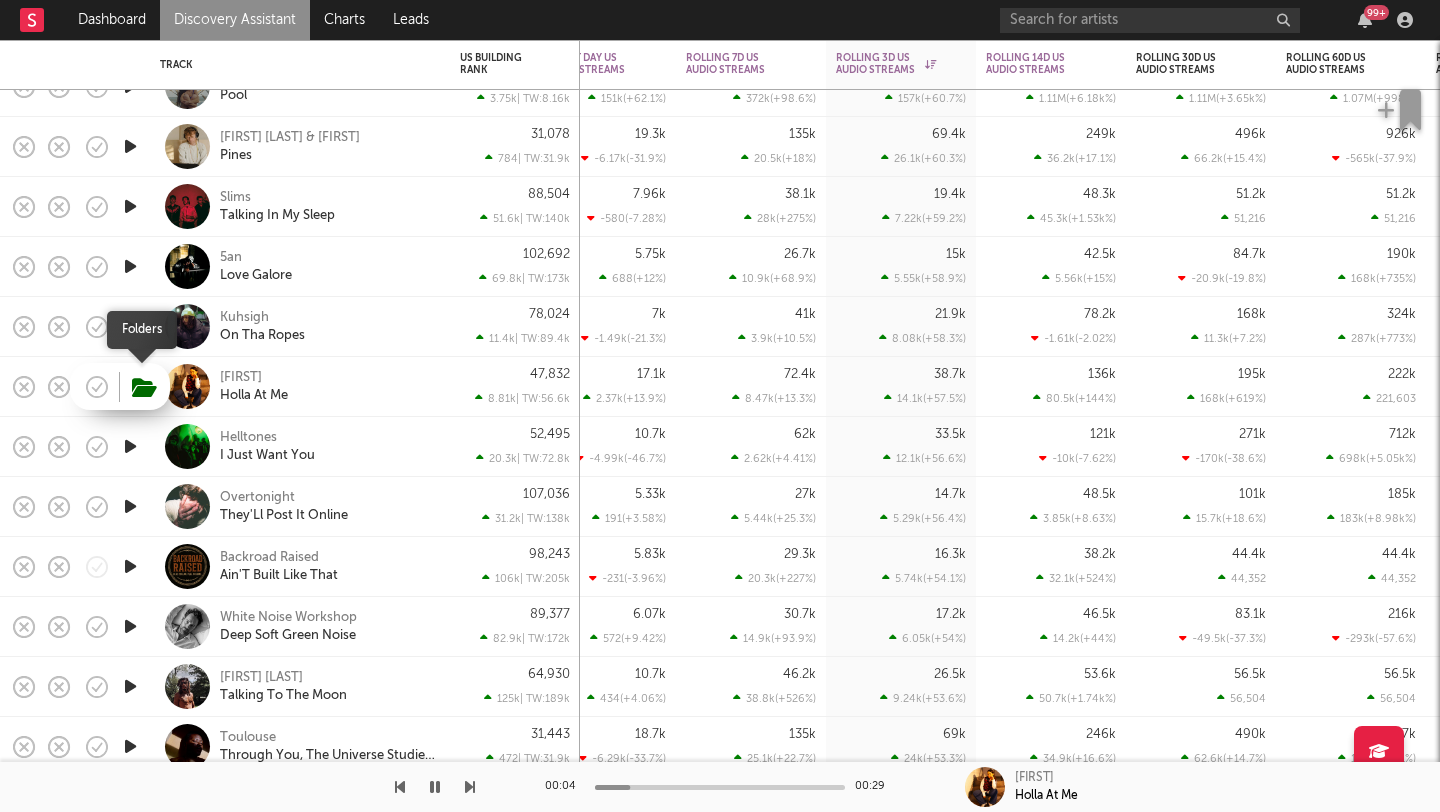 click at bounding box center [144, 388] 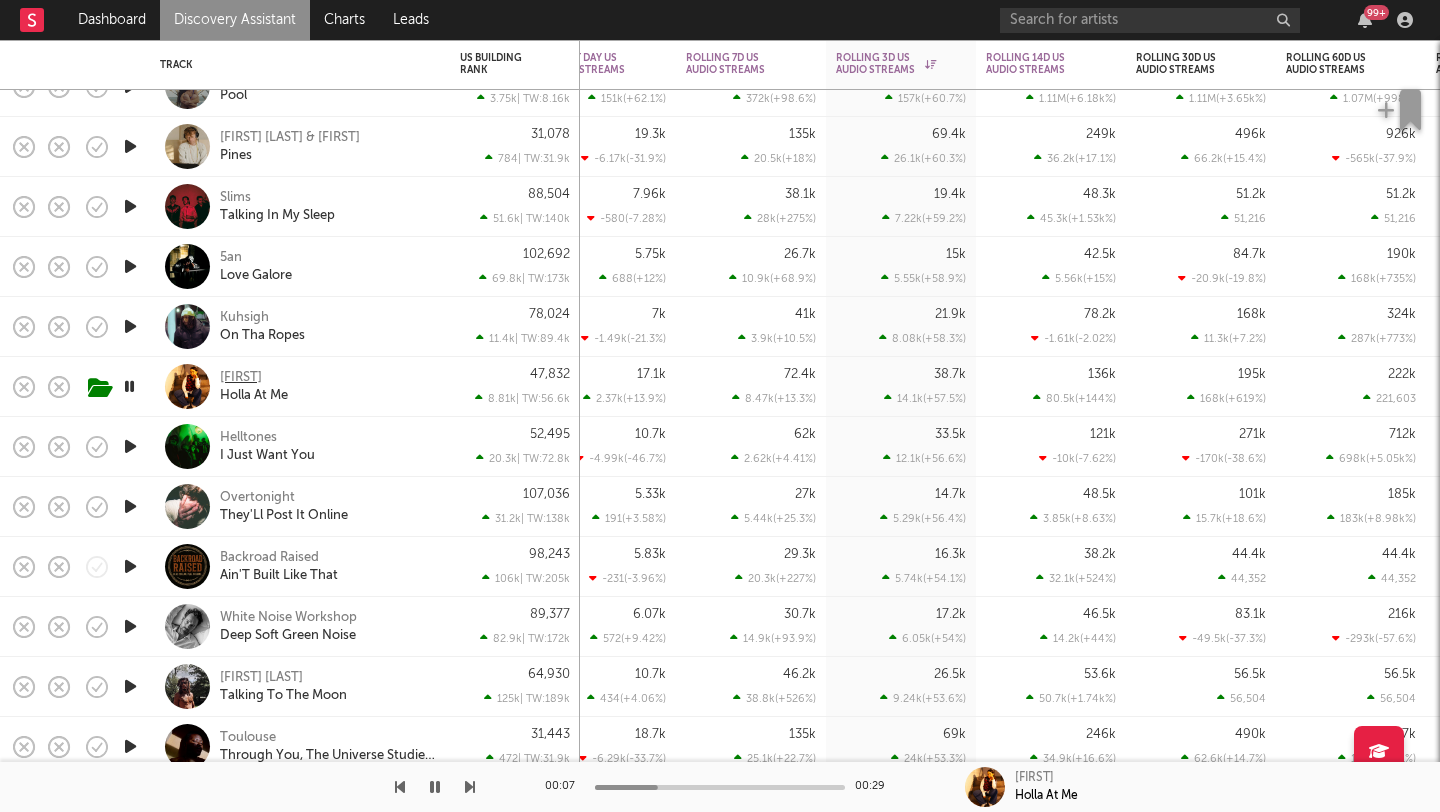 click on "Raphaella" at bounding box center (241, 378) 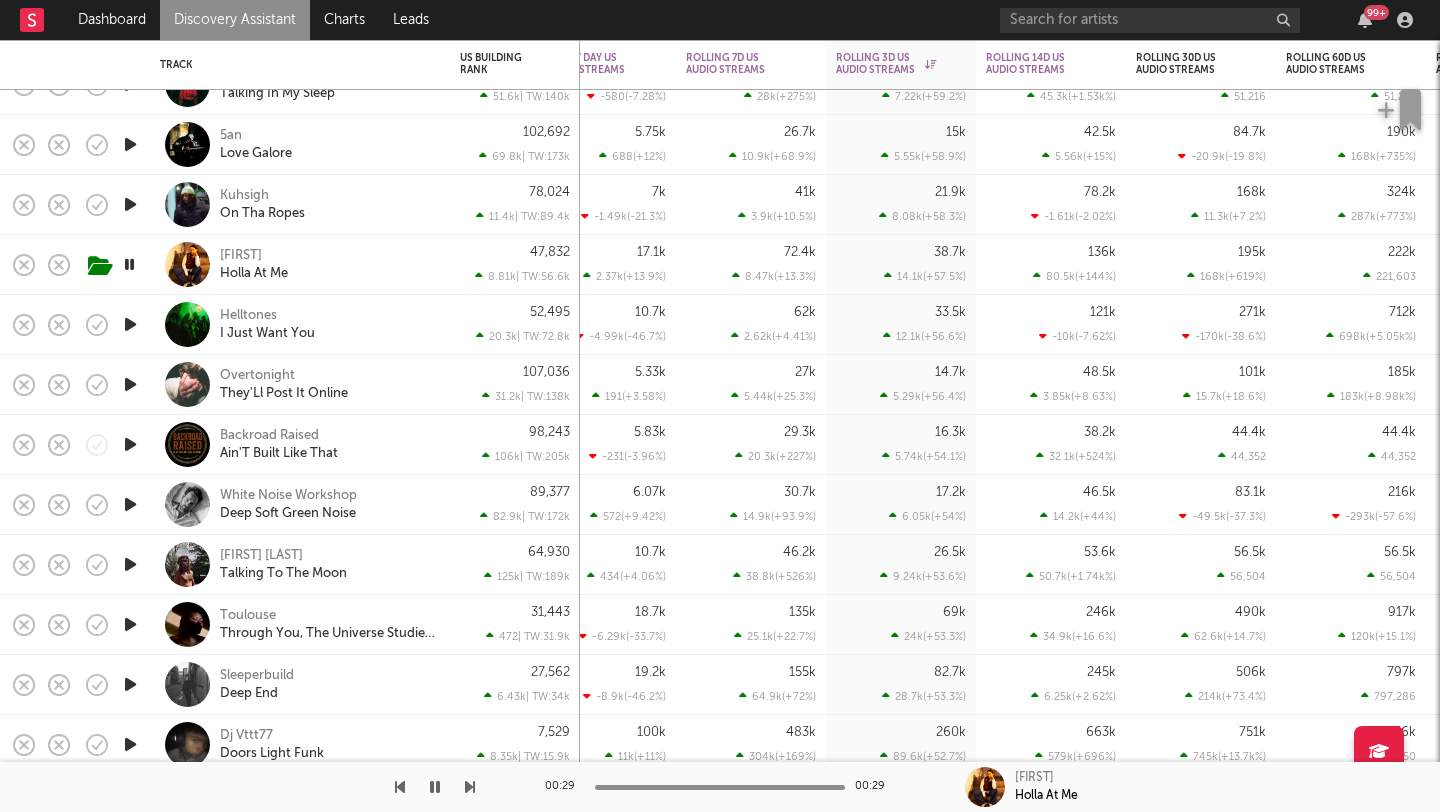 click at bounding box center [130, 384] 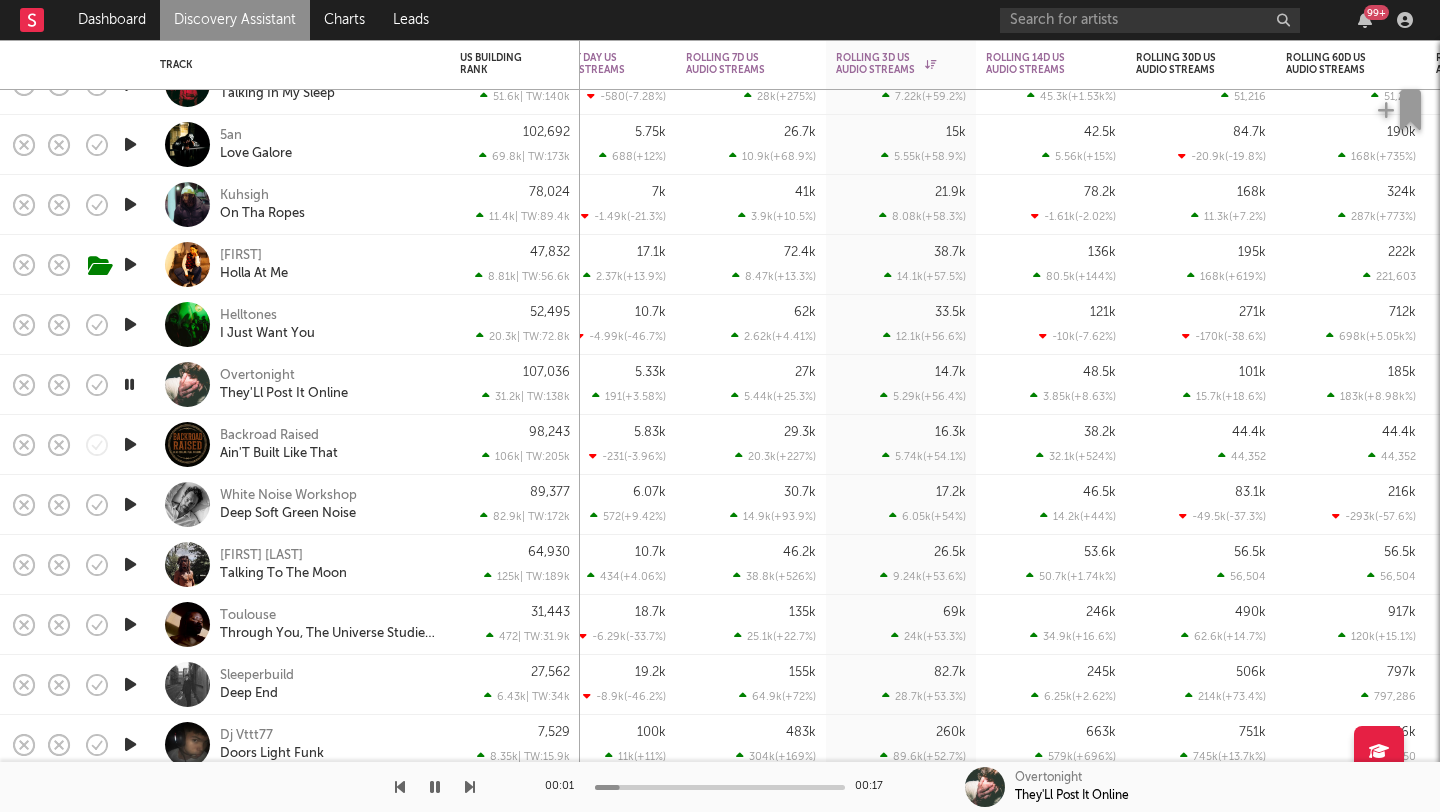 click at bounding box center [129, 384] 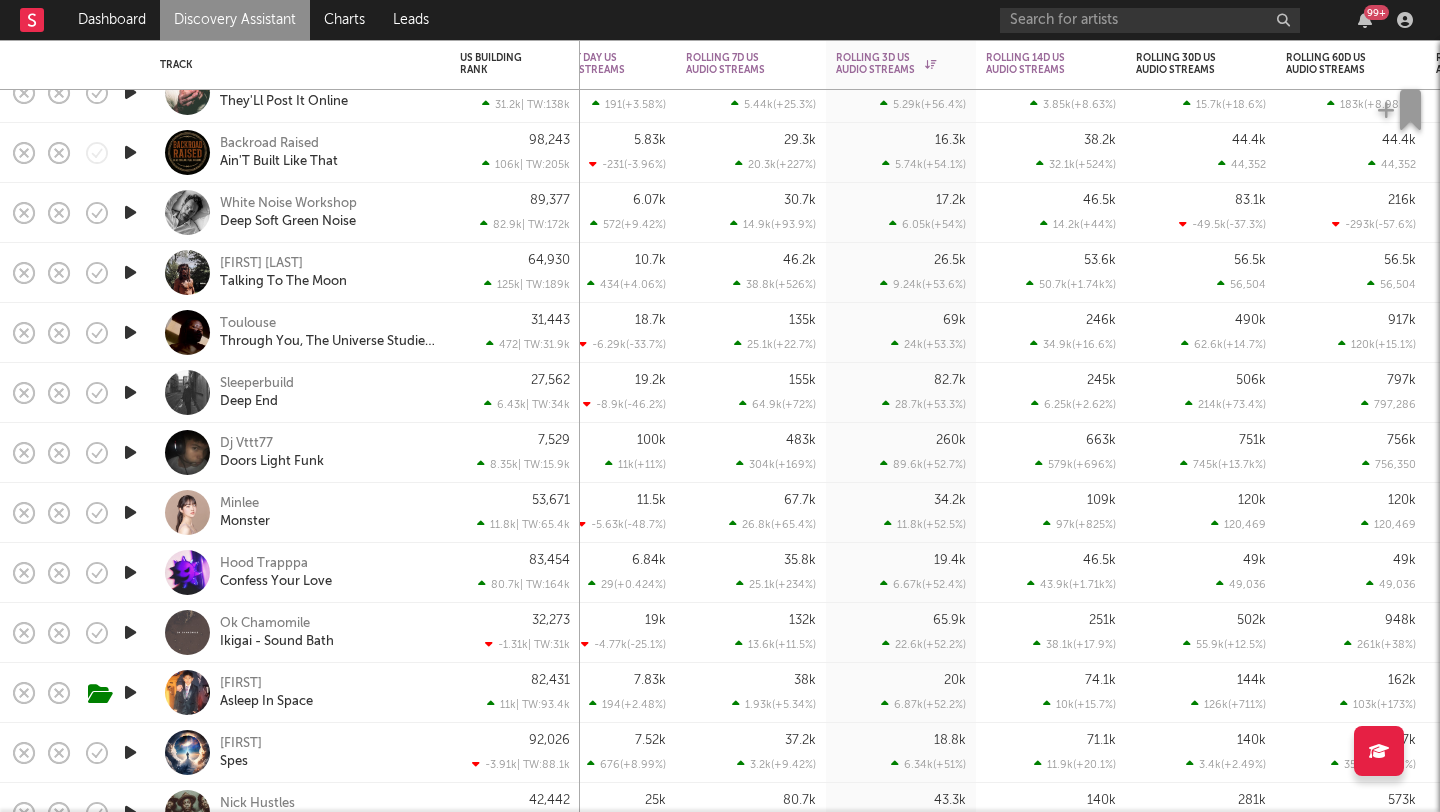 click at bounding box center [130, 332] 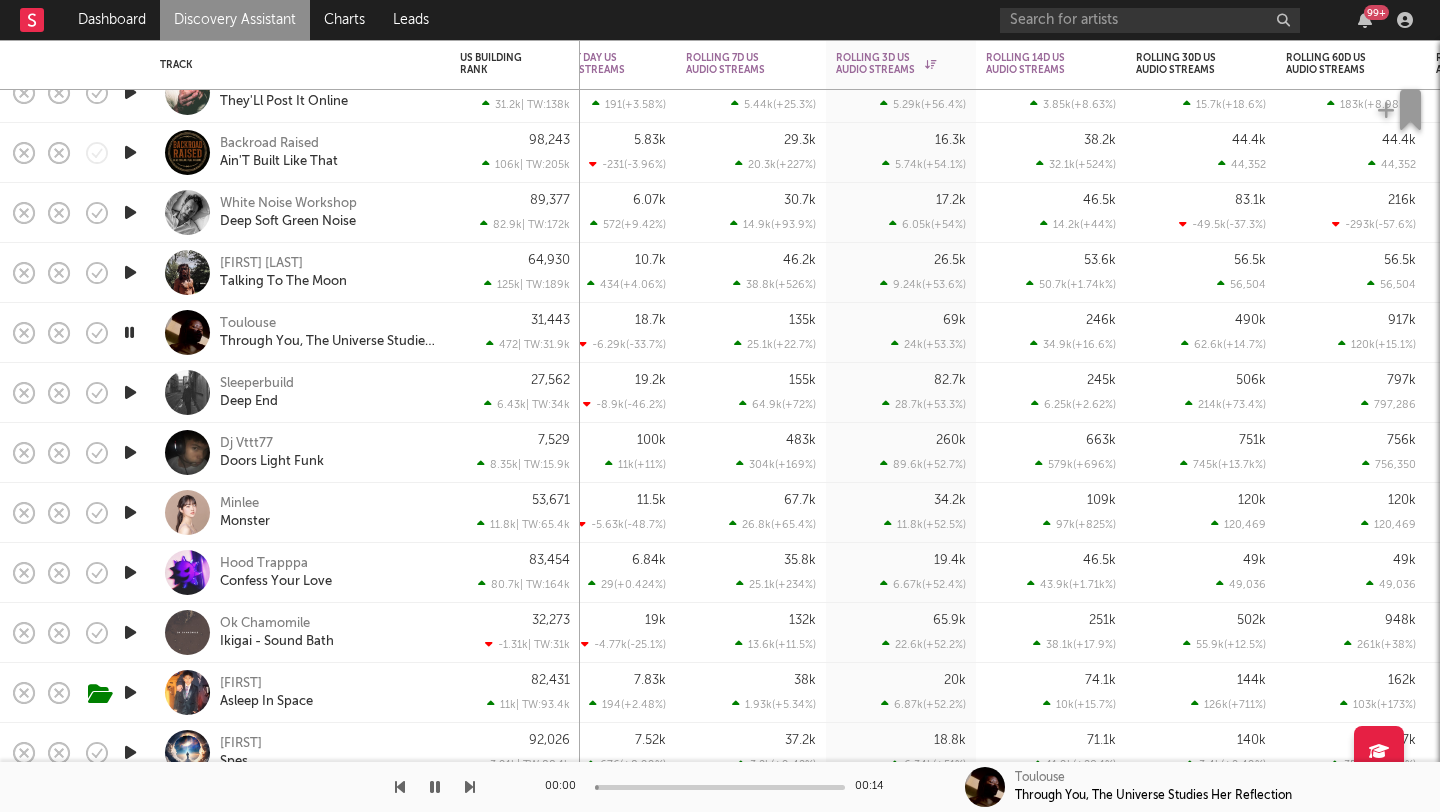 click at bounding box center [130, 392] 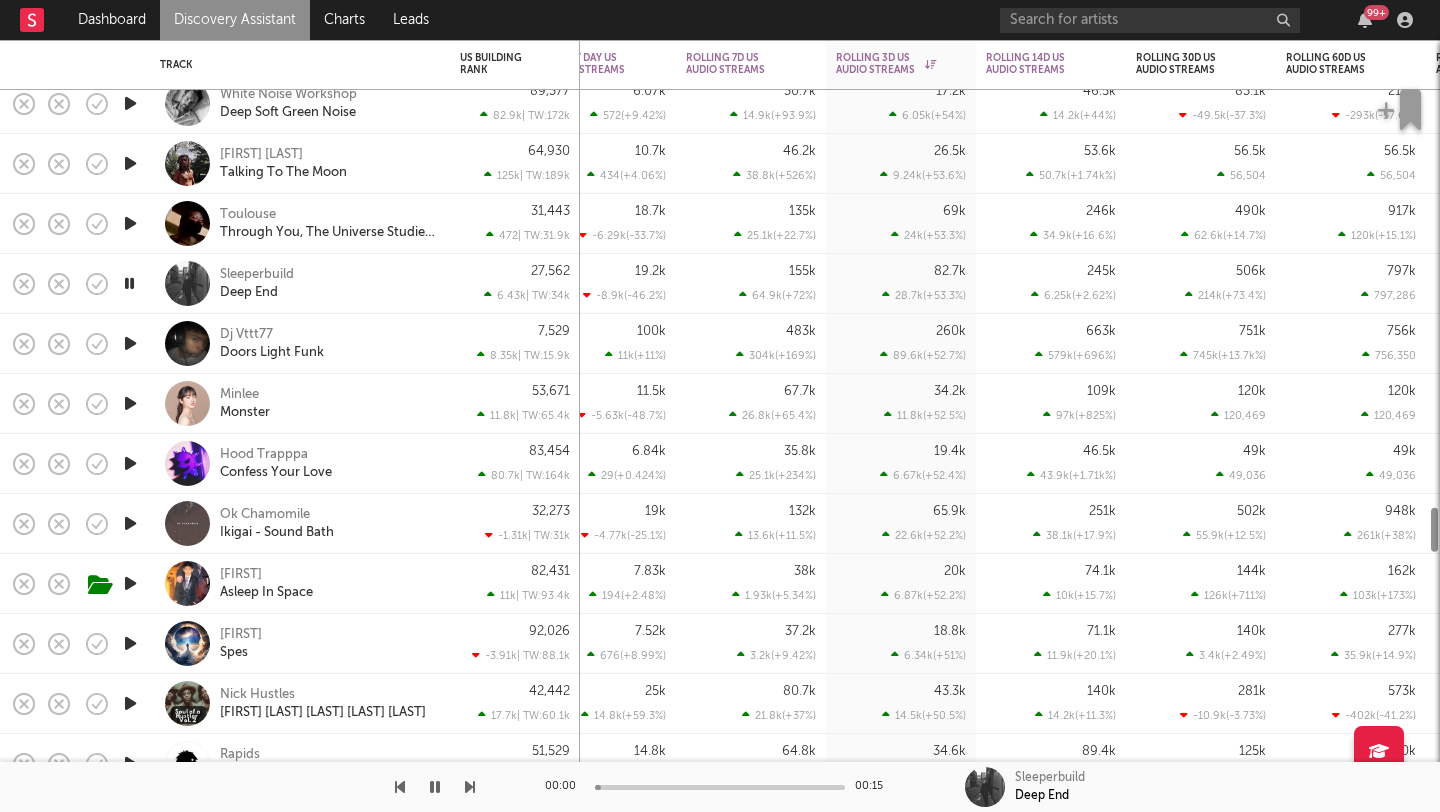 click at bounding box center [130, 403] 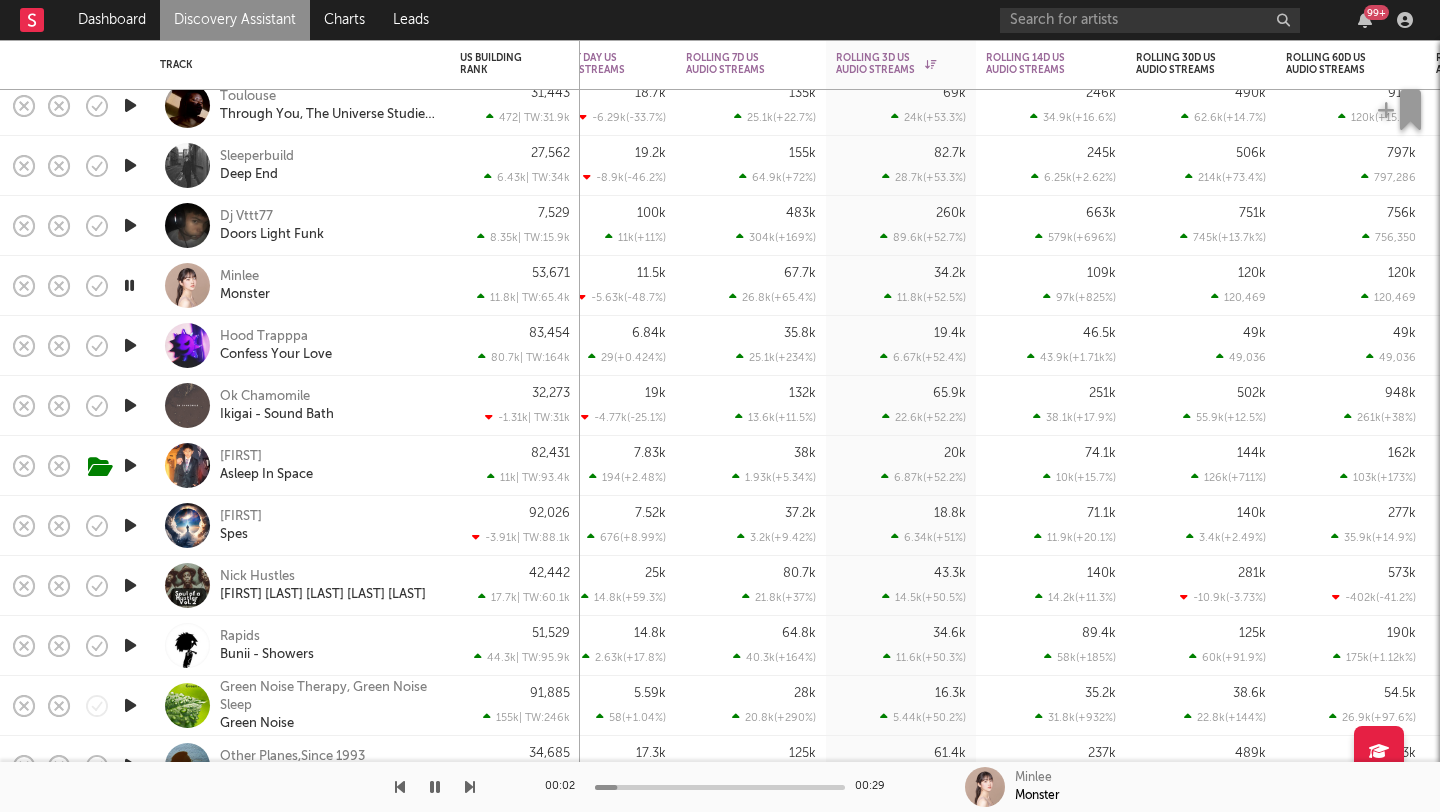 click at bounding box center [130, 345] 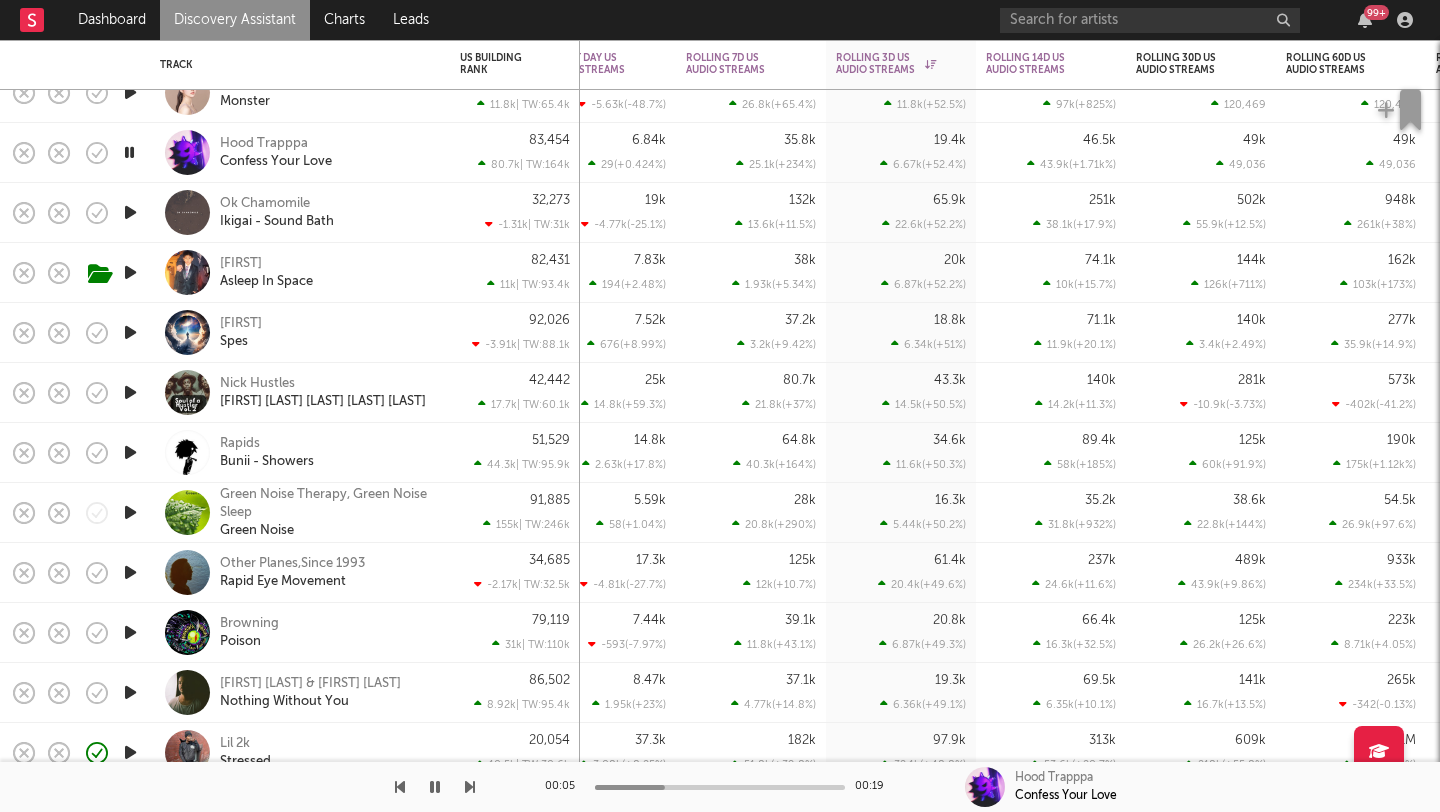 click at bounding box center (130, 392) 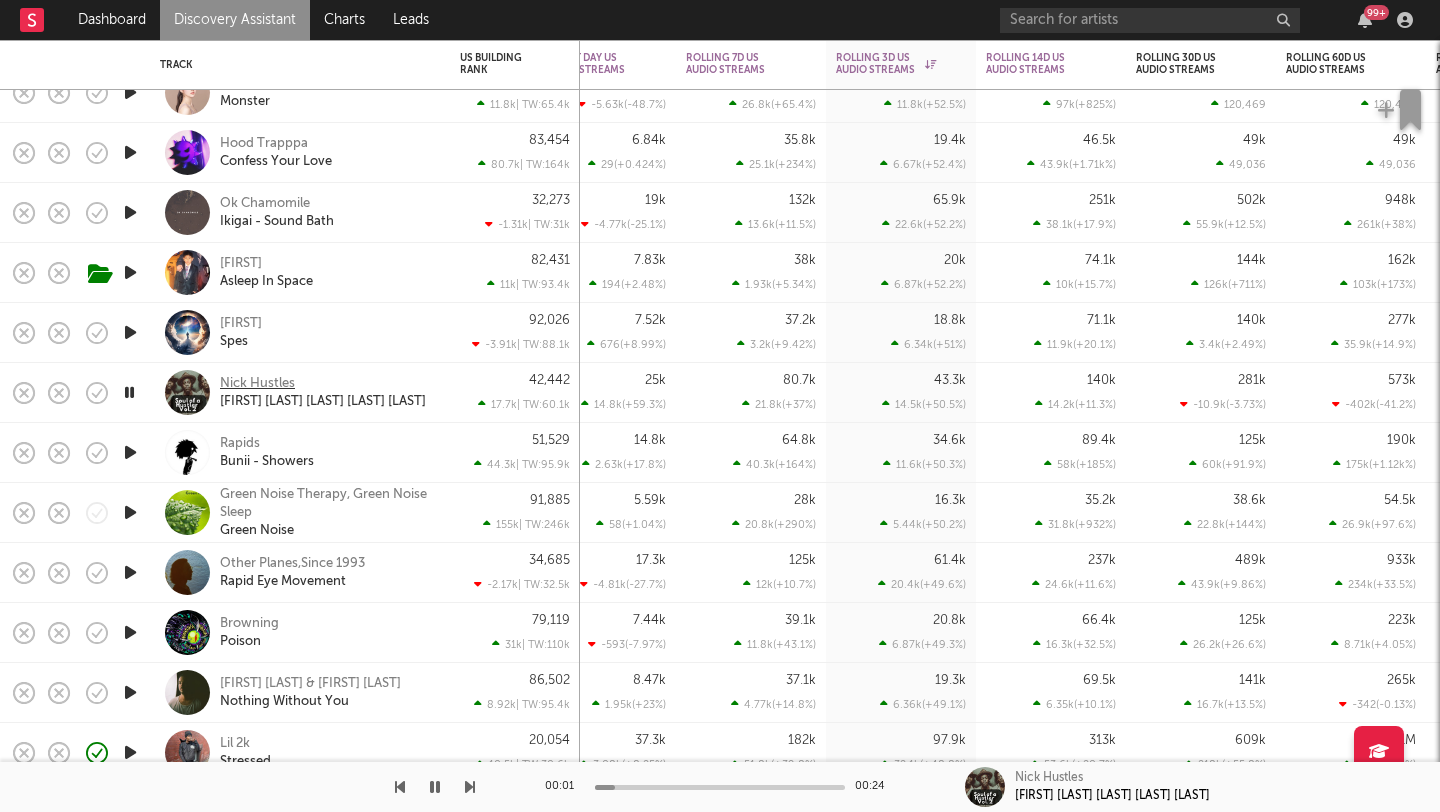 click on "Nick Hustles" at bounding box center [257, 384] 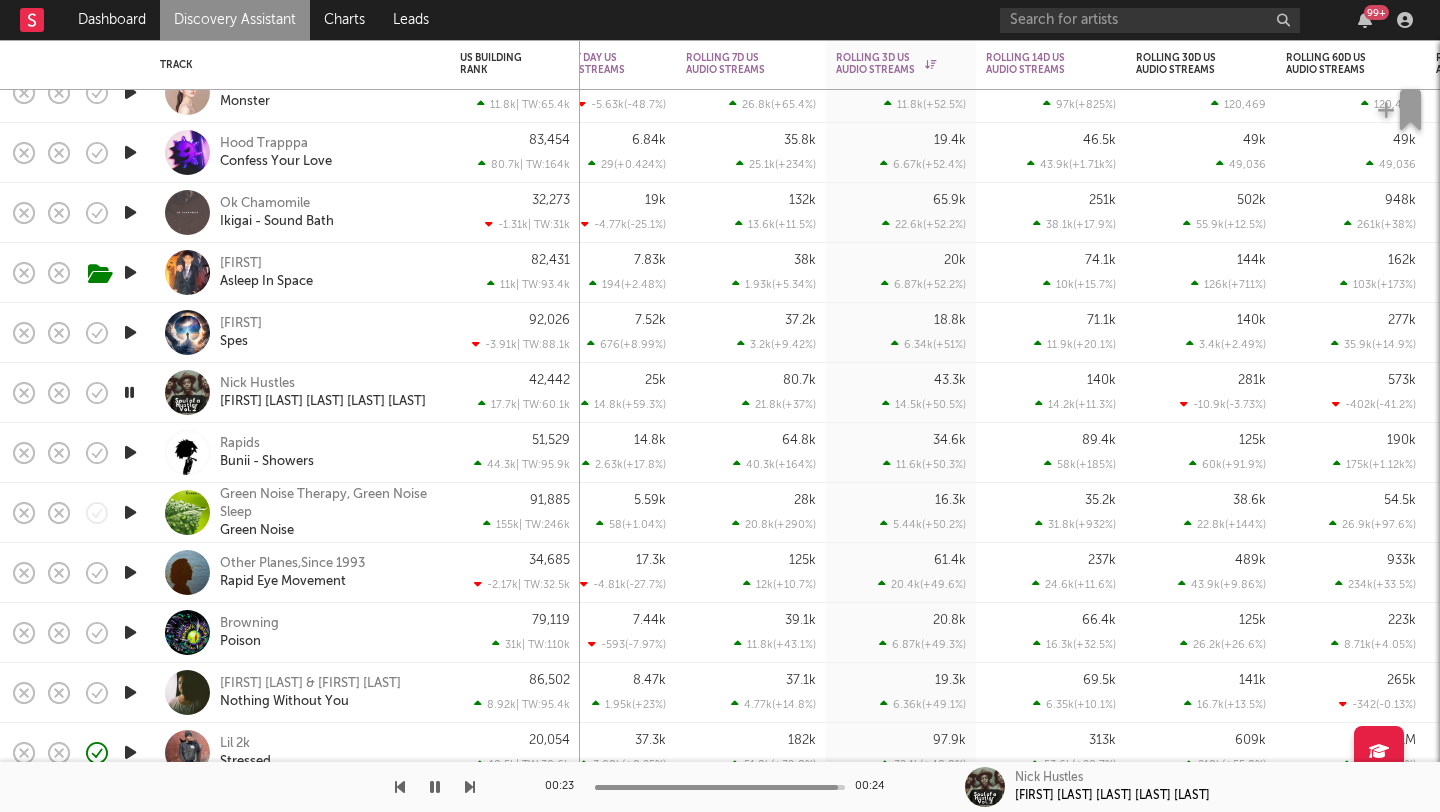 click at bounding box center [129, 392] 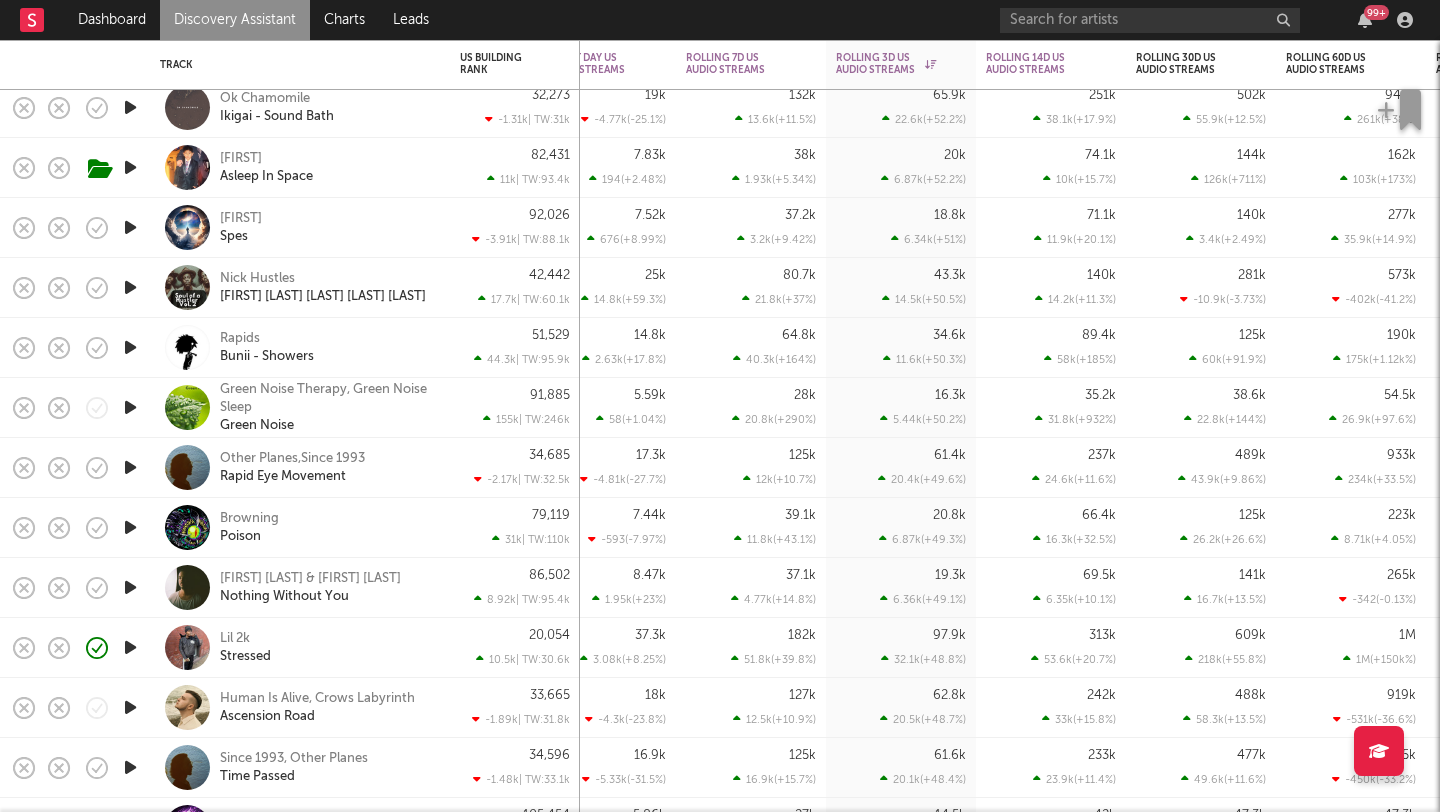 click at bounding box center [130, 347] 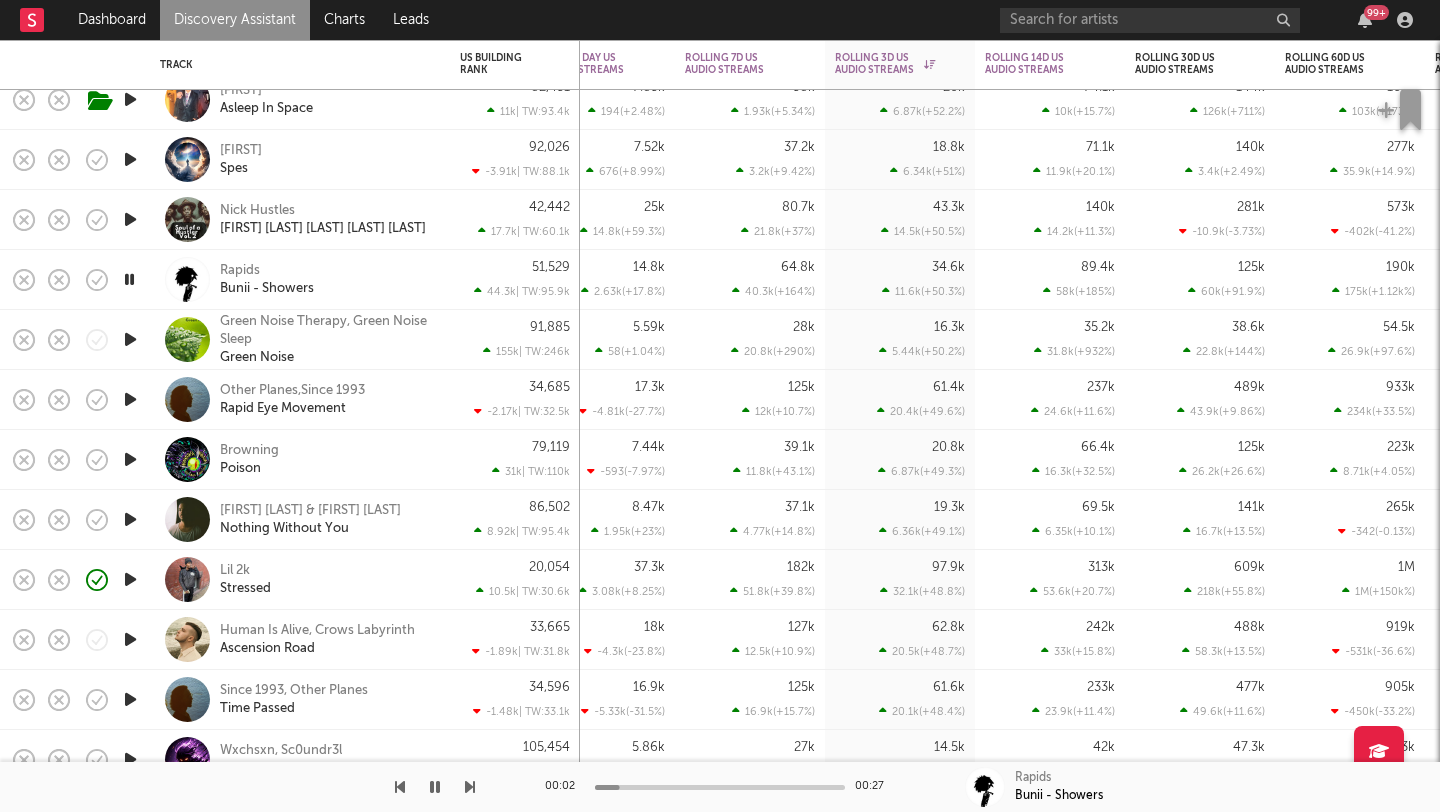 click at bounding box center (130, 399) 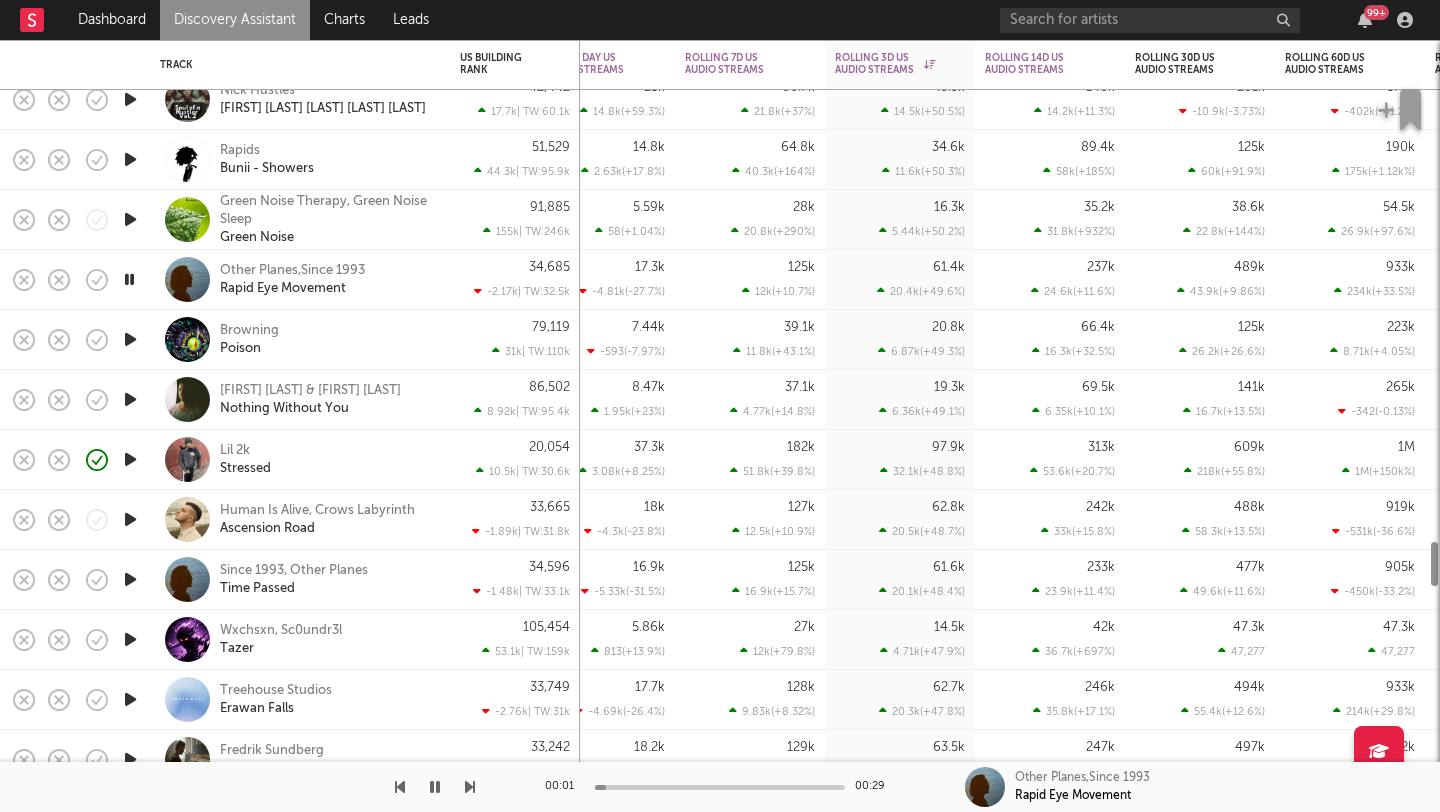 click at bounding box center (130, 399) 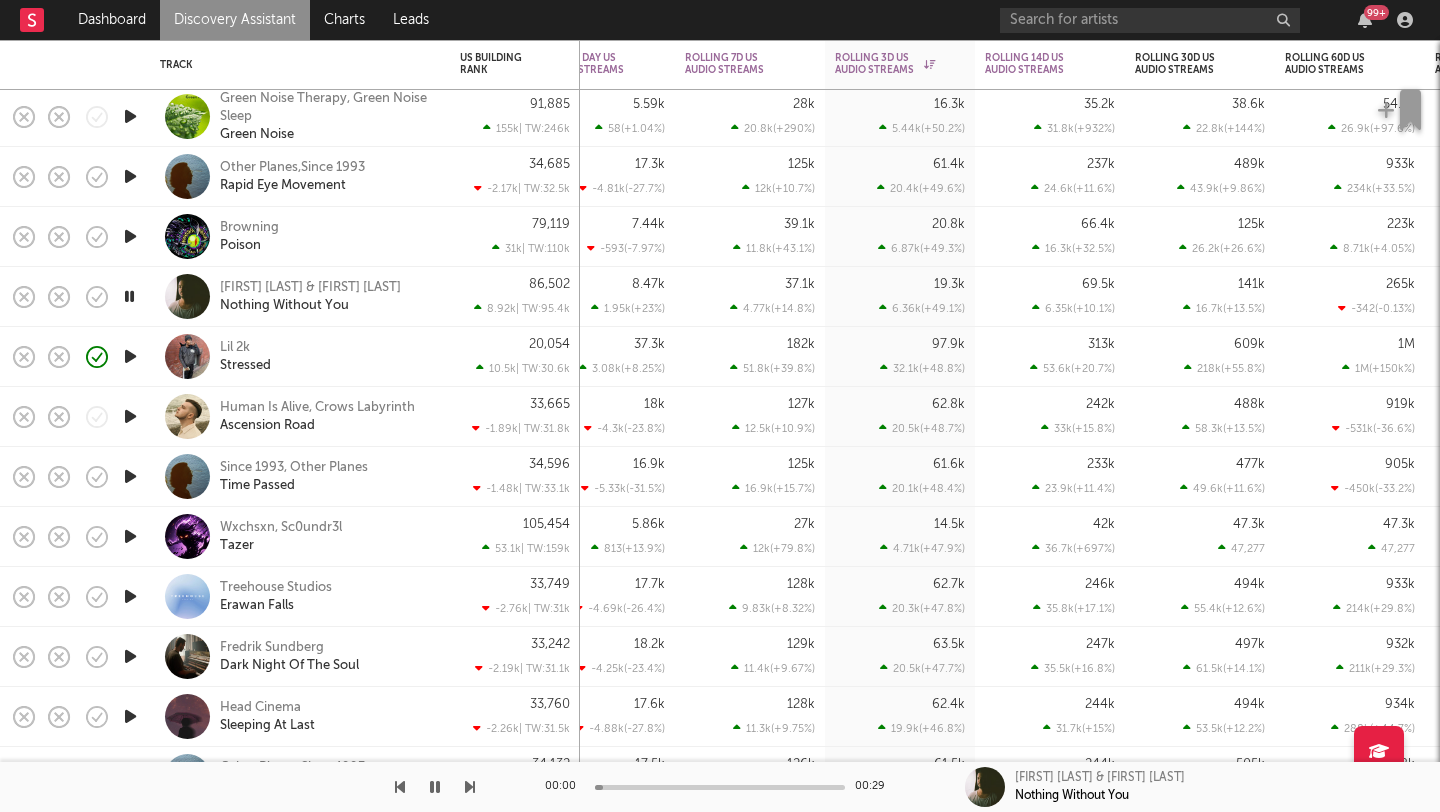click at bounding box center (130, 416) 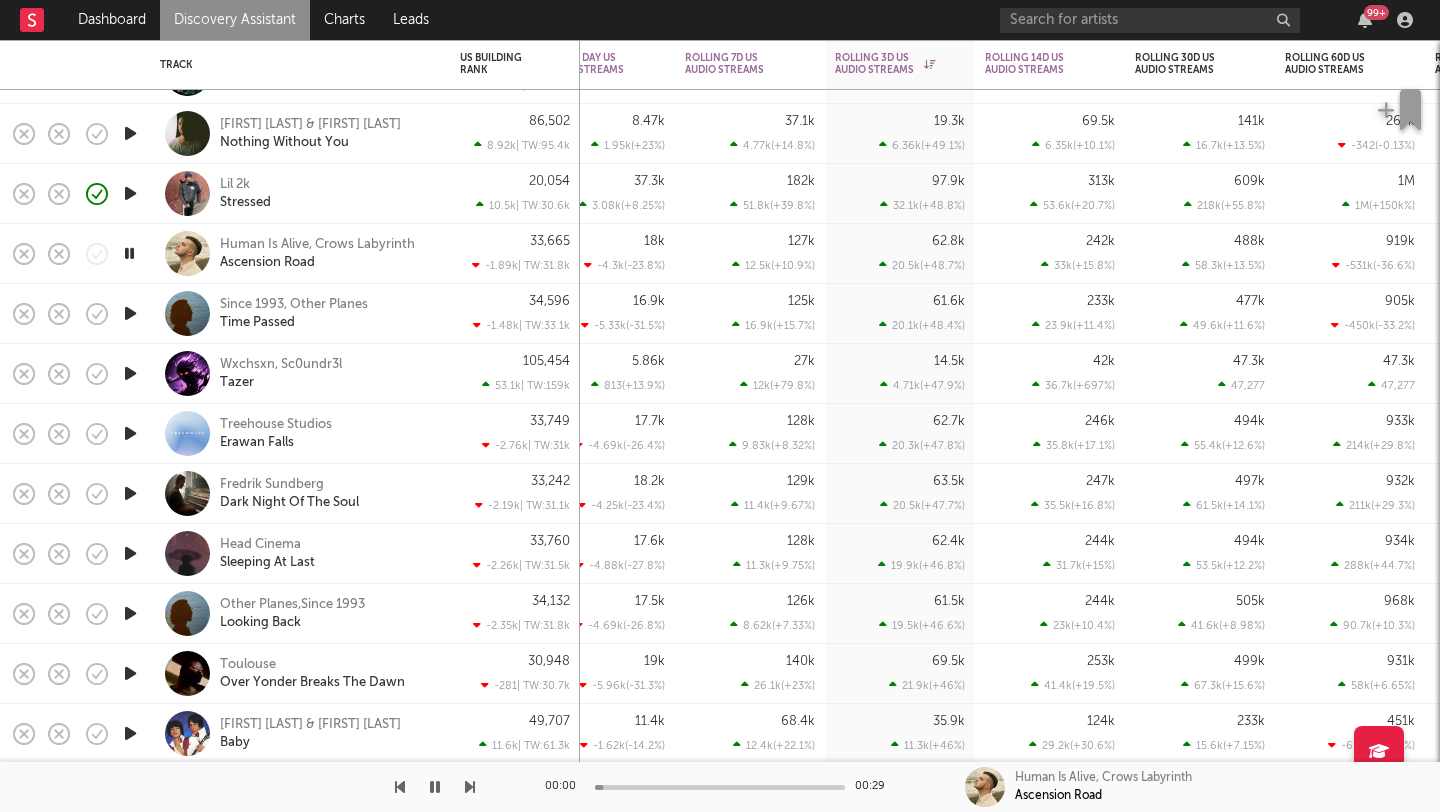 click at bounding box center (130, 373) 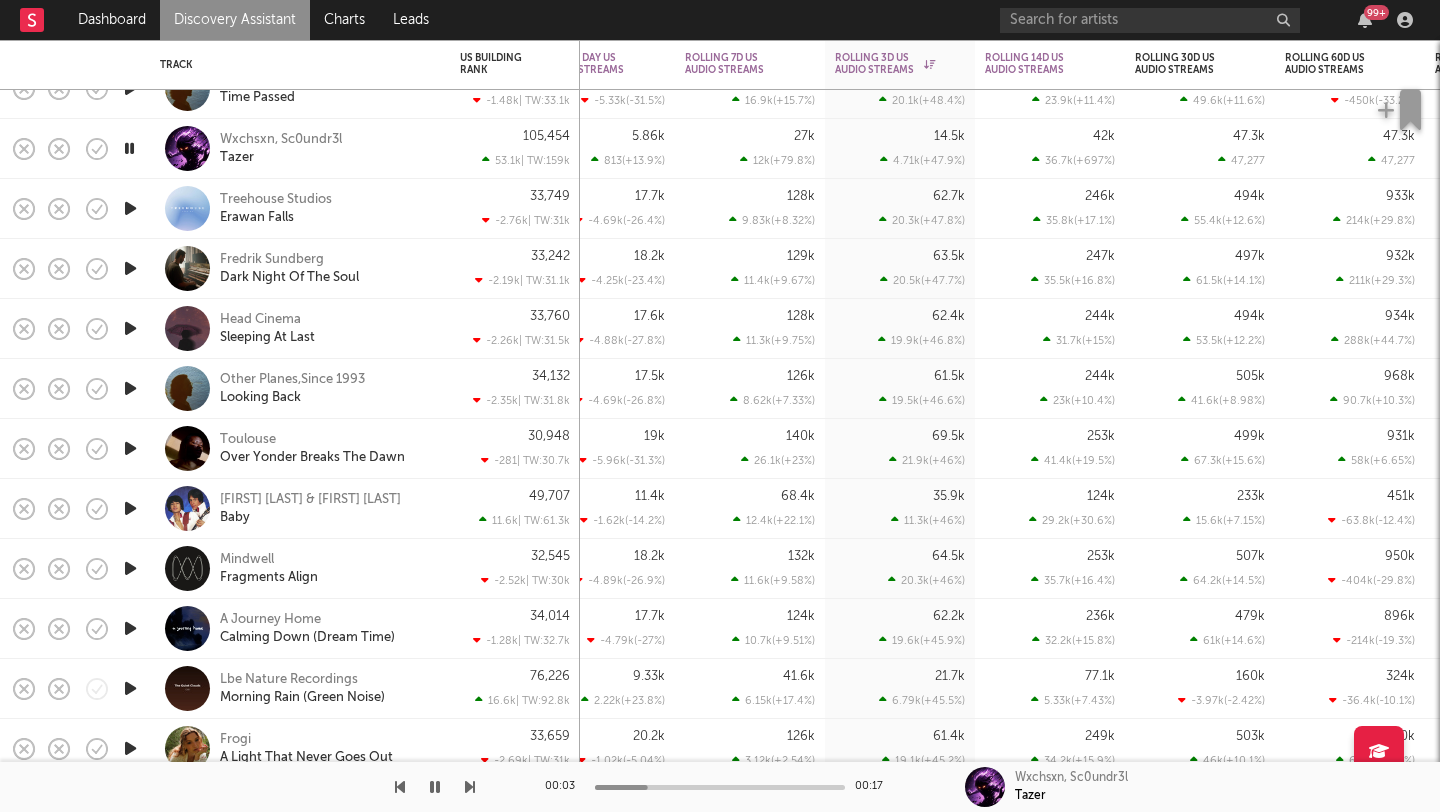 click at bounding box center [130, 328] 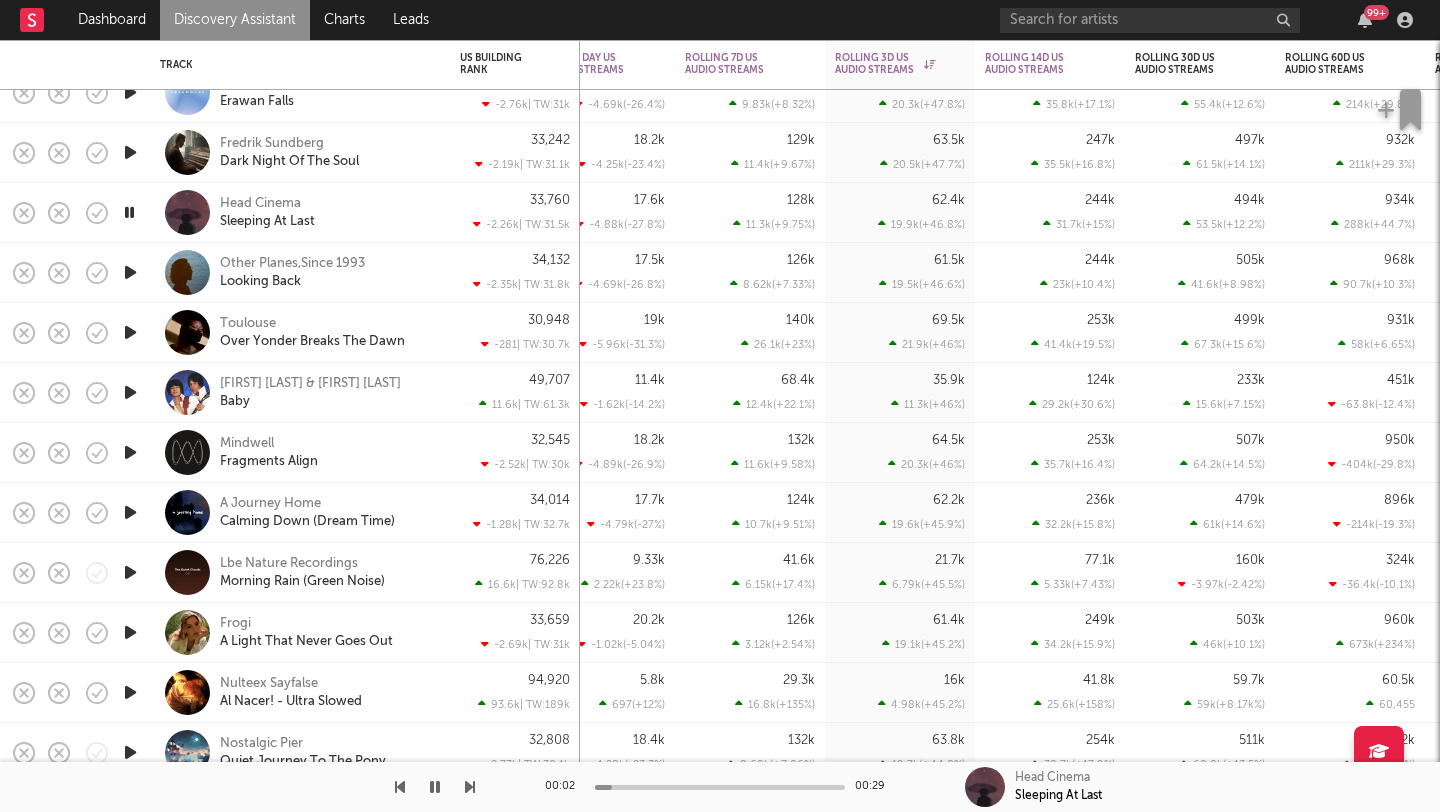 click at bounding box center (130, 332) 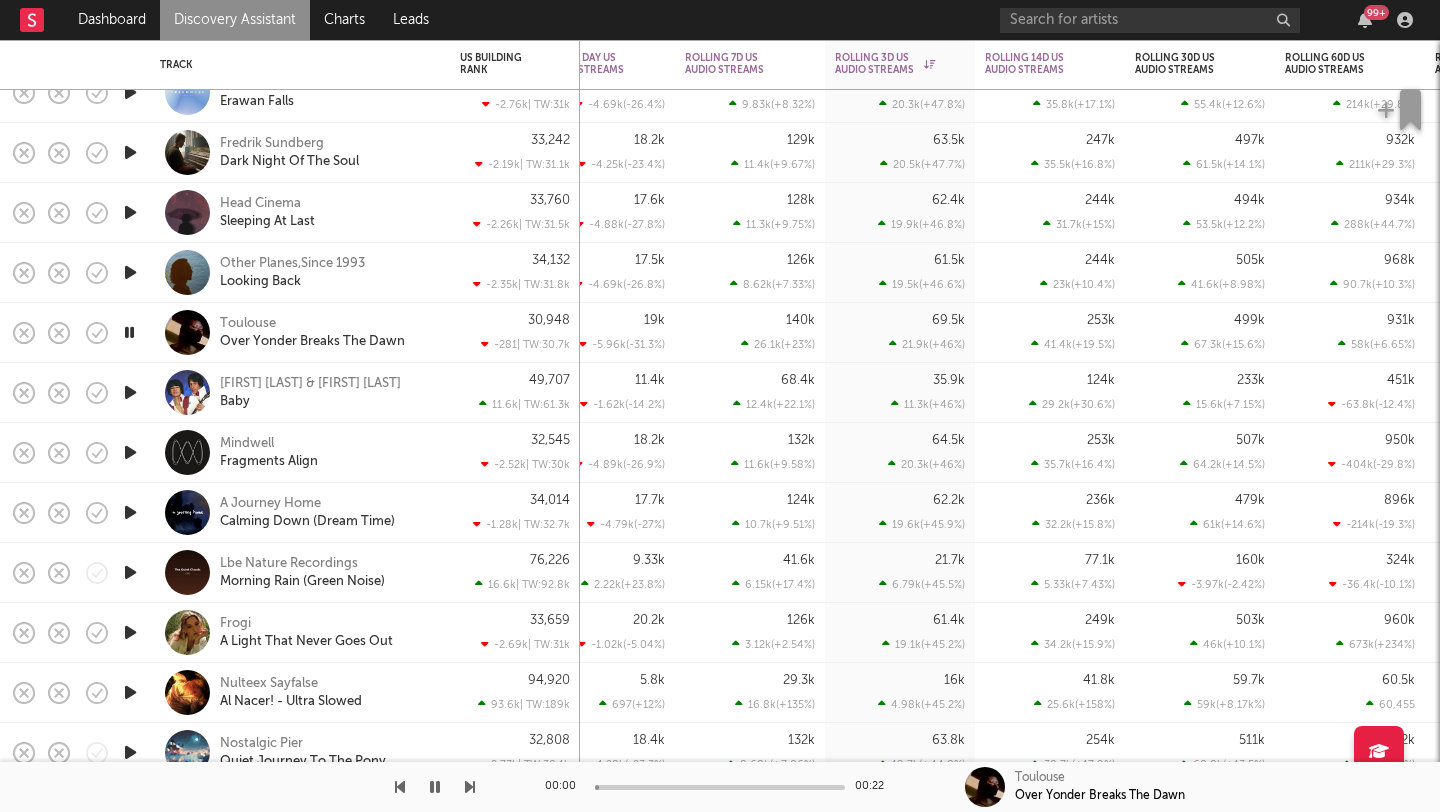 click at bounding box center [130, 392] 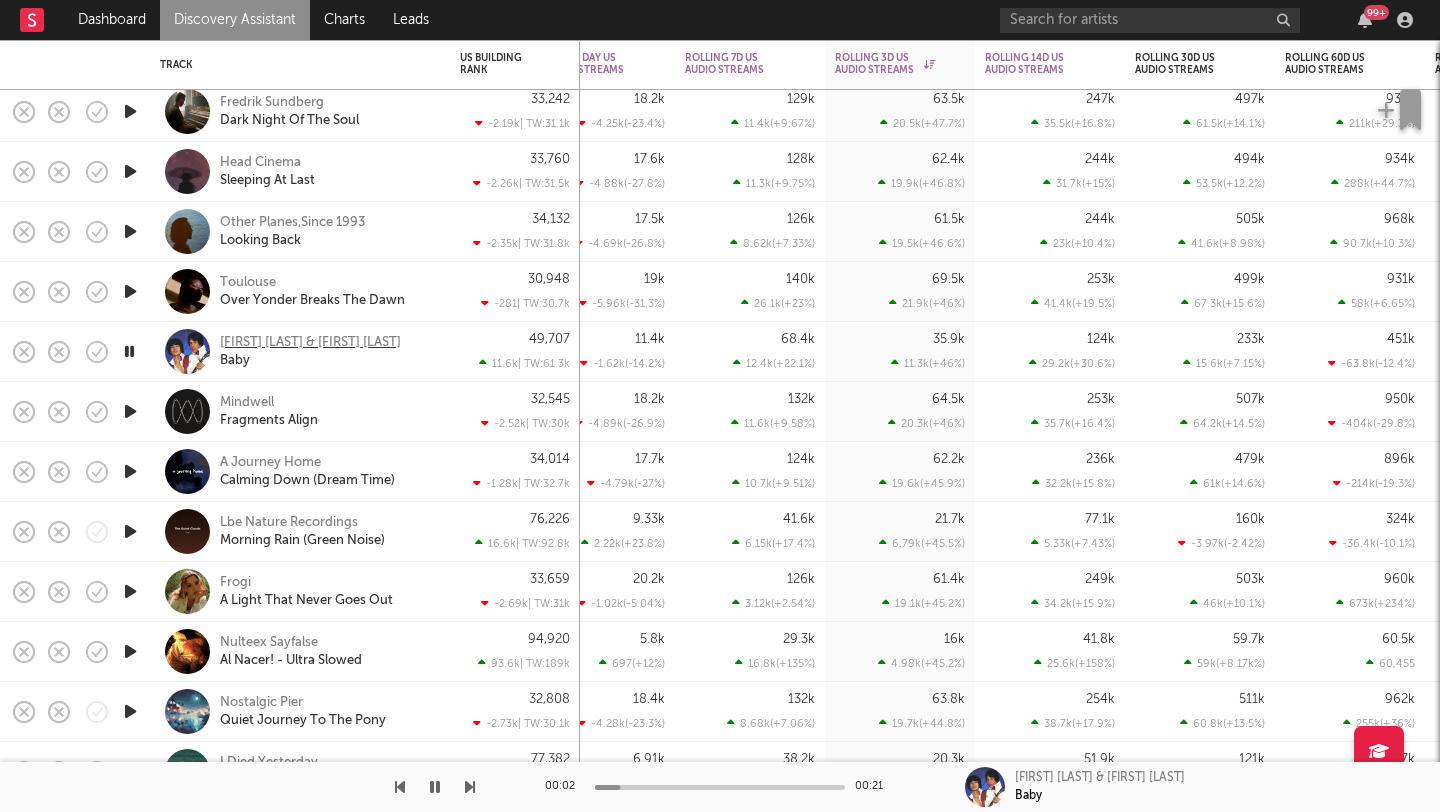 click on "[FIRST] & [FIRST] [LAST]" at bounding box center [310, 343] 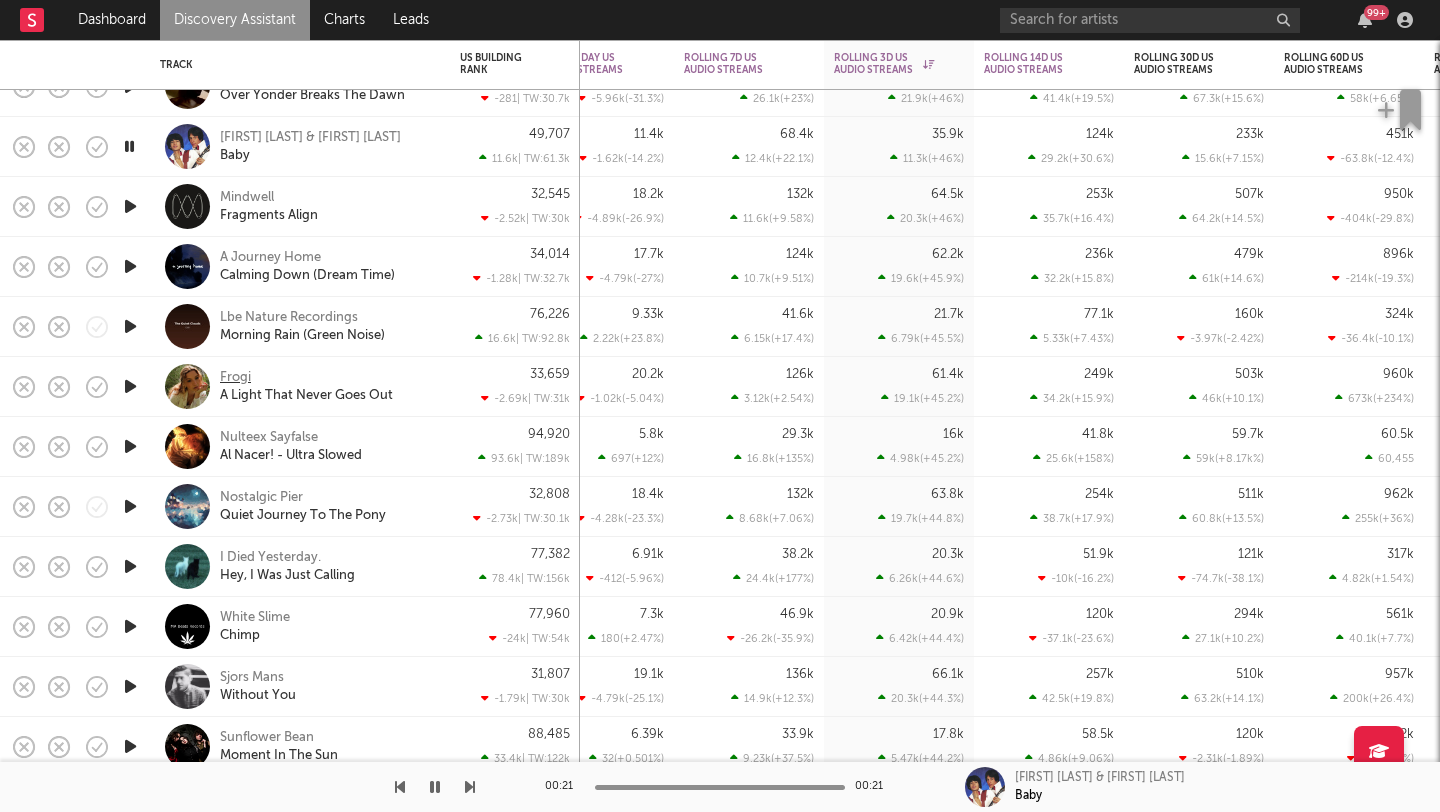 click on "Frogi" at bounding box center (235, 378) 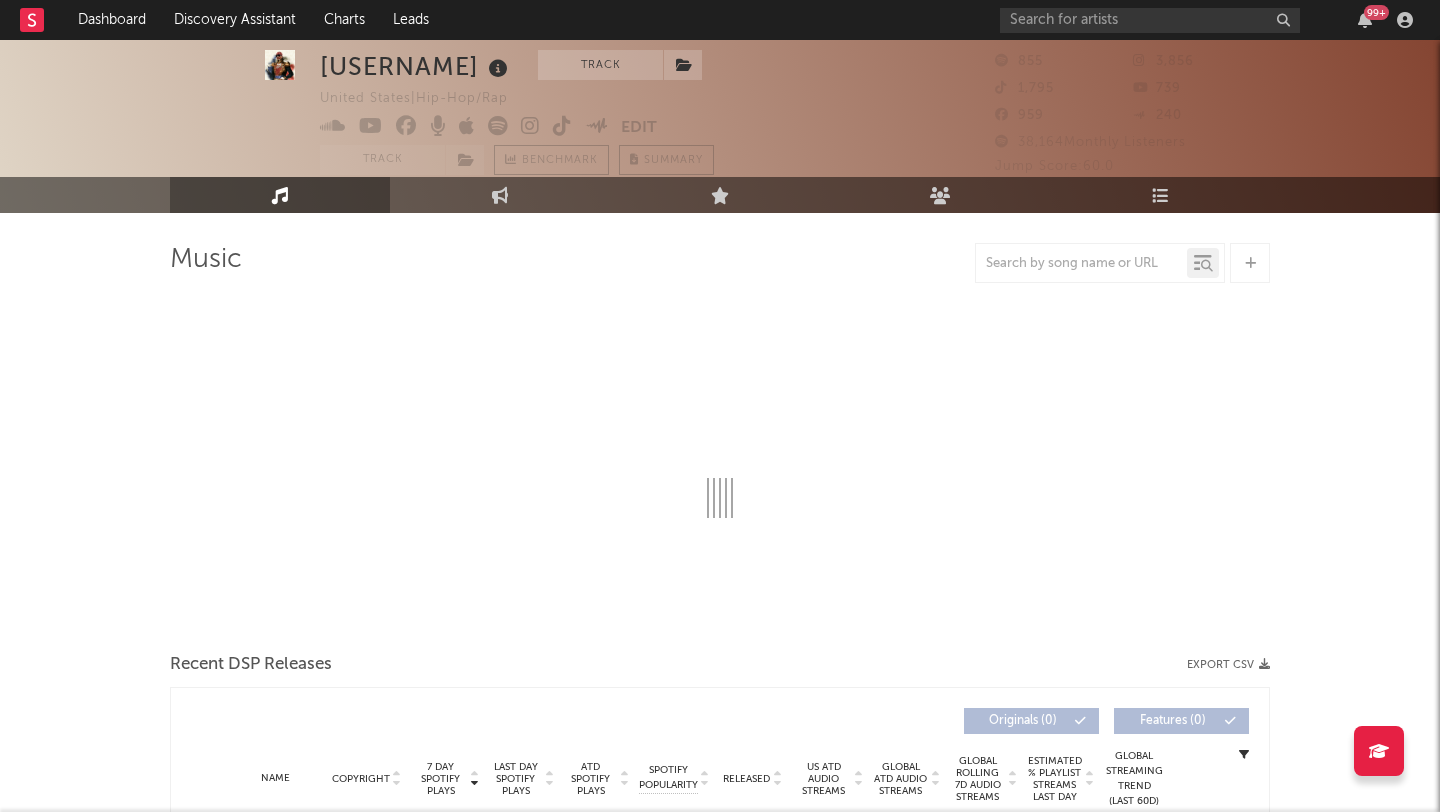 scroll, scrollTop: 0, scrollLeft: 0, axis: both 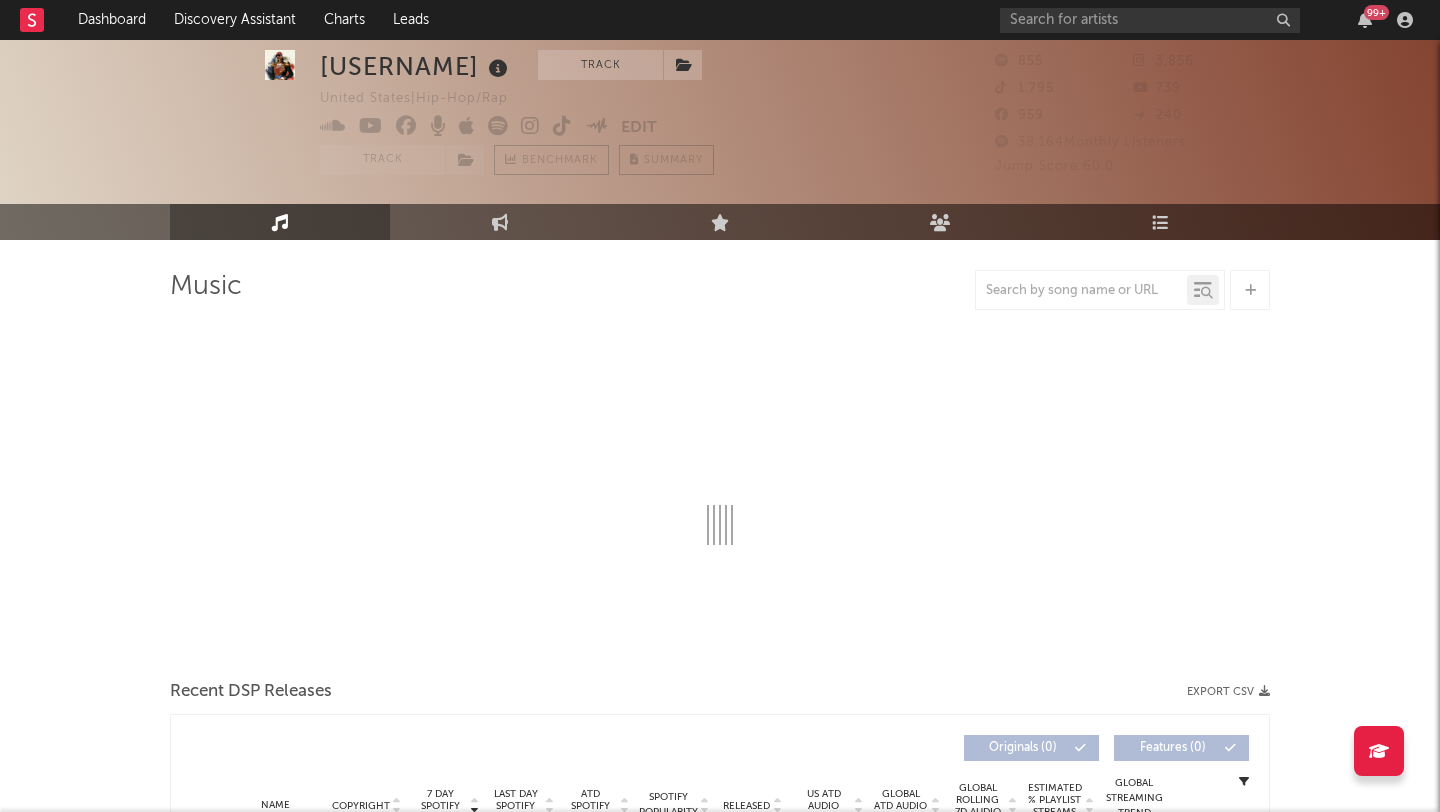 select on "6m" 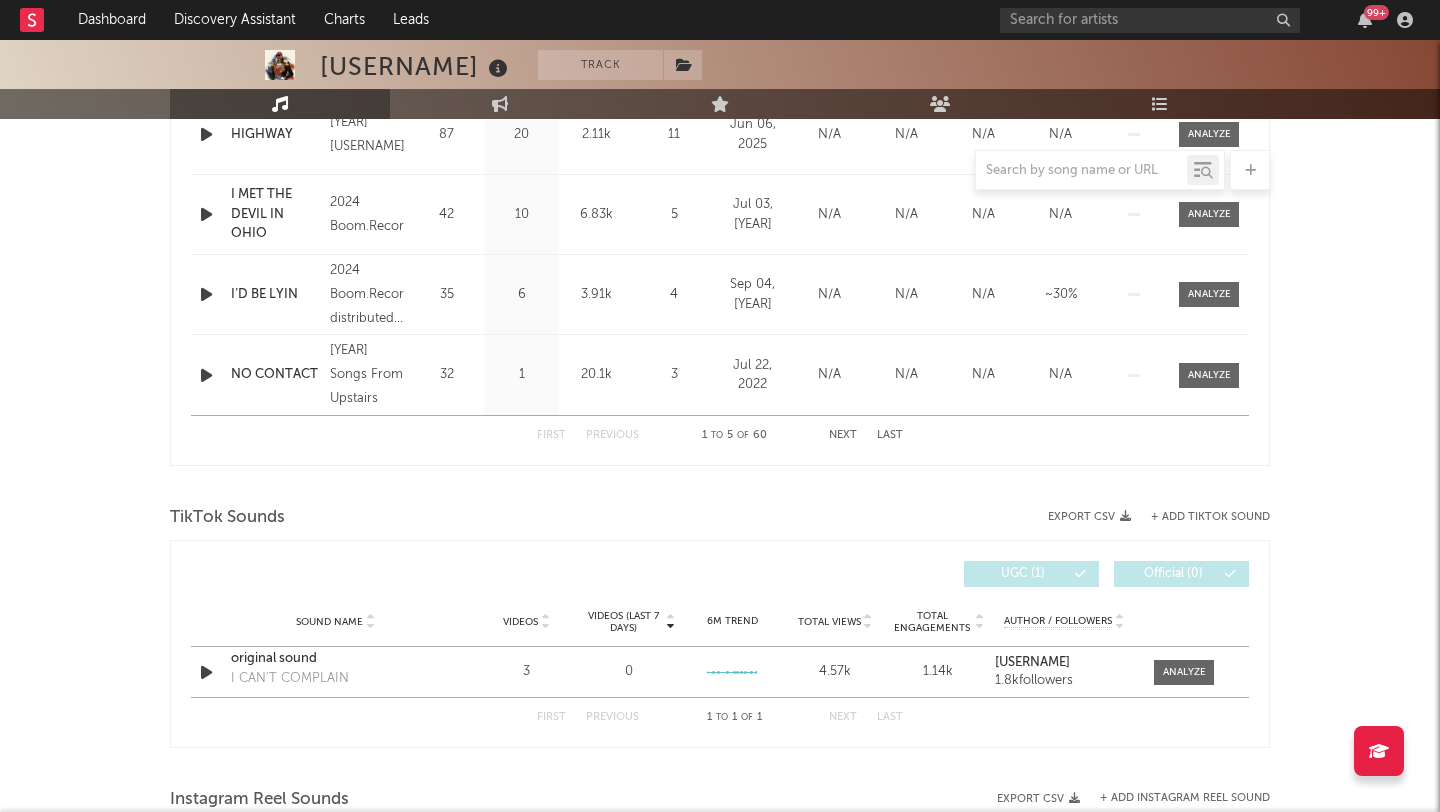 scroll, scrollTop: 0, scrollLeft: 0, axis: both 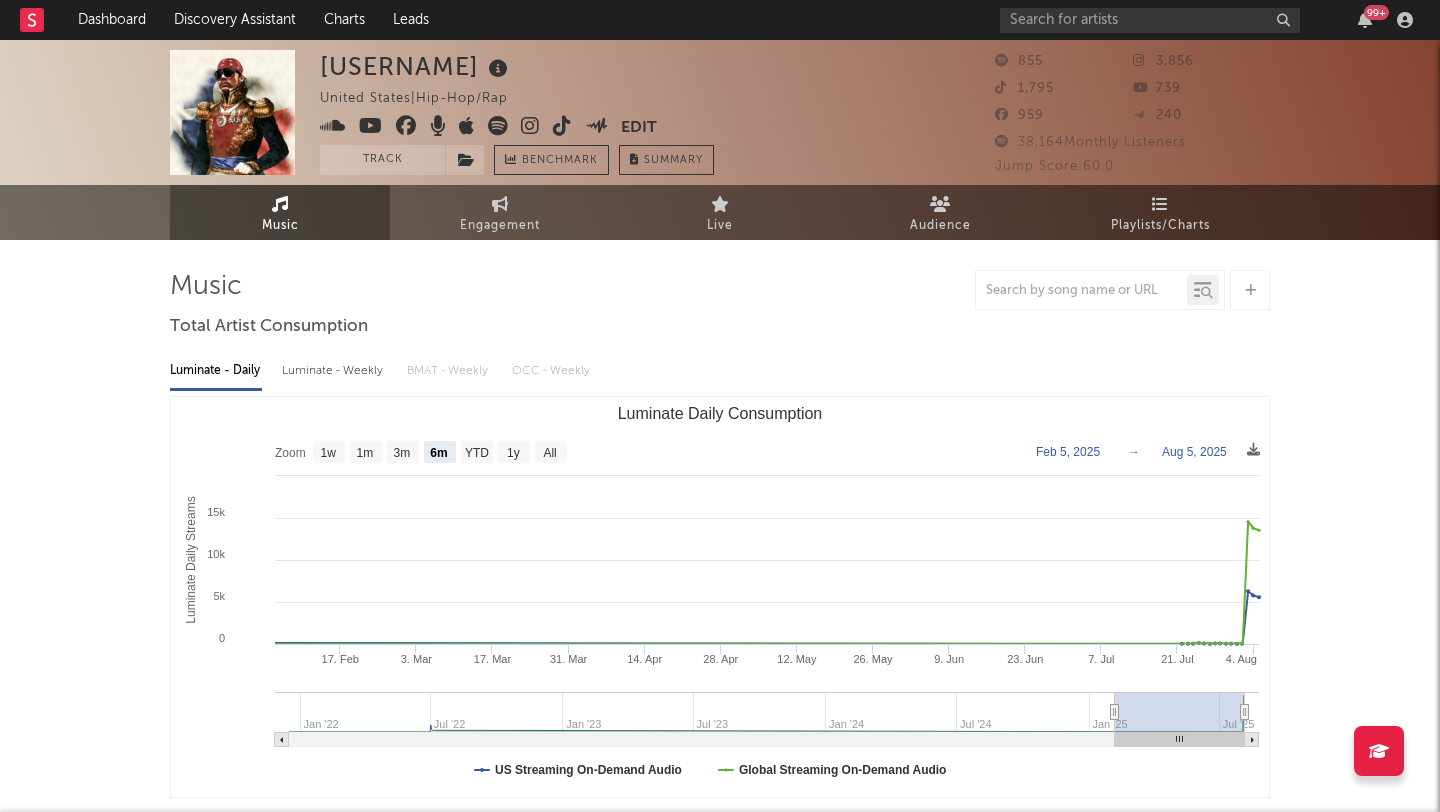 click at bounding box center [470, 128] 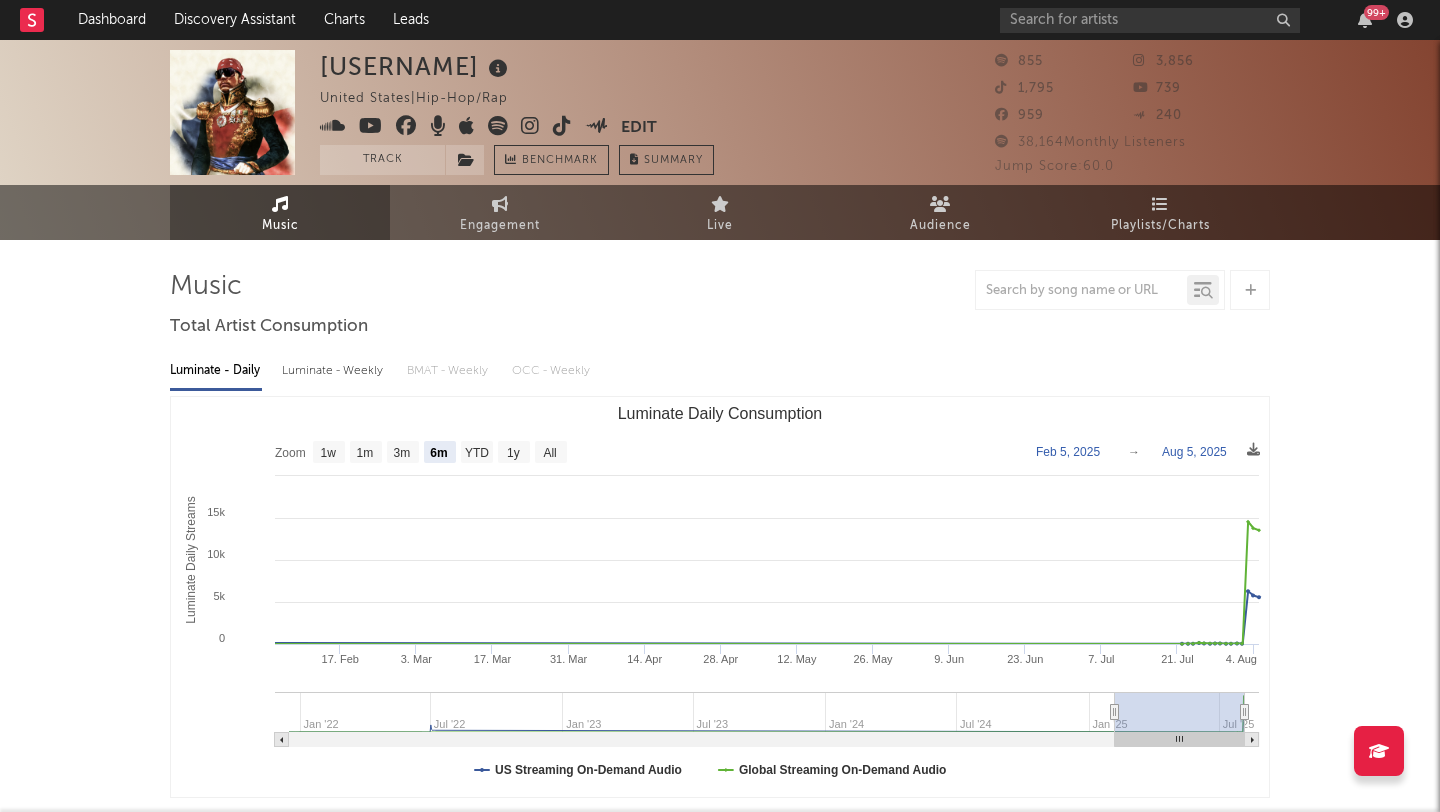 click at bounding box center [562, 126] 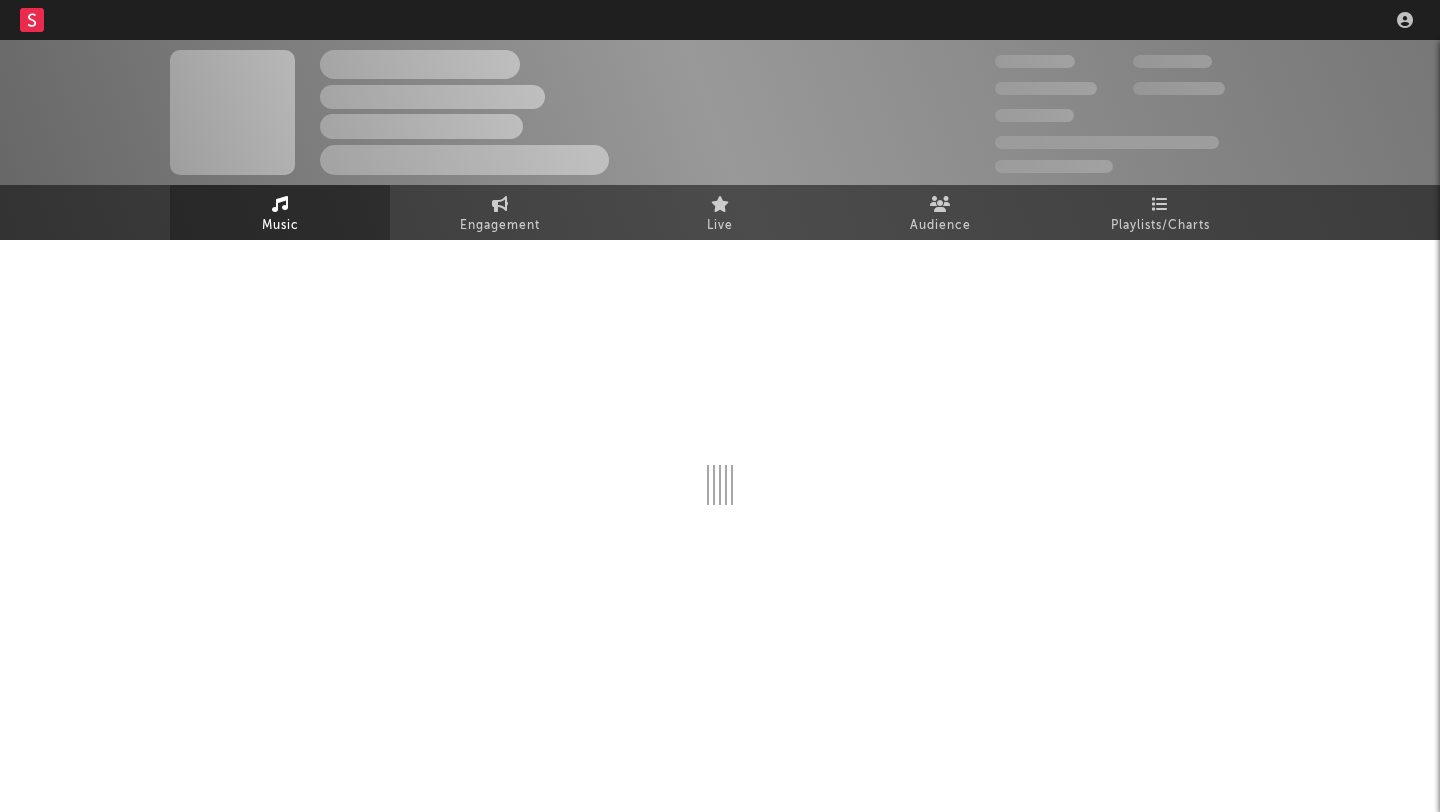 scroll, scrollTop: 0, scrollLeft: 0, axis: both 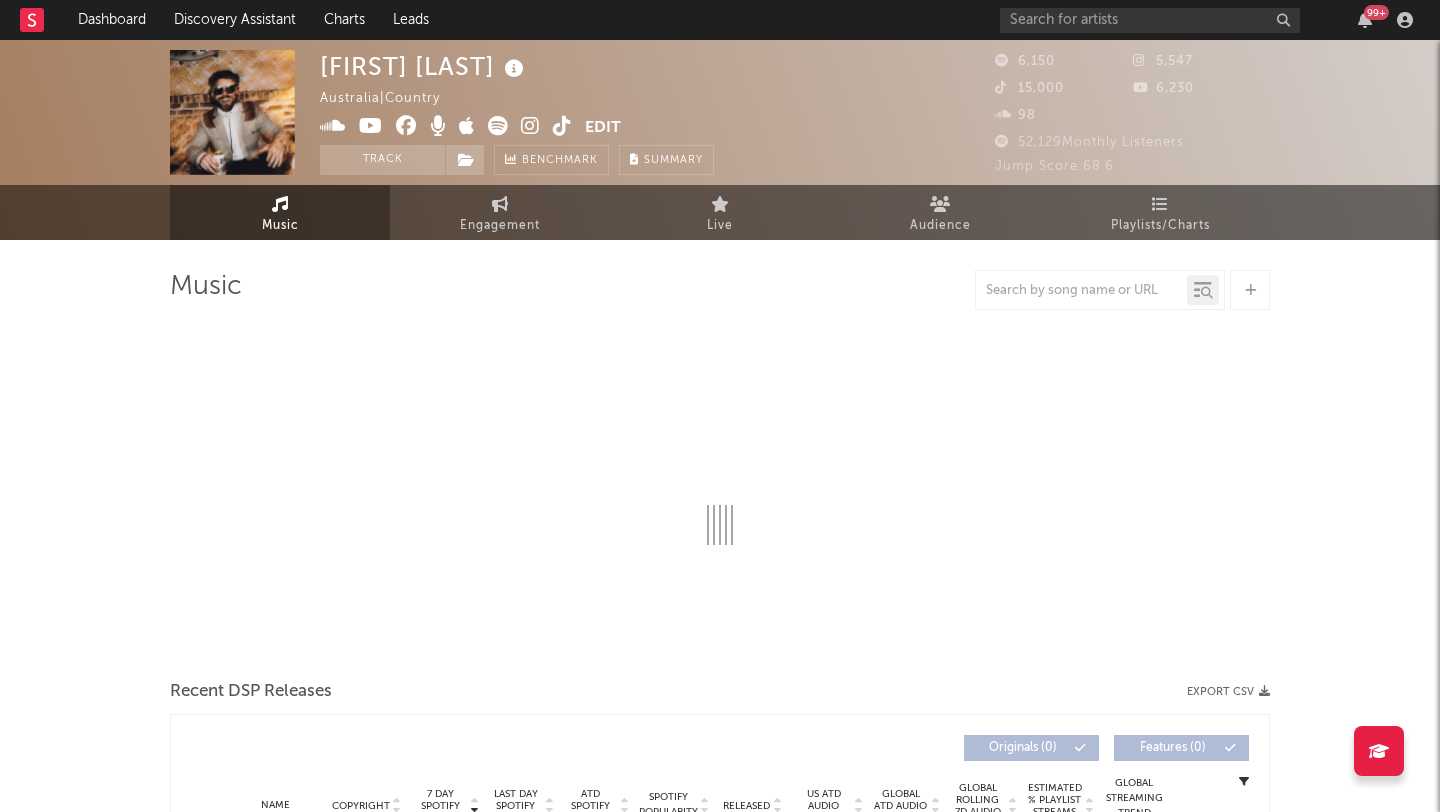 select on "6m" 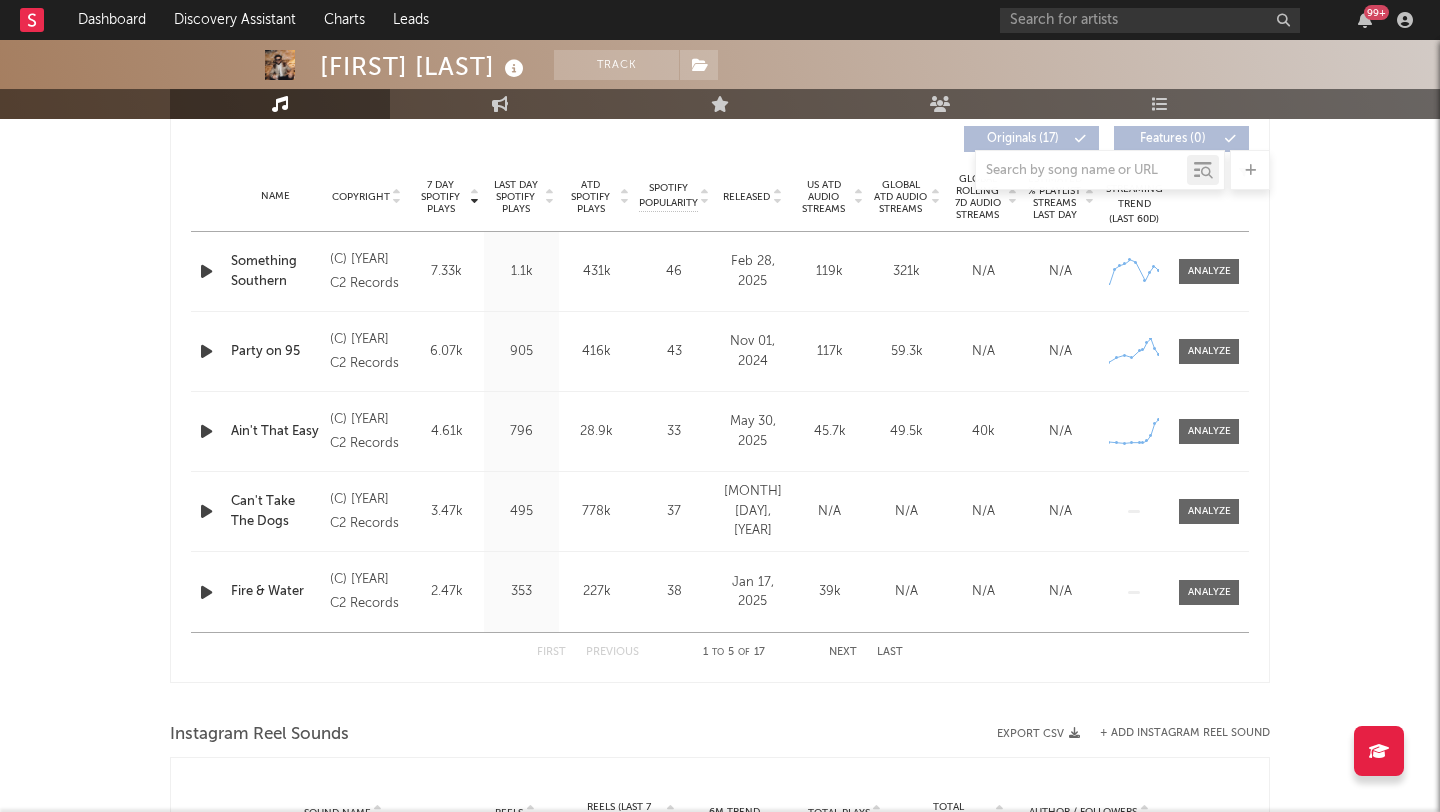 scroll, scrollTop: 810, scrollLeft: 0, axis: vertical 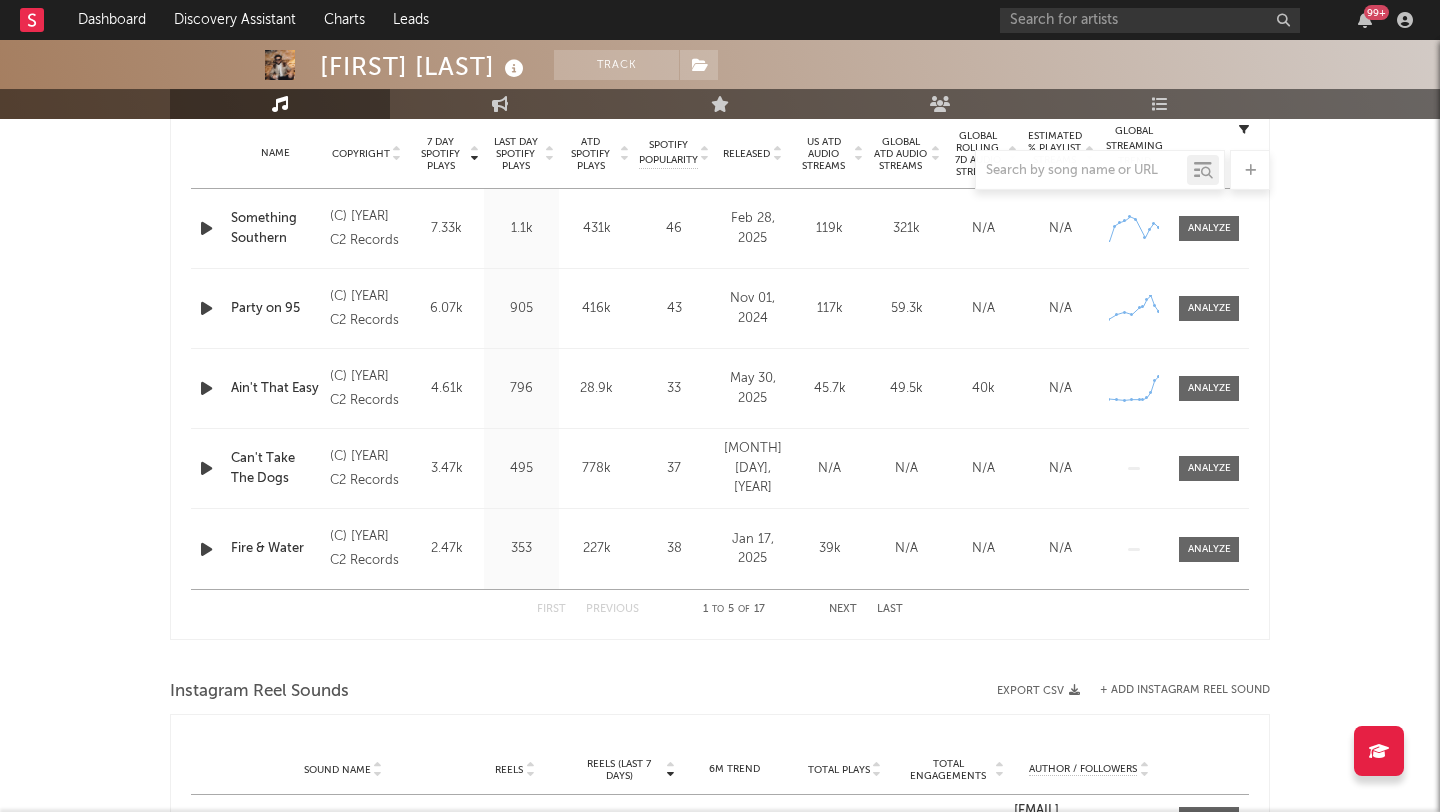 click at bounding box center [206, 388] 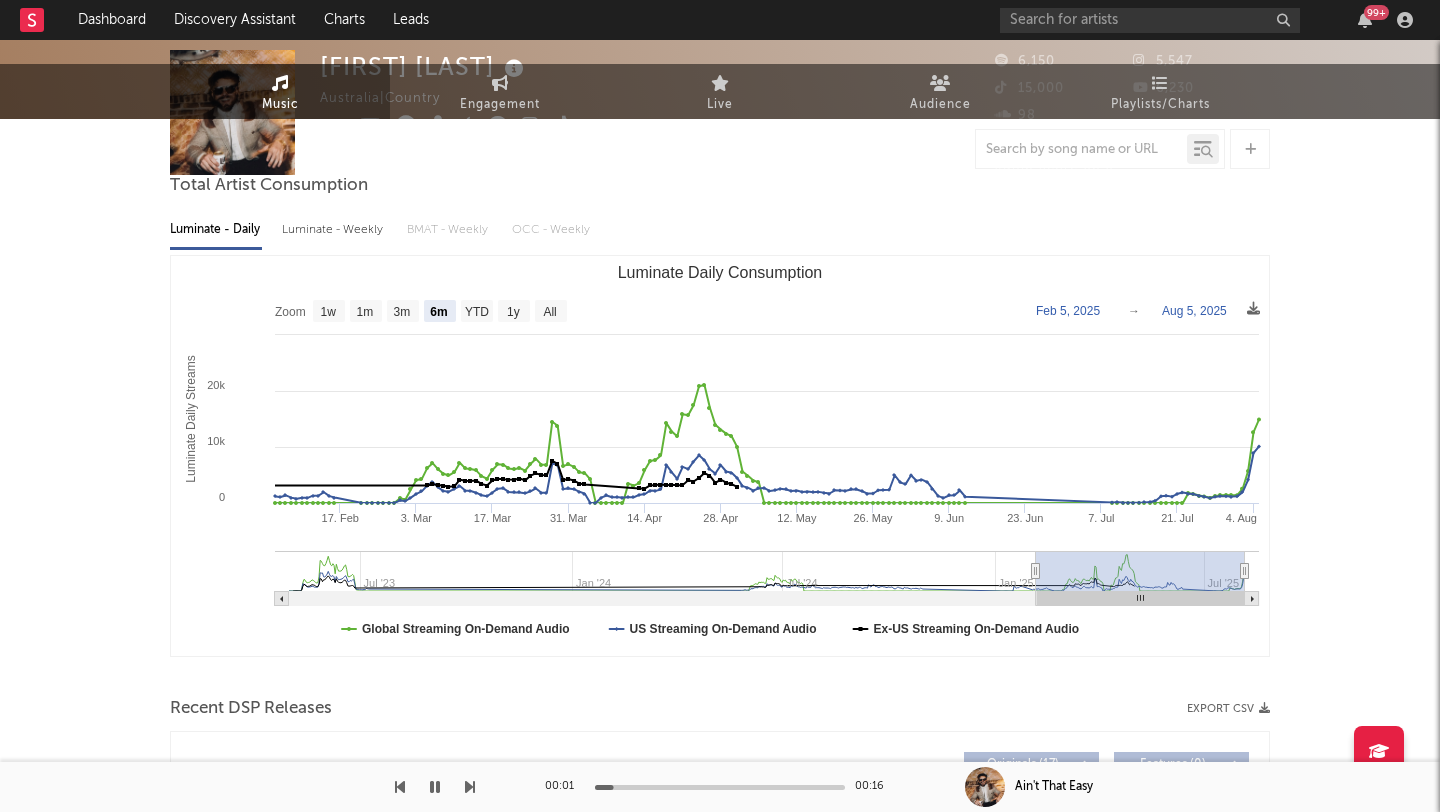 scroll, scrollTop: 0, scrollLeft: 0, axis: both 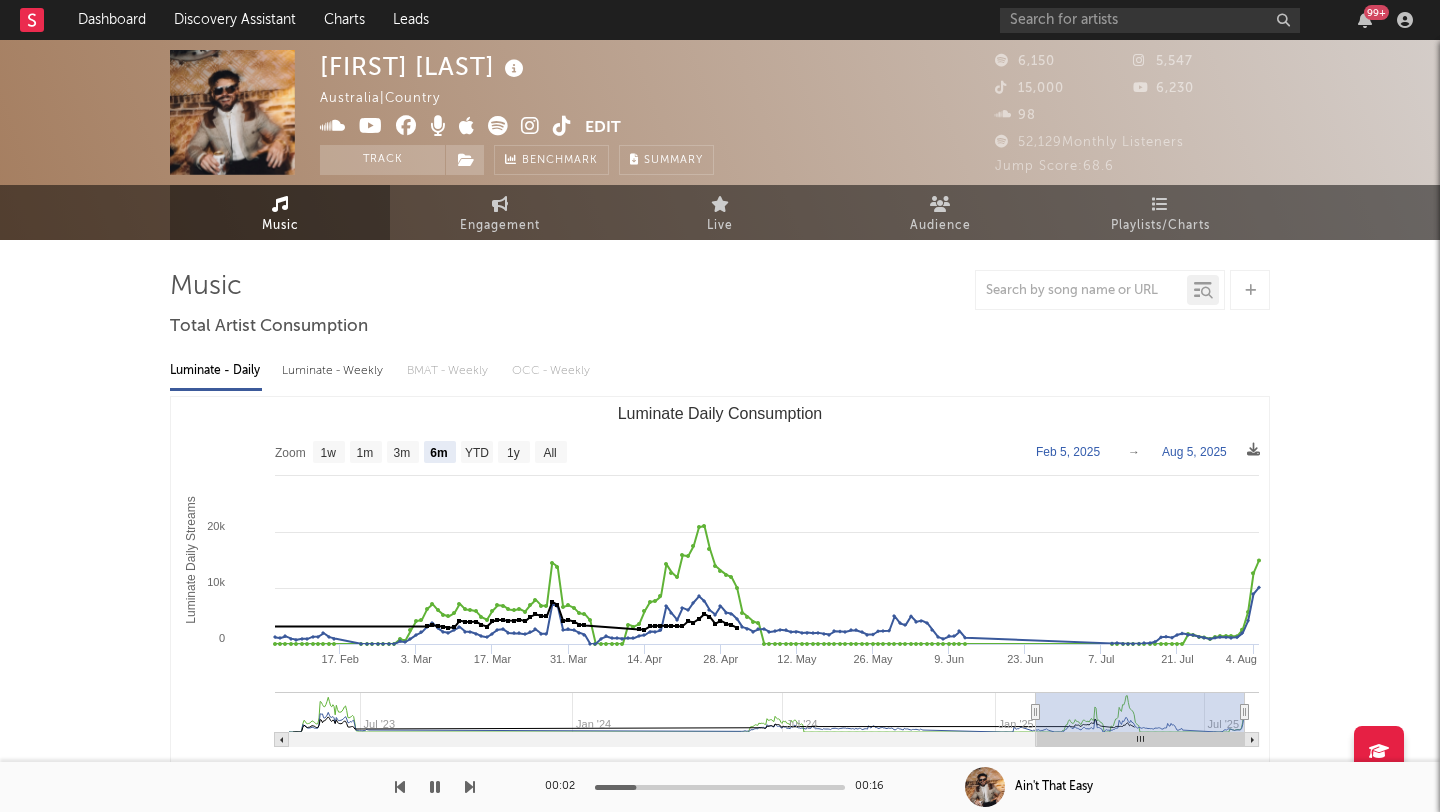 click at bounding box center [562, 126] 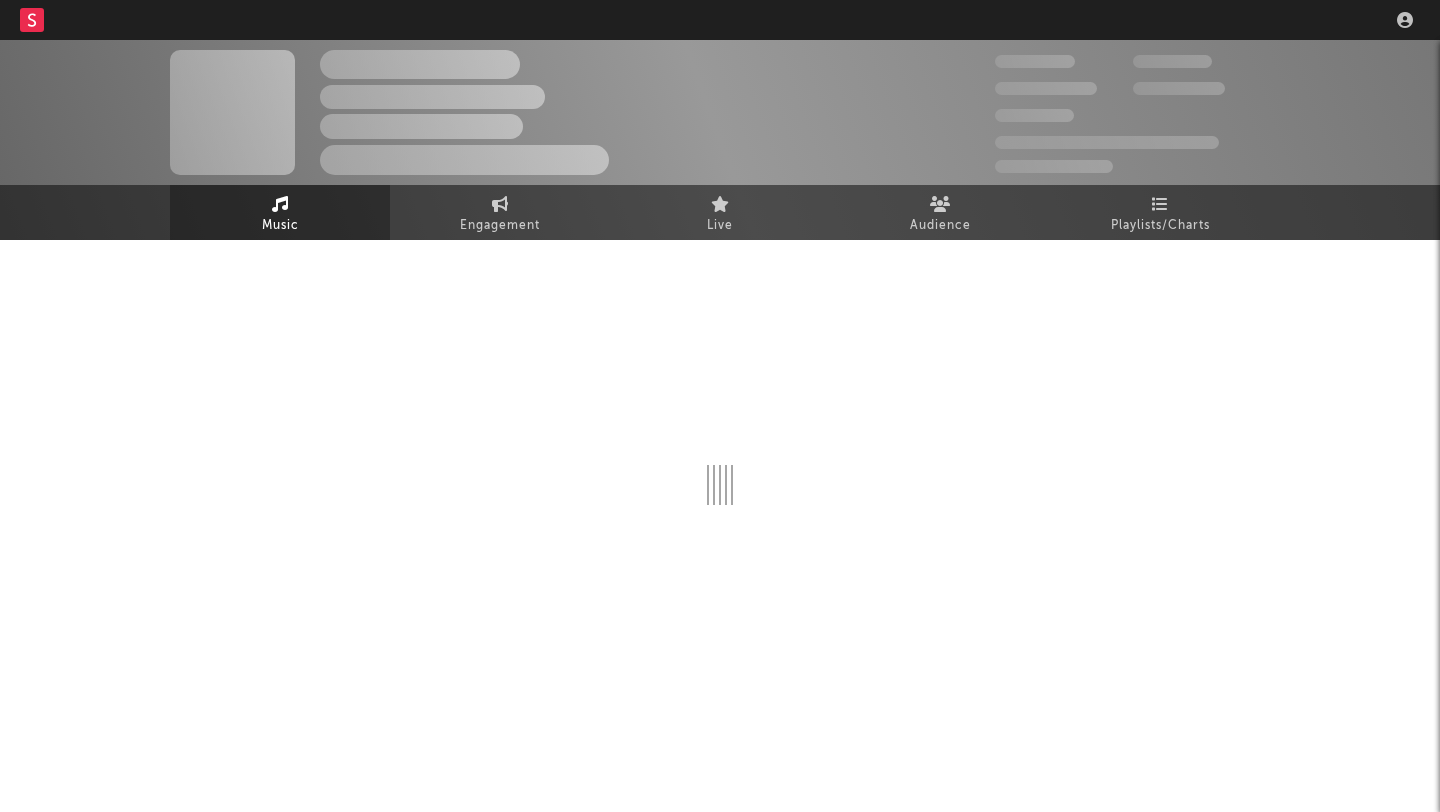 scroll, scrollTop: 0, scrollLeft: 0, axis: both 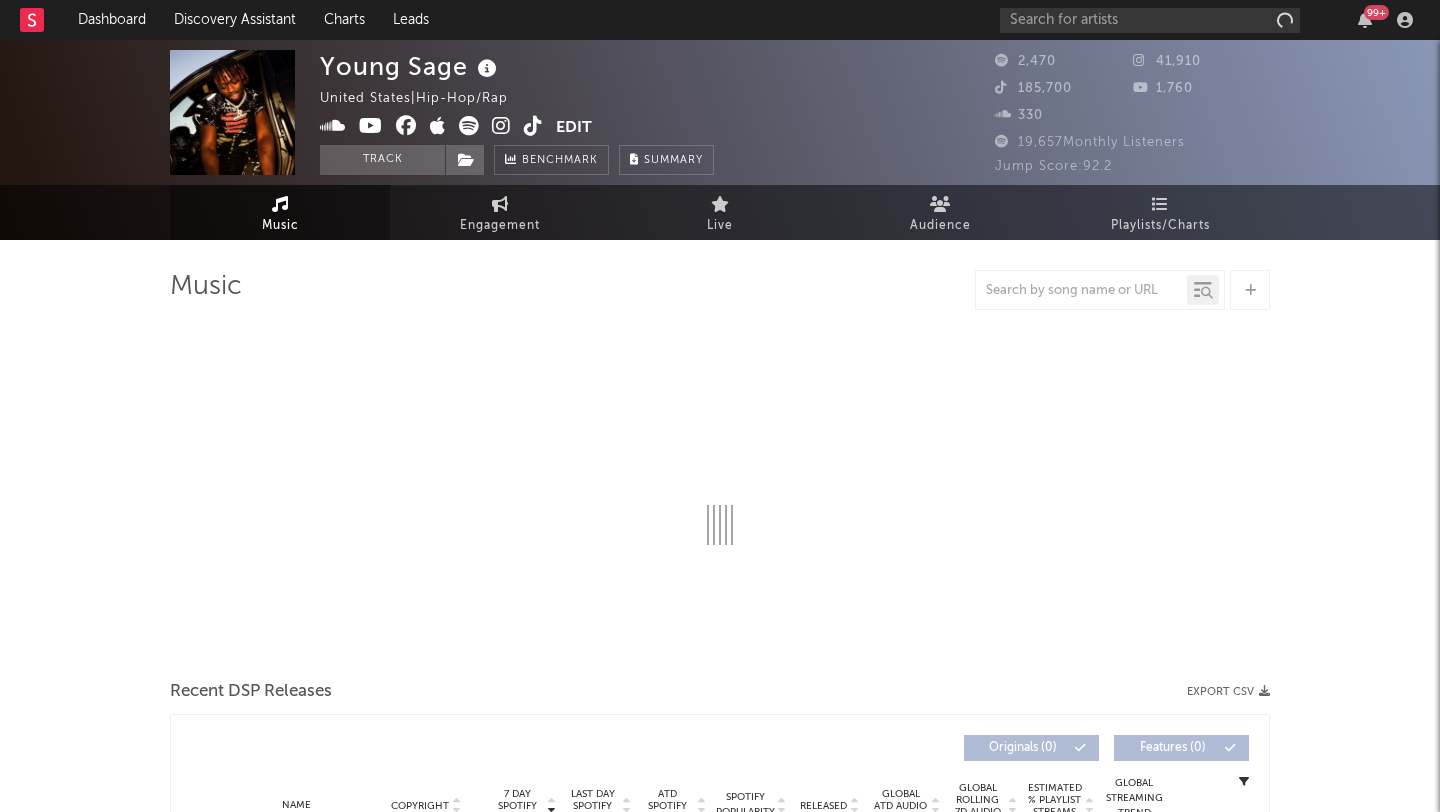 select on "1w" 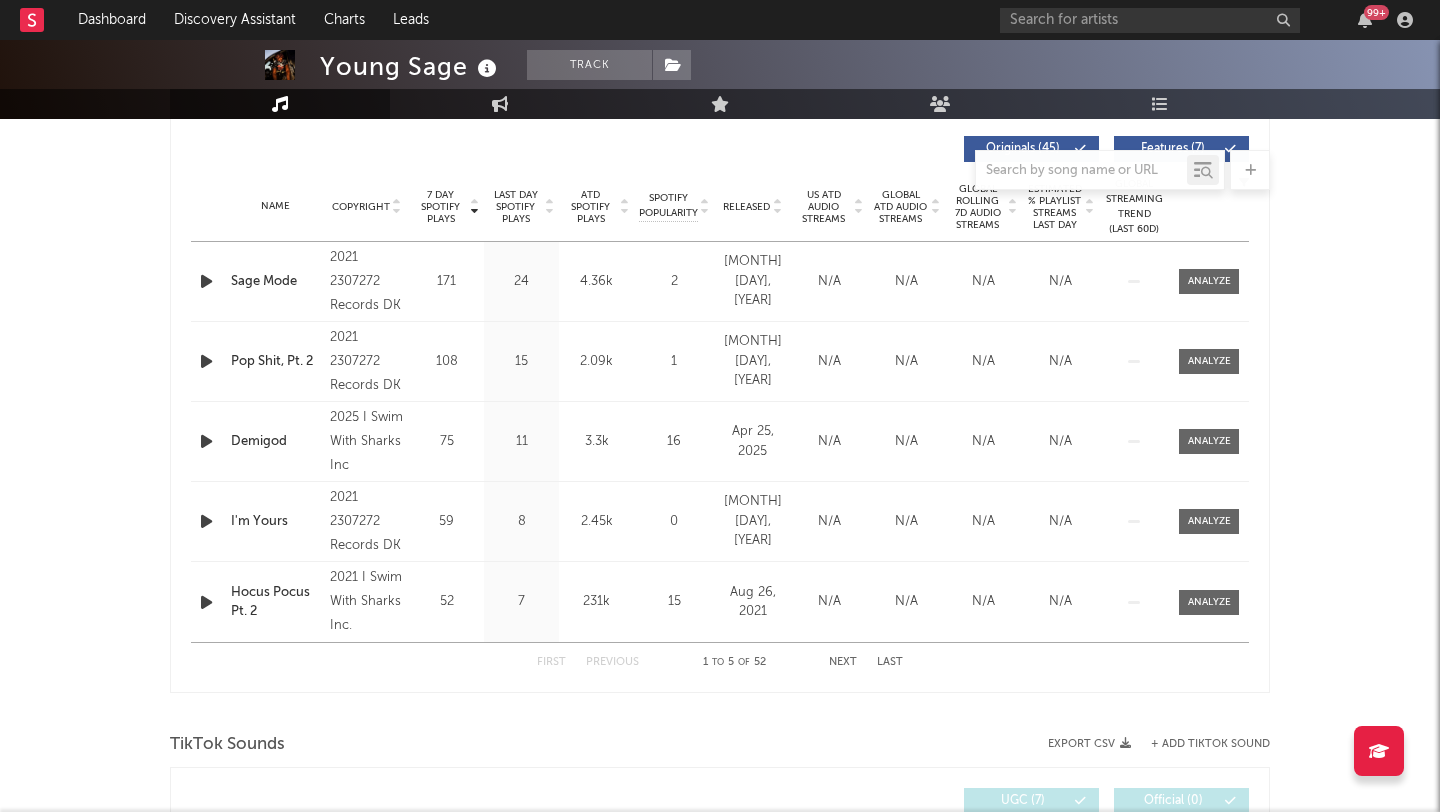 scroll, scrollTop: 712, scrollLeft: 0, axis: vertical 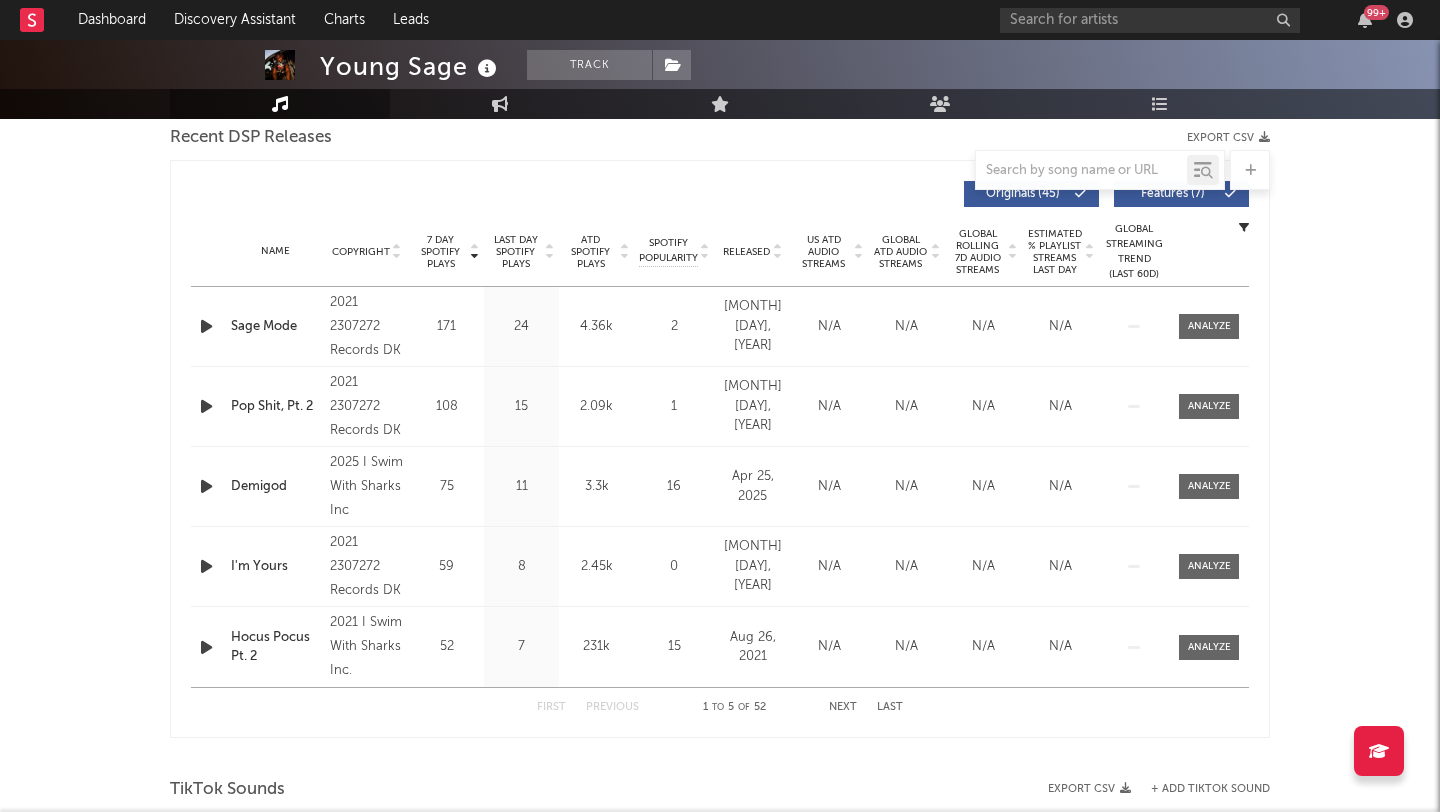 click on "Last Day Spotify Plays" at bounding box center (515, 252) 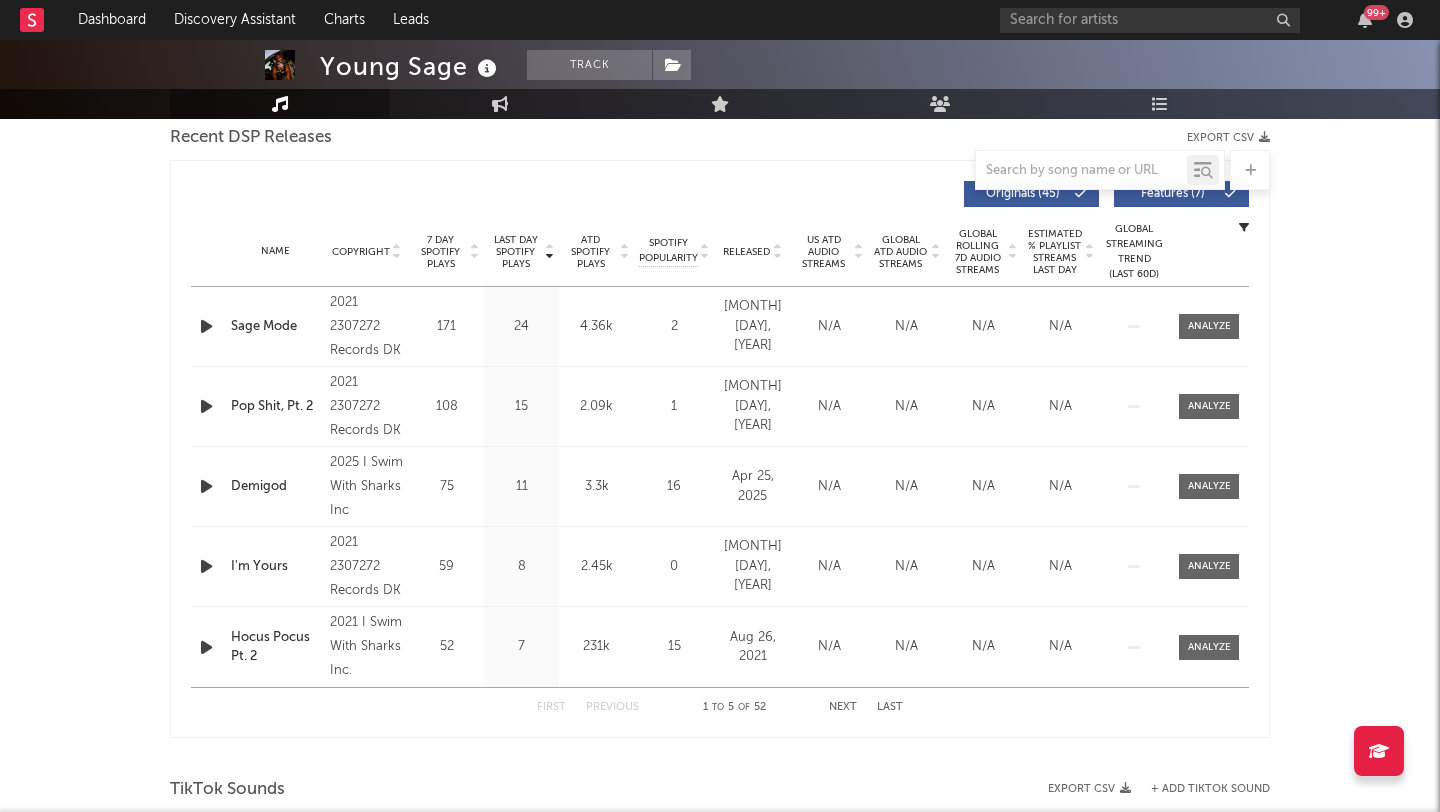 click on "7 Day Spotify Plays" at bounding box center [440, 252] 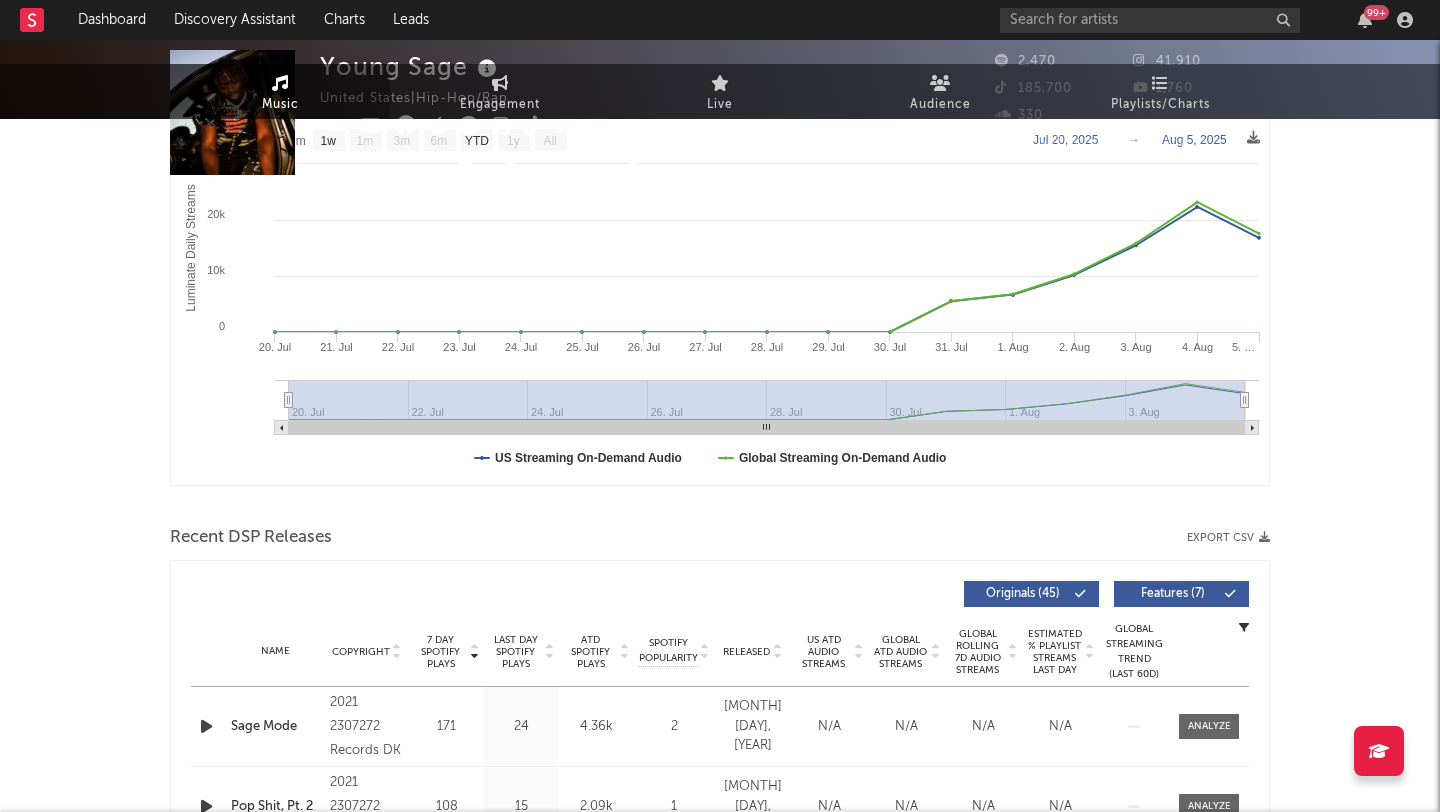 scroll, scrollTop: 0, scrollLeft: 0, axis: both 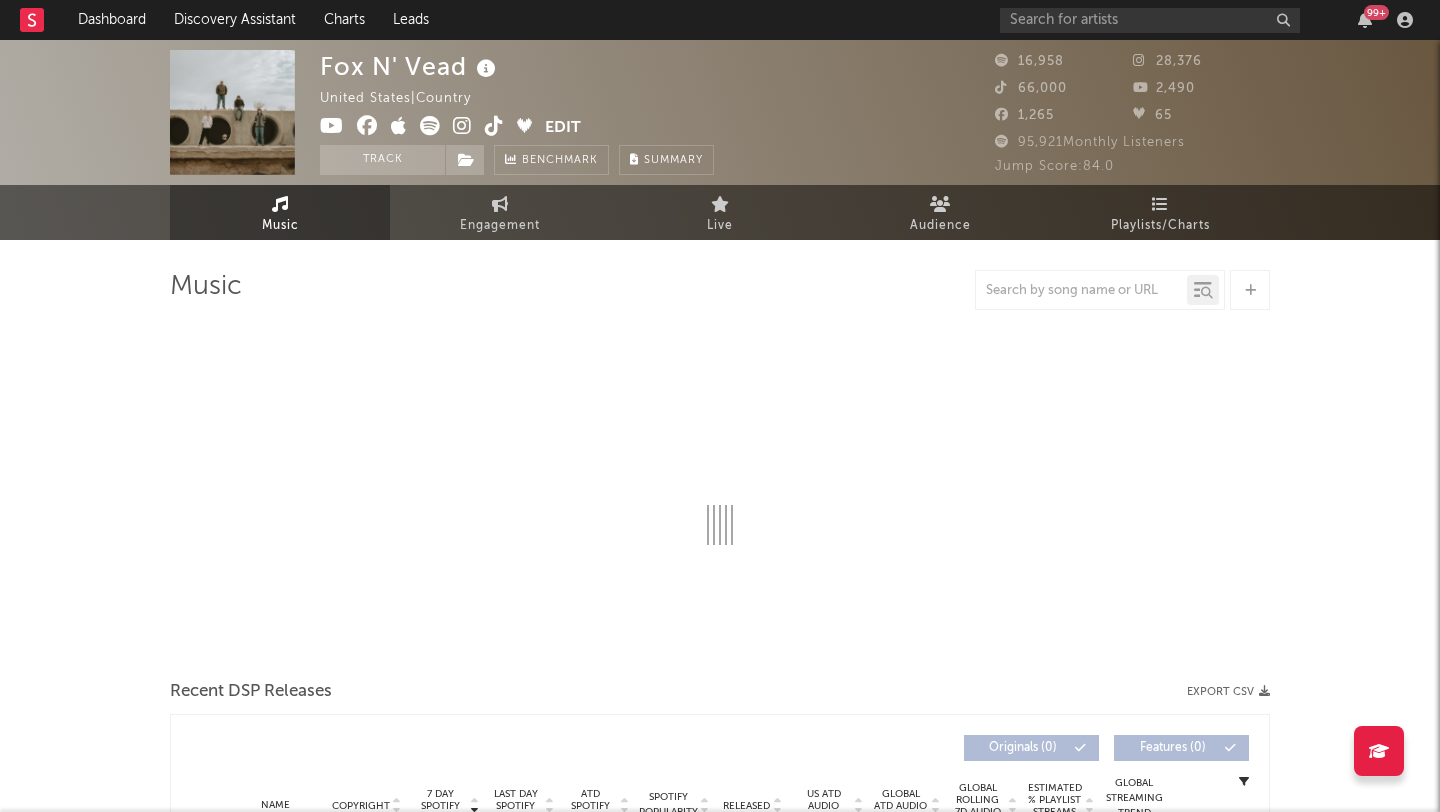 select on "6m" 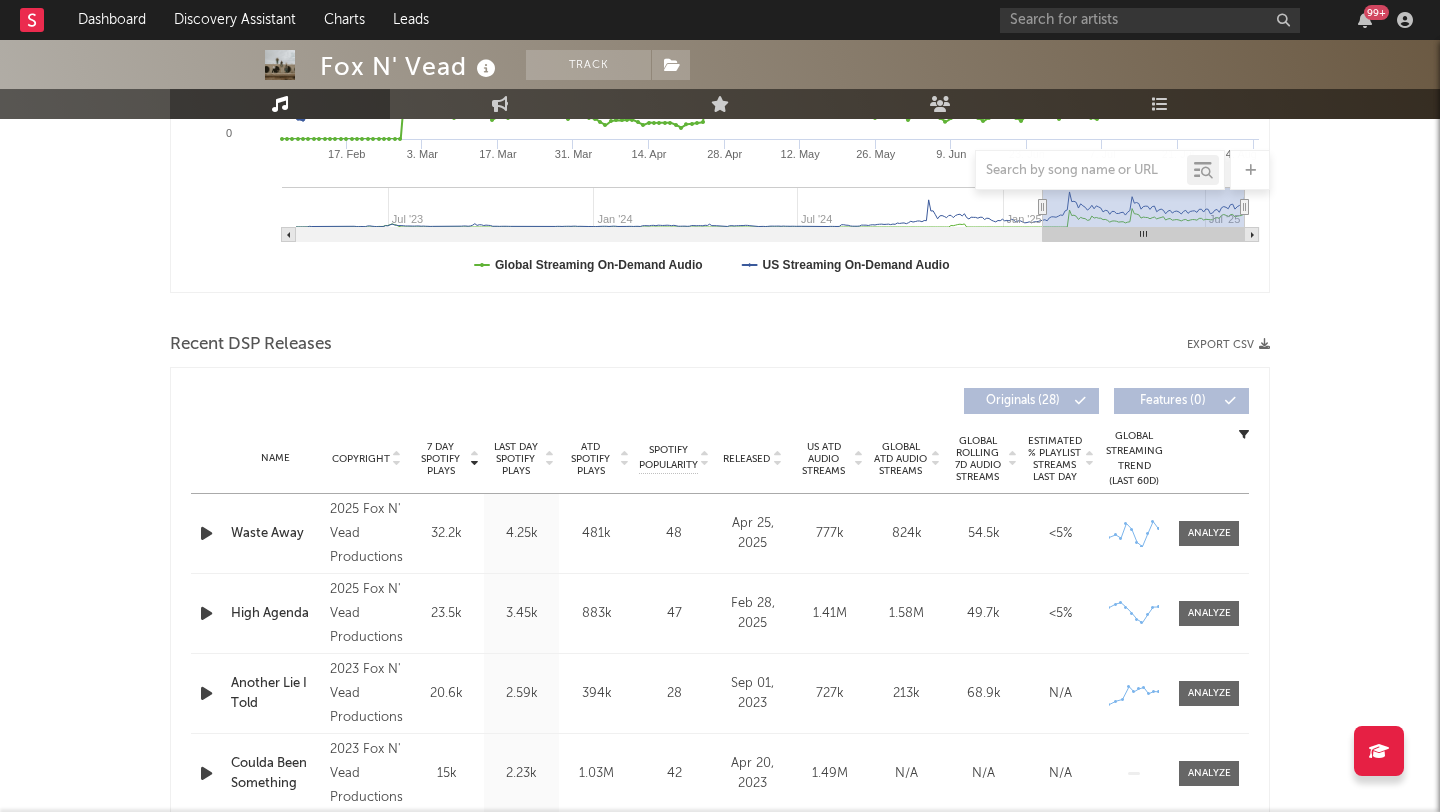 scroll, scrollTop: 0, scrollLeft: 0, axis: both 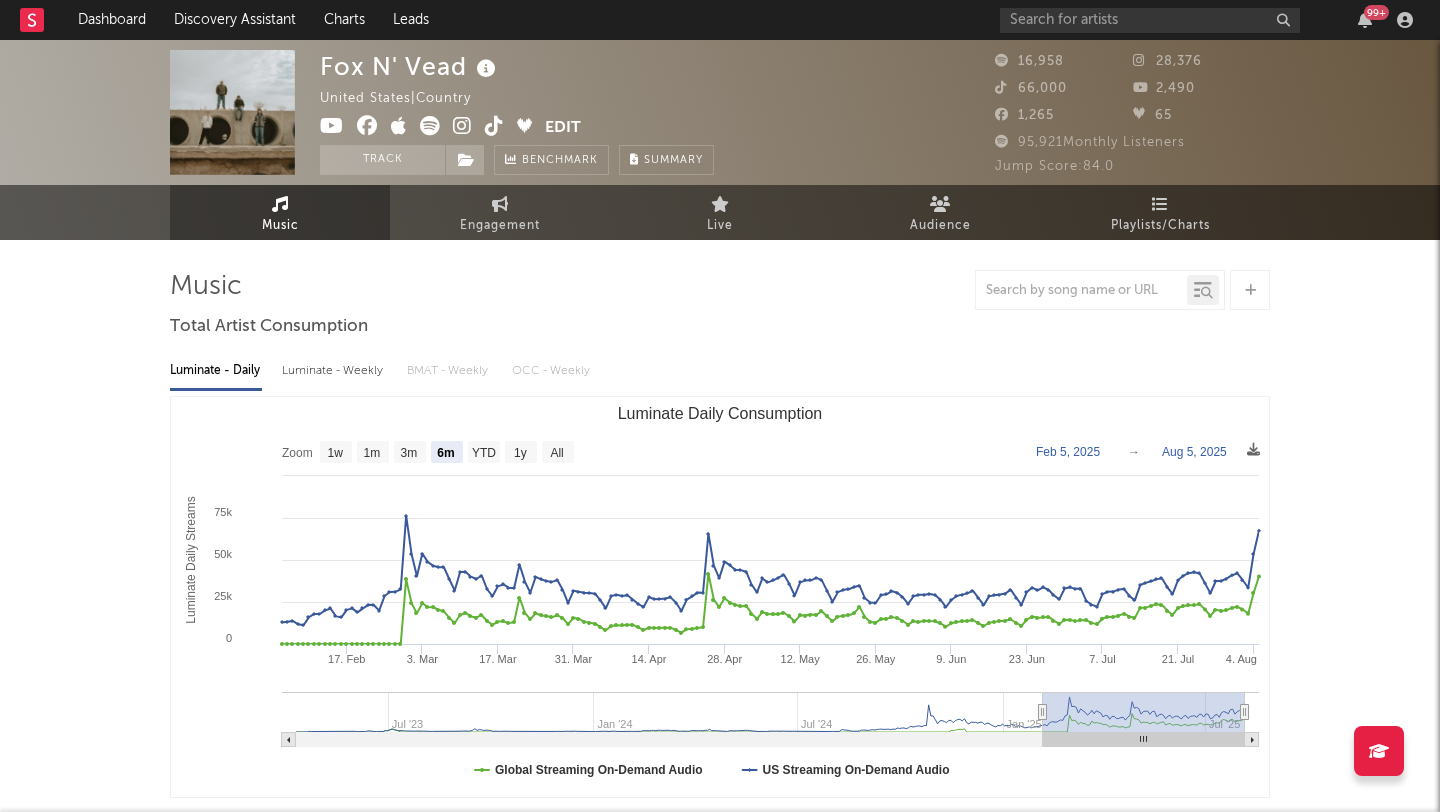 click at bounding box center (432, 128) 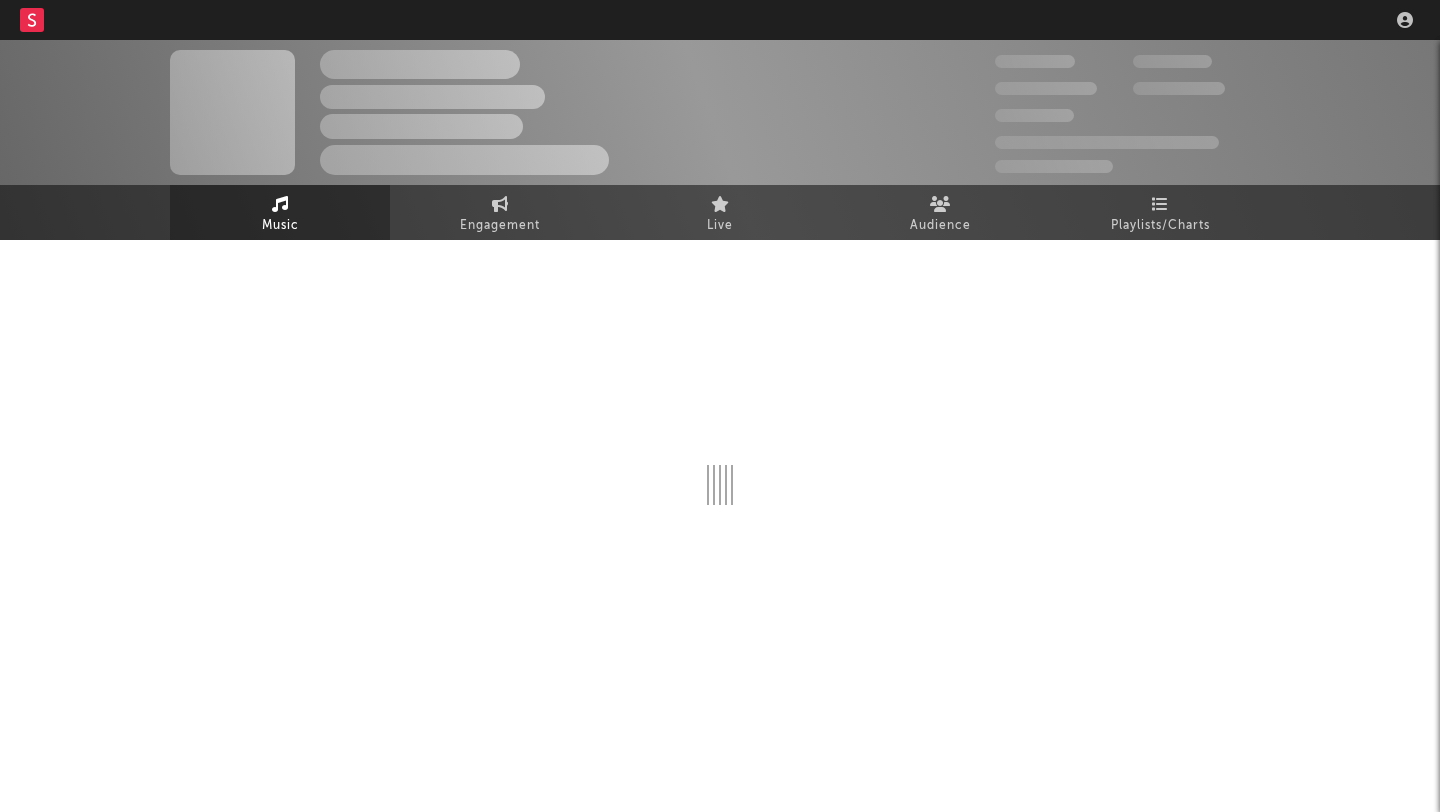 scroll, scrollTop: 0, scrollLeft: 0, axis: both 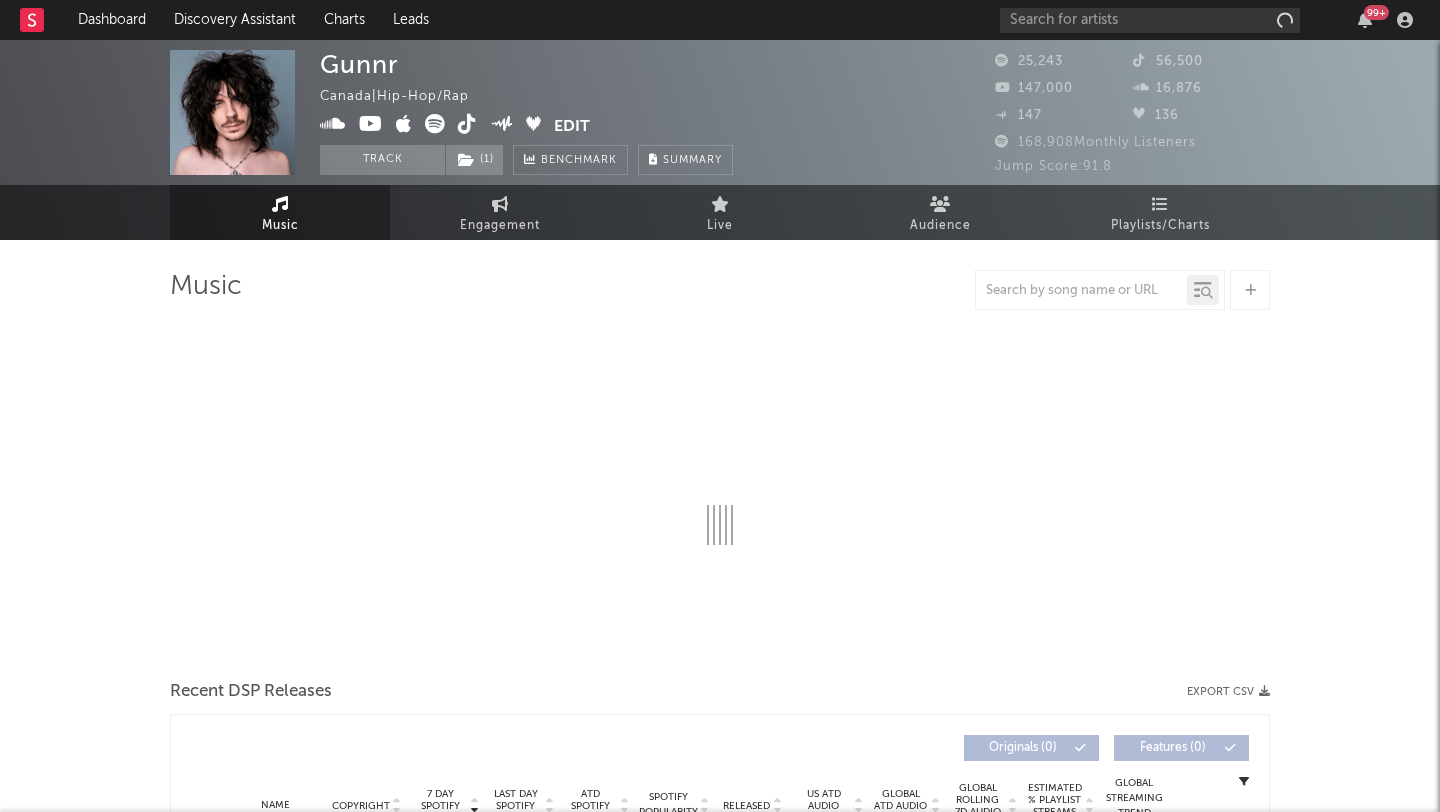 select on "6m" 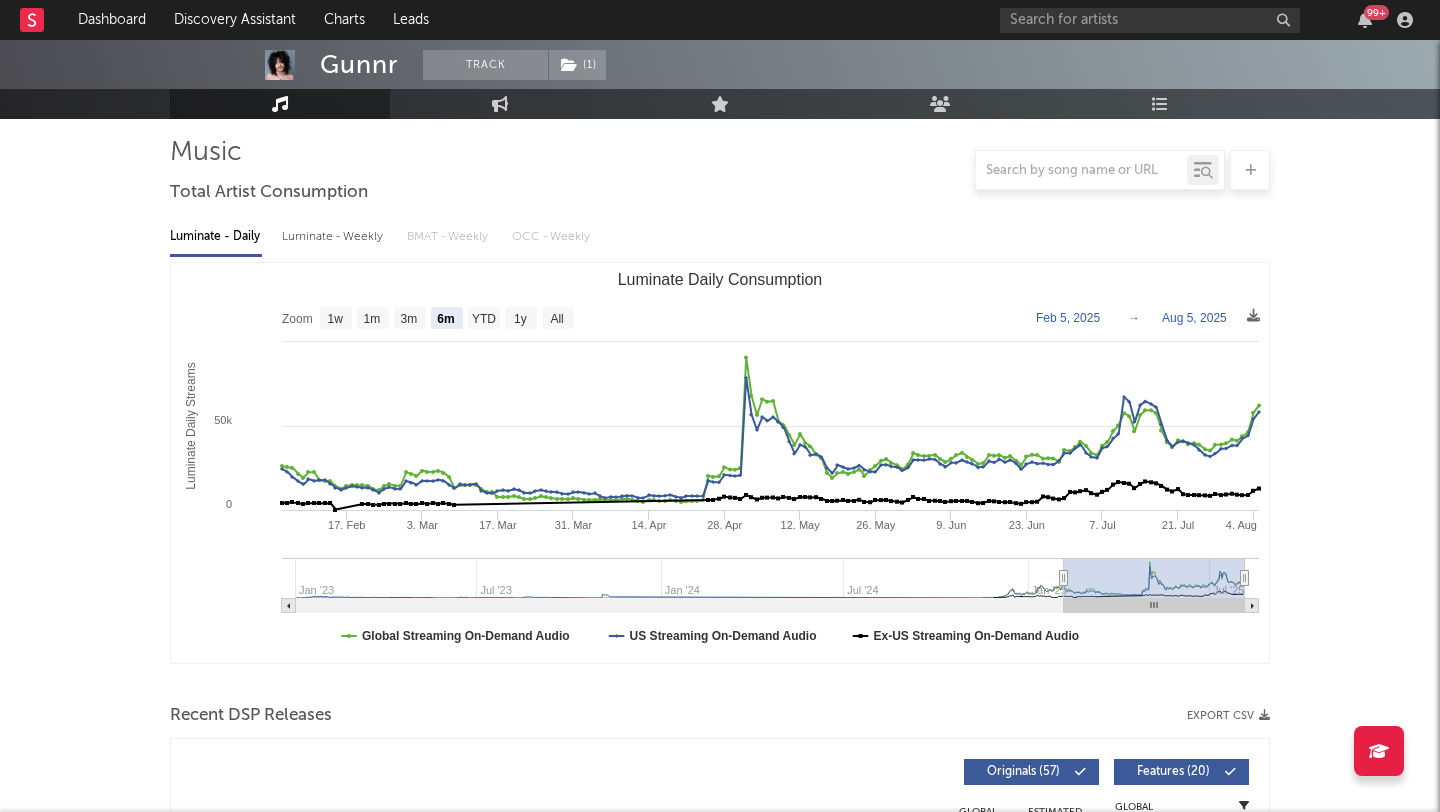 scroll, scrollTop: 0, scrollLeft: 0, axis: both 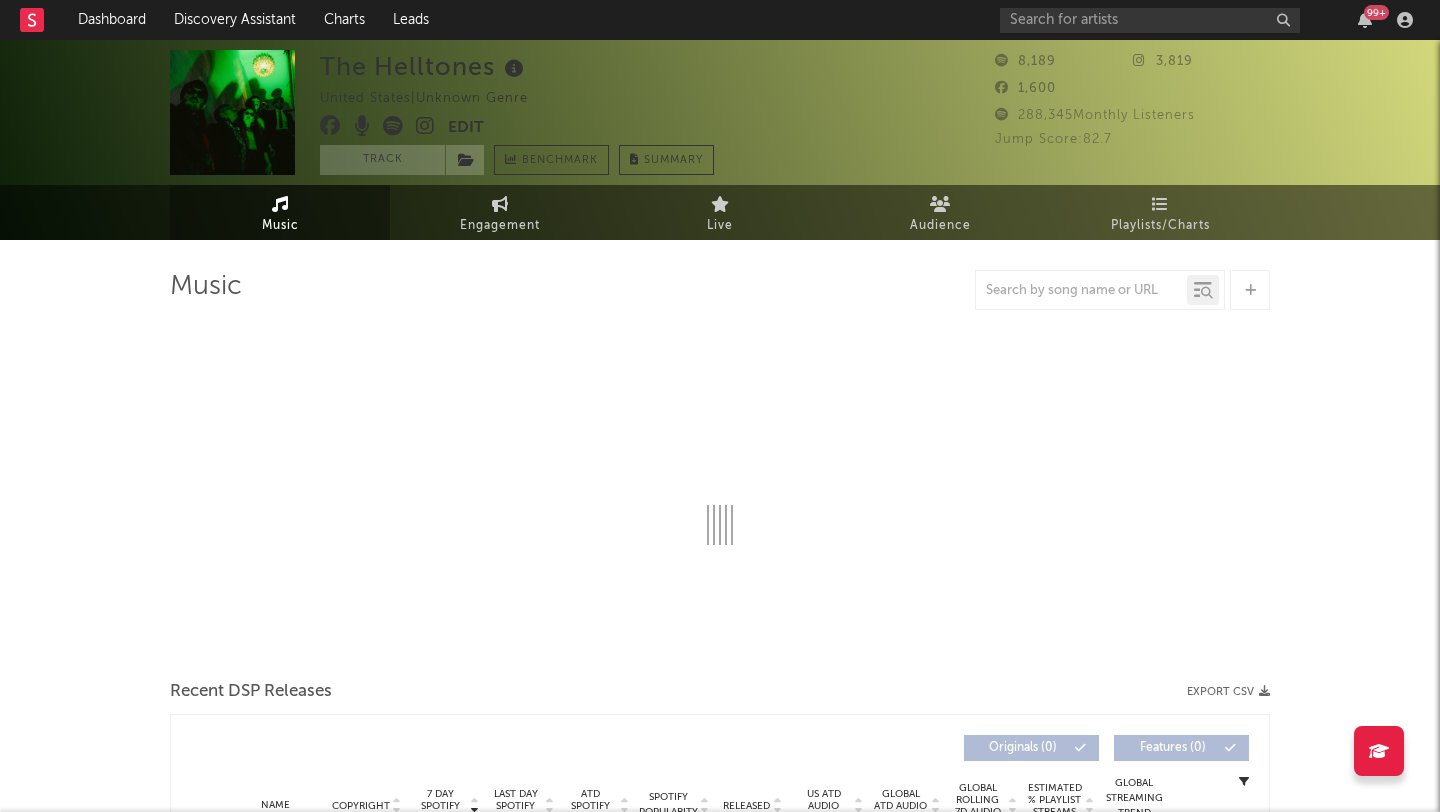 select on "6m" 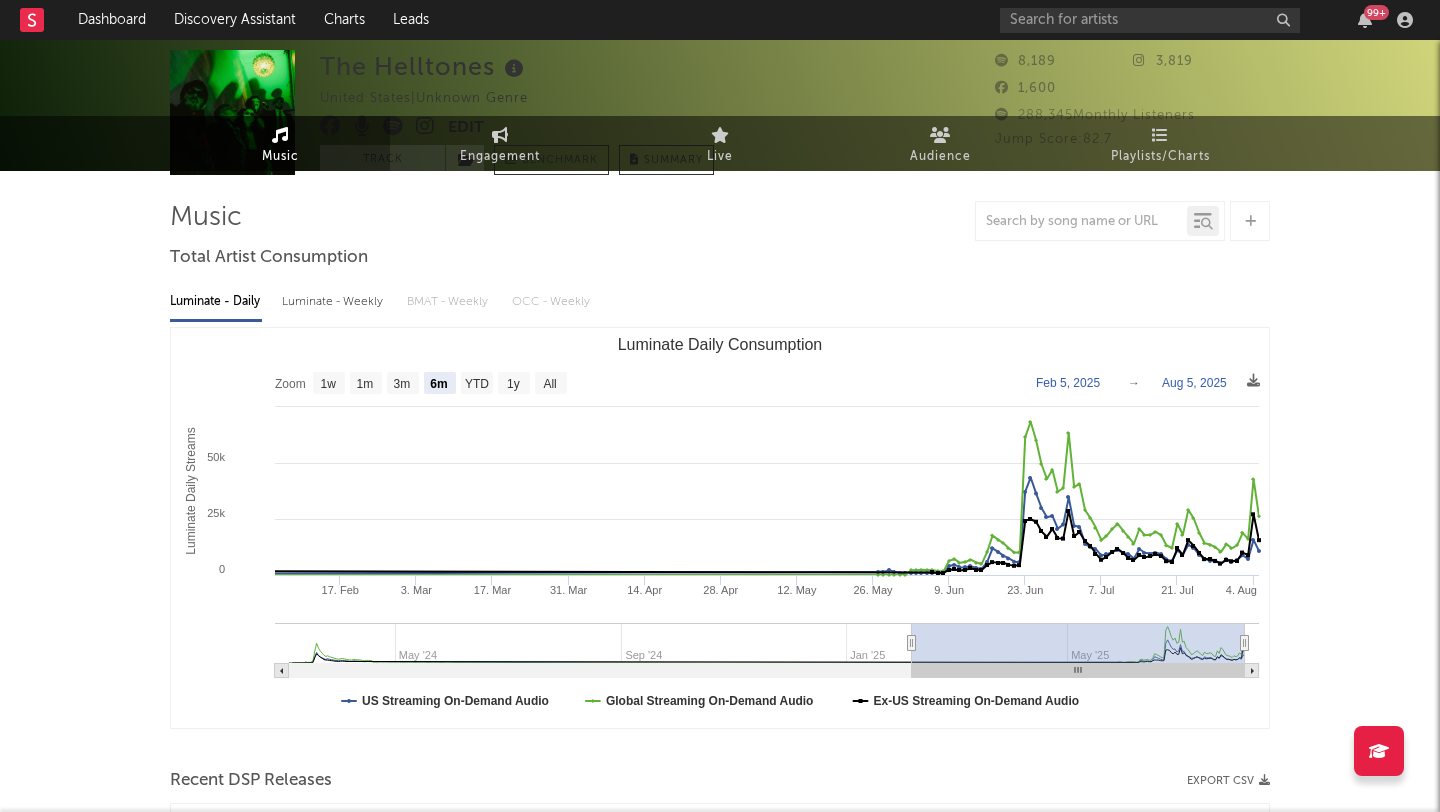 scroll, scrollTop: 0, scrollLeft: 0, axis: both 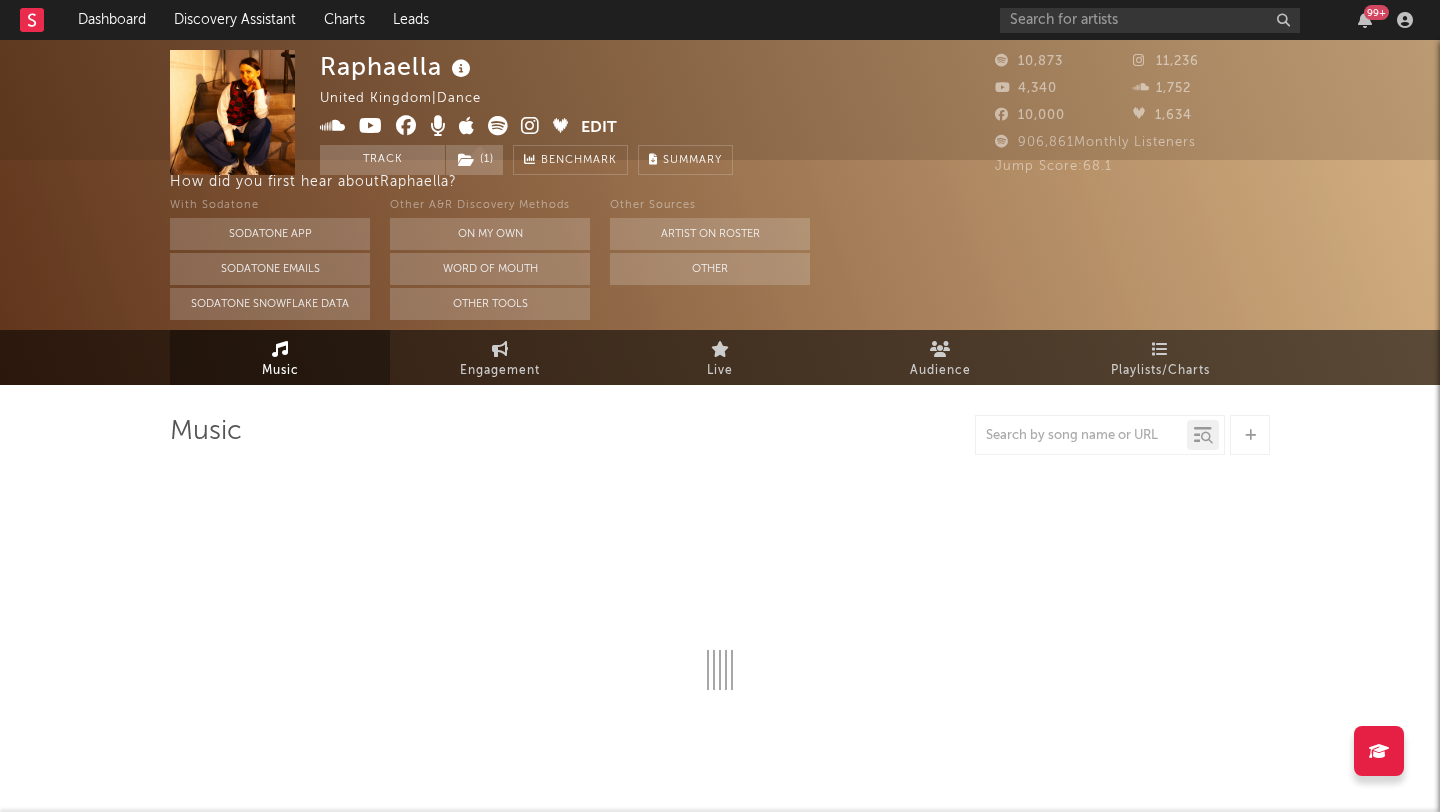 select on "6m" 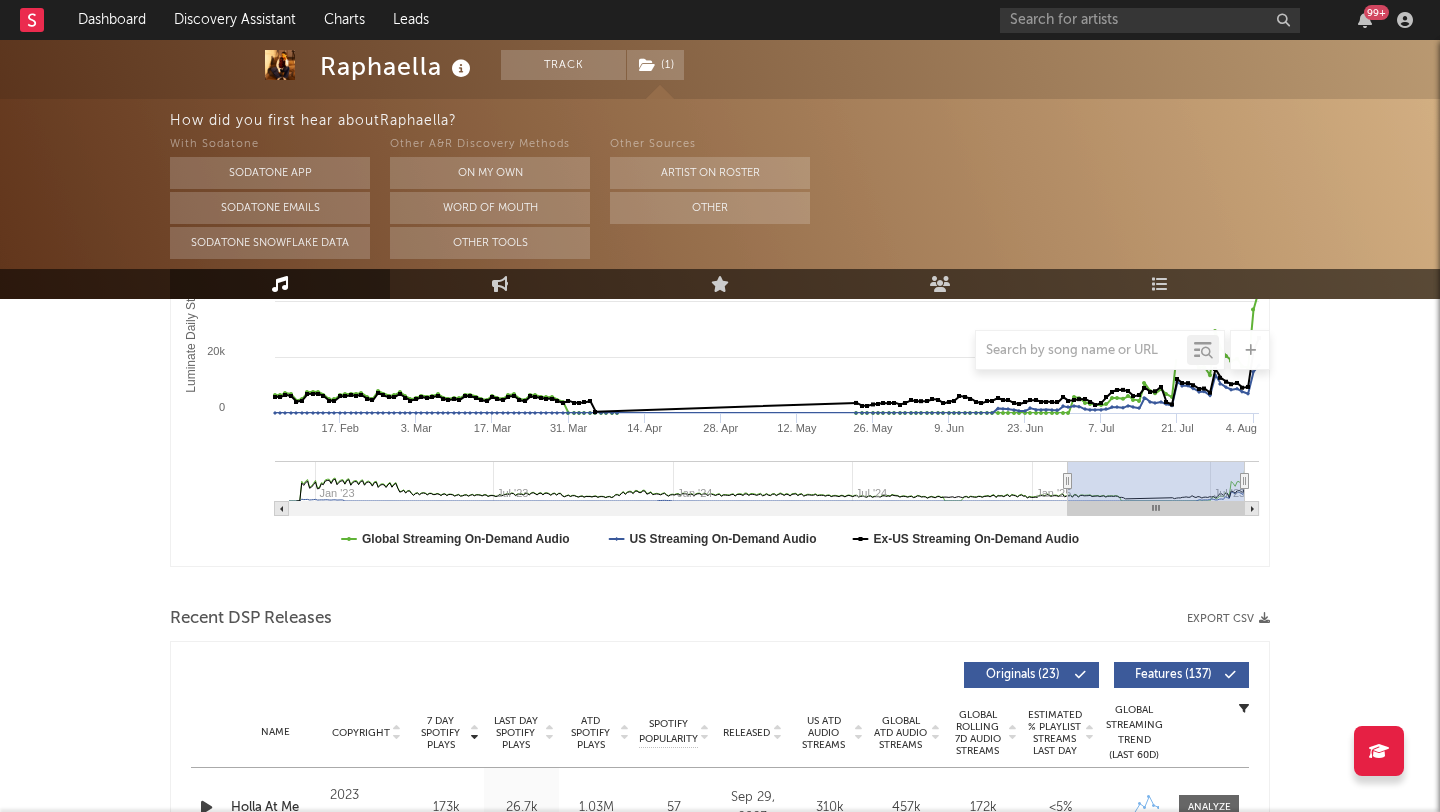 scroll, scrollTop: 113, scrollLeft: 0, axis: vertical 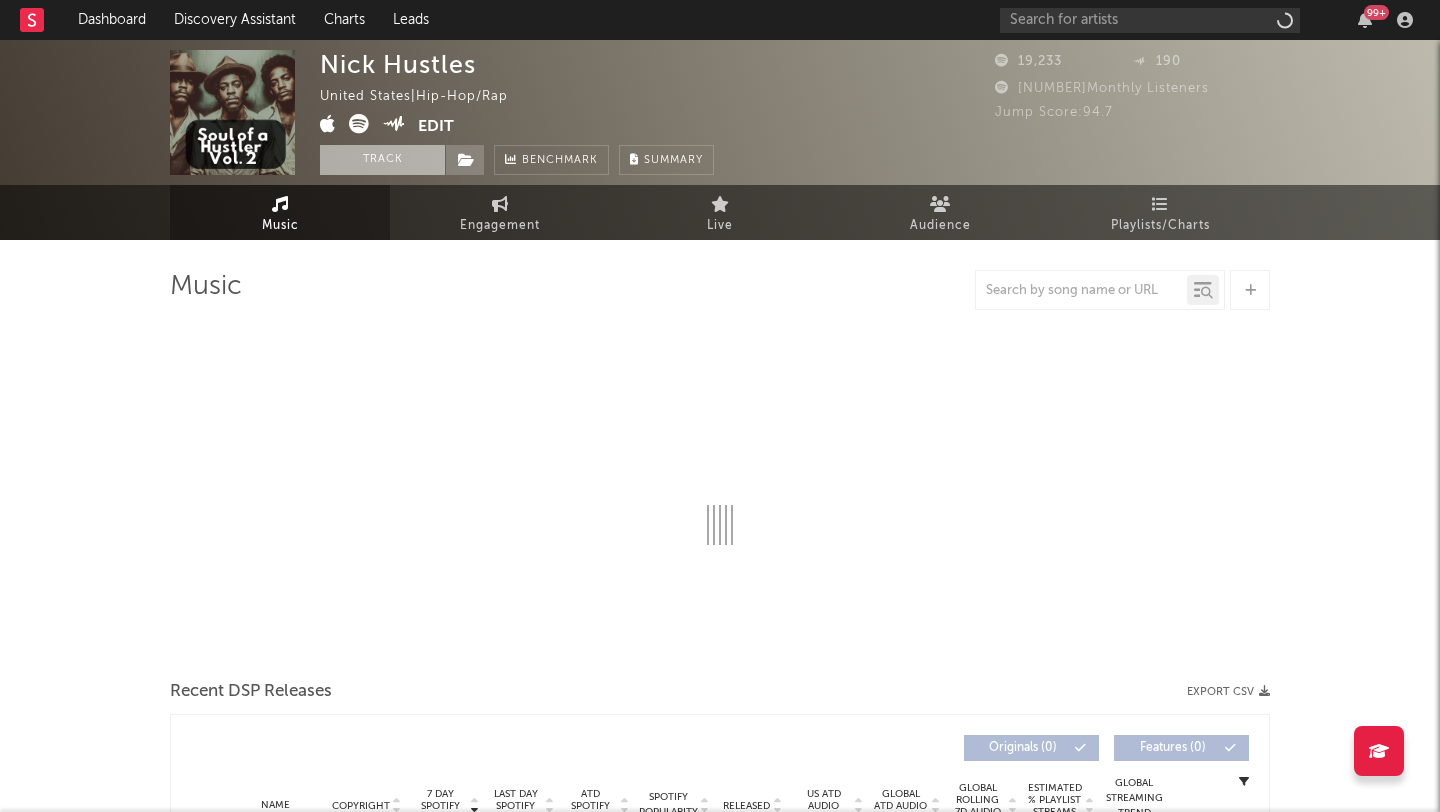 select on "6m" 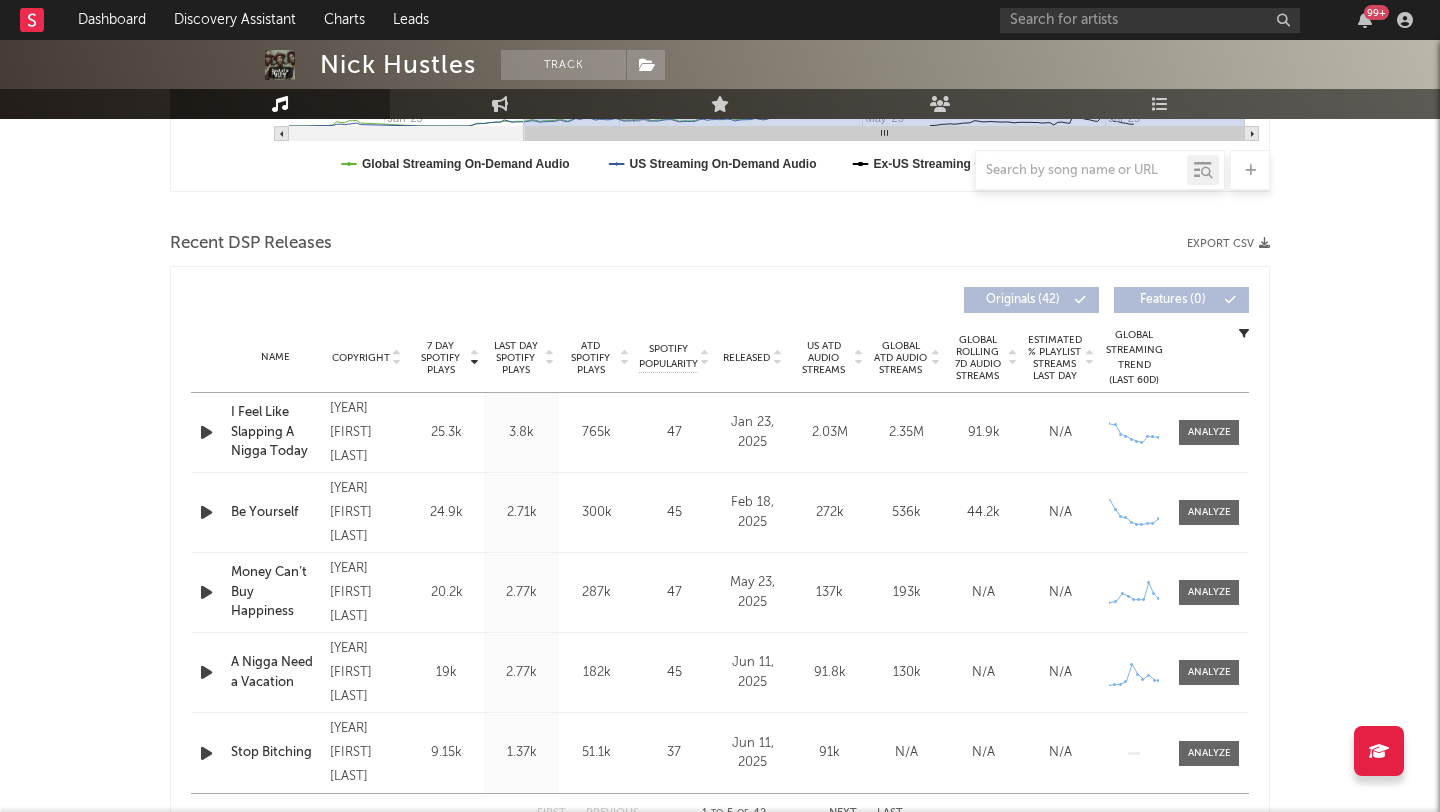 scroll, scrollTop: 724, scrollLeft: 0, axis: vertical 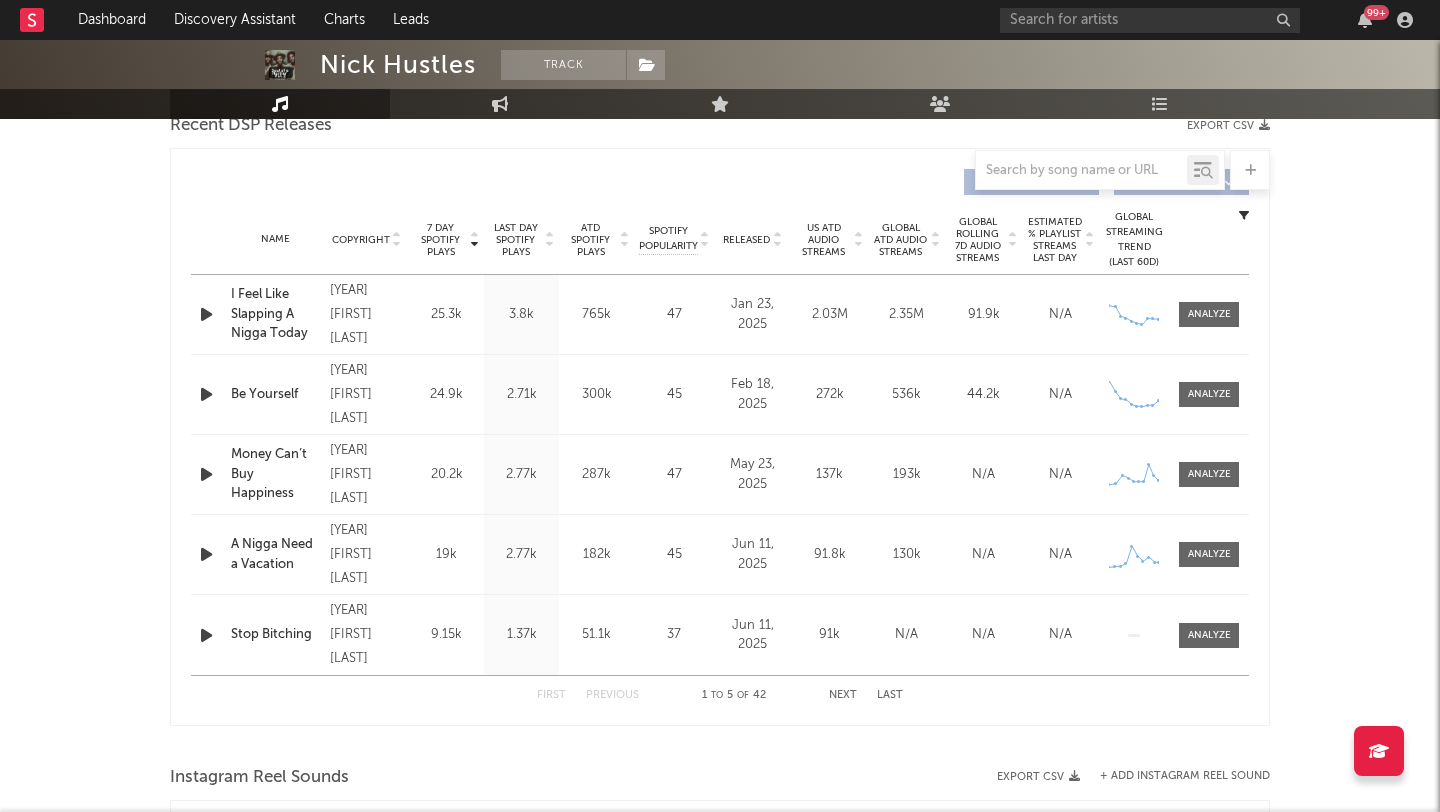 click at bounding box center (206, 554) 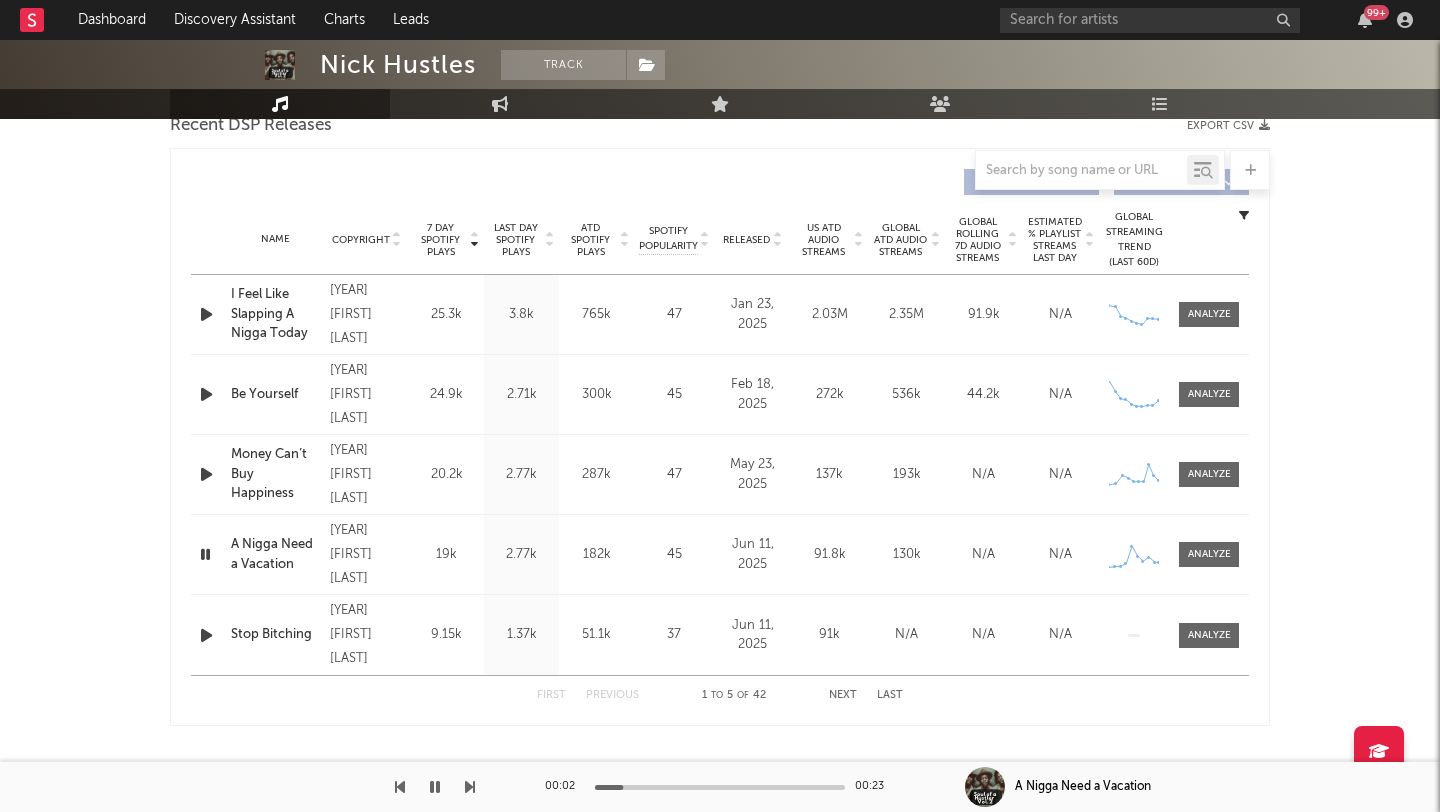 click at bounding box center (720, 787) 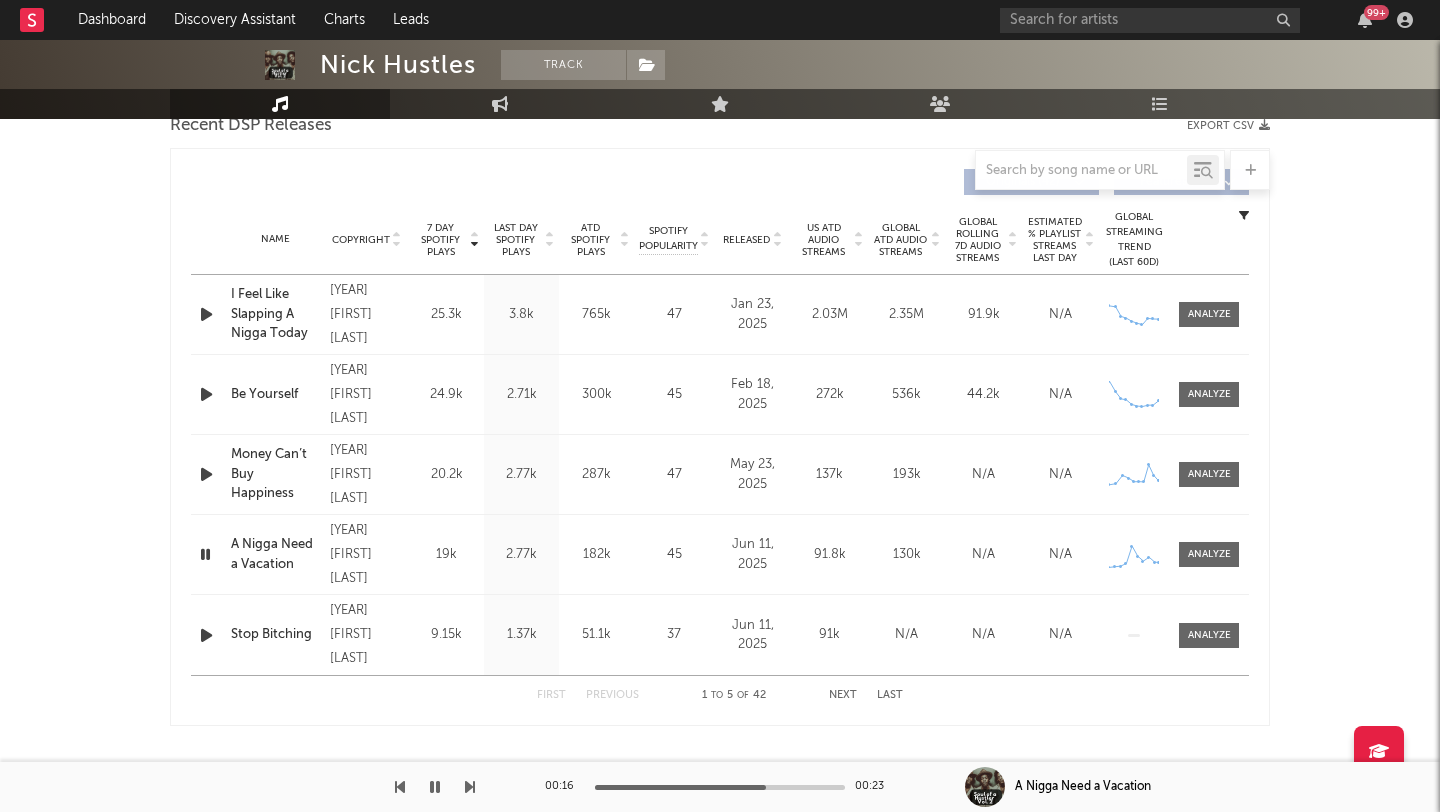 click on "Next" at bounding box center [843, 695] 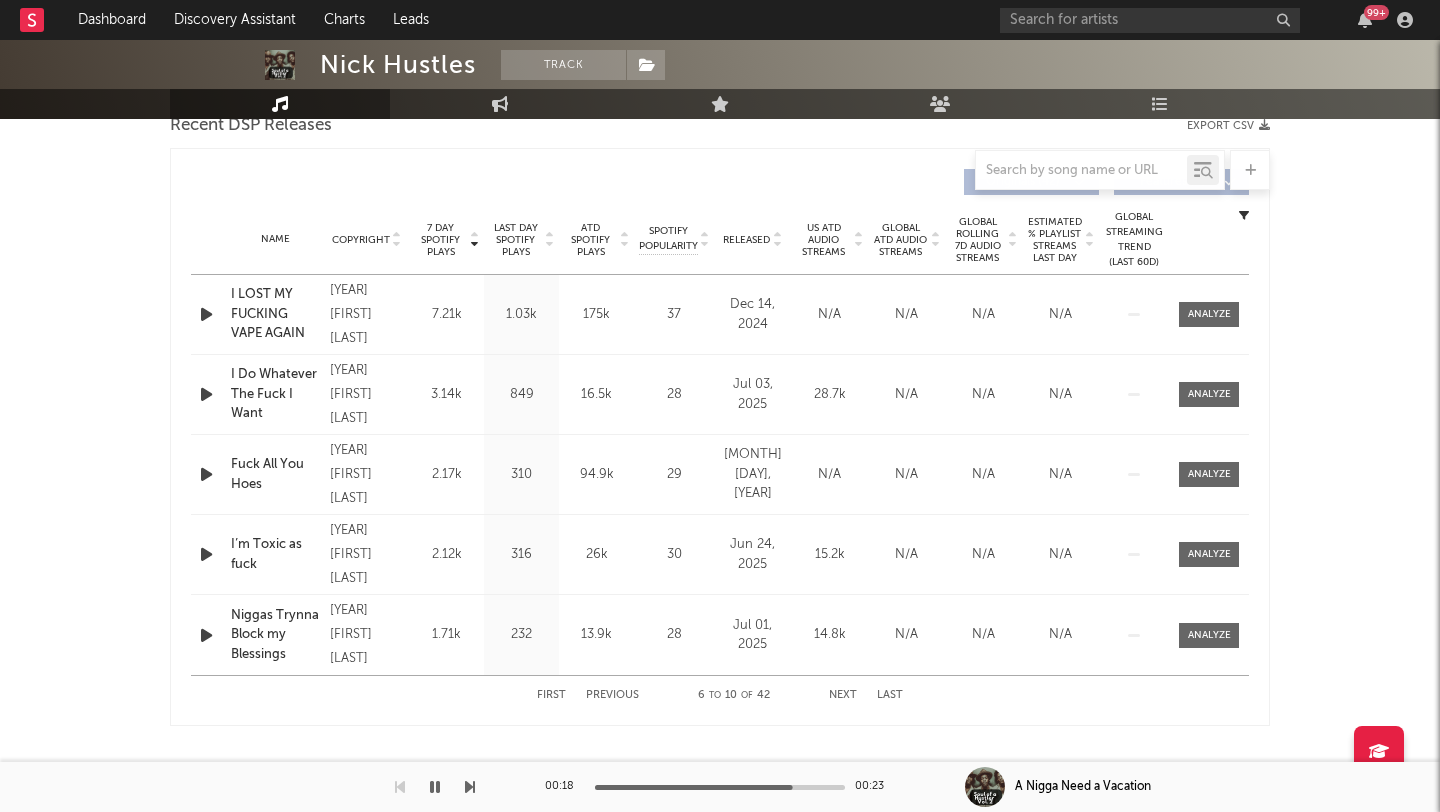click at bounding box center (206, 314) 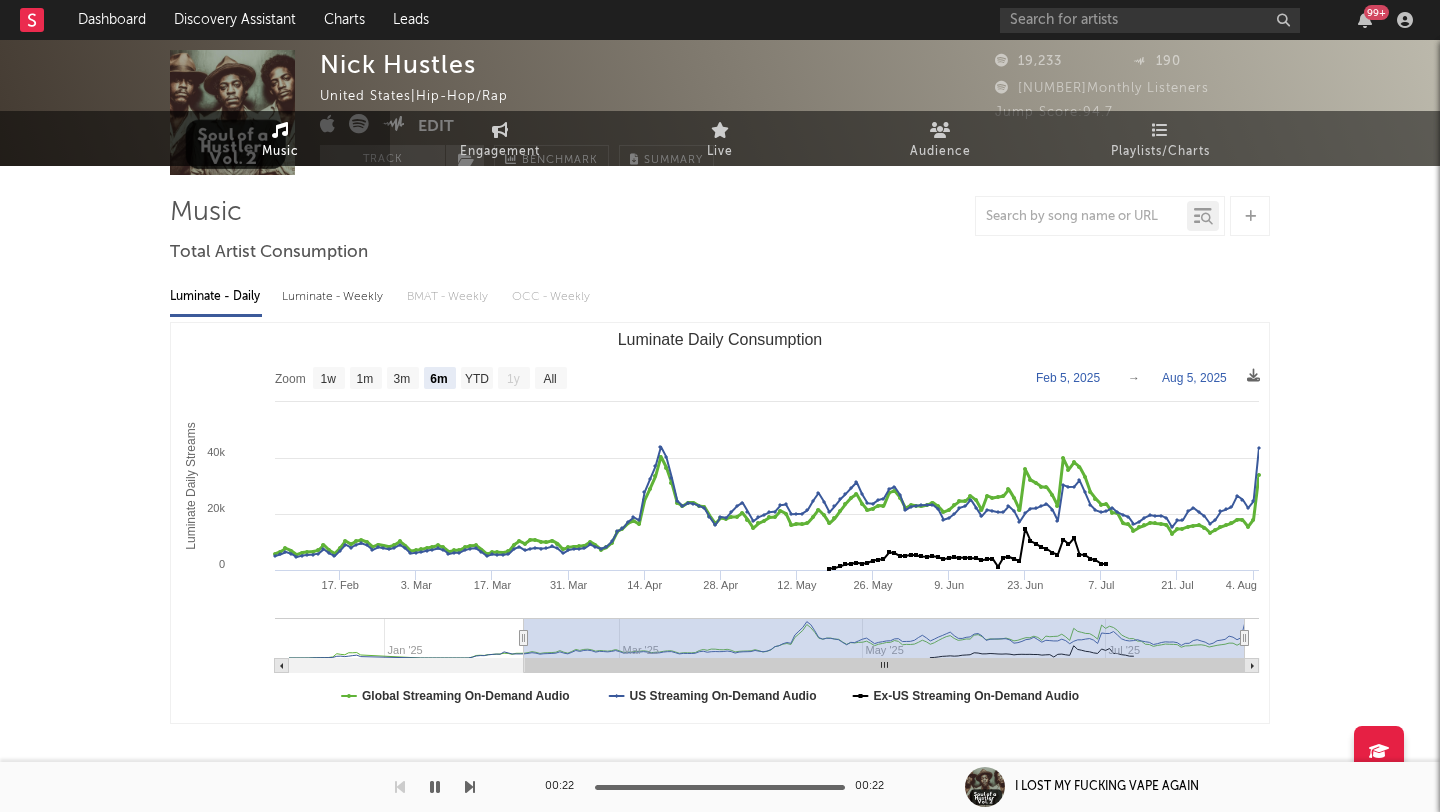 scroll, scrollTop: 0, scrollLeft: 0, axis: both 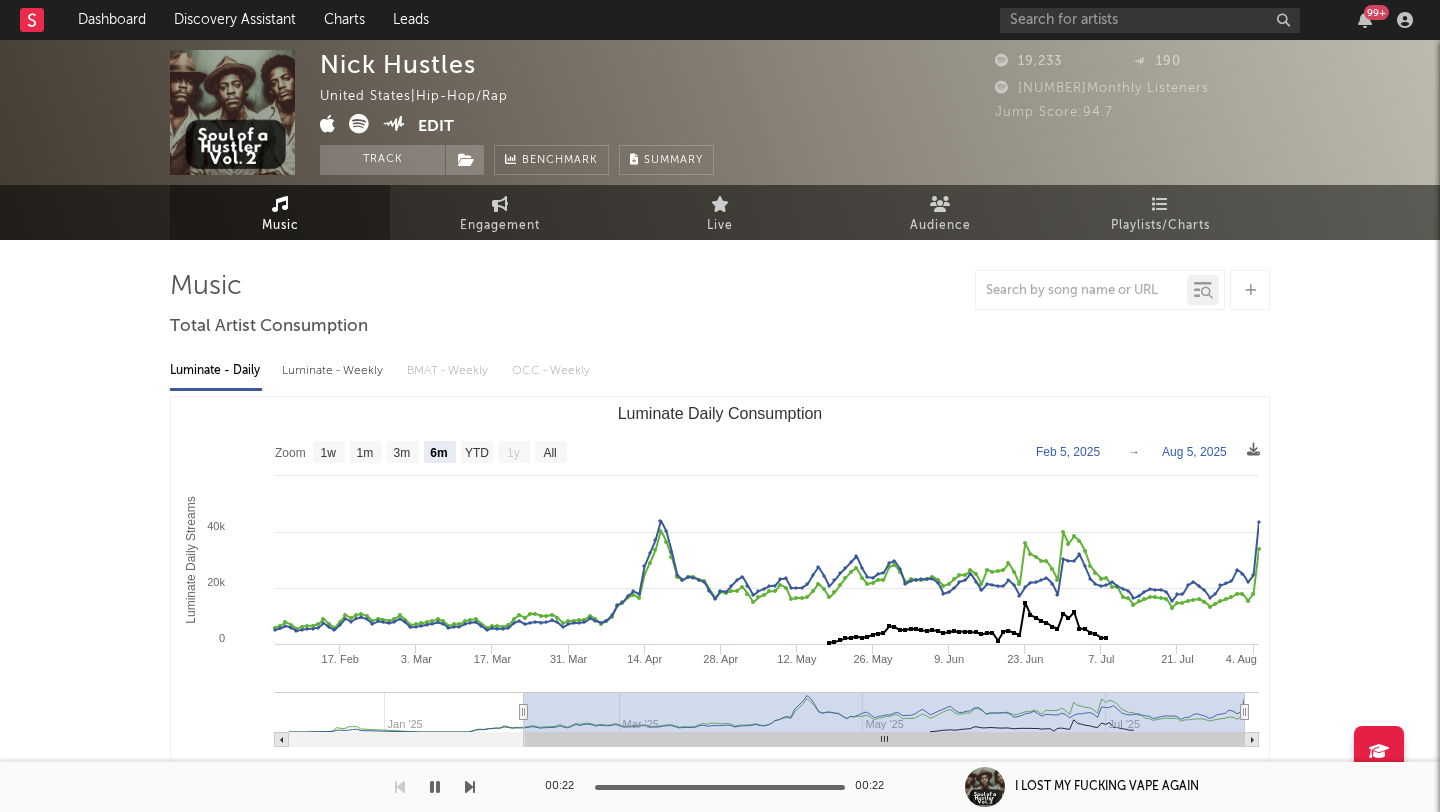 click at bounding box center [359, 124] 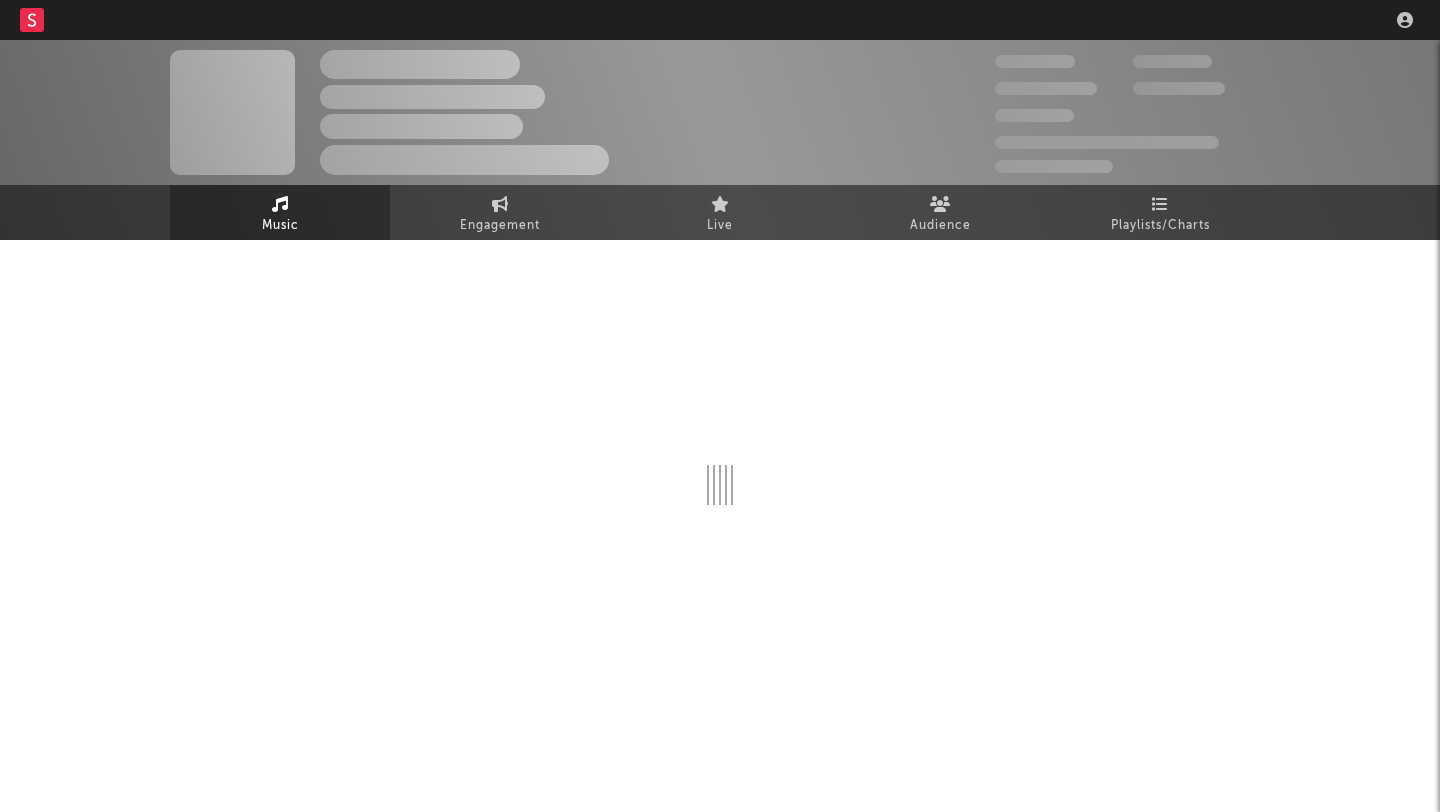 scroll, scrollTop: 0, scrollLeft: 0, axis: both 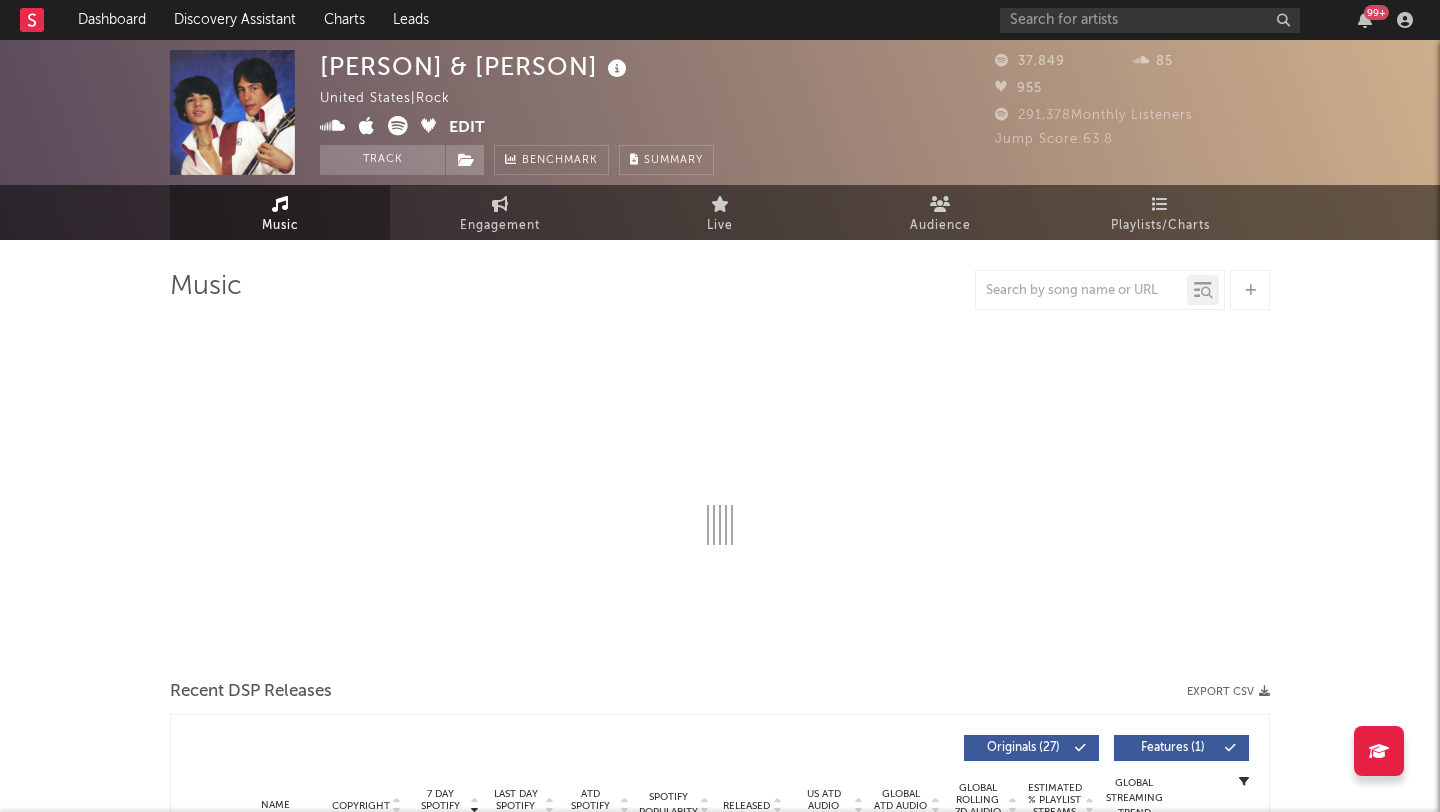 select on "6m" 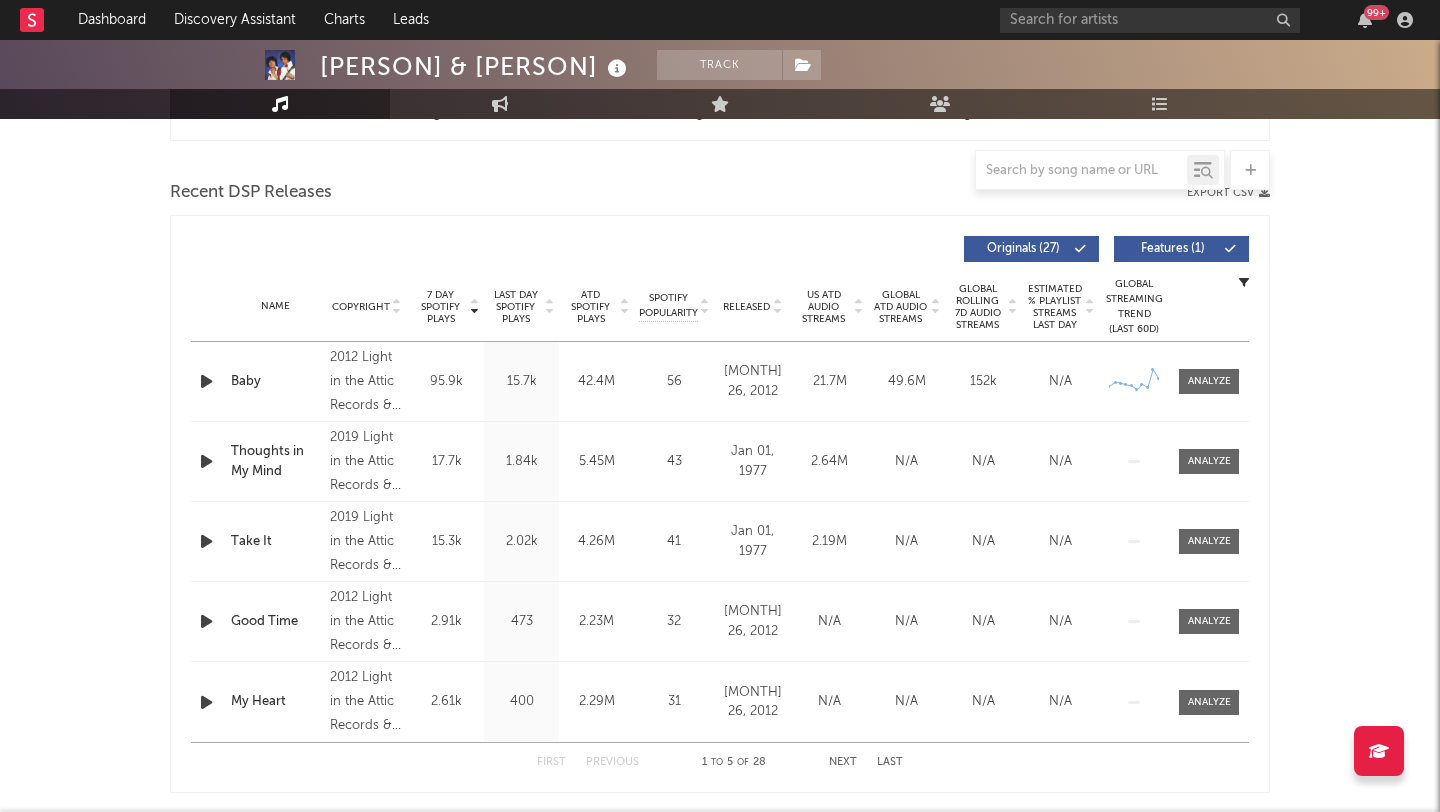 scroll, scrollTop: 797, scrollLeft: 0, axis: vertical 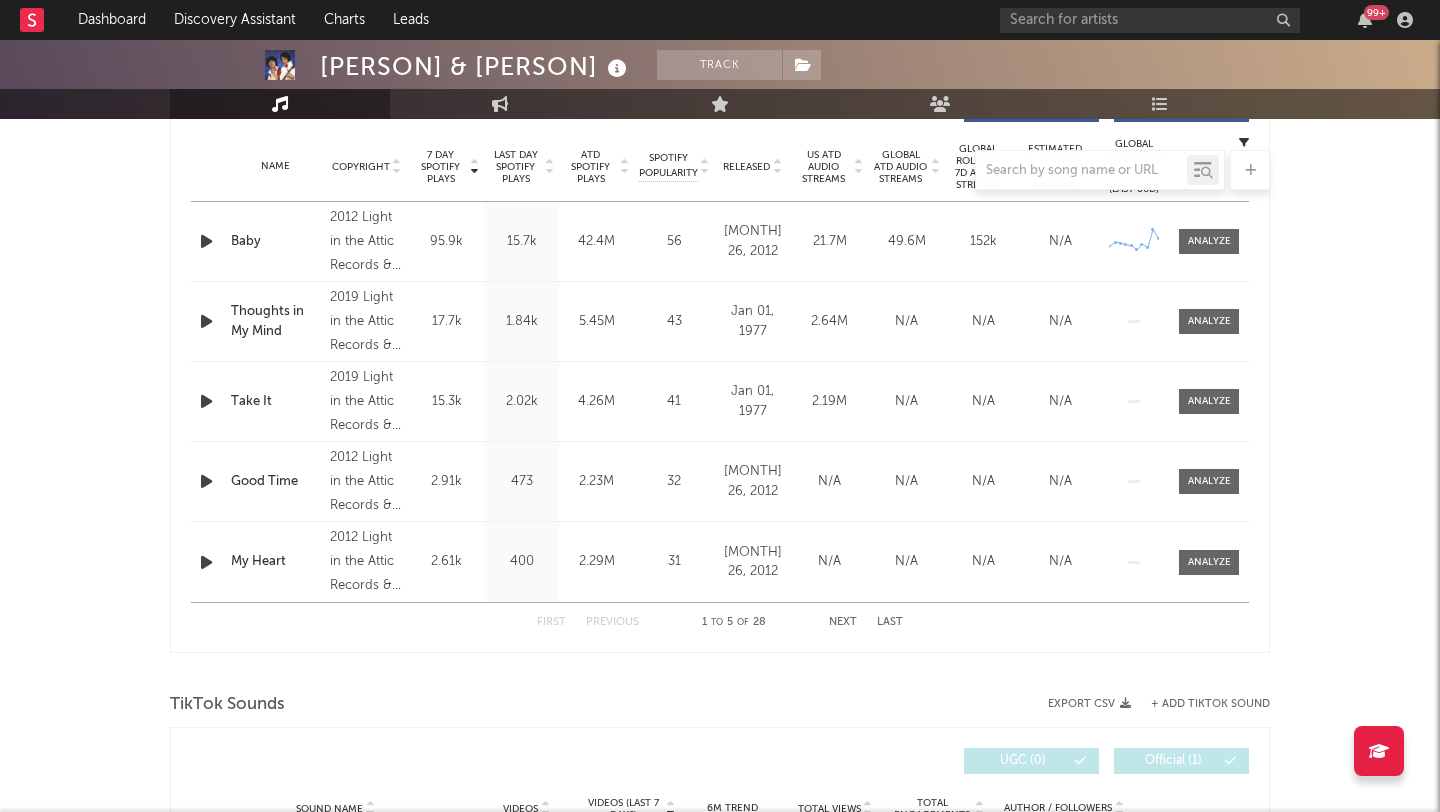 click on "Next" at bounding box center [843, 622] 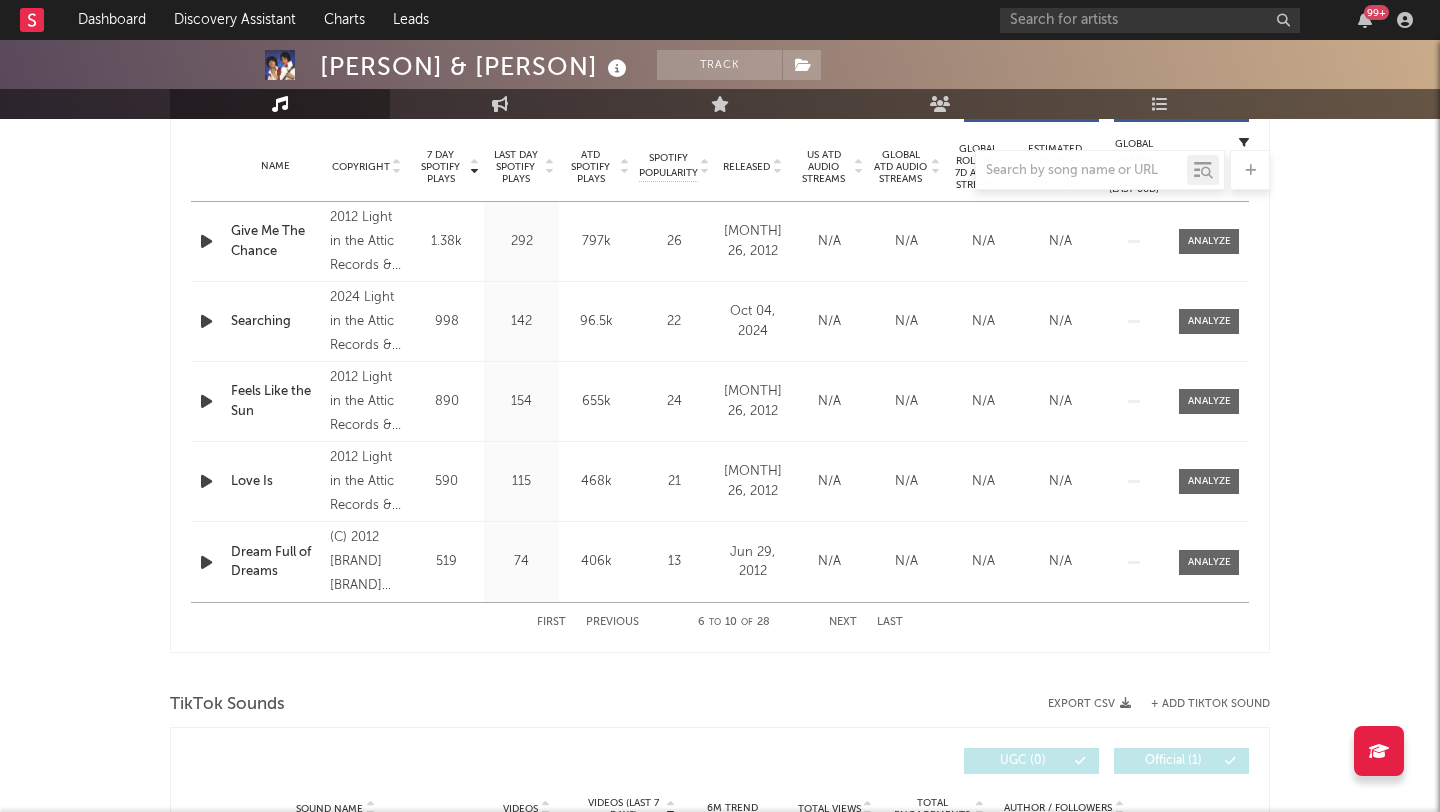 click on "Next" at bounding box center (843, 622) 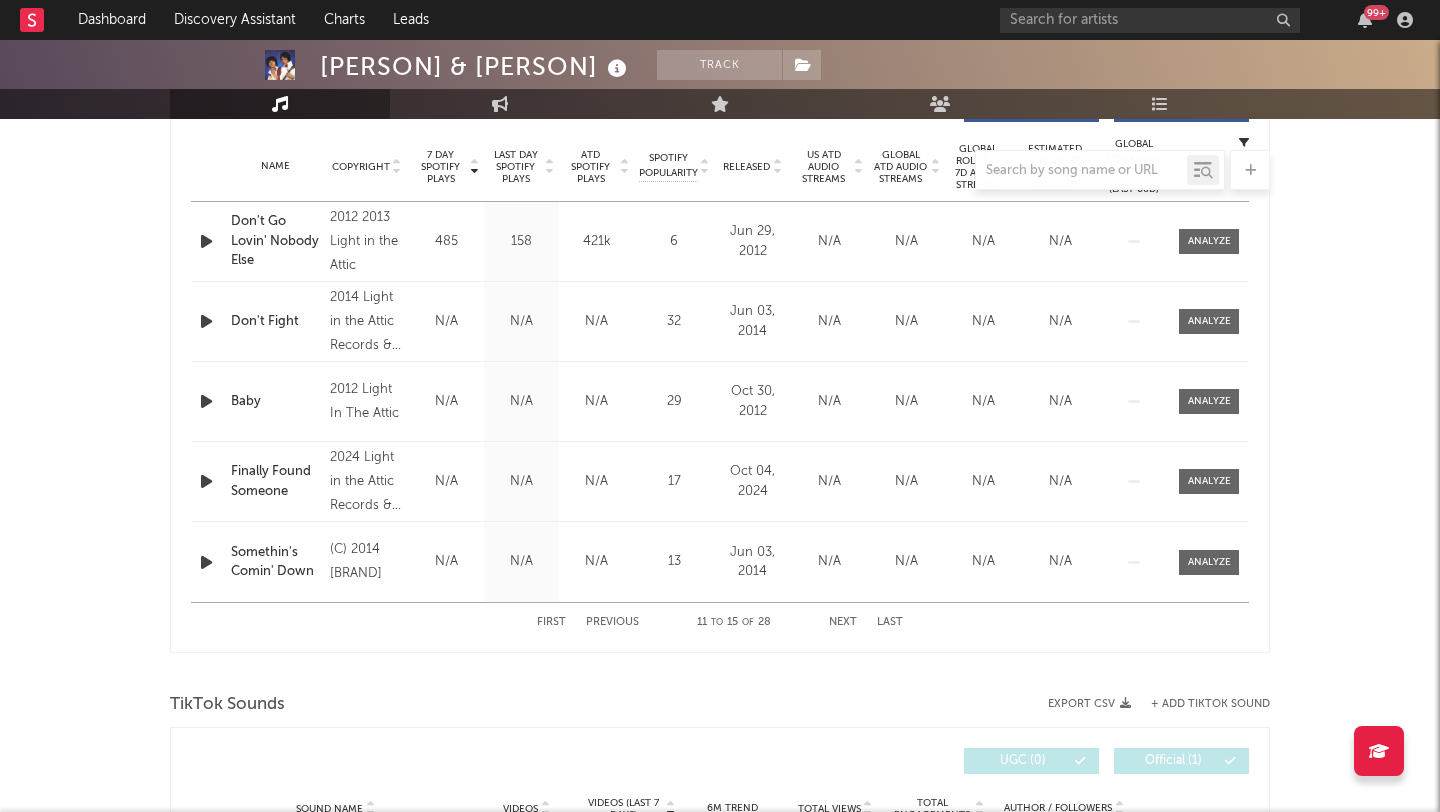 click on "Next" at bounding box center [843, 622] 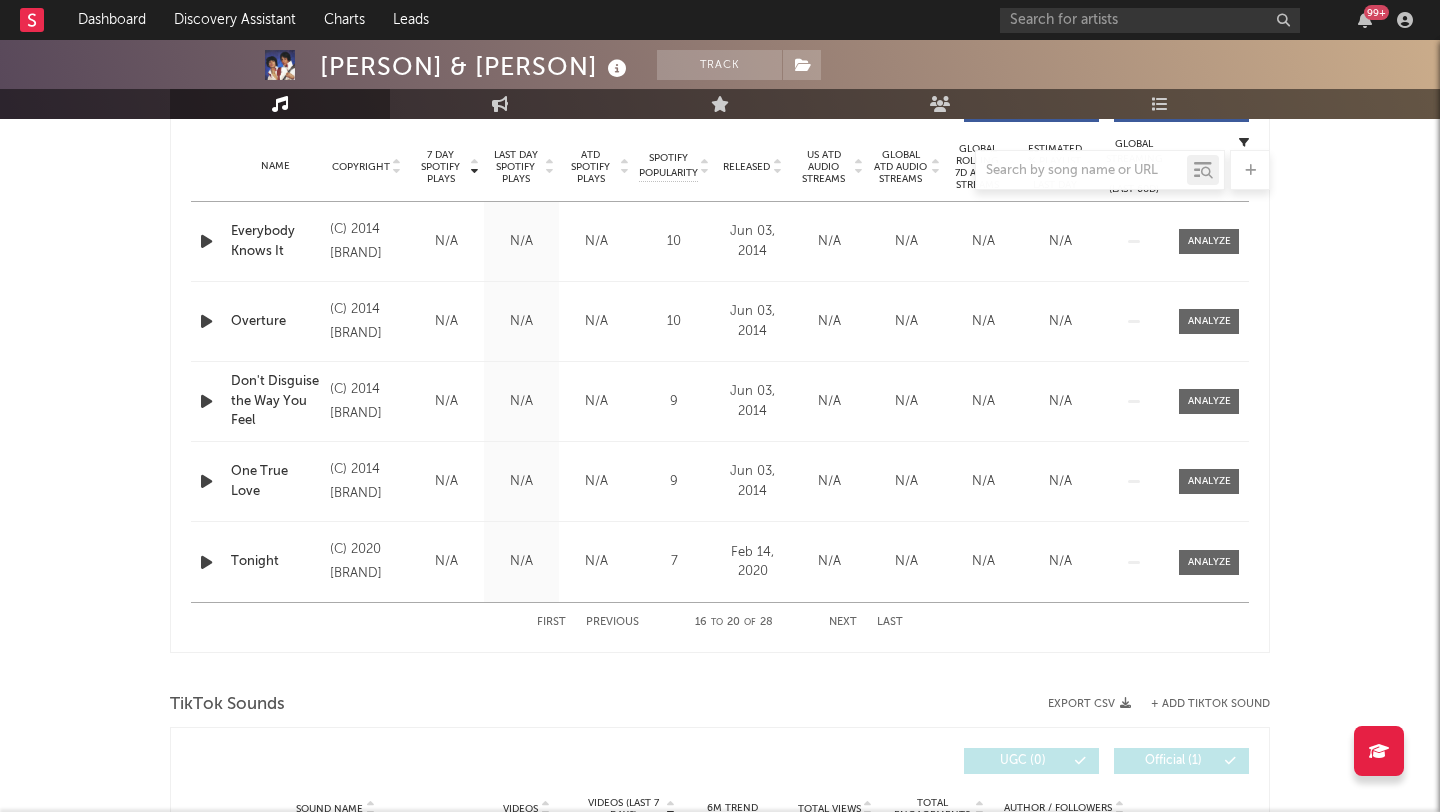 click on "Next" at bounding box center [843, 622] 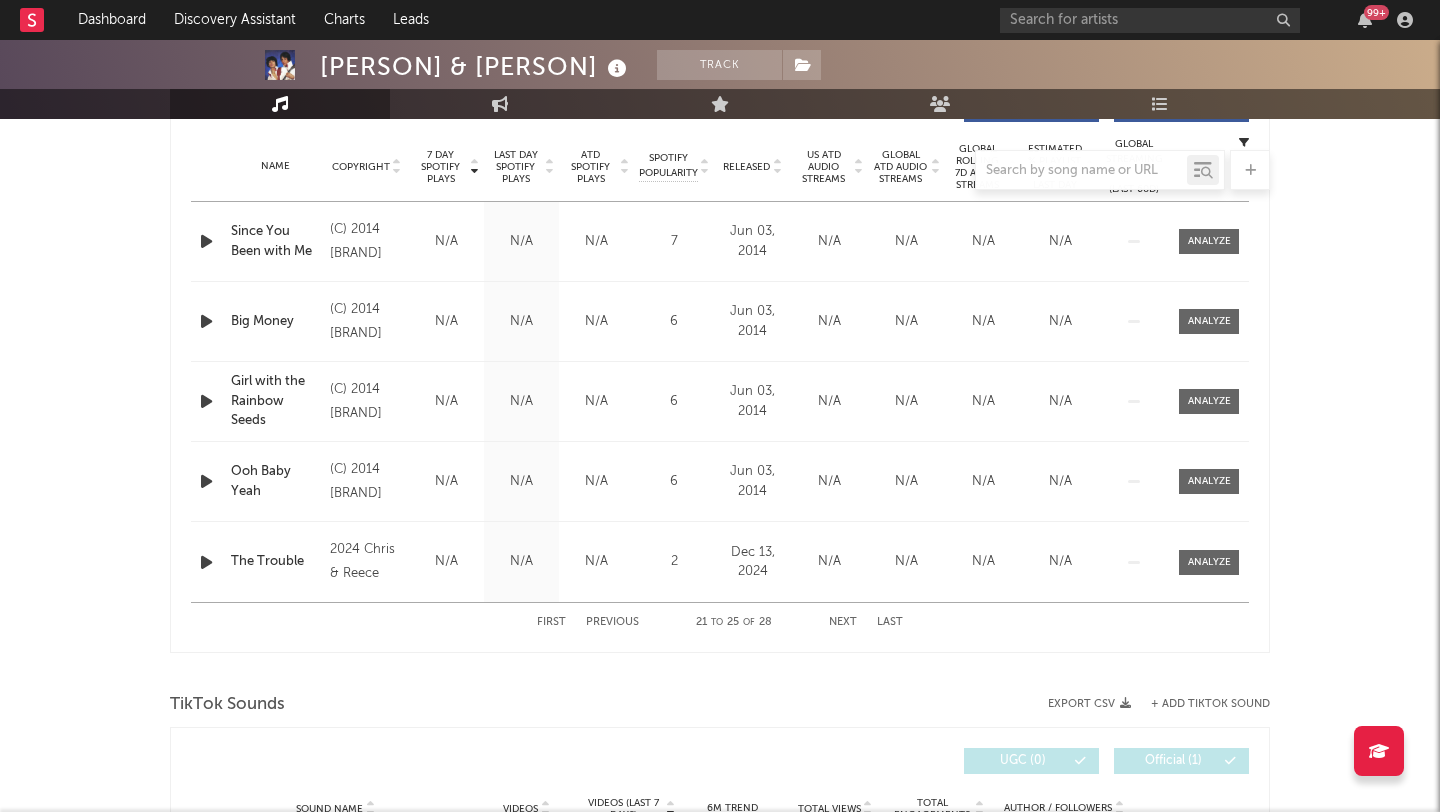 click on "Next" at bounding box center [843, 622] 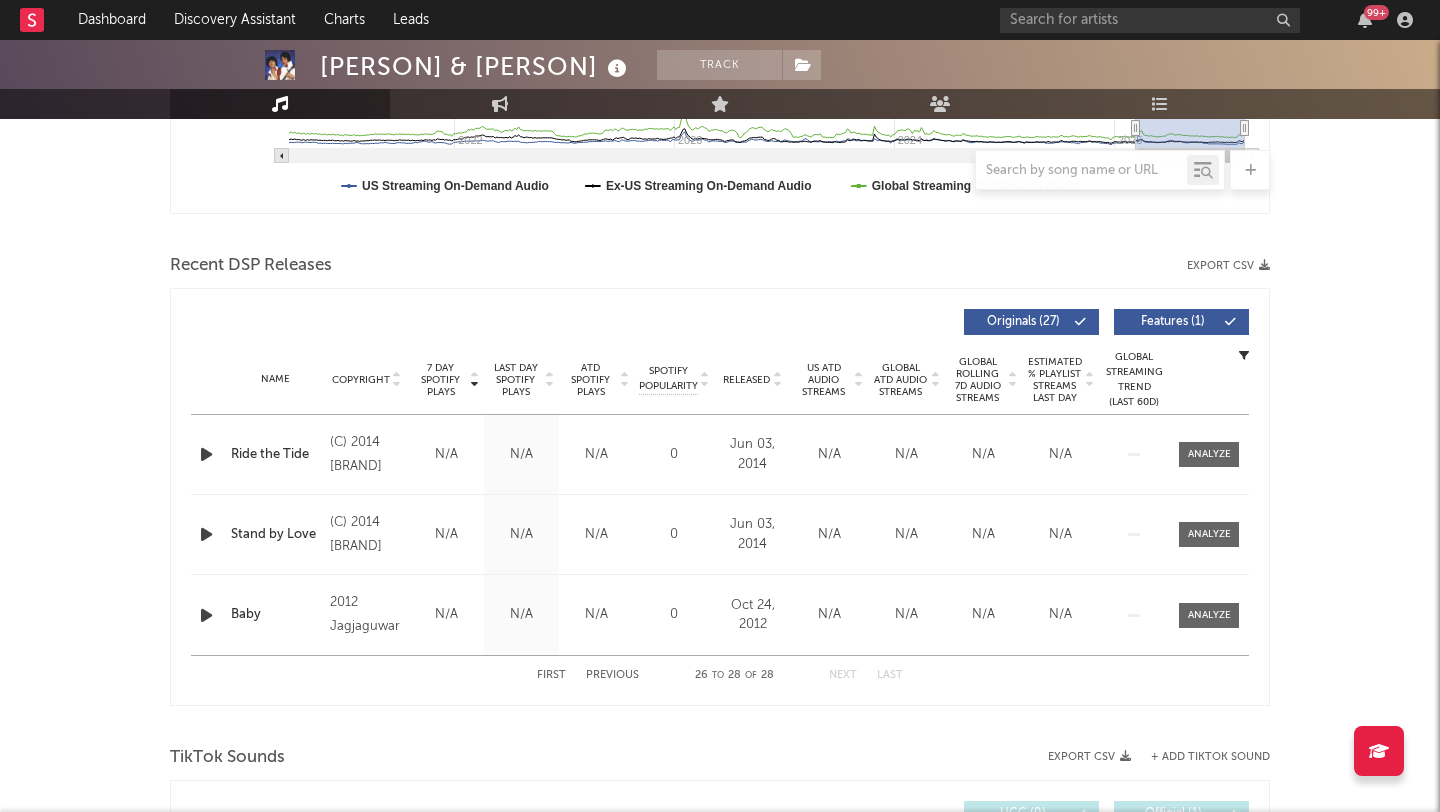 scroll, scrollTop: 0, scrollLeft: 0, axis: both 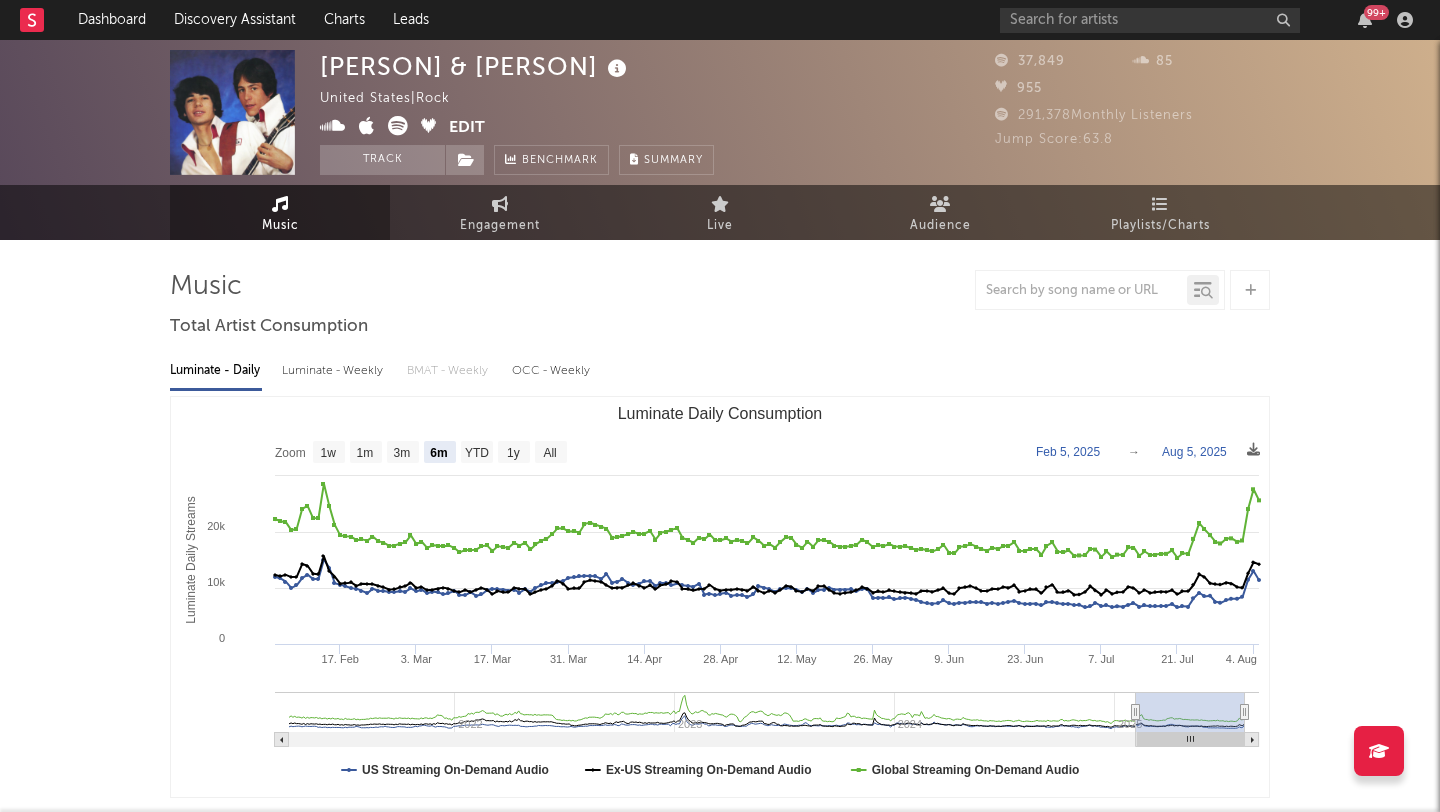 click at bounding box center (398, 126) 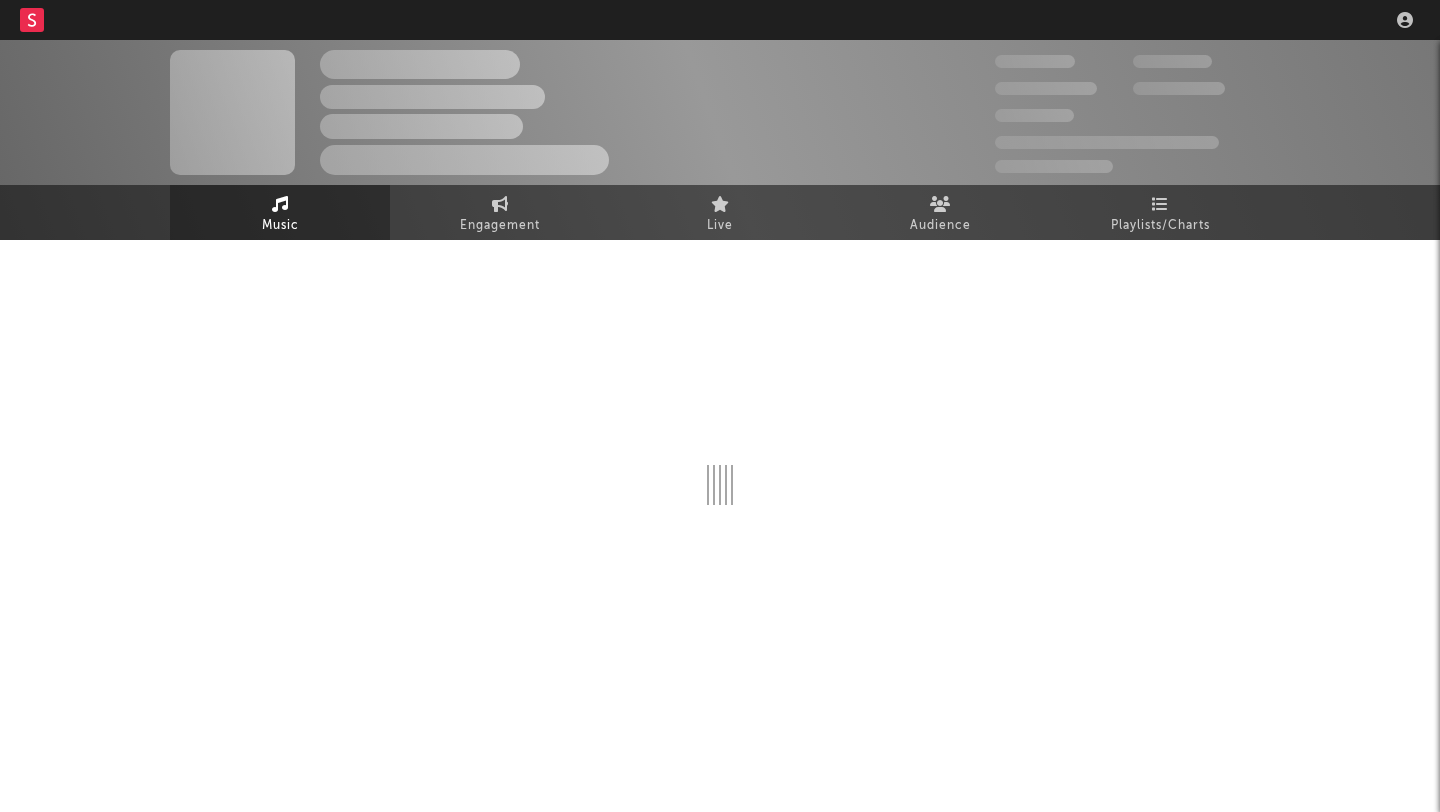 scroll, scrollTop: 0, scrollLeft: 0, axis: both 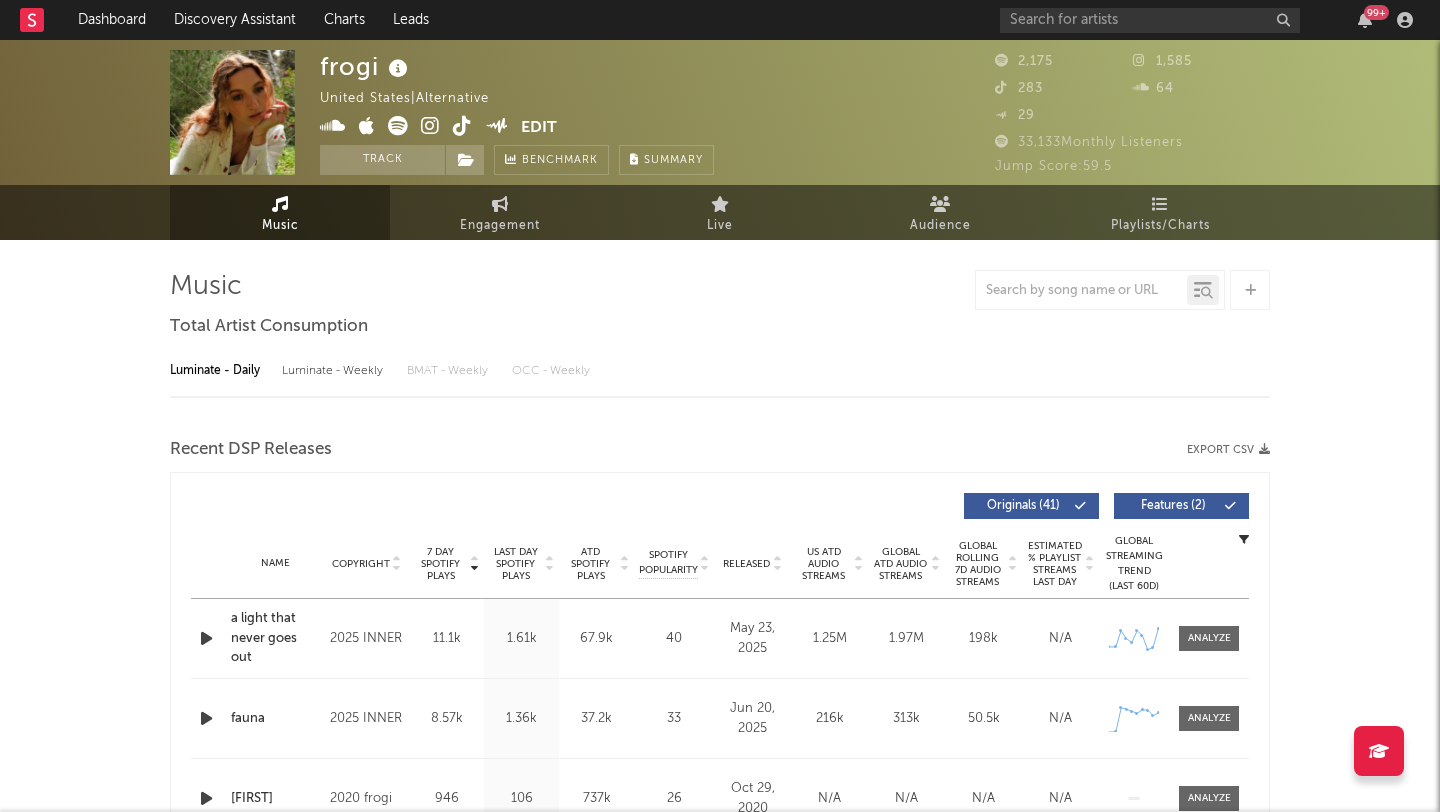 select on "6m" 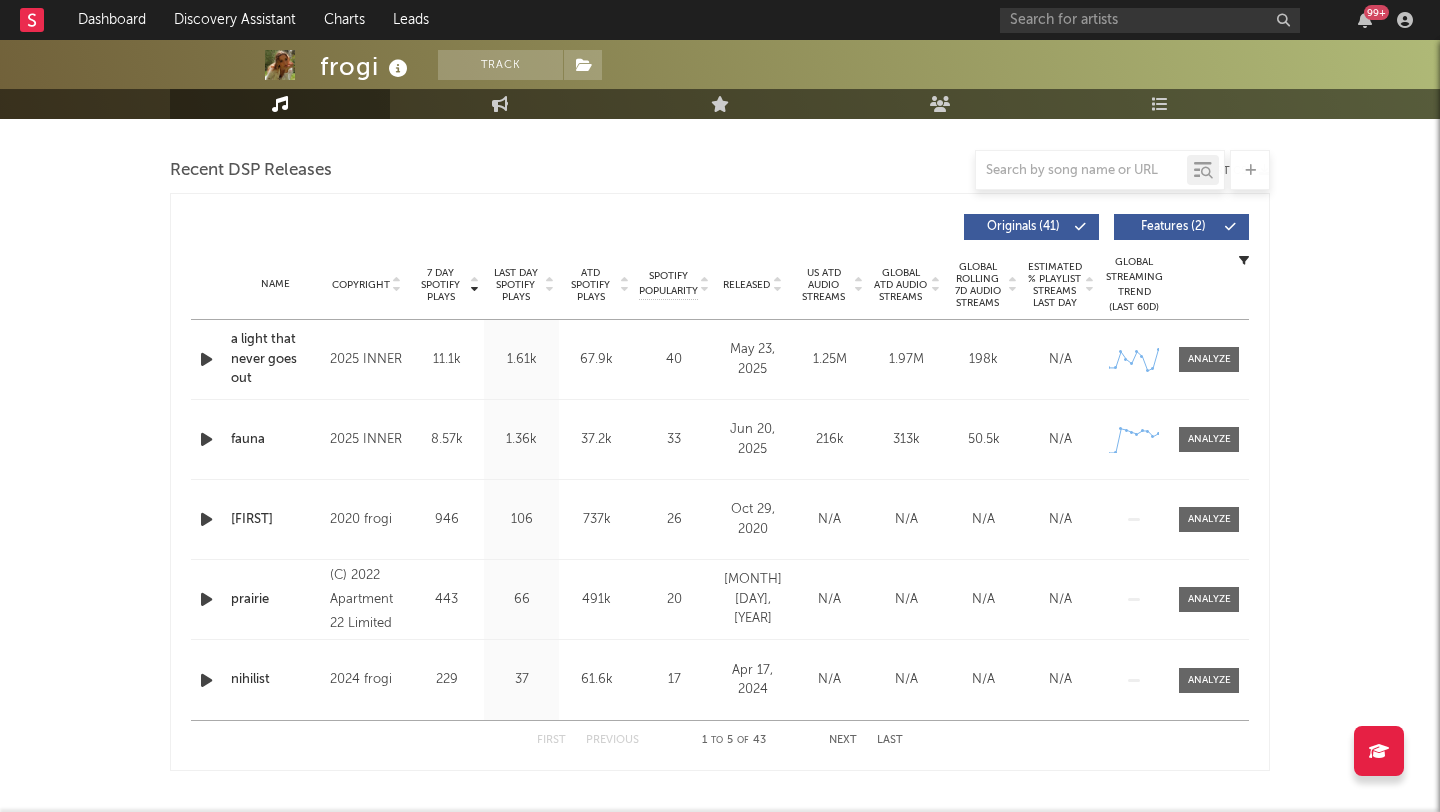 scroll, scrollTop: 670, scrollLeft: 0, axis: vertical 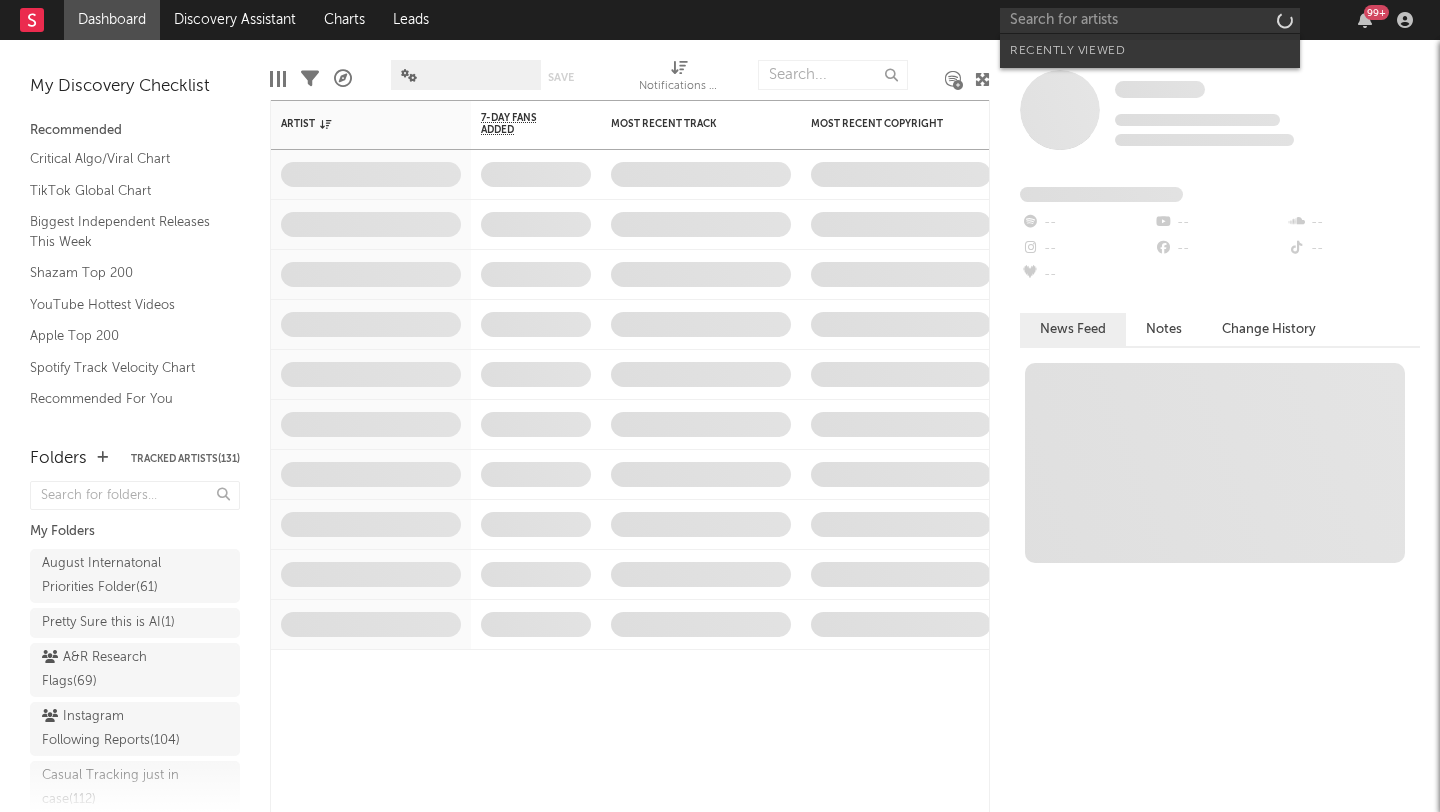 click at bounding box center [1150, 20] 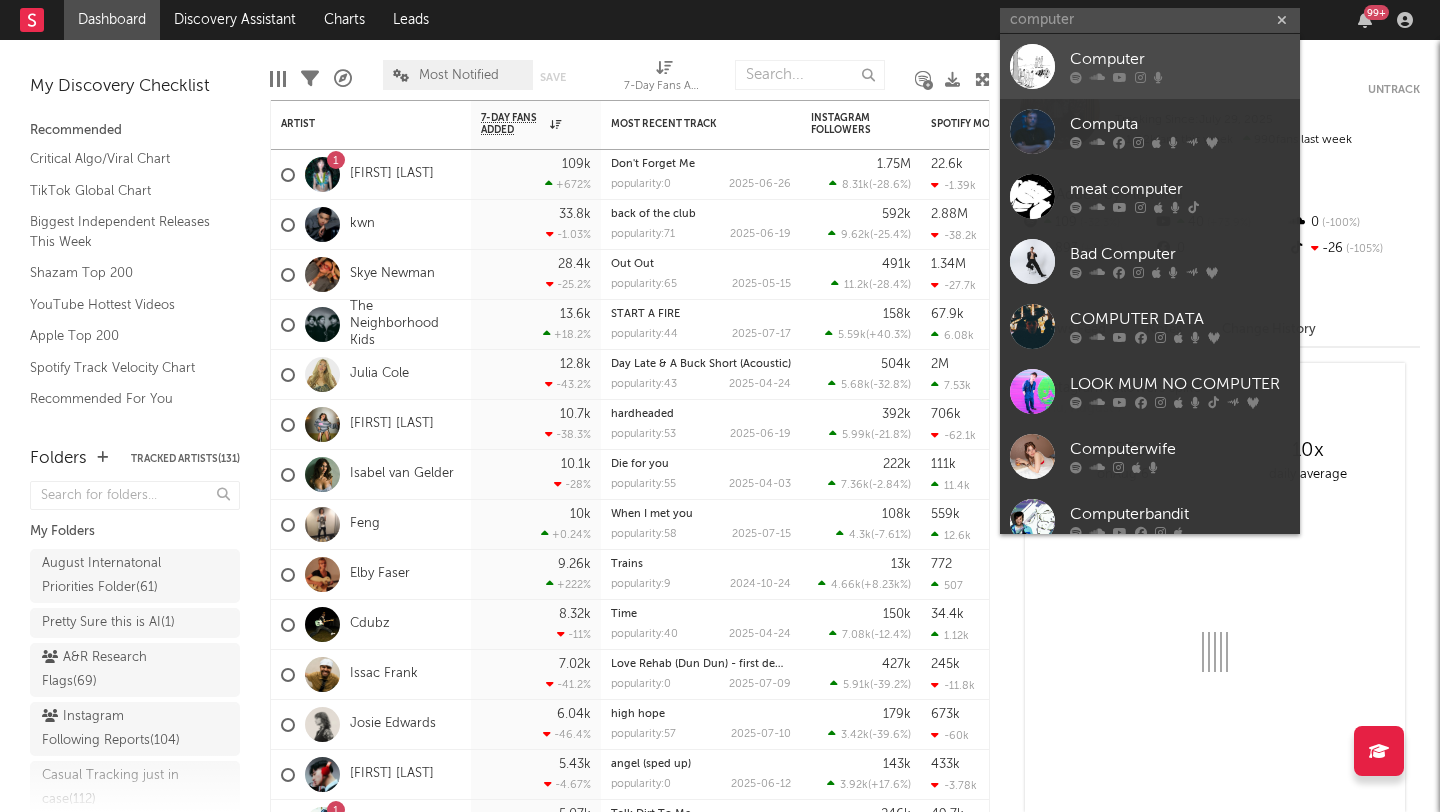 type on "computer" 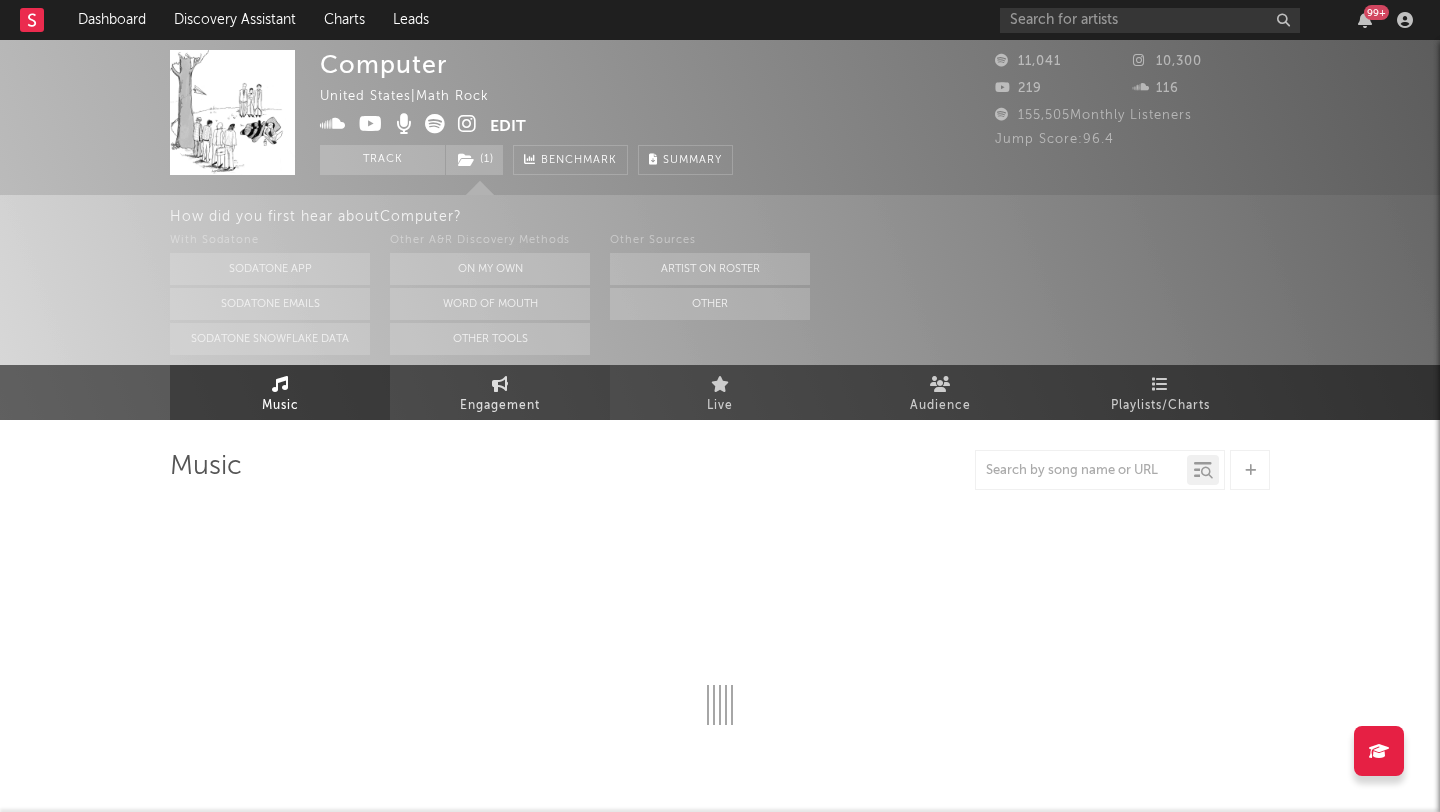 select on "1w" 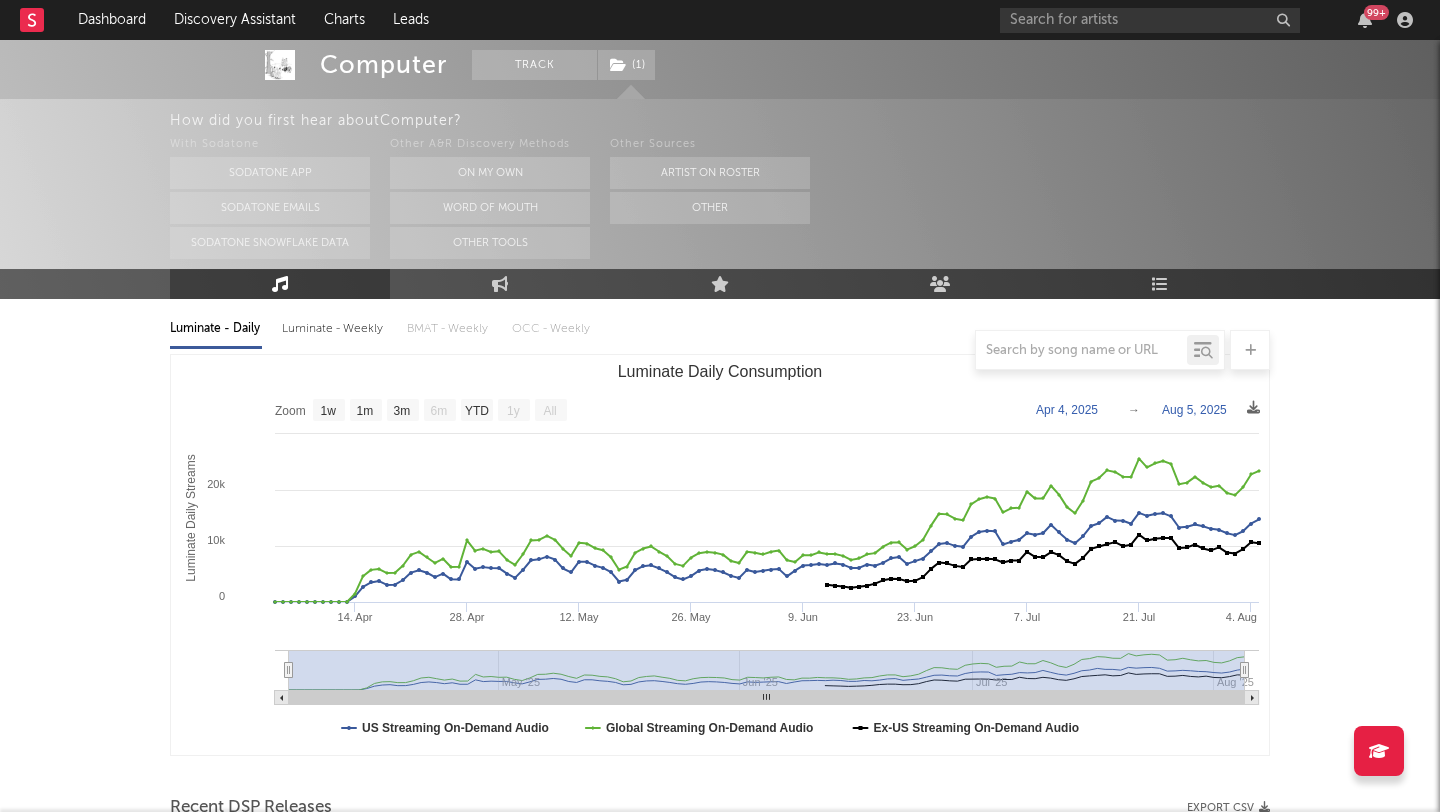 scroll, scrollTop: 0, scrollLeft: 0, axis: both 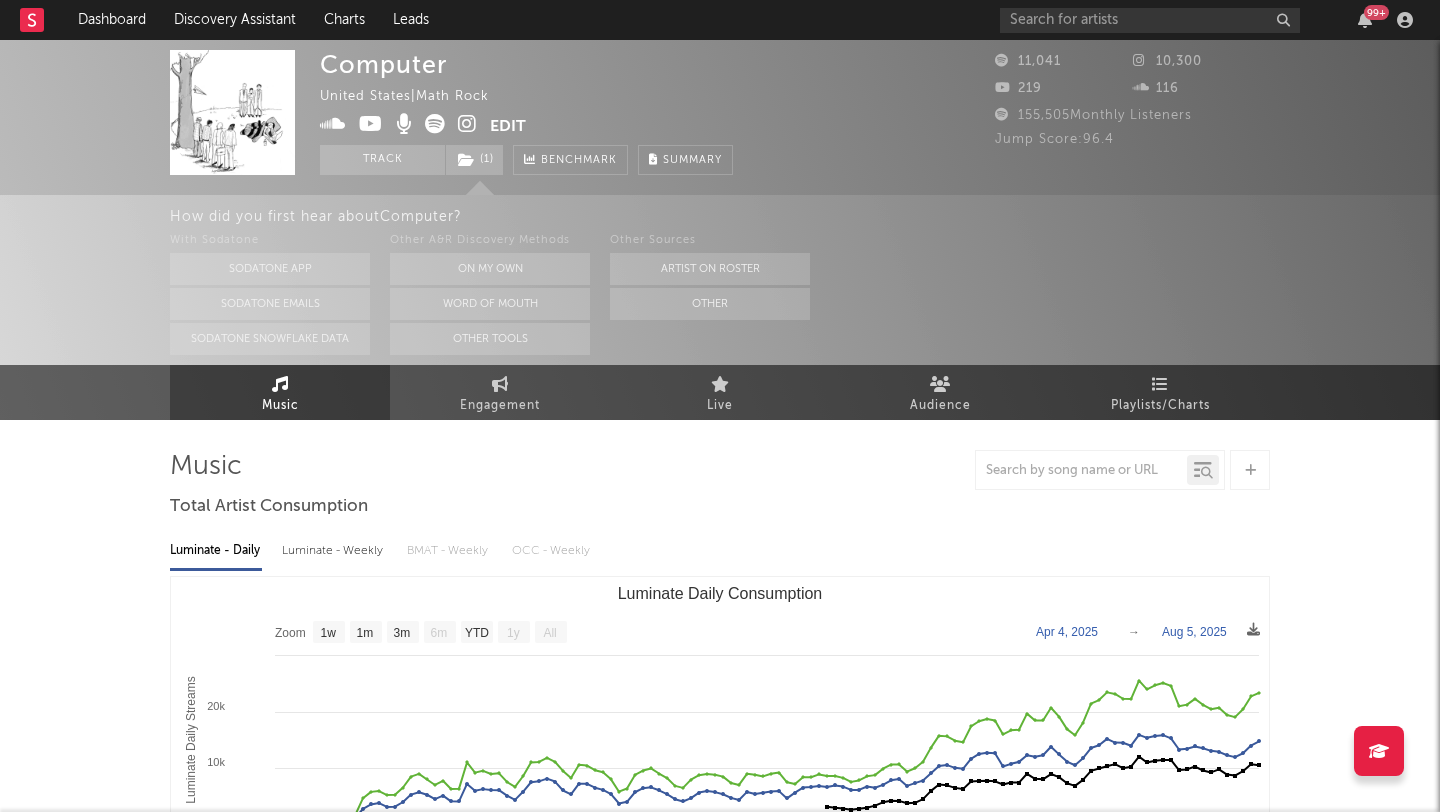 click 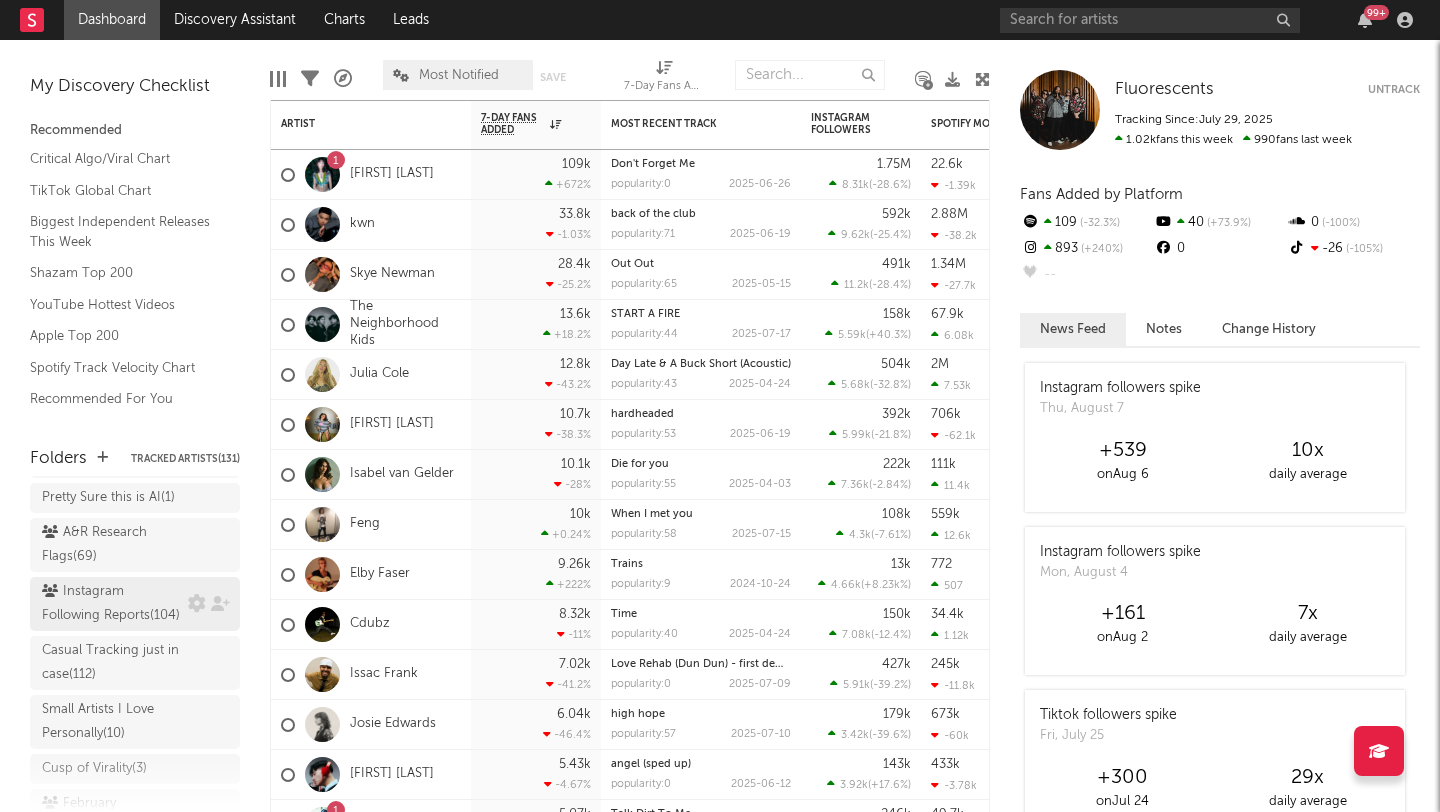 scroll, scrollTop: 36, scrollLeft: 0, axis: vertical 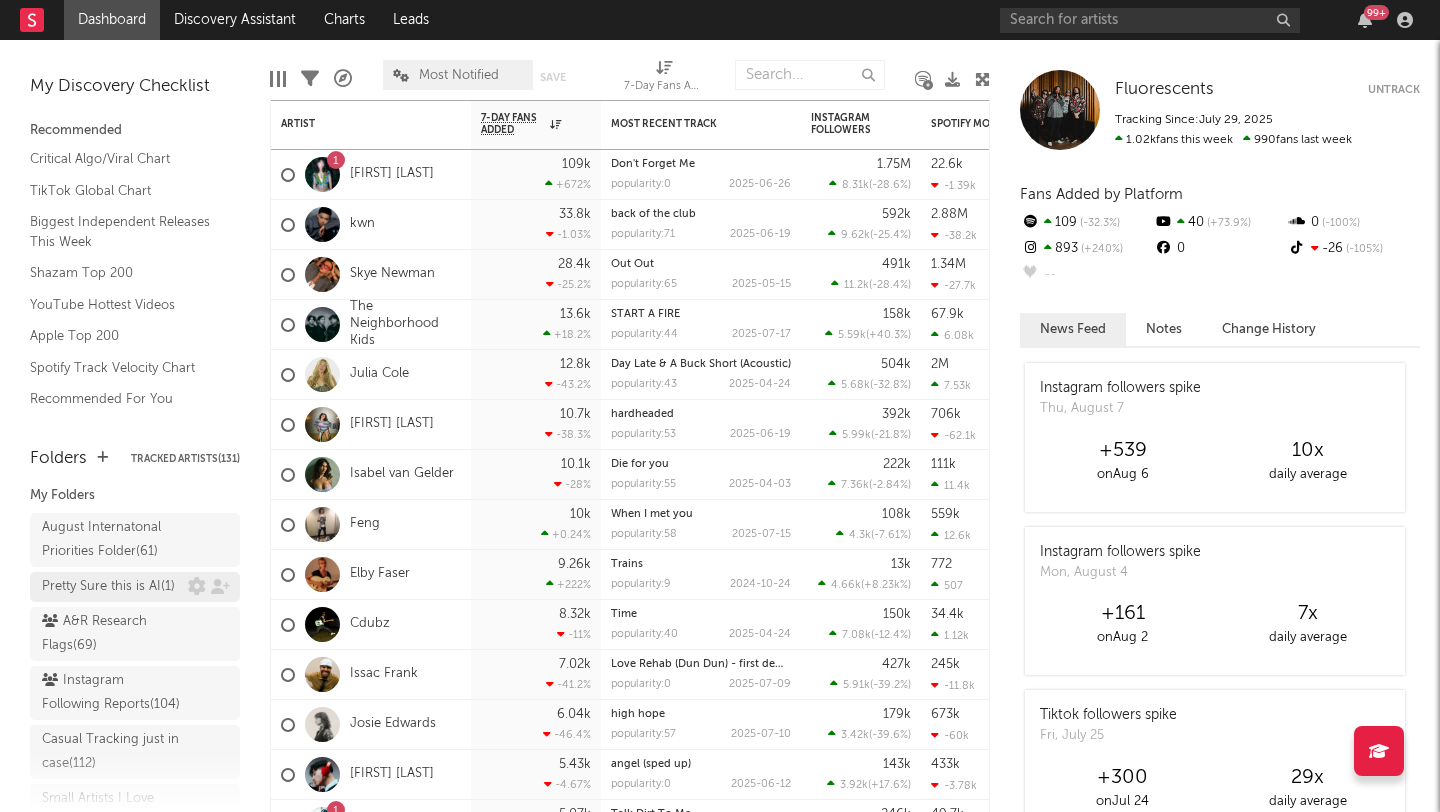 click on "Pretty Sure this is AI  ( 1 )" at bounding box center (135, 587) 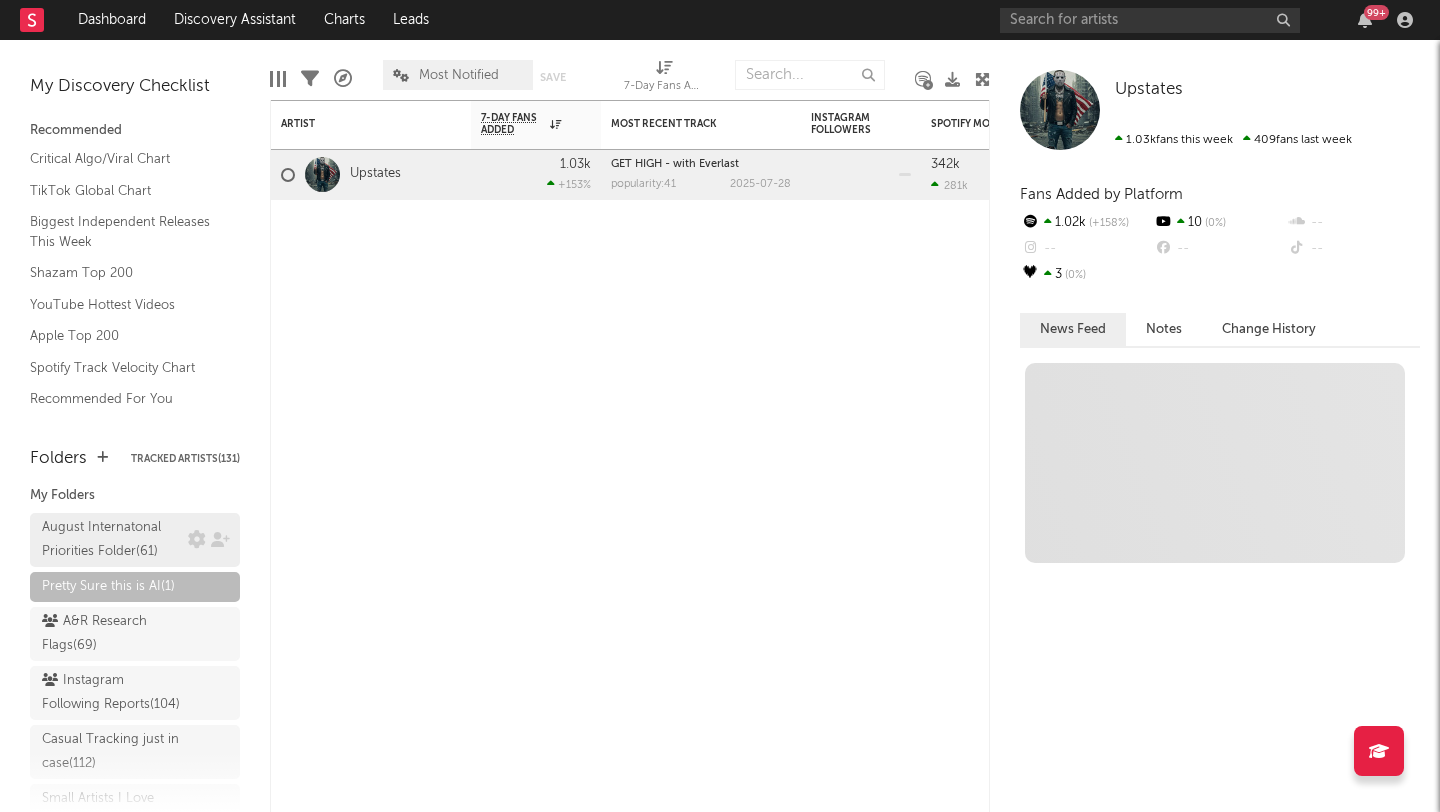 click on "August Internatonal Priorities Folder  ( 61 )" at bounding box center (112, 540) 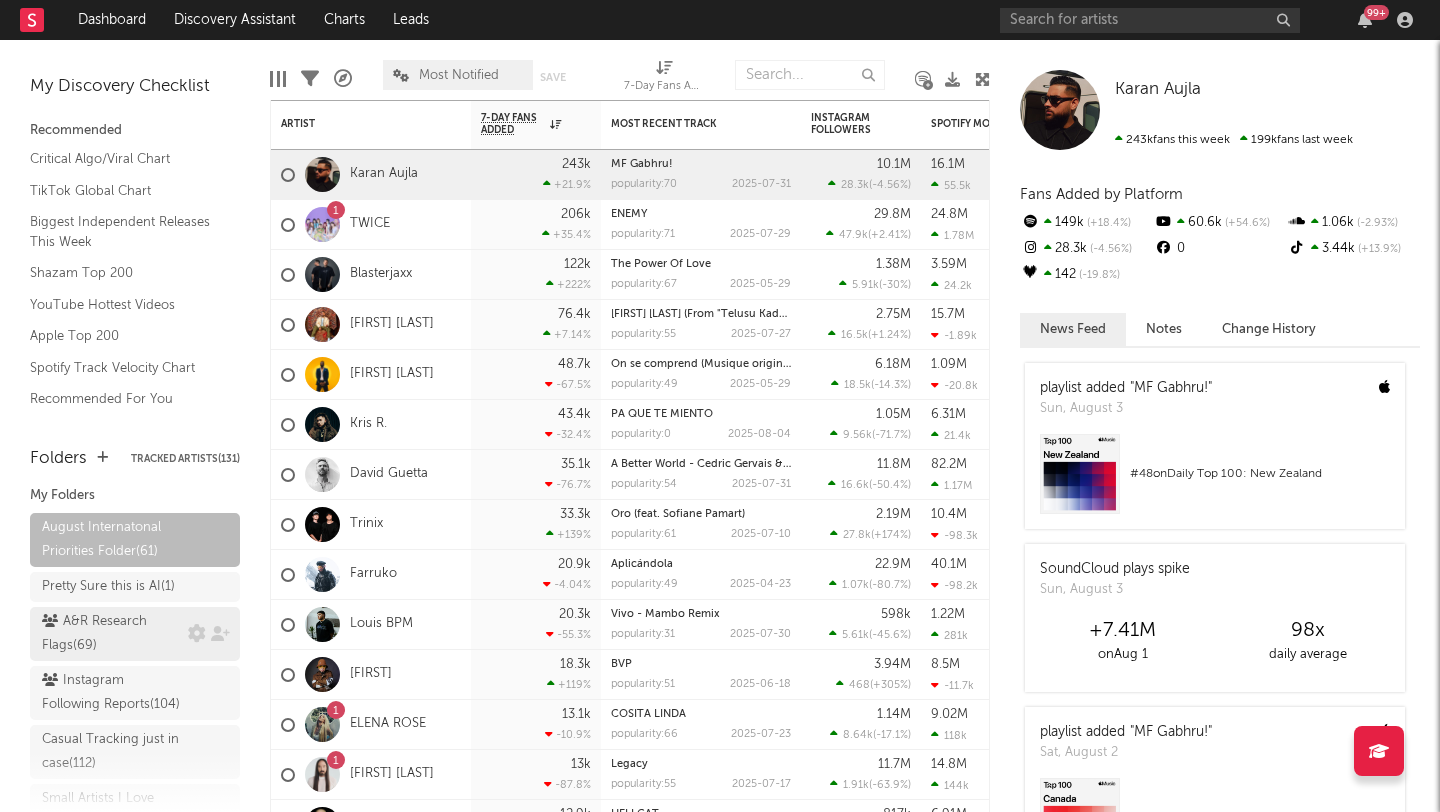 click on "A&R Research Flags  ( 69 )" at bounding box center [112, 634] 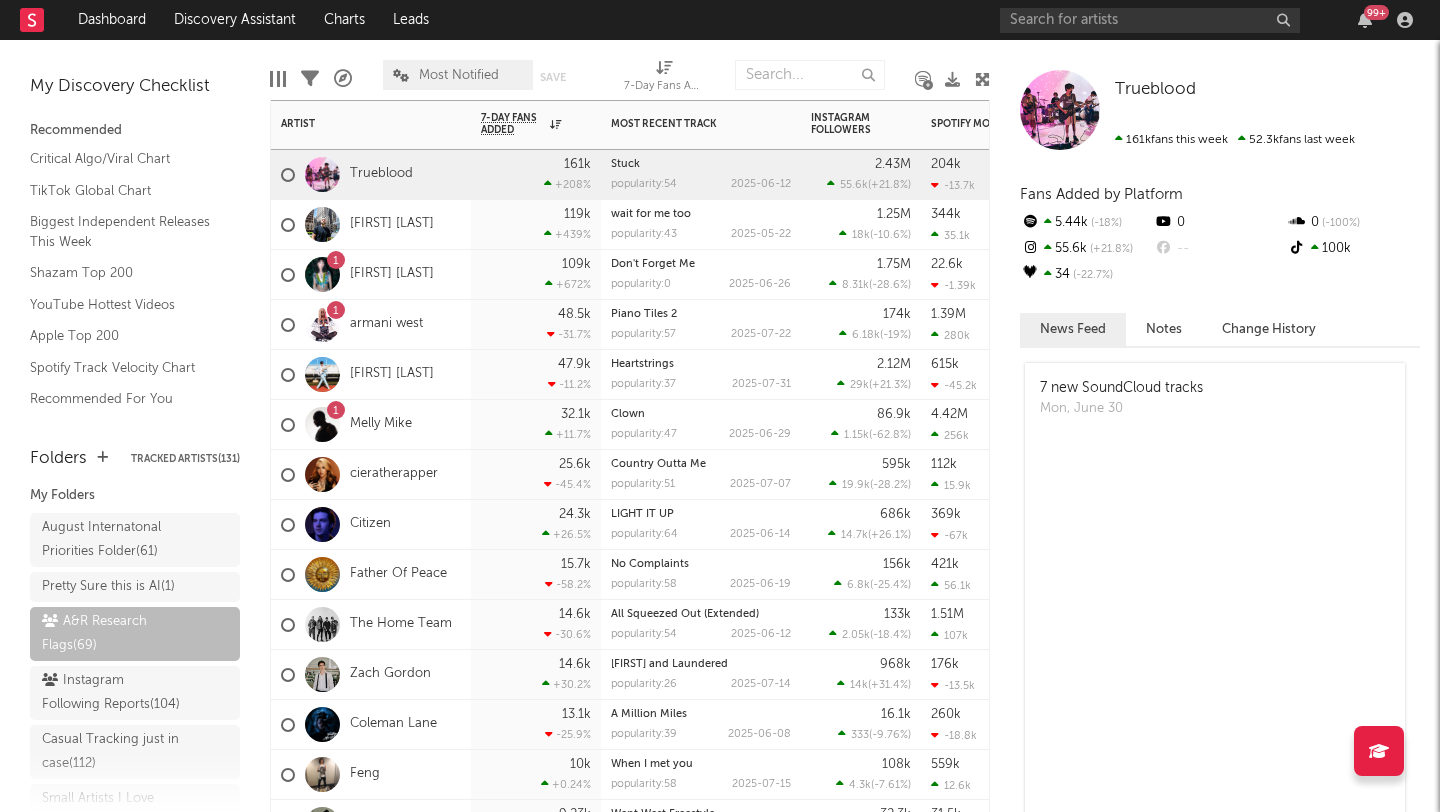 click on "[FIRST] [LAST]" at bounding box center [357, 225] 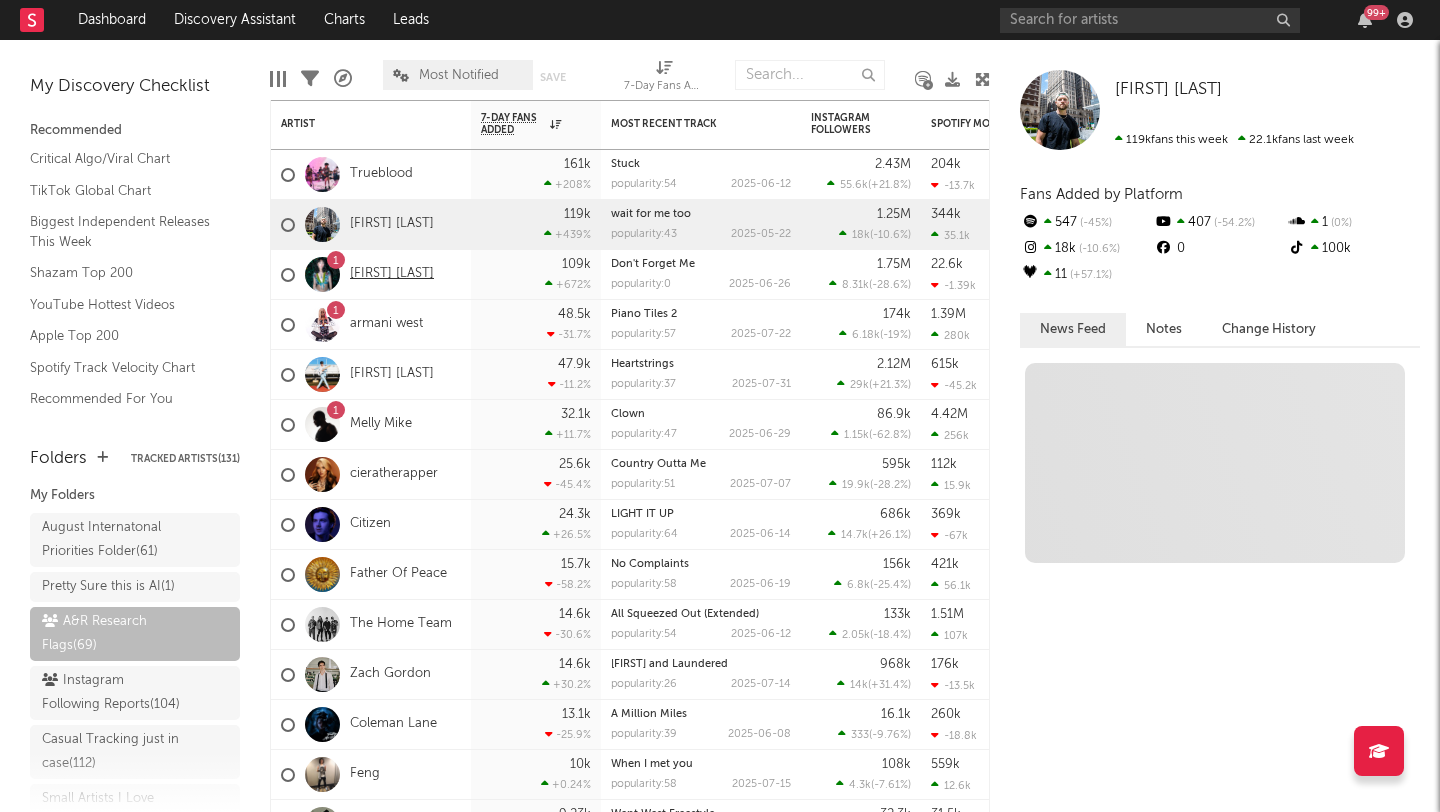click on "[FIRST] [LAST]" at bounding box center [392, 274] 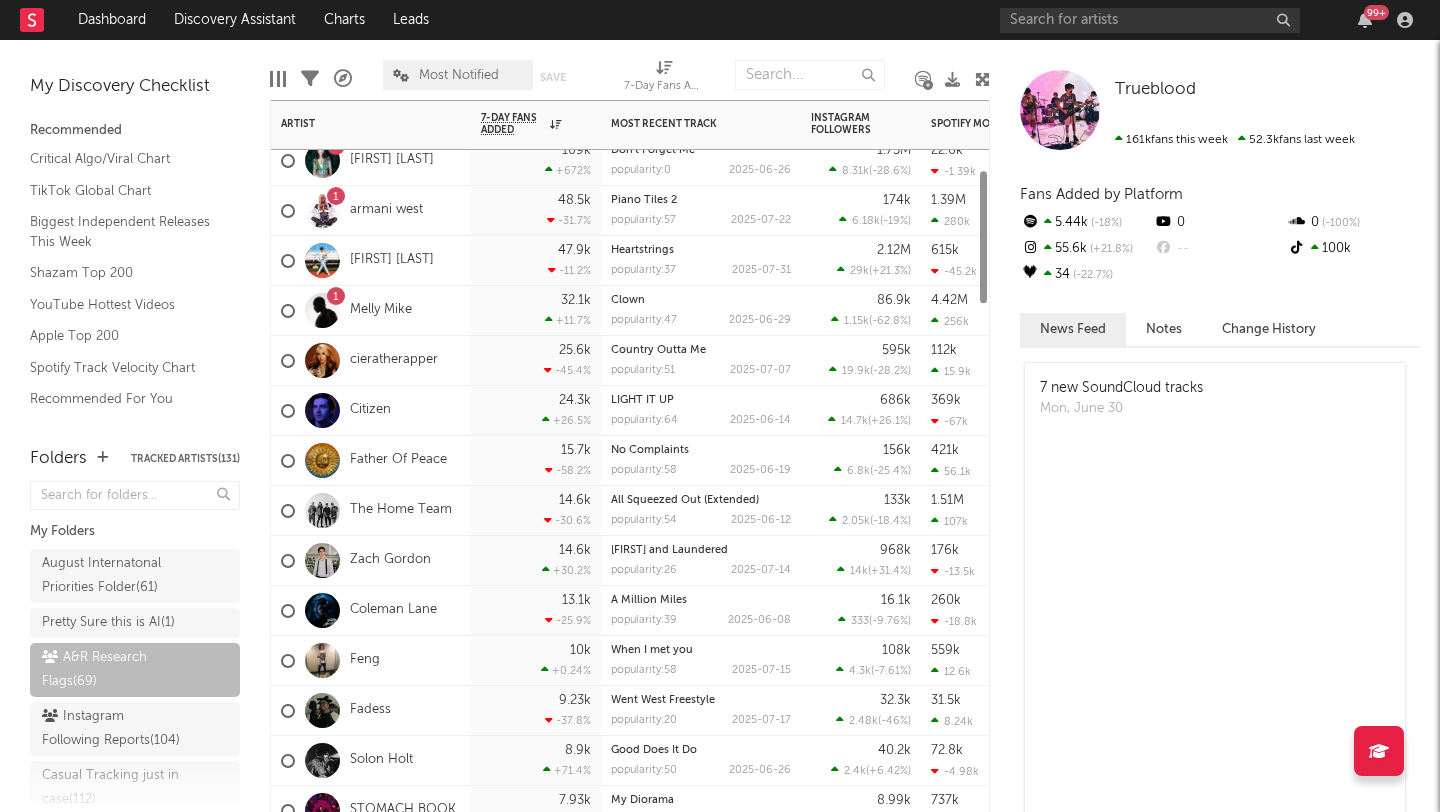 click on "47.9k -11.2 %" at bounding box center (536, 260) 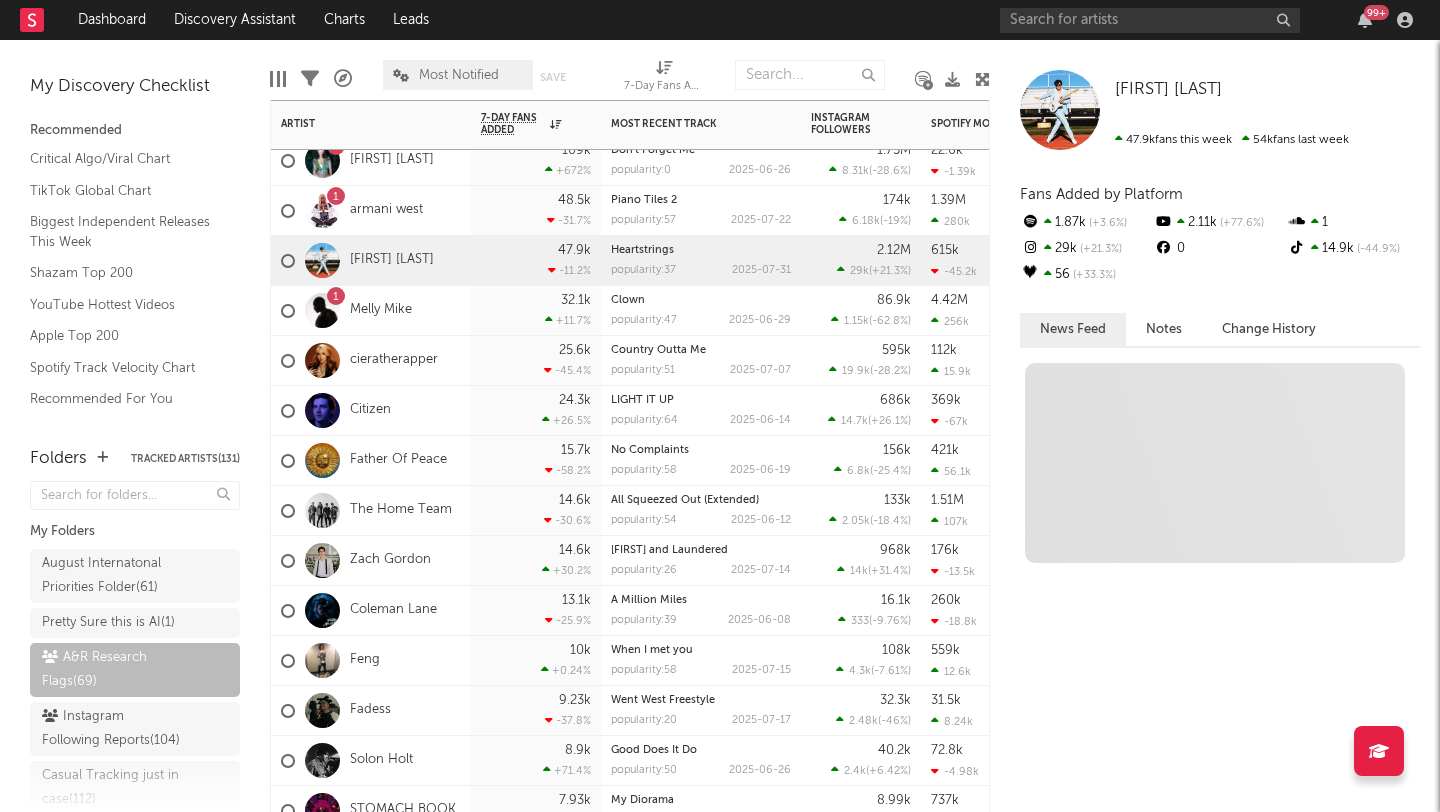 click on "32.1k +11.7 %" at bounding box center [536, 310] 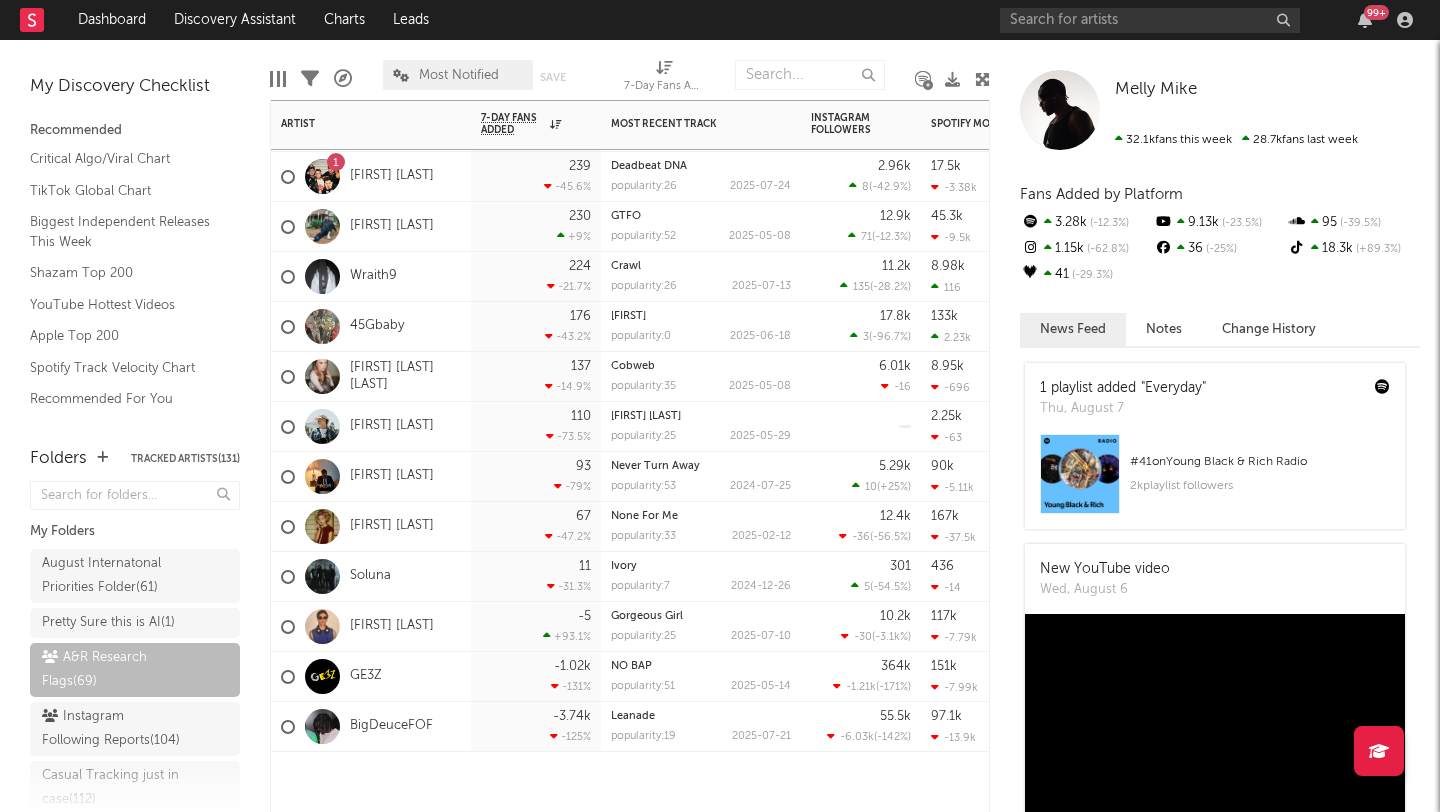 click on "-3.74k -125 %" at bounding box center [536, 727] 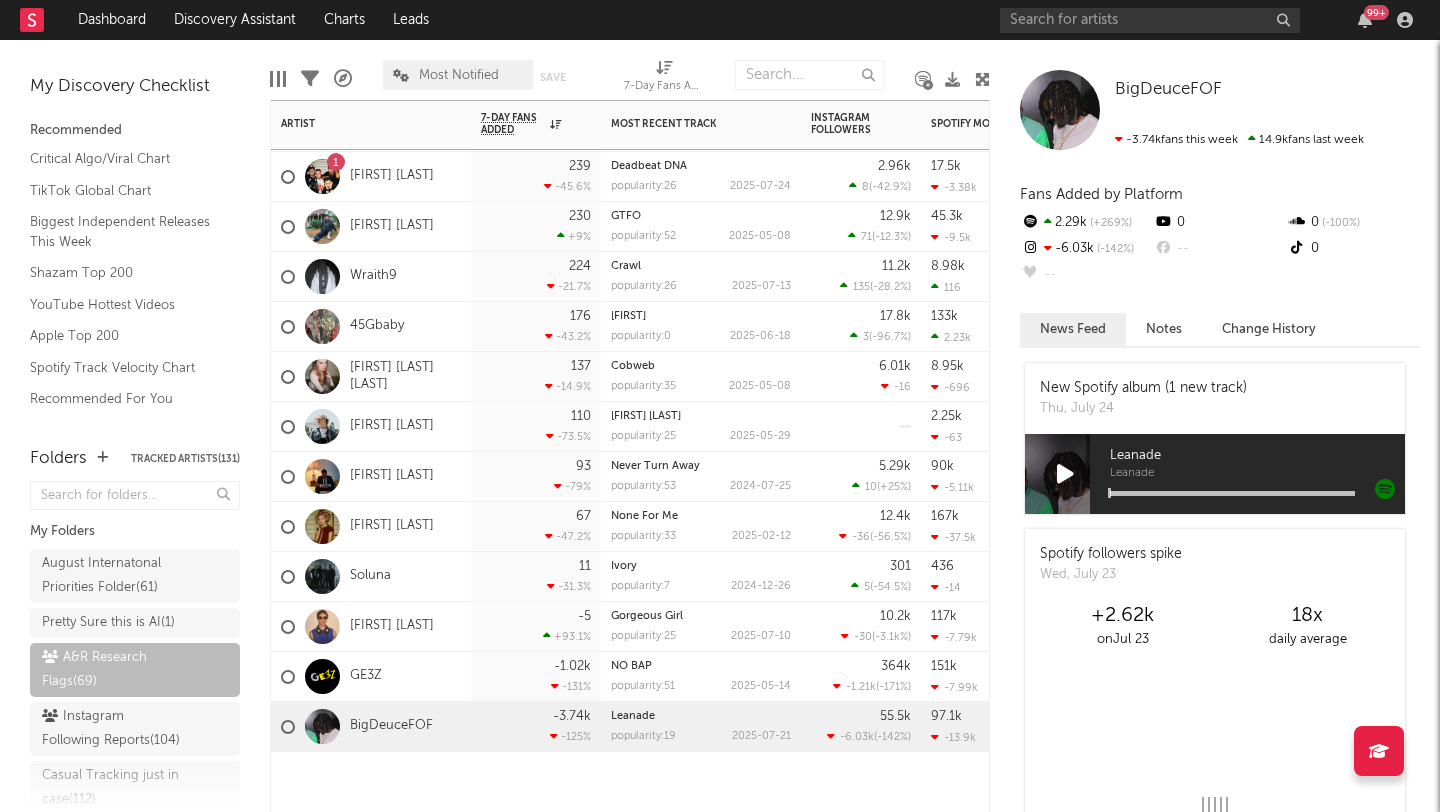 click on "GE3Z" at bounding box center (371, 677) 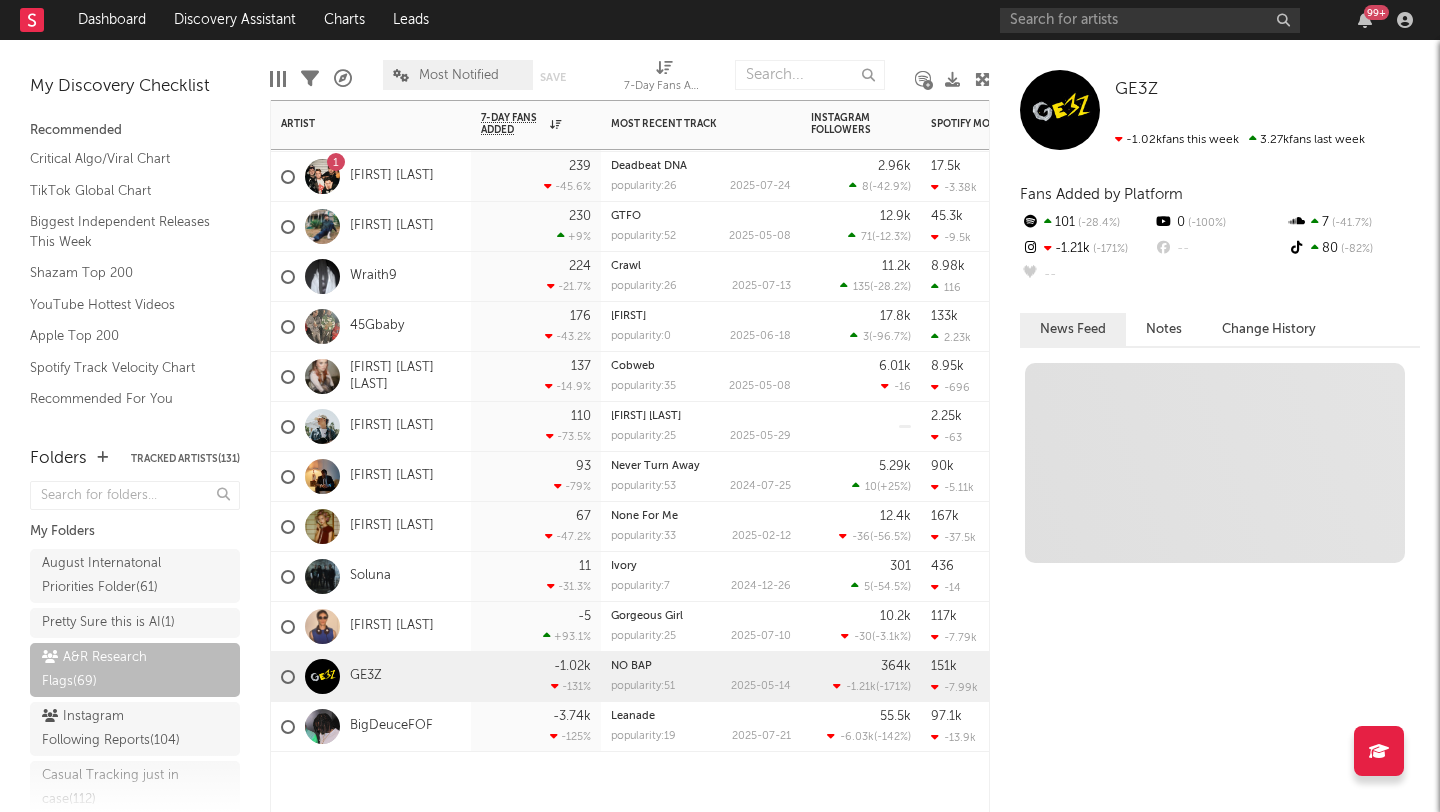 click on "[FIRST] [LAST]" at bounding box center [371, 627] 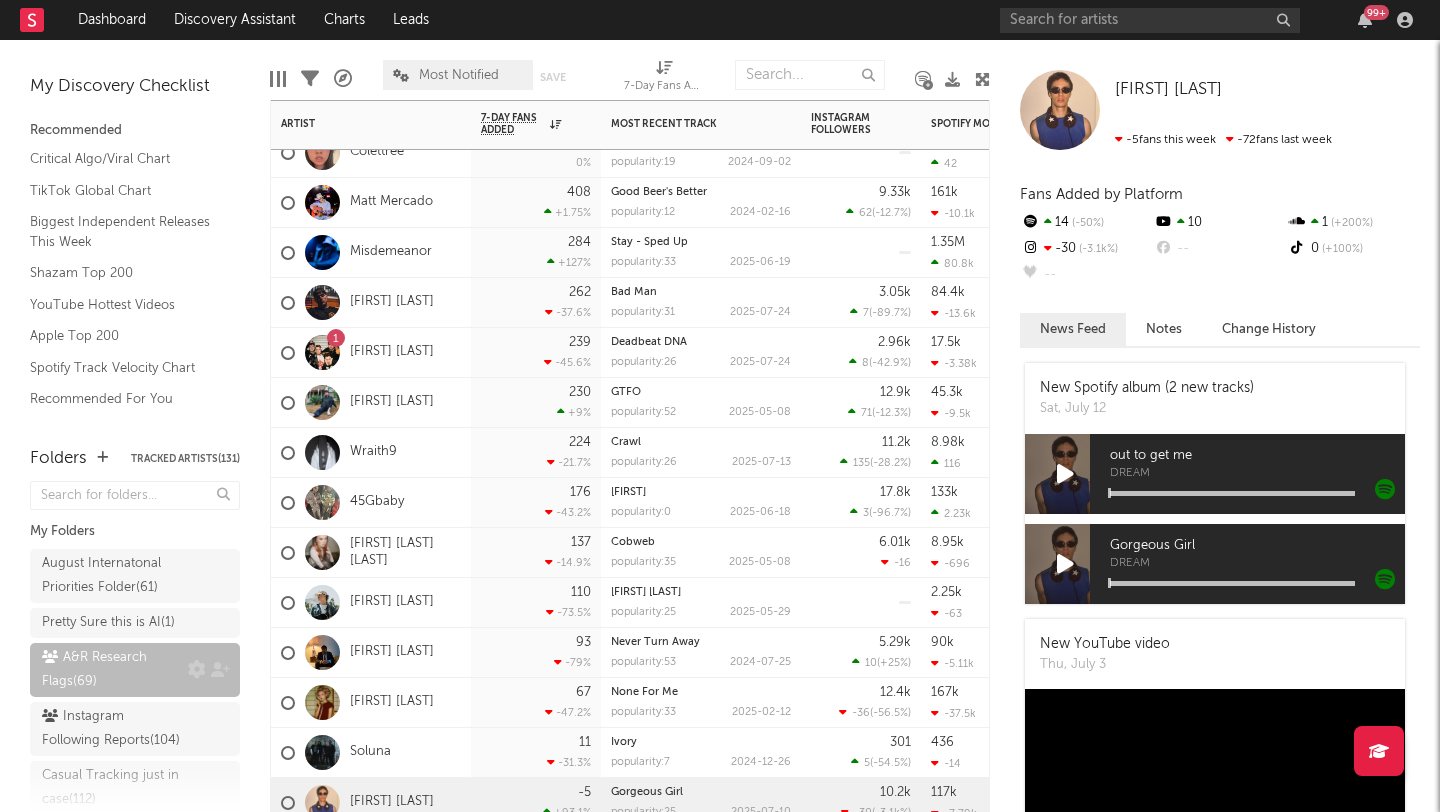 scroll, scrollTop: 160, scrollLeft: 0, axis: vertical 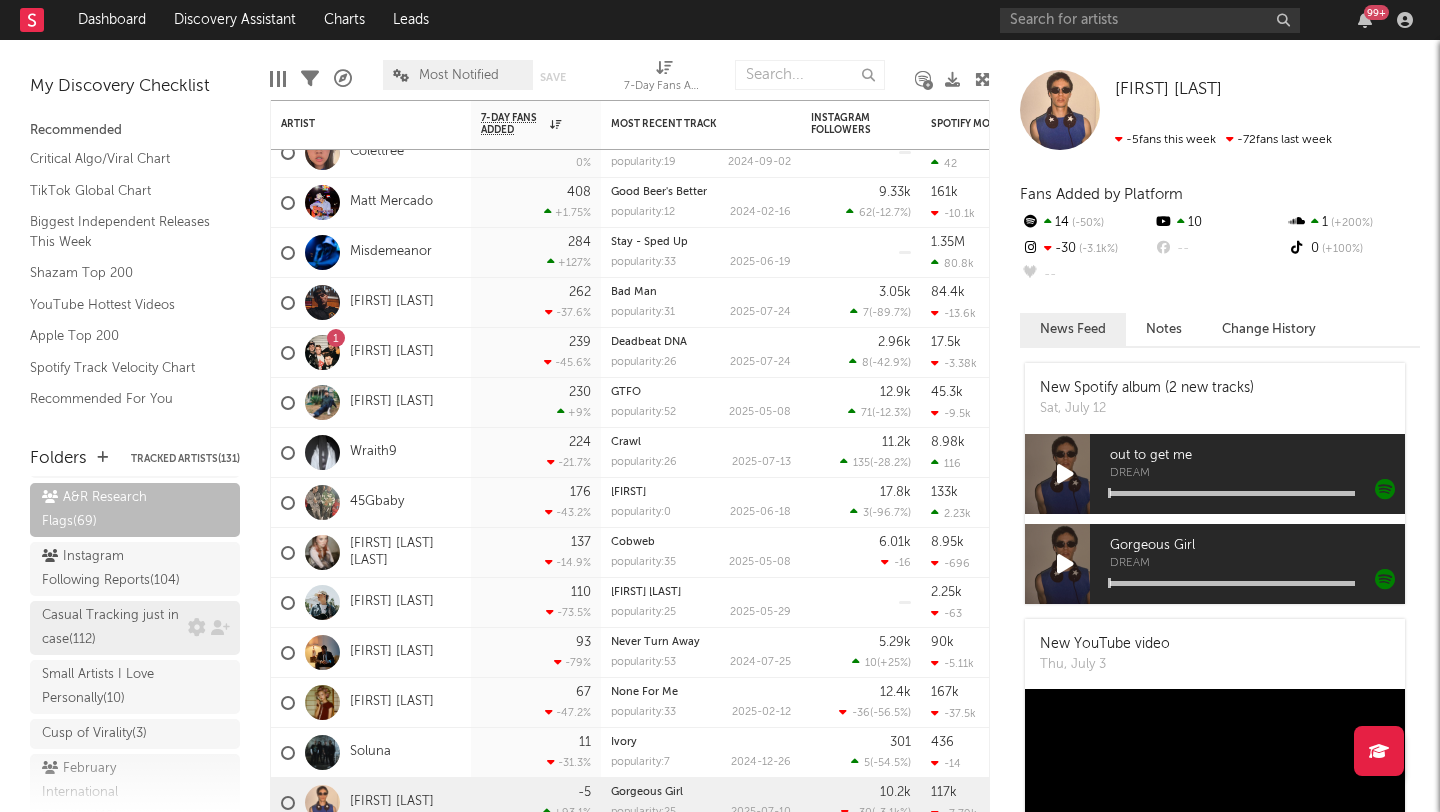 click on "Casual Tracking just in case  ( 112 )" at bounding box center (112, 628) 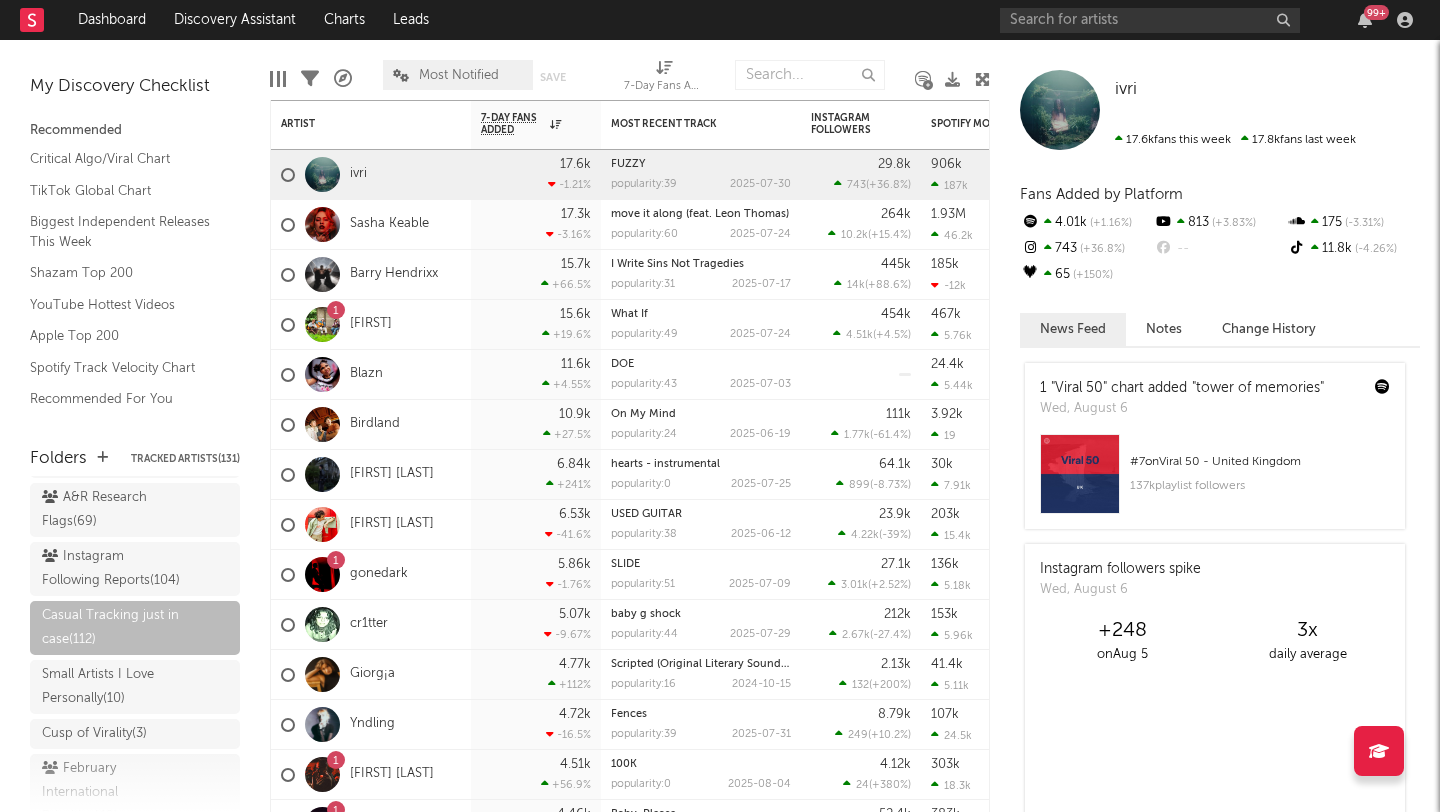 click on "Edit Columns Filters A&R Pipeline Most Notified Save Save as 7-Day Fans Added (7-Day Fans Added)" at bounding box center [630, 70] 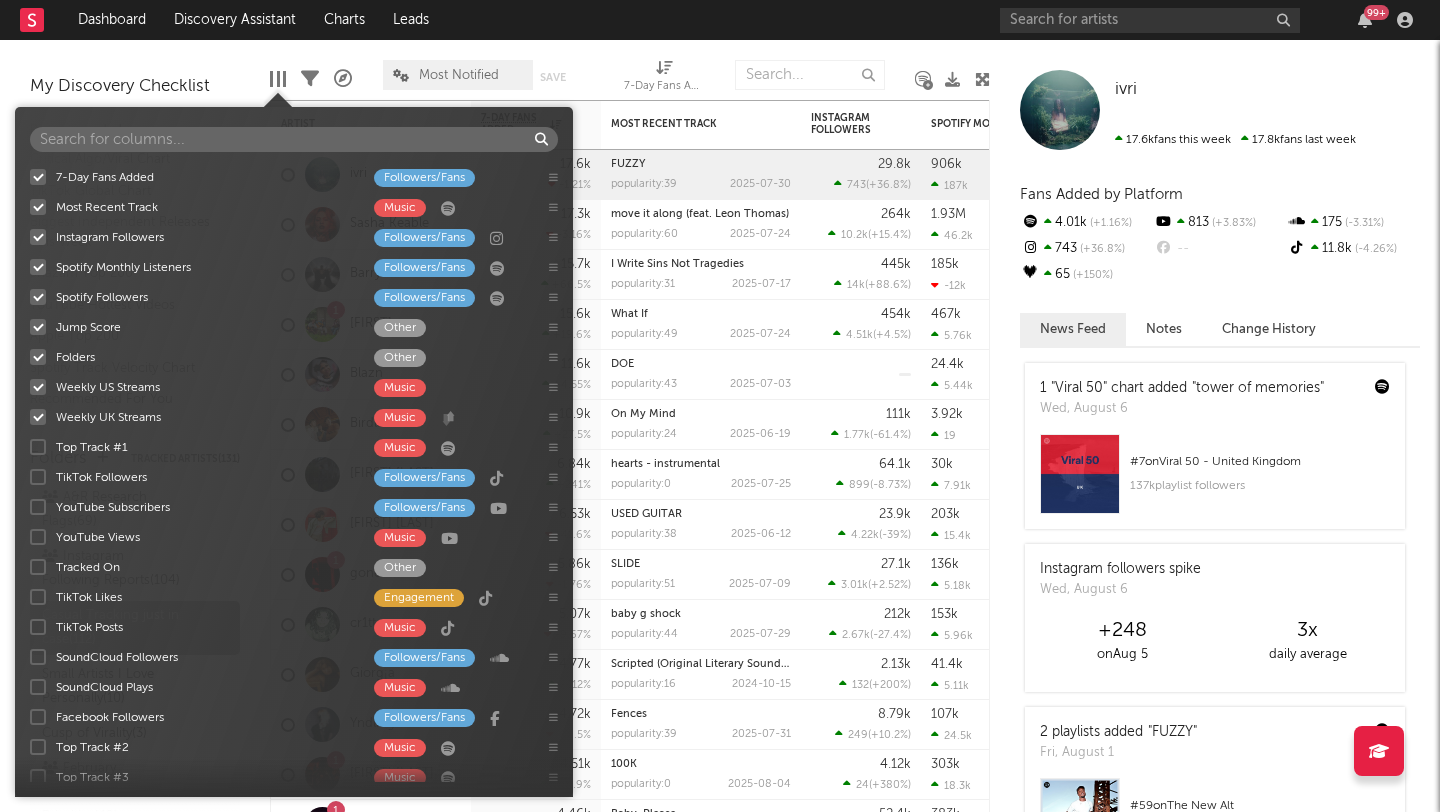 click at bounding box center [278, 79] 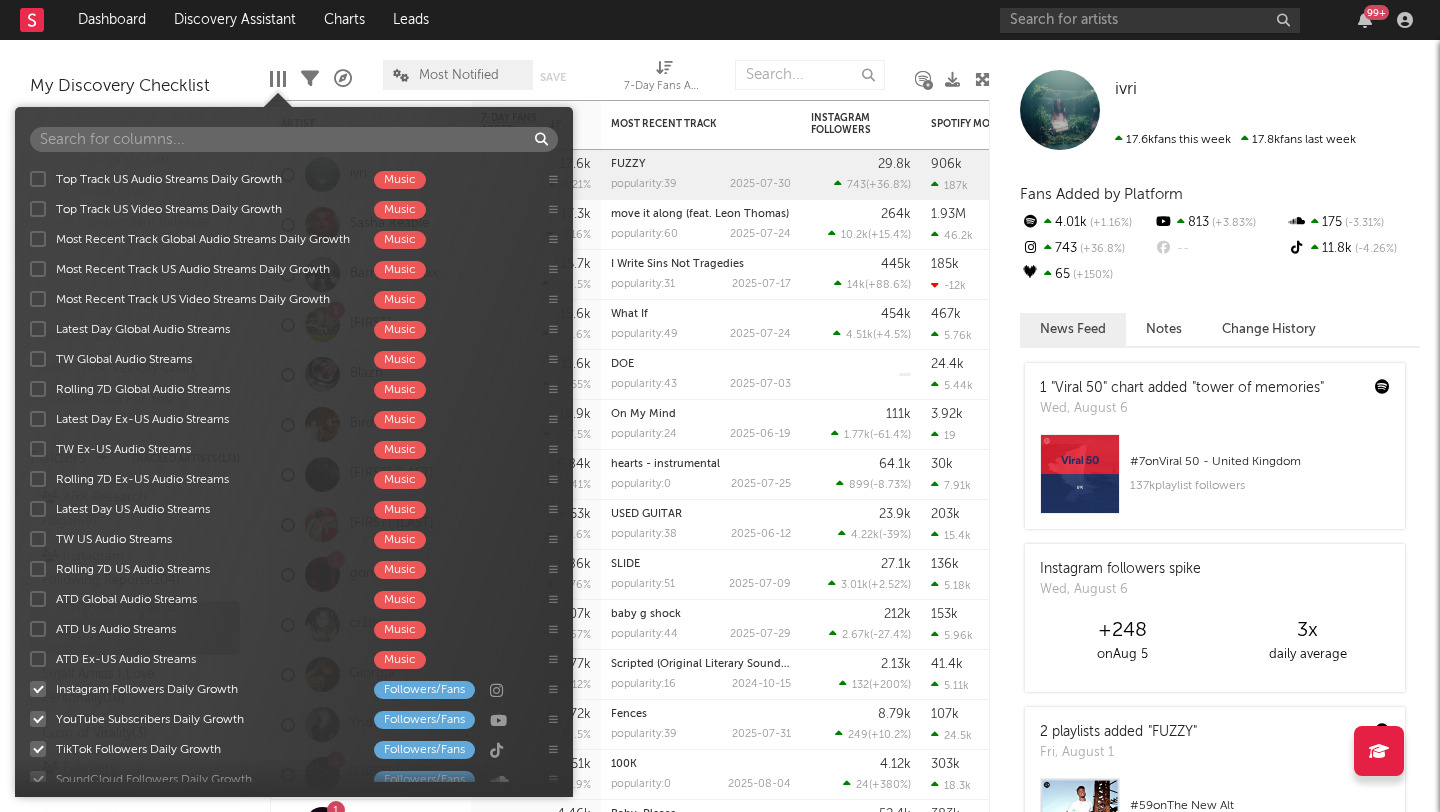 scroll, scrollTop: 1590, scrollLeft: 0, axis: vertical 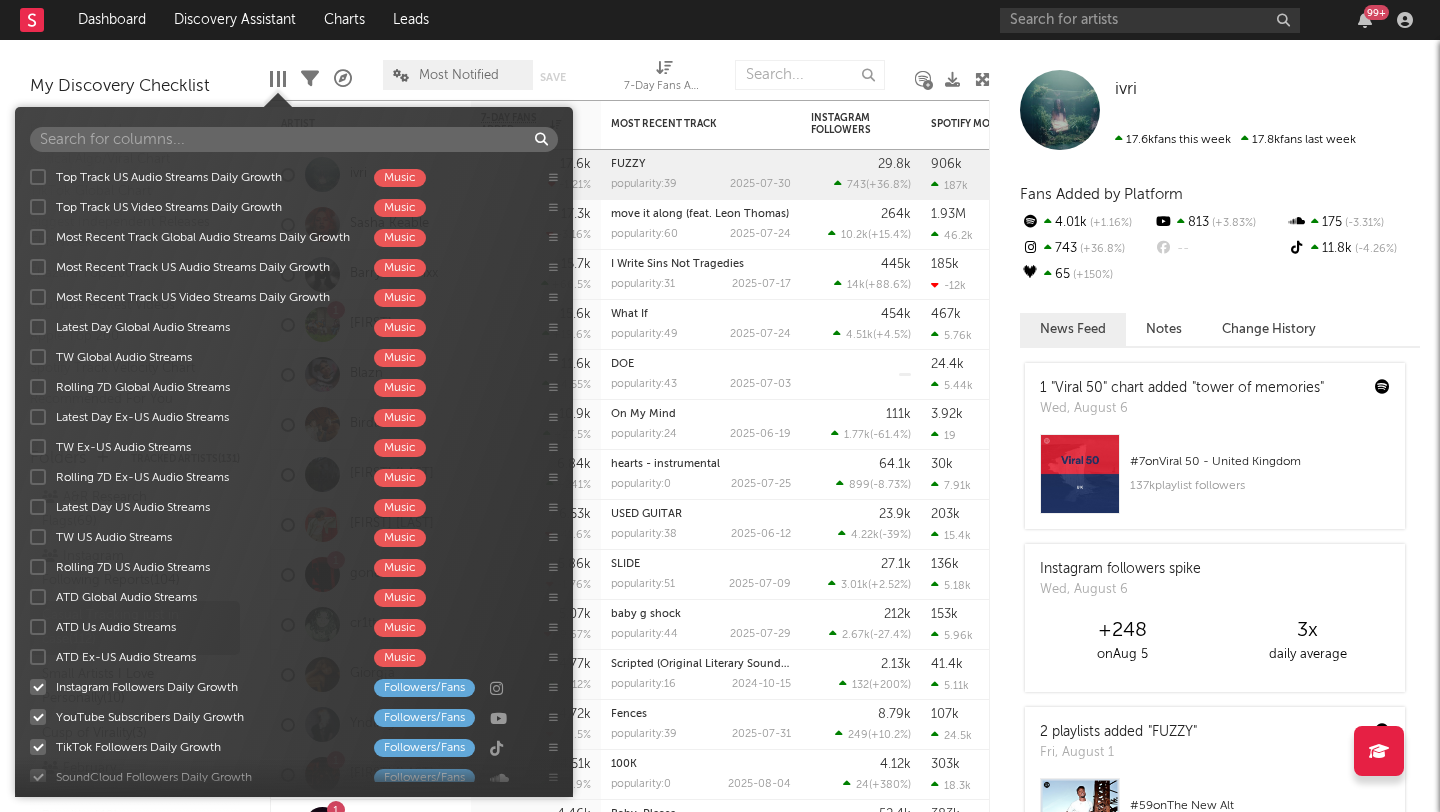 click at bounding box center [38, 567] 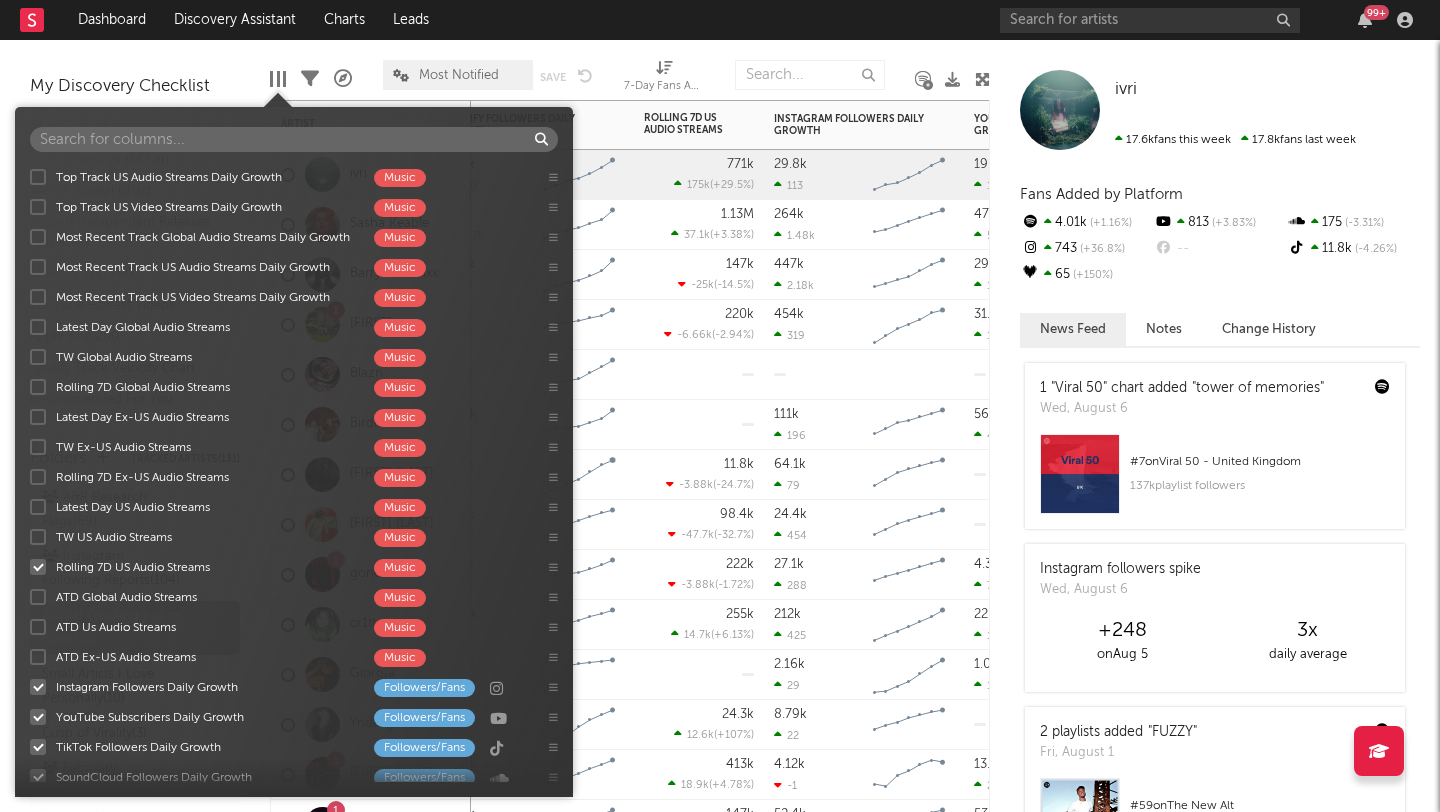 click on "11.8k -3.88k  ( -24.7 % )" at bounding box center [699, 474] 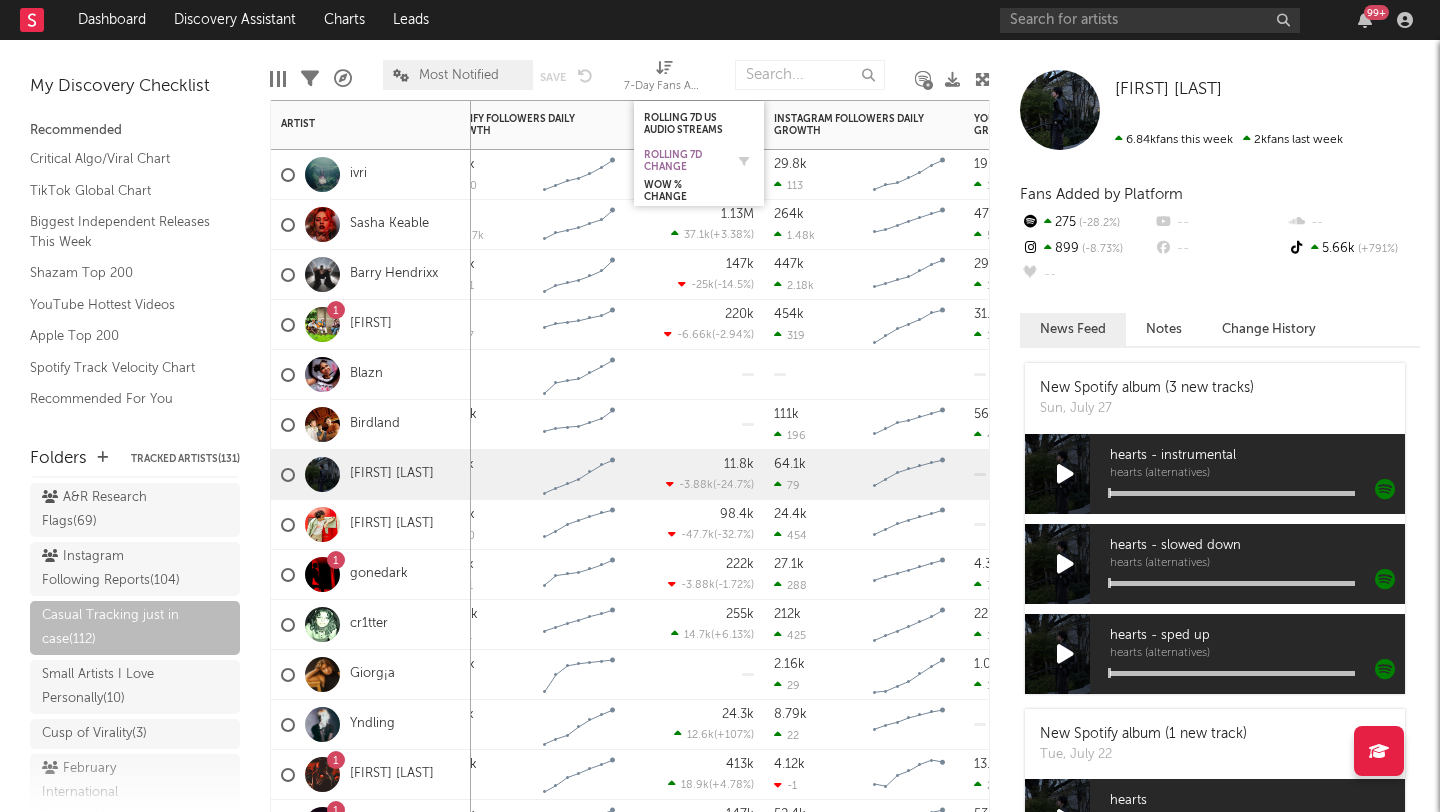 click on "Rolling 7D Change" at bounding box center [684, 161] 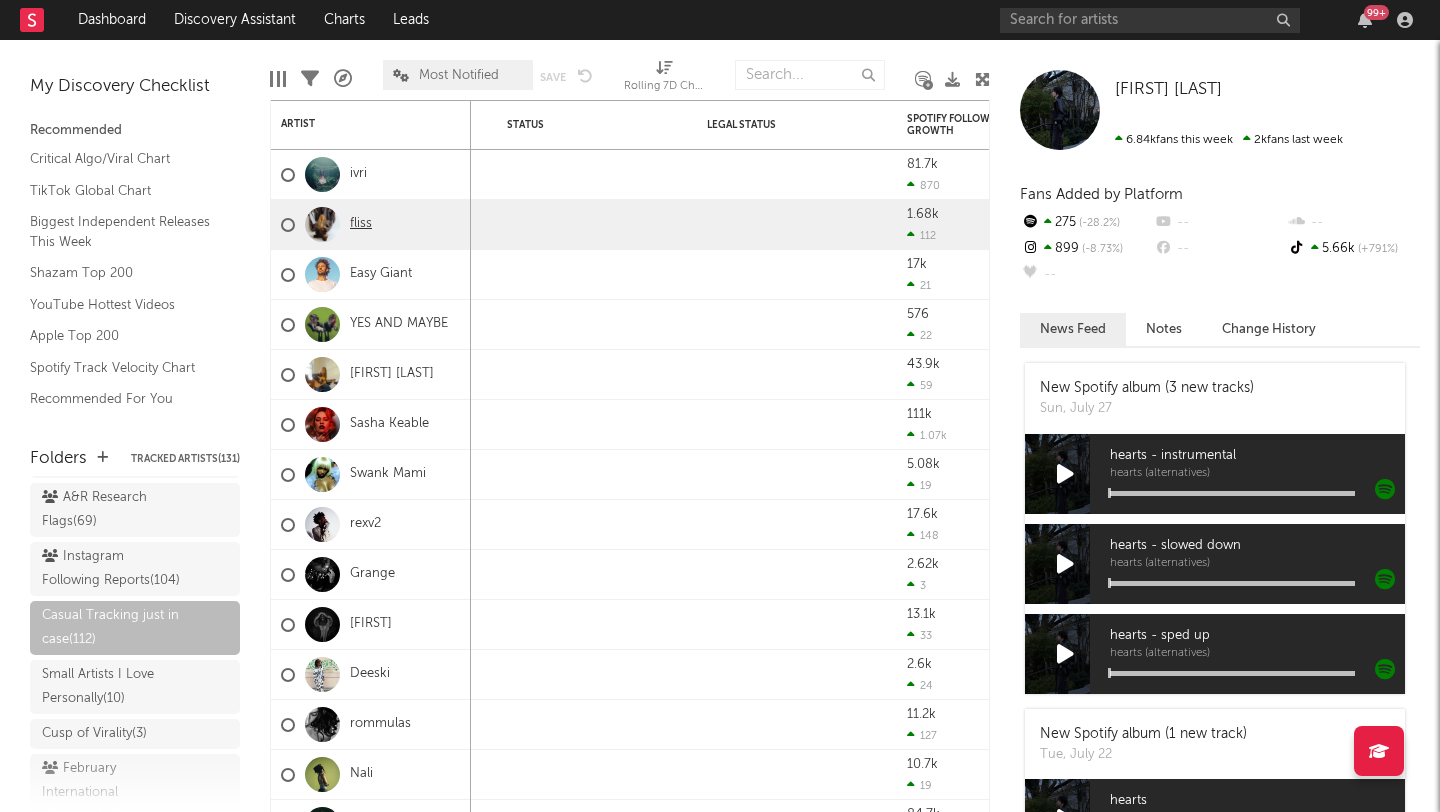 click on "fliss" at bounding box center (361, 224) 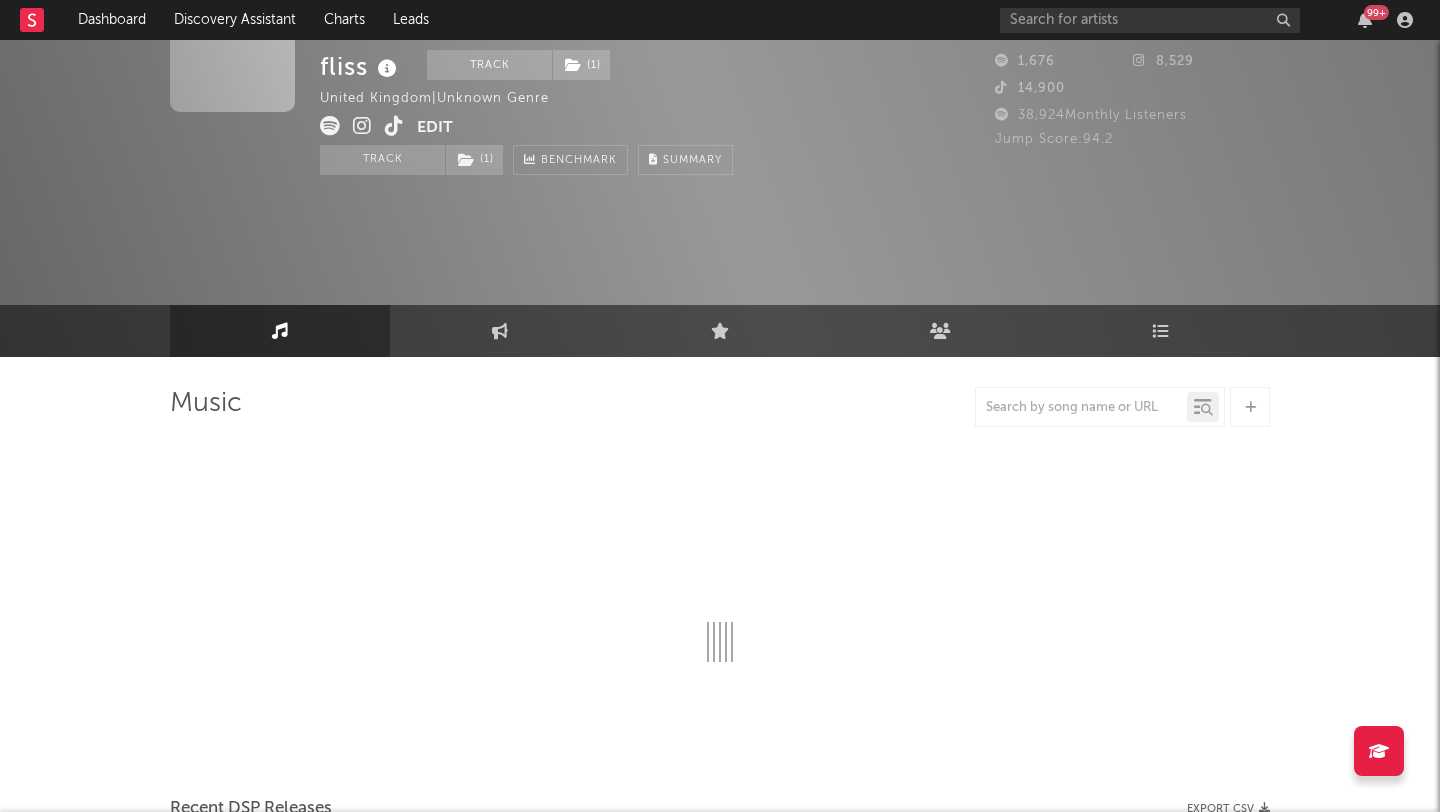 select on "1w" 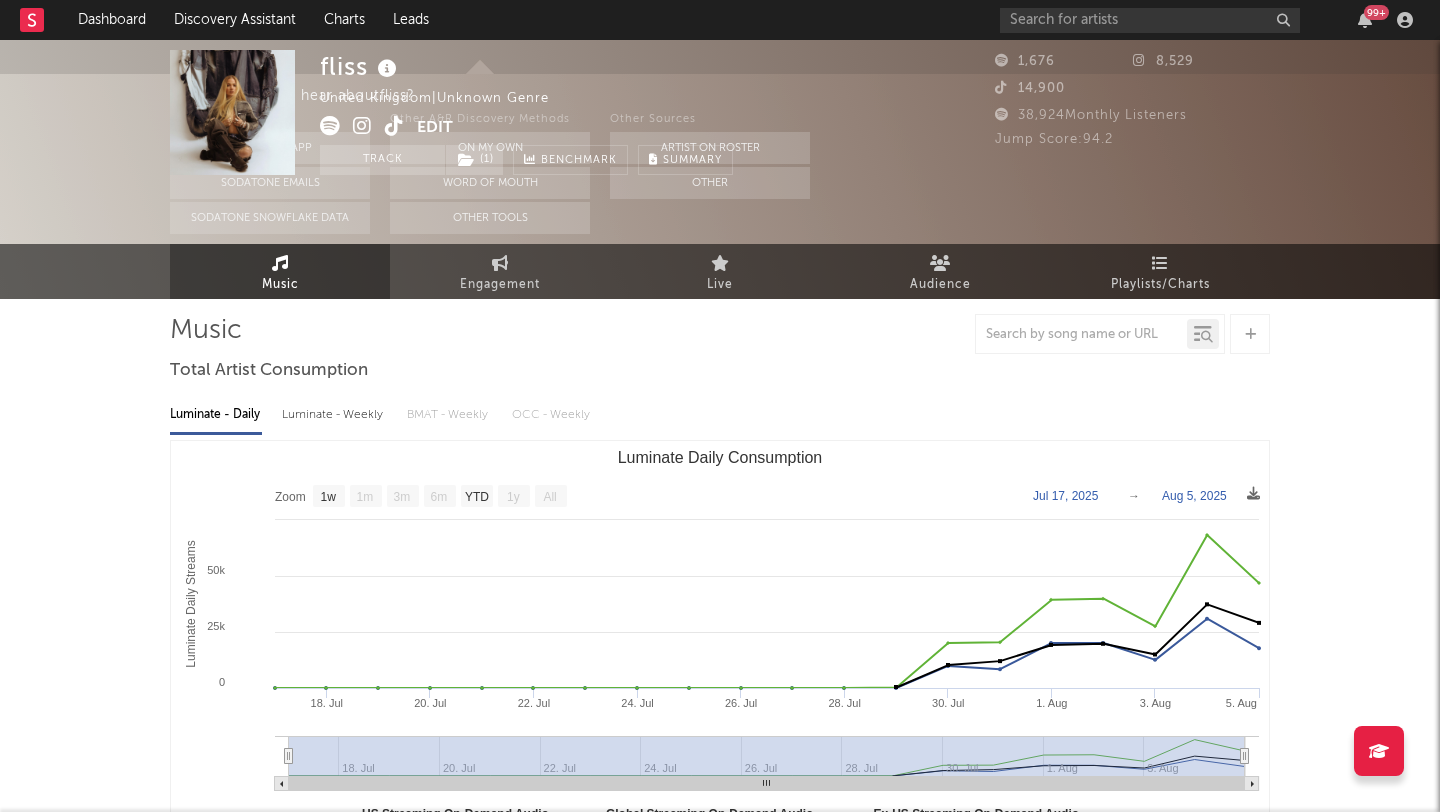 scroll, scrollTop: 0, scrollLeft: 0, axis: both 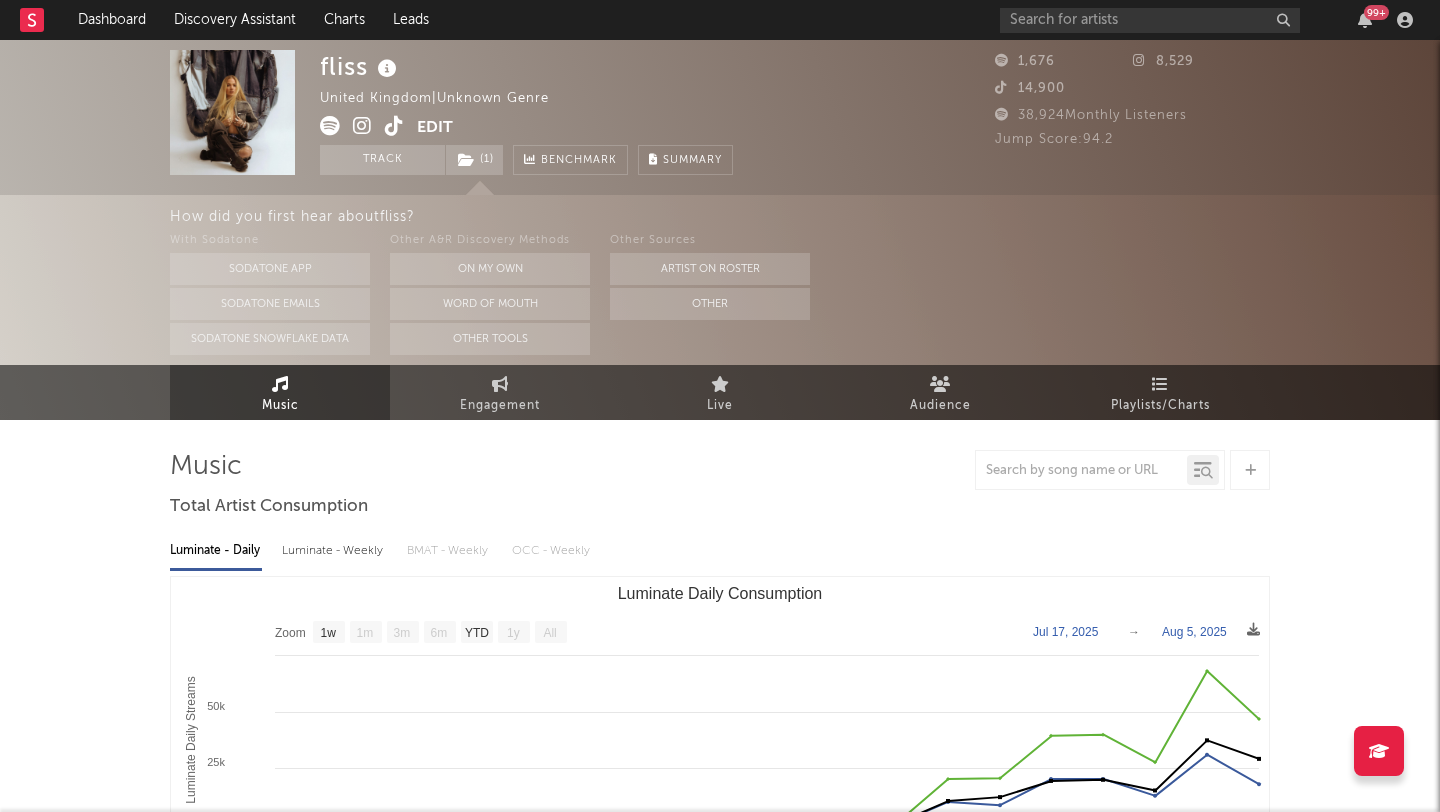 click at bounding box center [394, 126] 